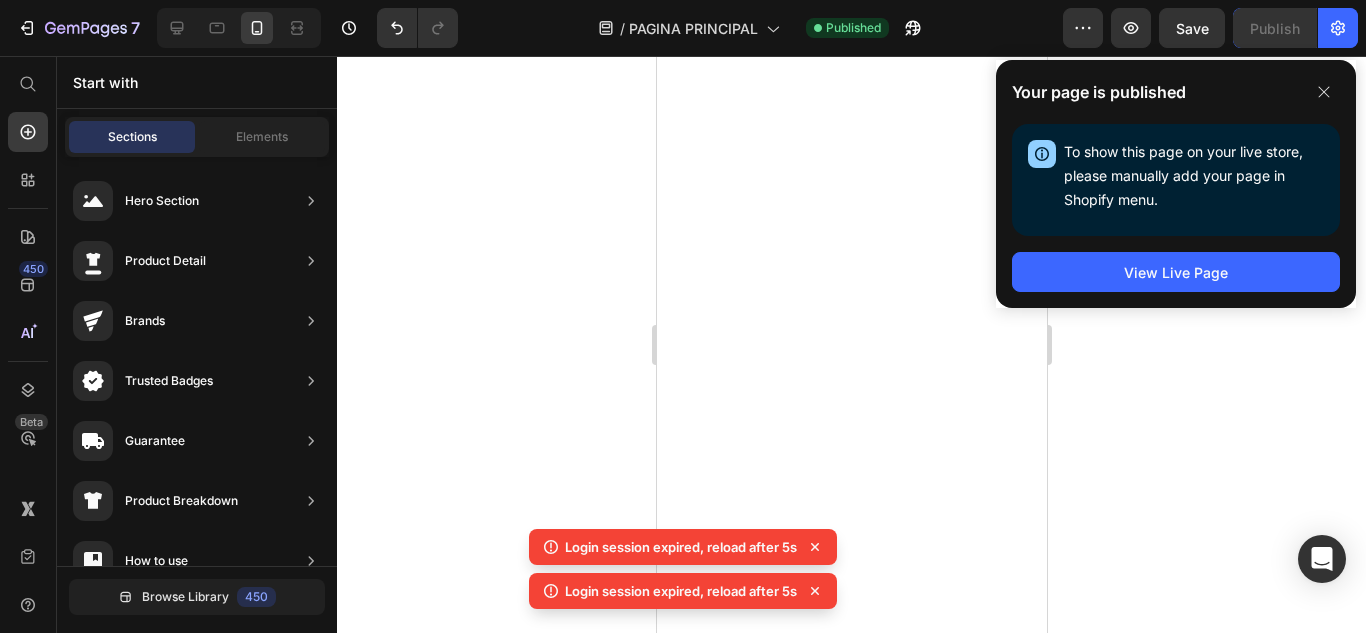 click 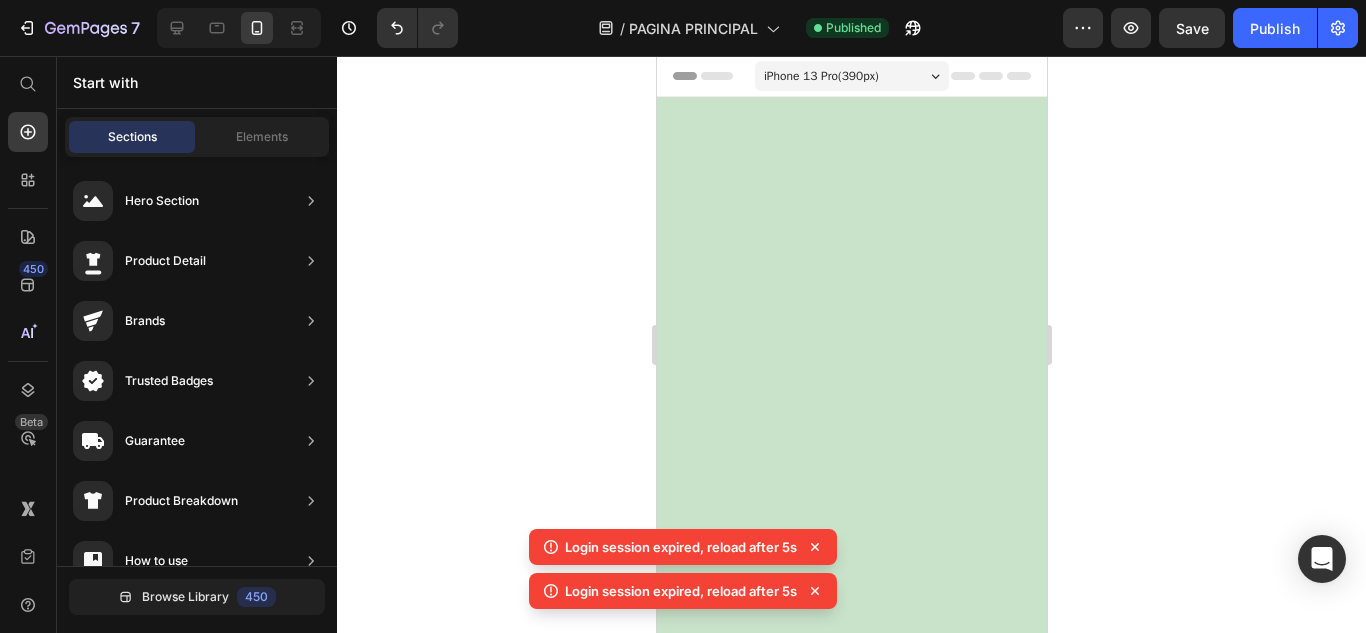 scroll, scrollTop: 0, scrollLeft: 0, axis: both 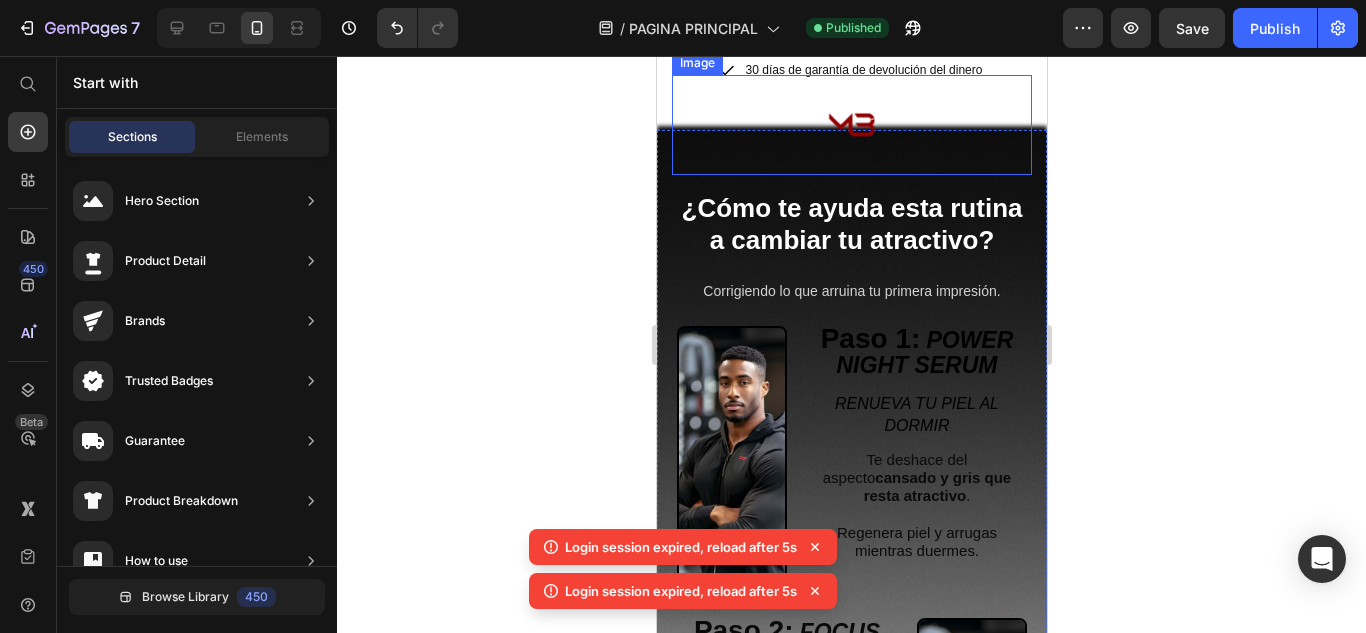 click at bounding box center [851, 125] 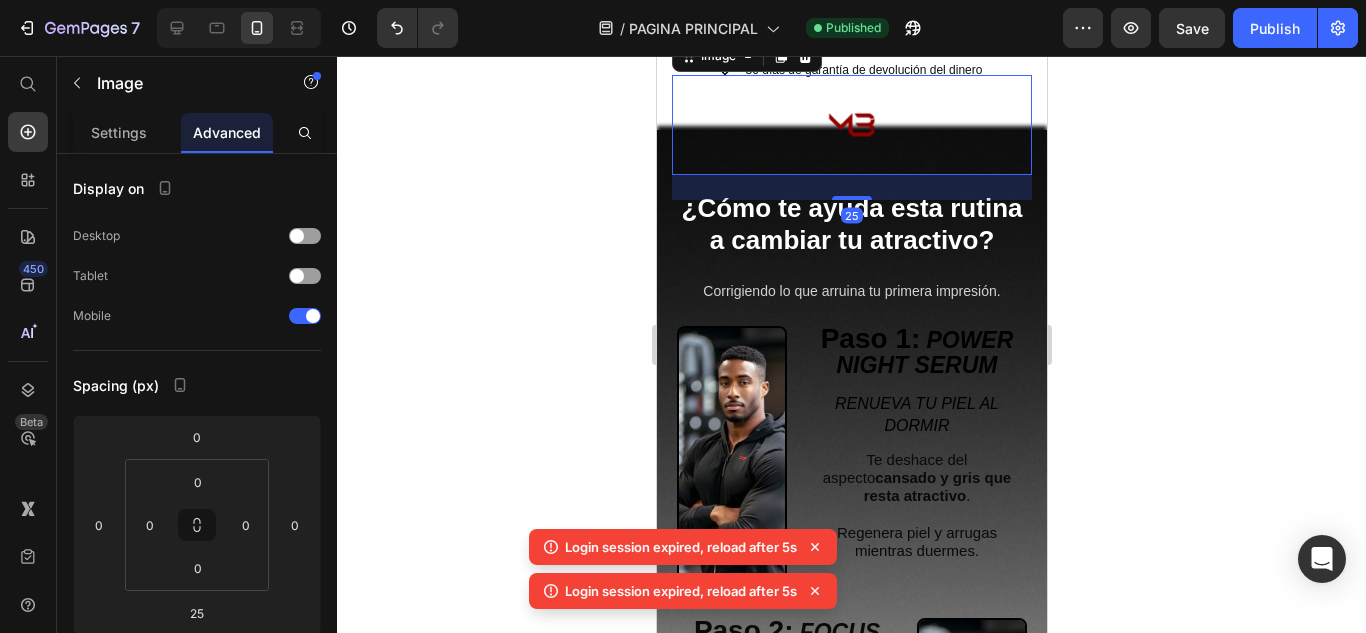 scroll, scrollTop: 600, scrollLeft: 0, axis: vertical 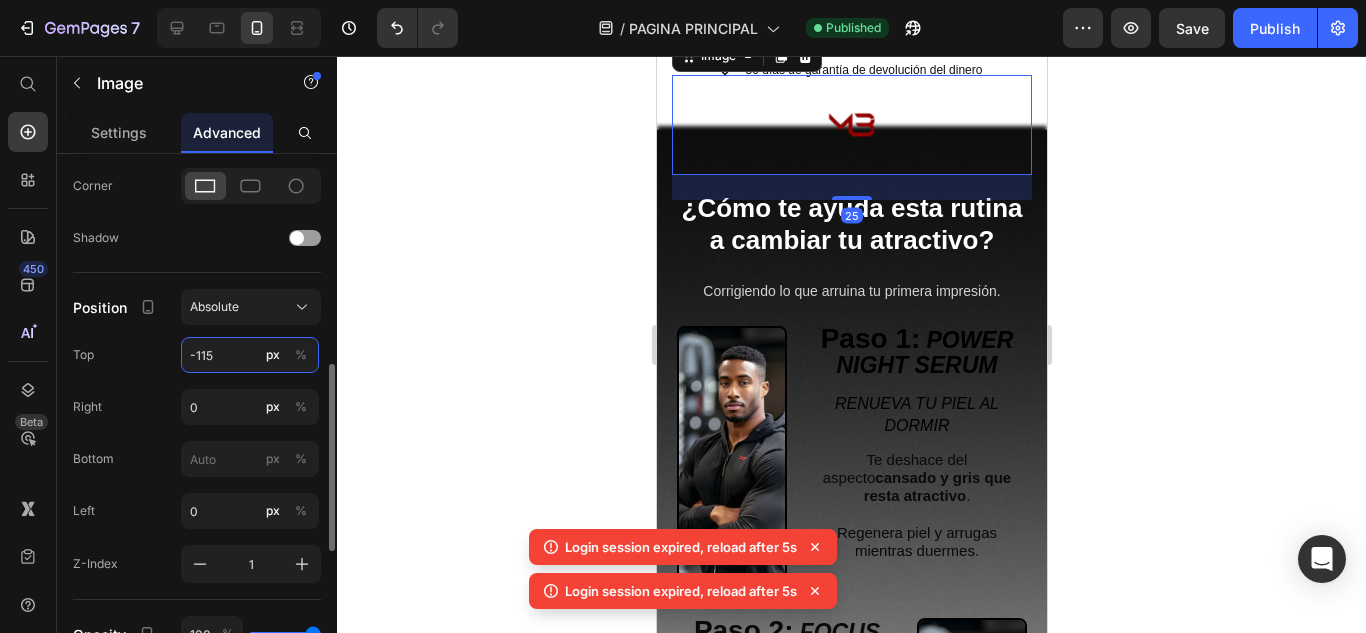 click on "-115" at bounding box center [250, 355] 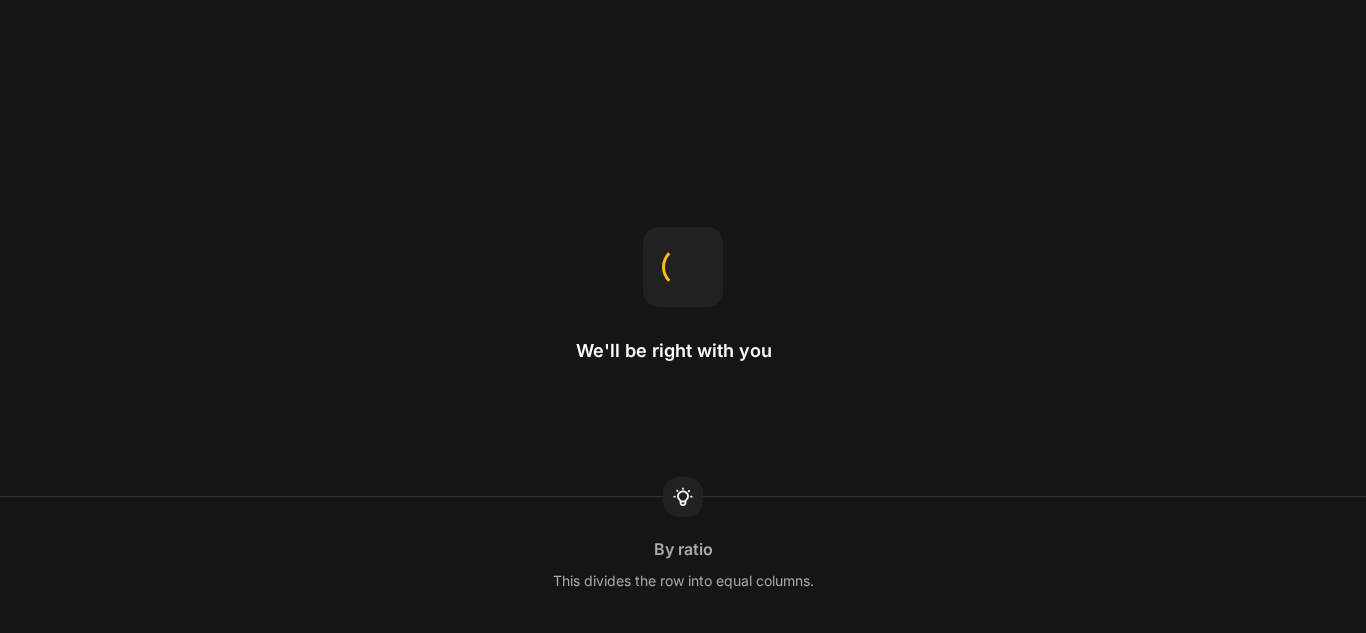 scroll, scrollTop: 0, scrollLeft: 0, axis: both 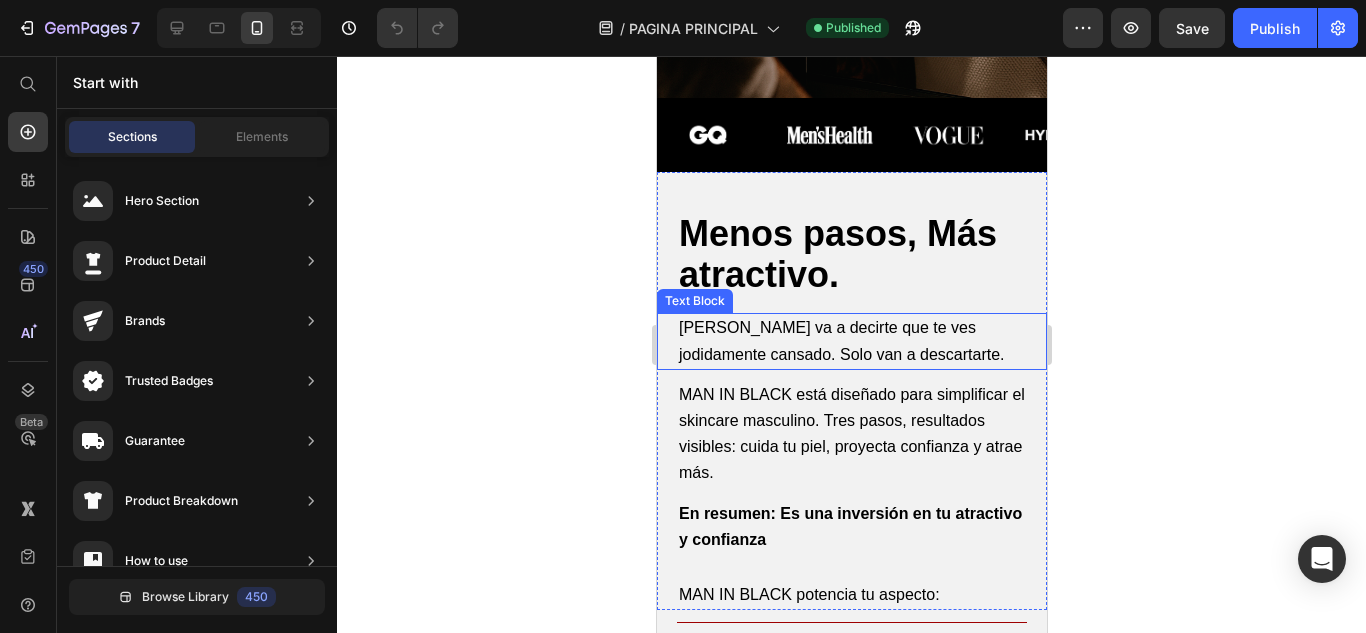 click on "[PERSON_NAME] va a decirte que te ves jodidamente cansado. Solo van a descartarte." at bounding box center (841, 340) 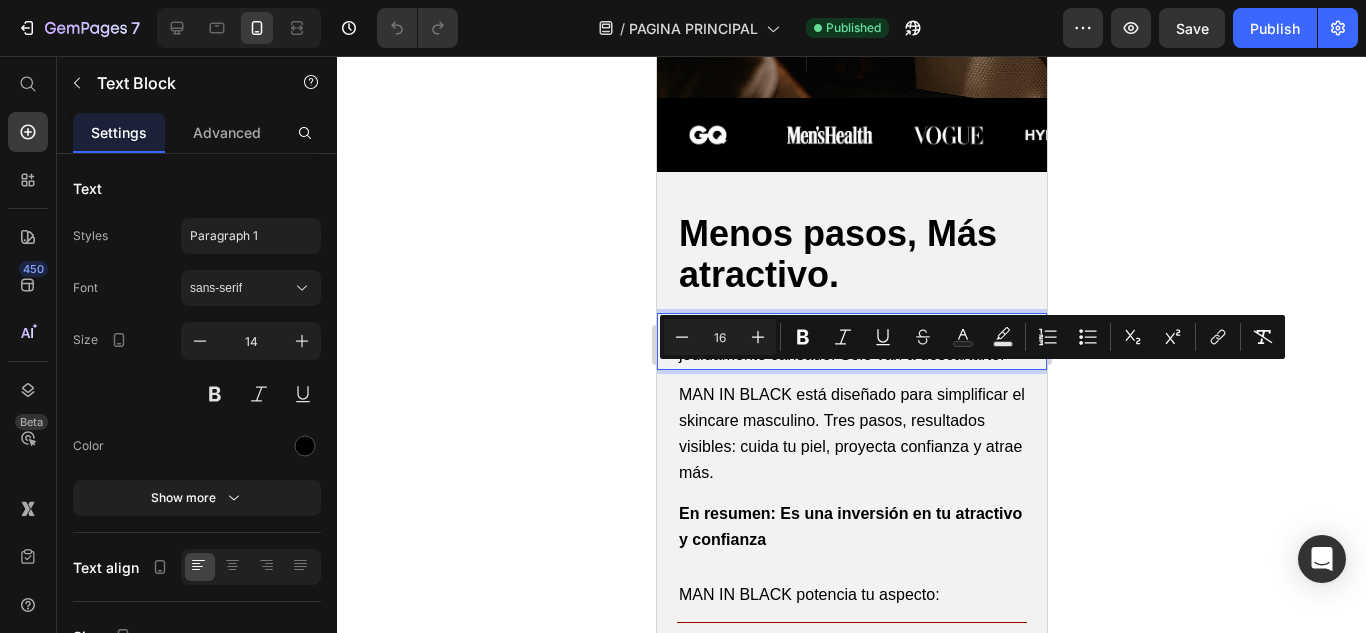 click on "[PERSON_NAME] va a decirte que te ves jodidamente cansado. Solo van a descartarte." at bounding box center [841, 340] 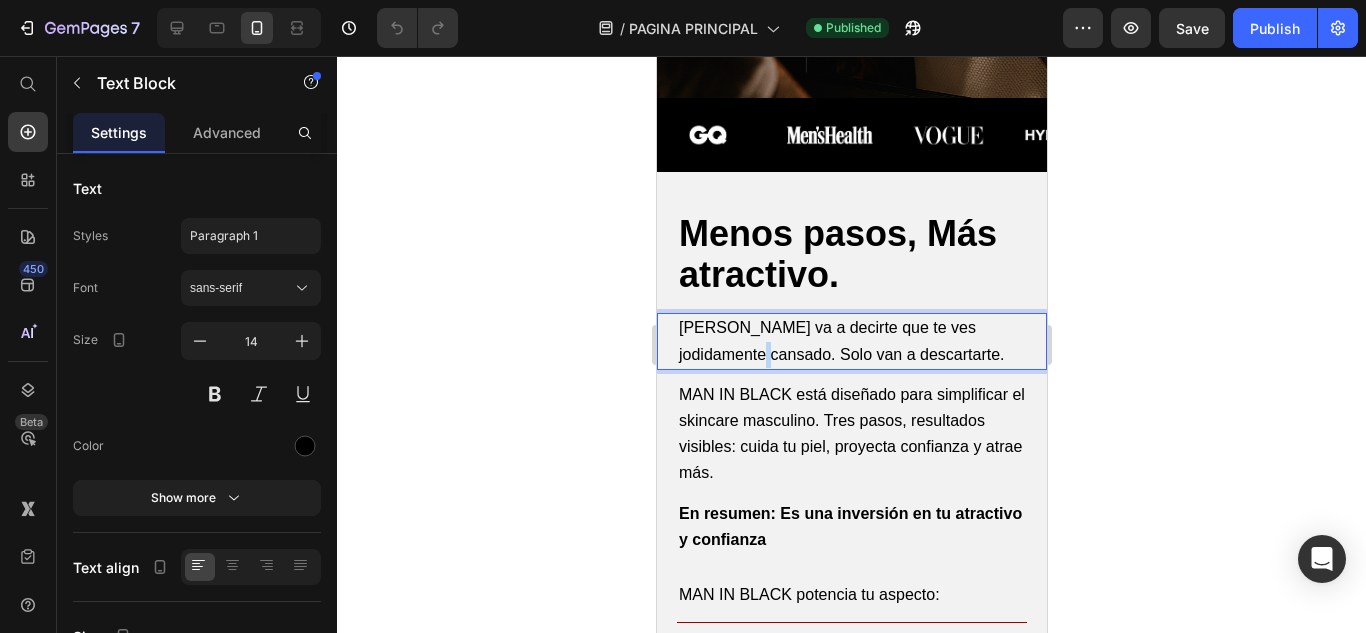 click on "[PERSON_NAME] va a decirte que te ves jodidamente cansado. Solo van a descartarte." at bounding box center (841, 340) 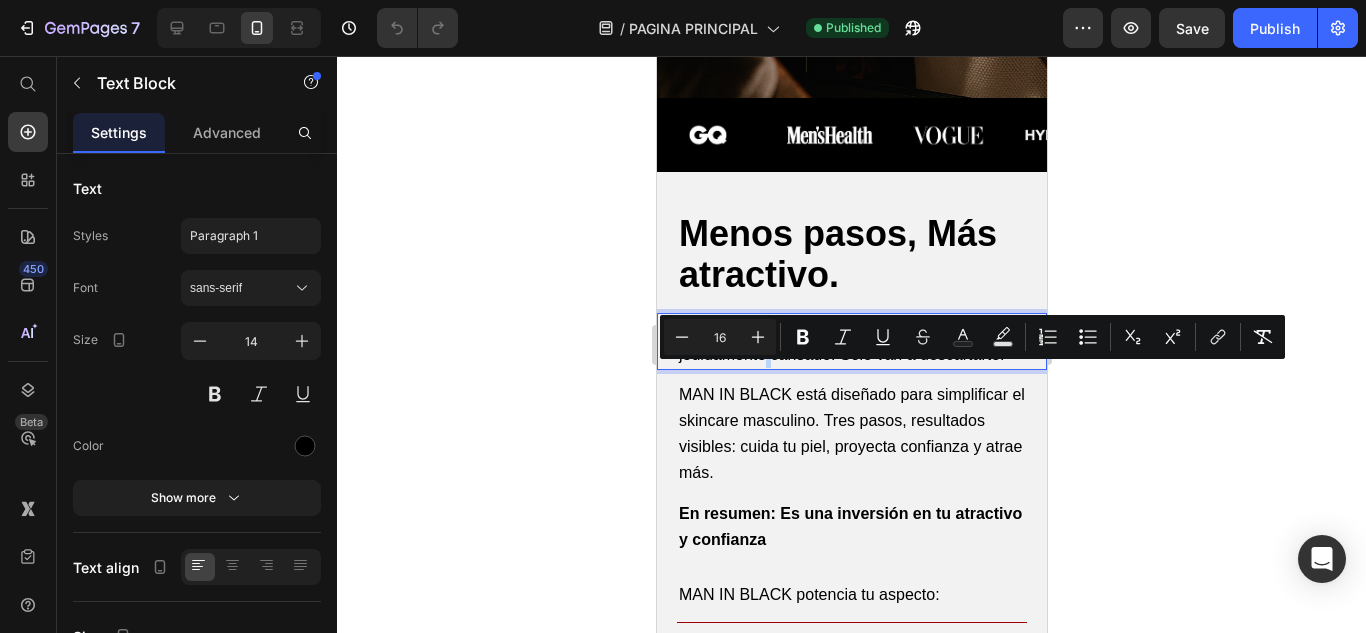 click on "[PERSON_NAME] va a decirte que te ves jodidamente cansado. Solo van a descartarte." at bounding box center [841, 340] 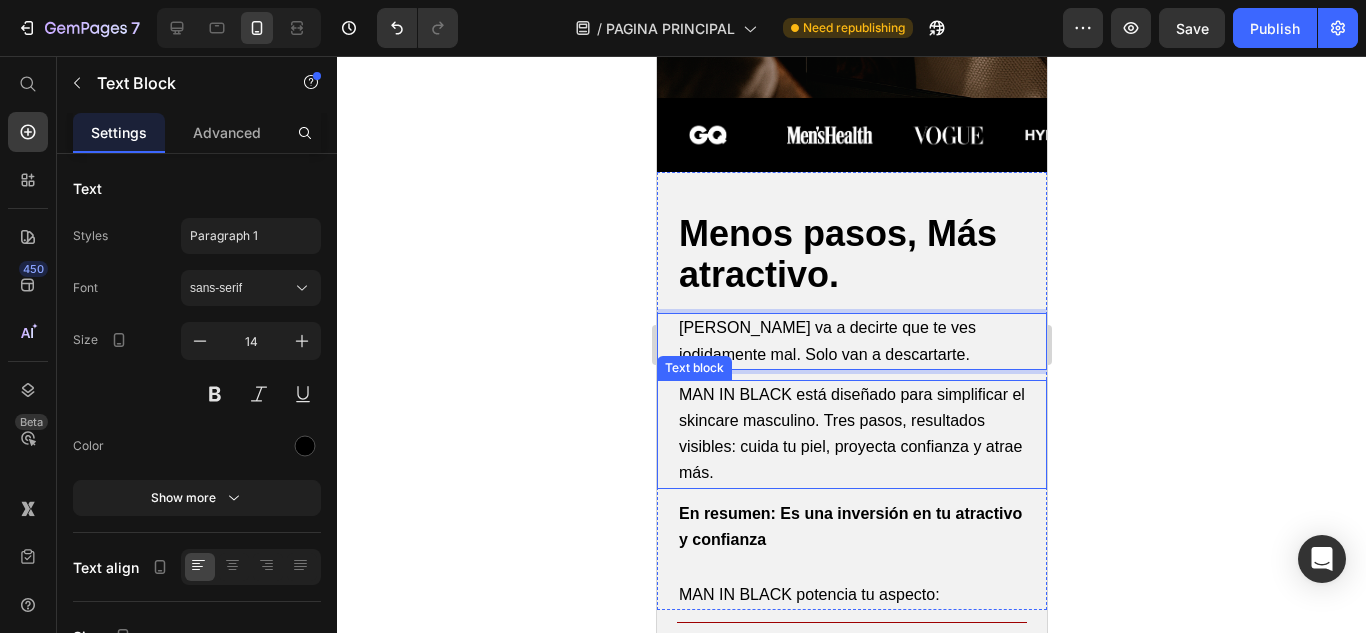 click on "MAN IN BLACK está diseñado para simplificar el skincare masculino. Tres pasos, resultados visibles: cuida tu piel, proyecta confianza y atrae más." at bounding box center [851, 434] 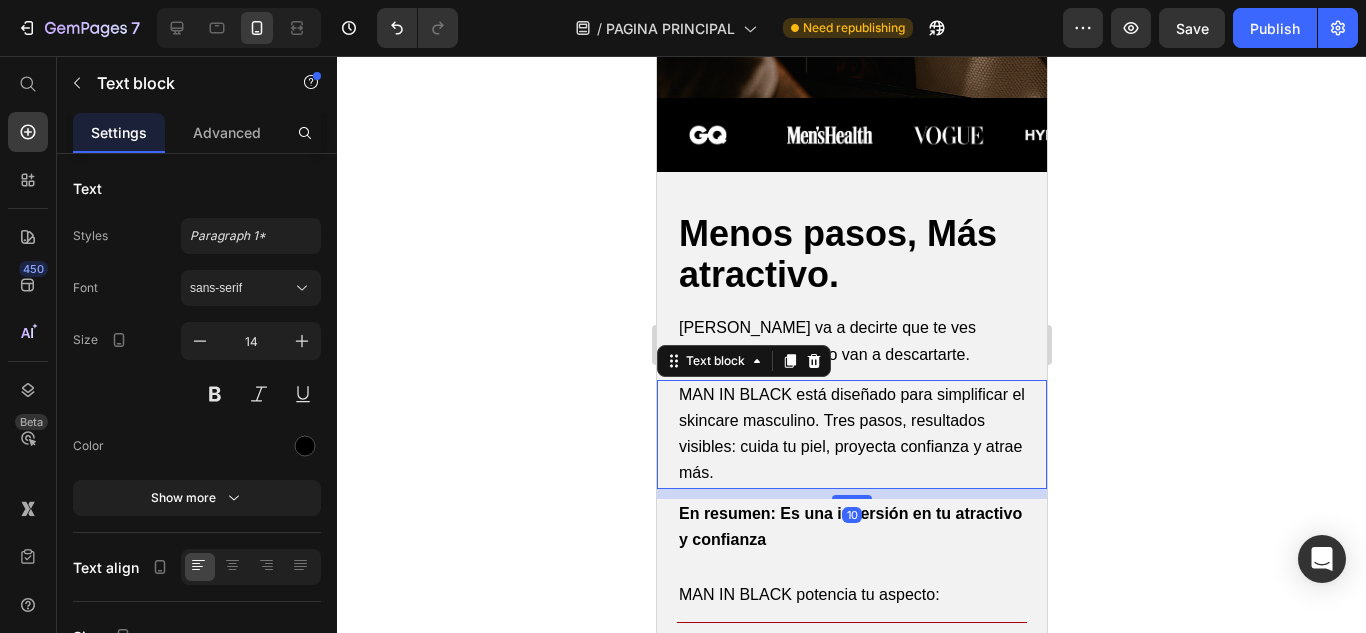 click on "MAN IN BLACK está diseñado para simplificar el skincare masculino. Tres pasos, resultados visibles: cuida tu piel, proyecta confianza y atrae más." at bounding box center [851, 434] 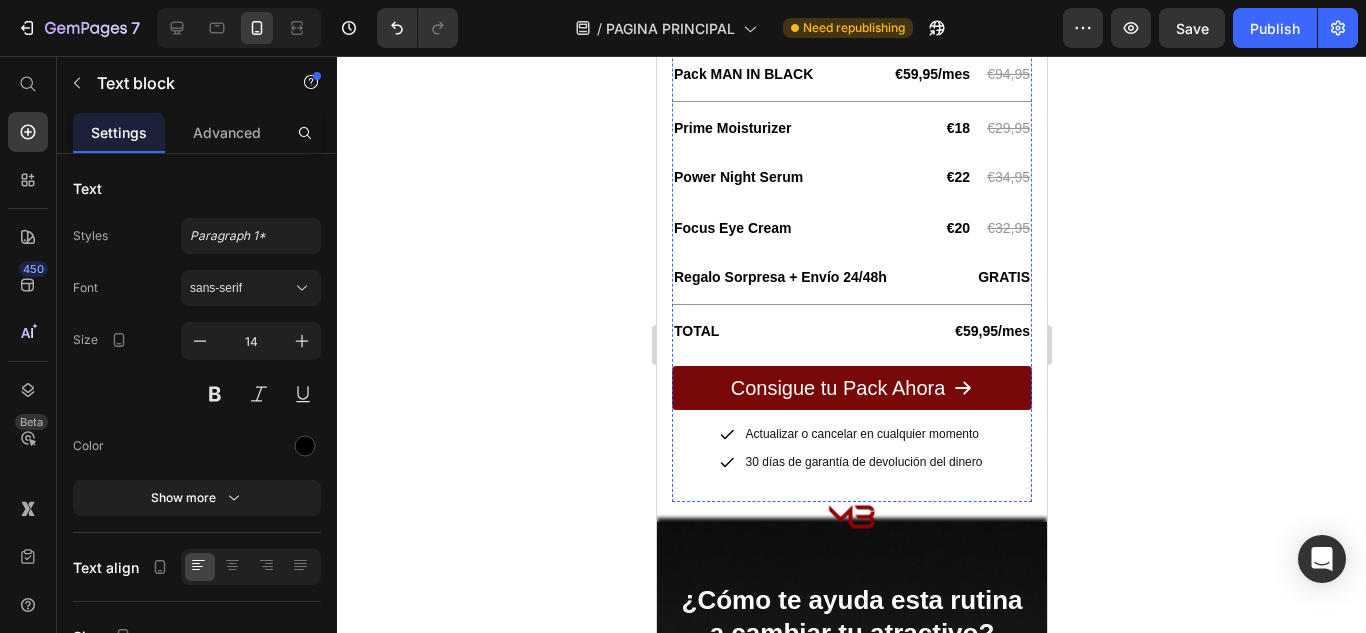 scroll, scrollTop: 3500, scrollLeft: 0, axis: vertical 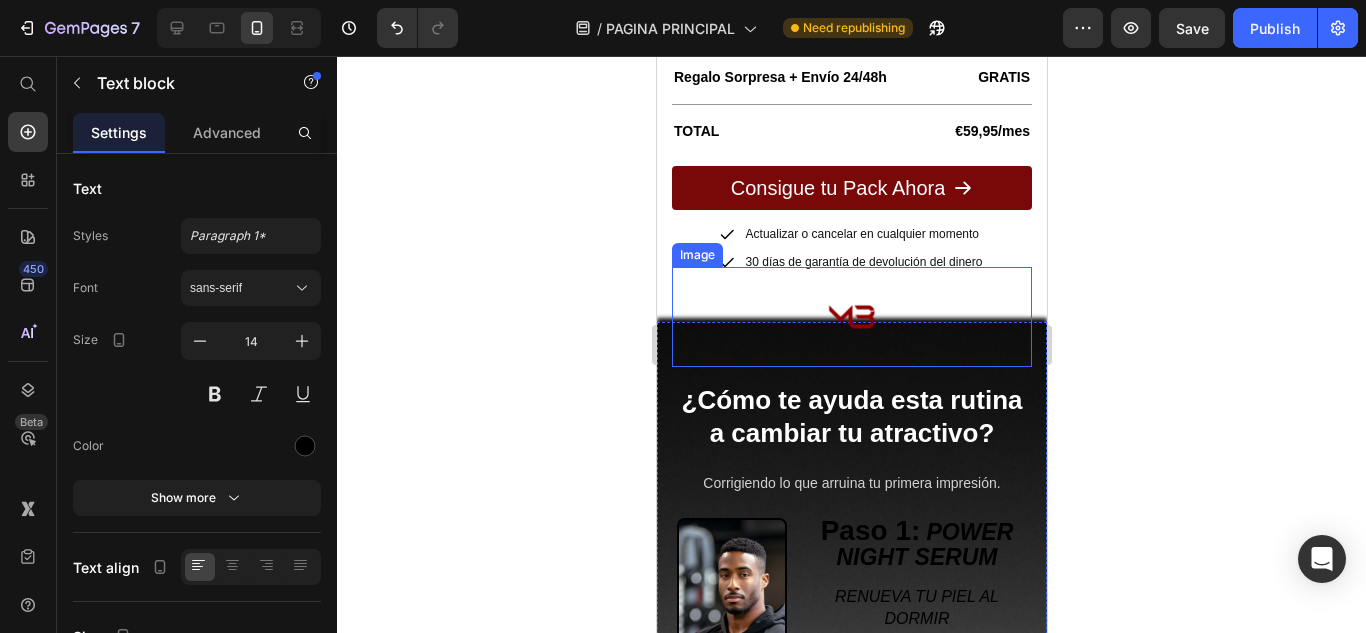 click at bounding box center [851, 317] 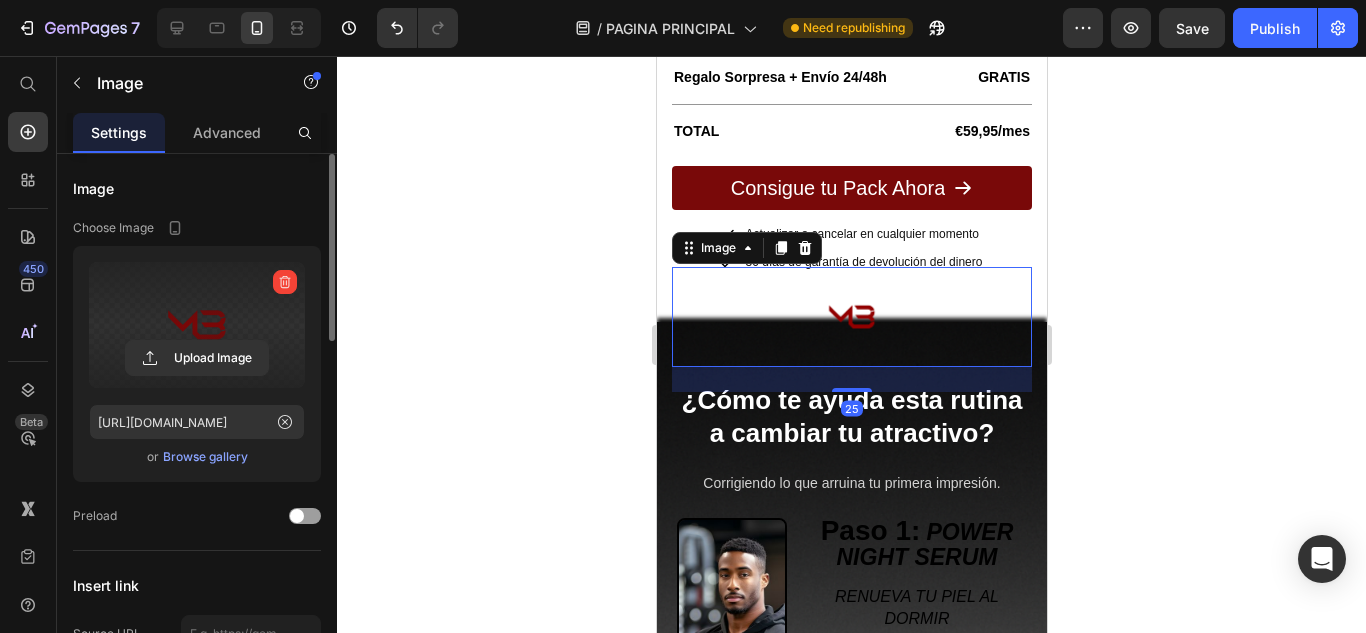 scroll, scrollTop: 100, scrollLeft: 0, axis: vertical 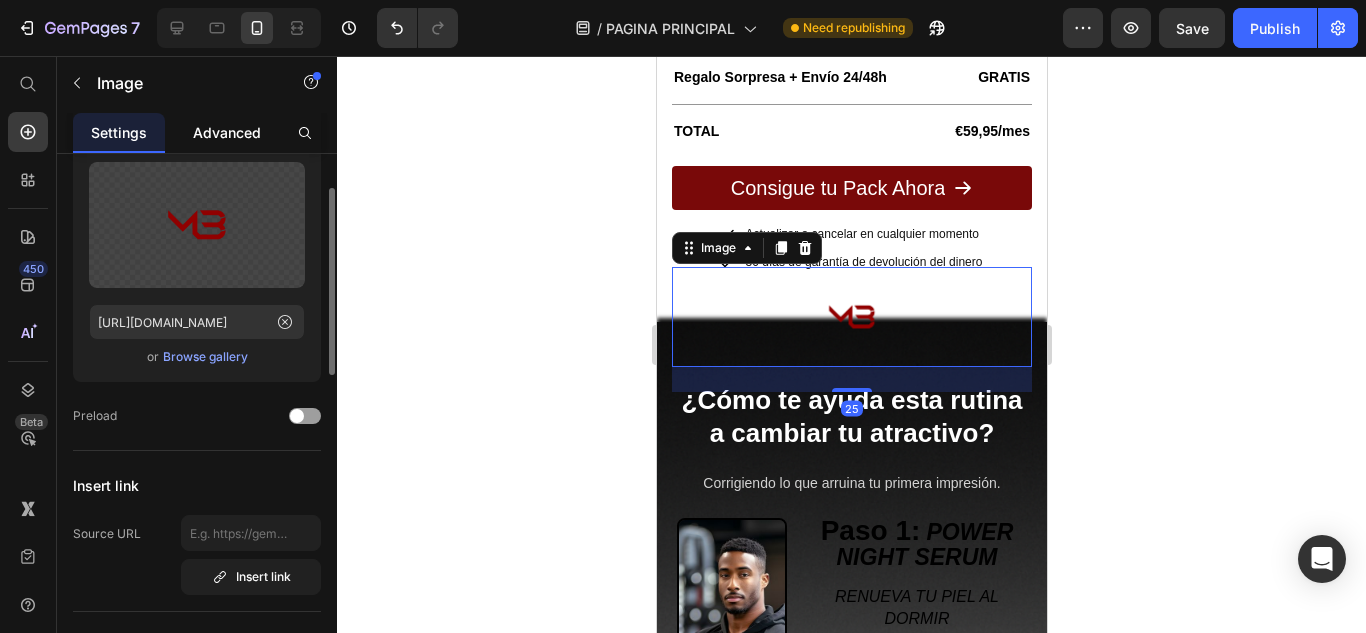 click on "Advanced" at bounding box center [227, 132] 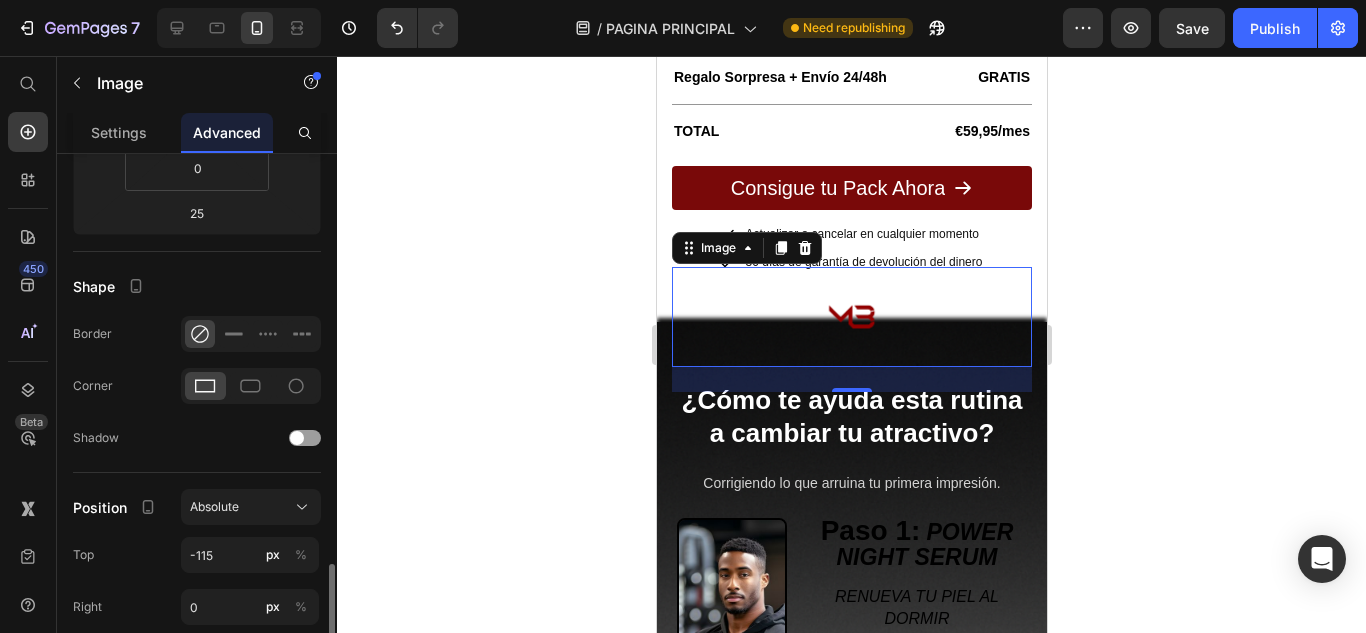 scroll, scrollTop: 600, scrollLeft: 0, axis: vertical 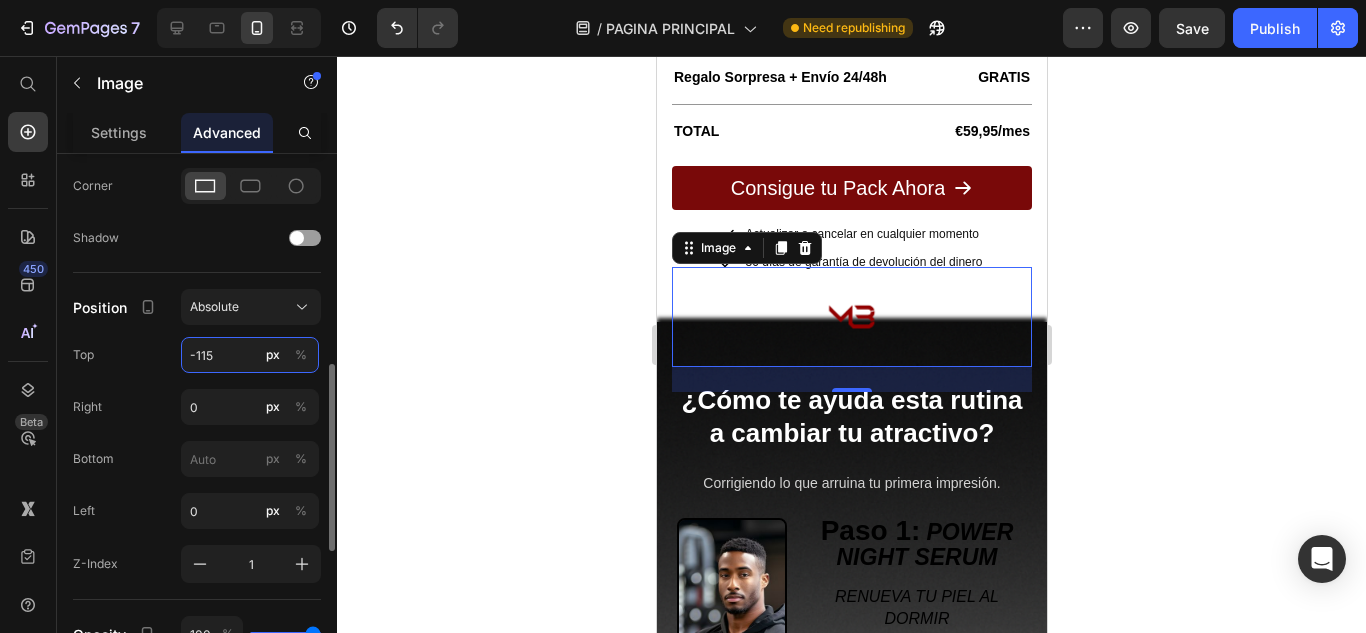 click on "-115" at bounding box center (250, 355) 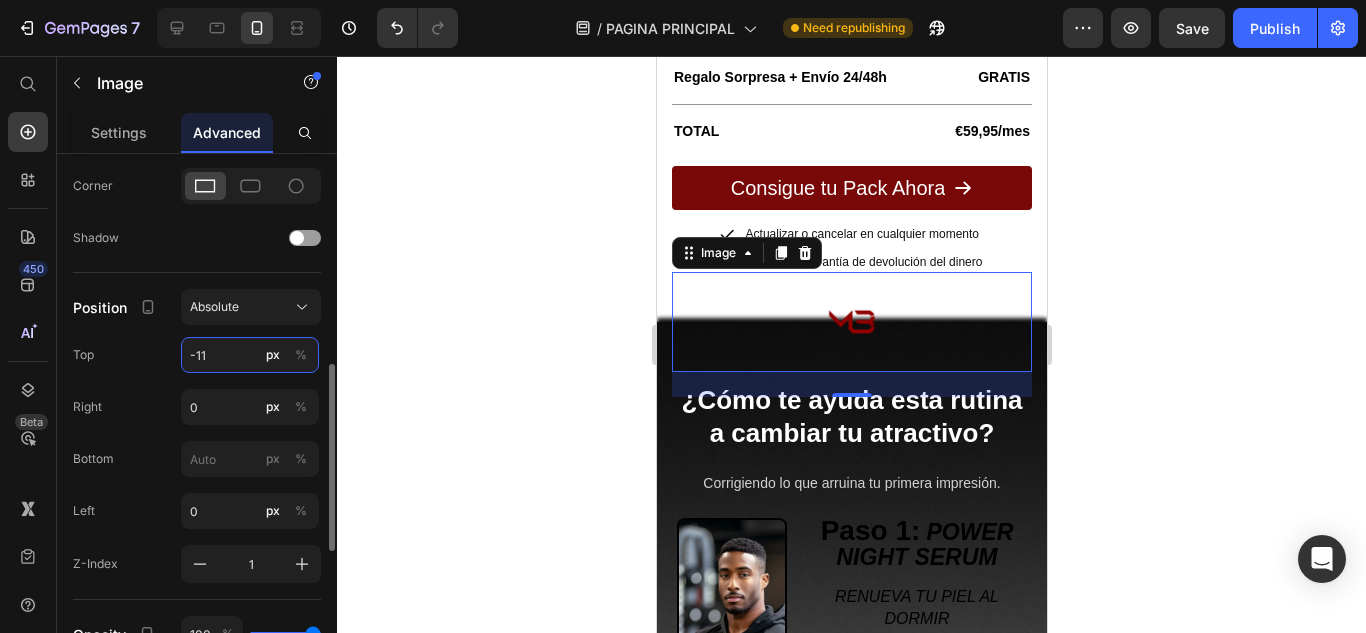 type on "-112" 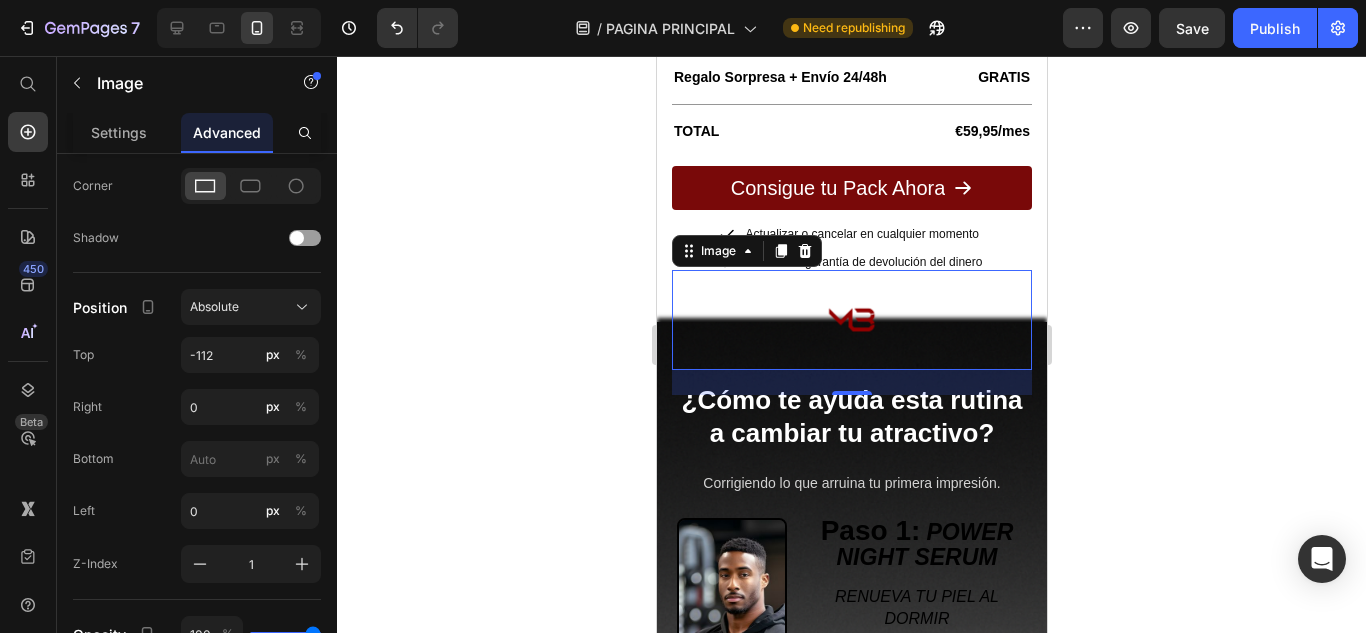 click 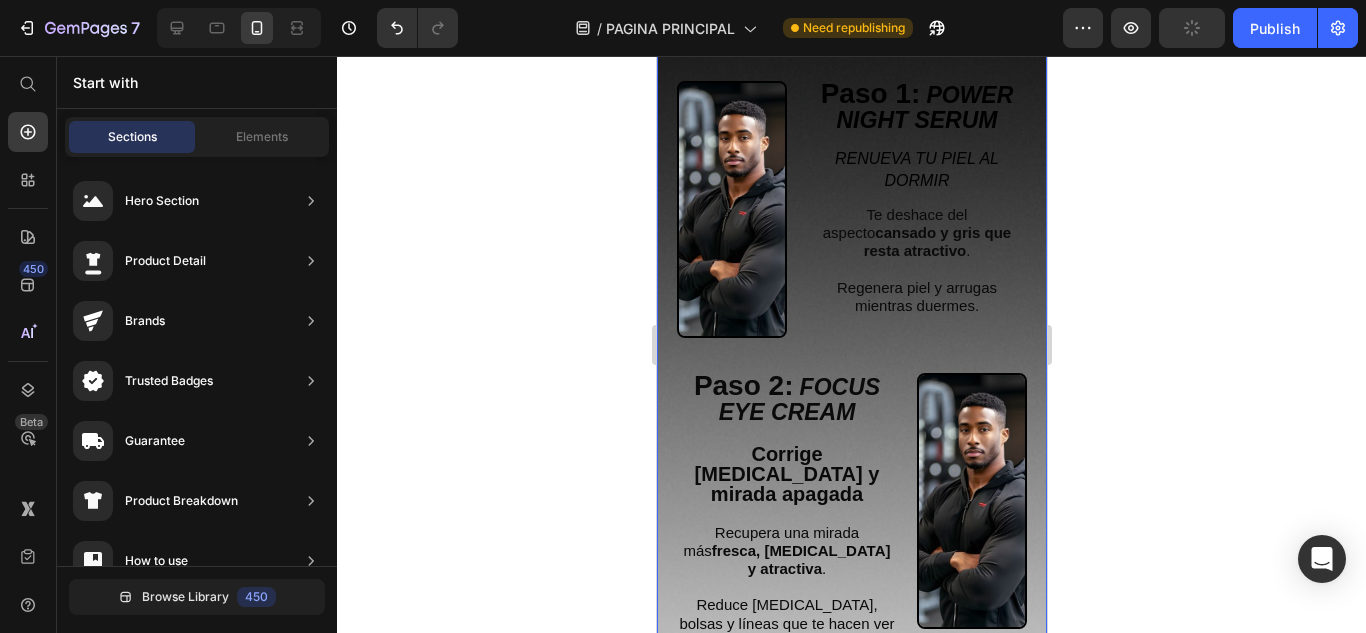 scroll, scrollTop: 4000, scrollLeft: 0, axis: vertical 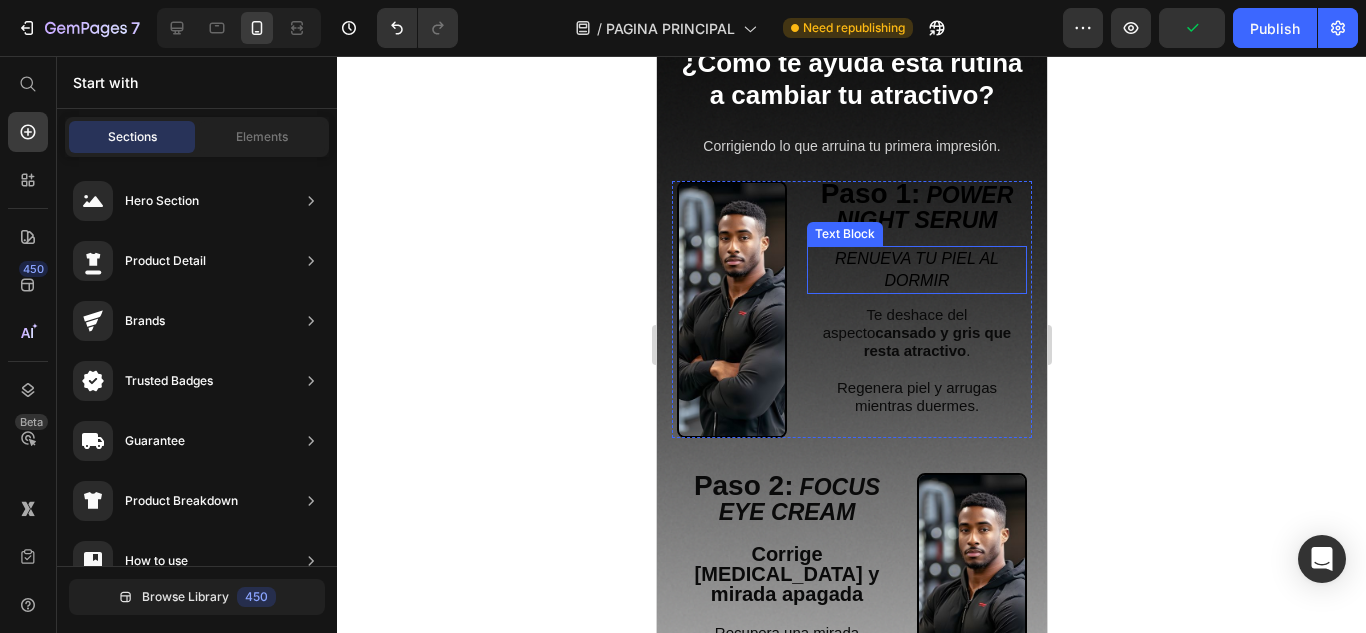 click on "RENUEVA TU PIEL AL DORMIR" at bounding box center [916, 270] 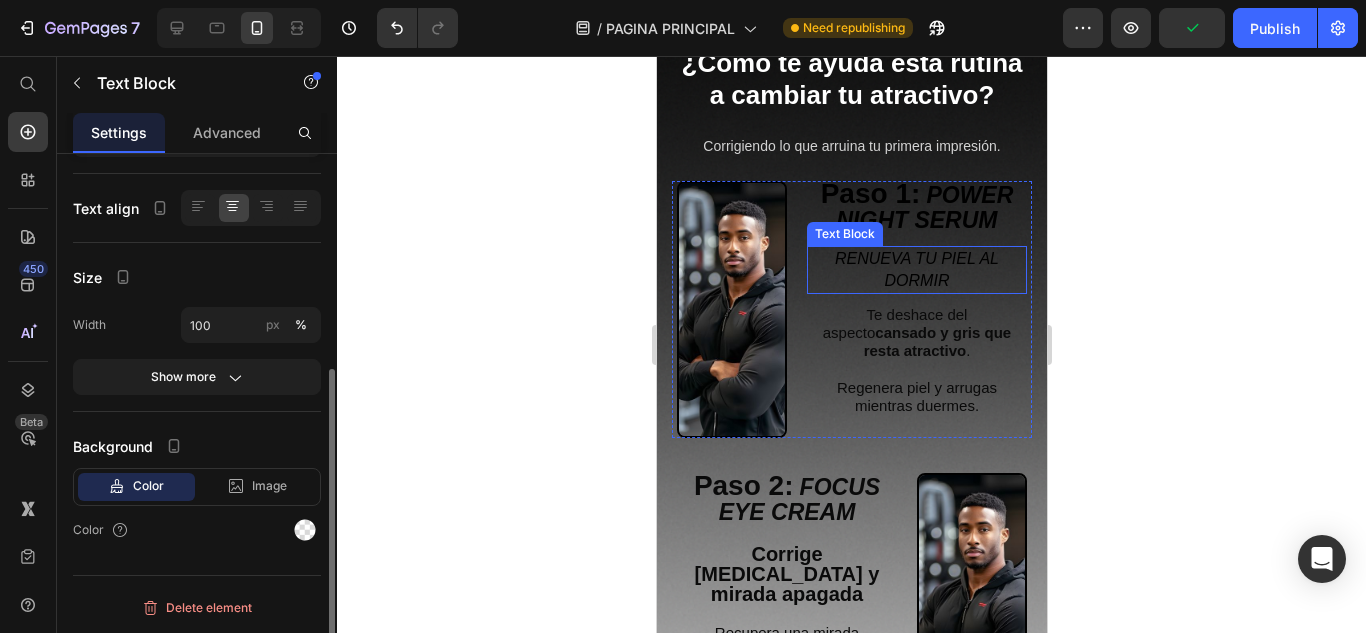 click on "RENUEVA TU PIEL AL DORMIR" at bounding box center (916, 270) 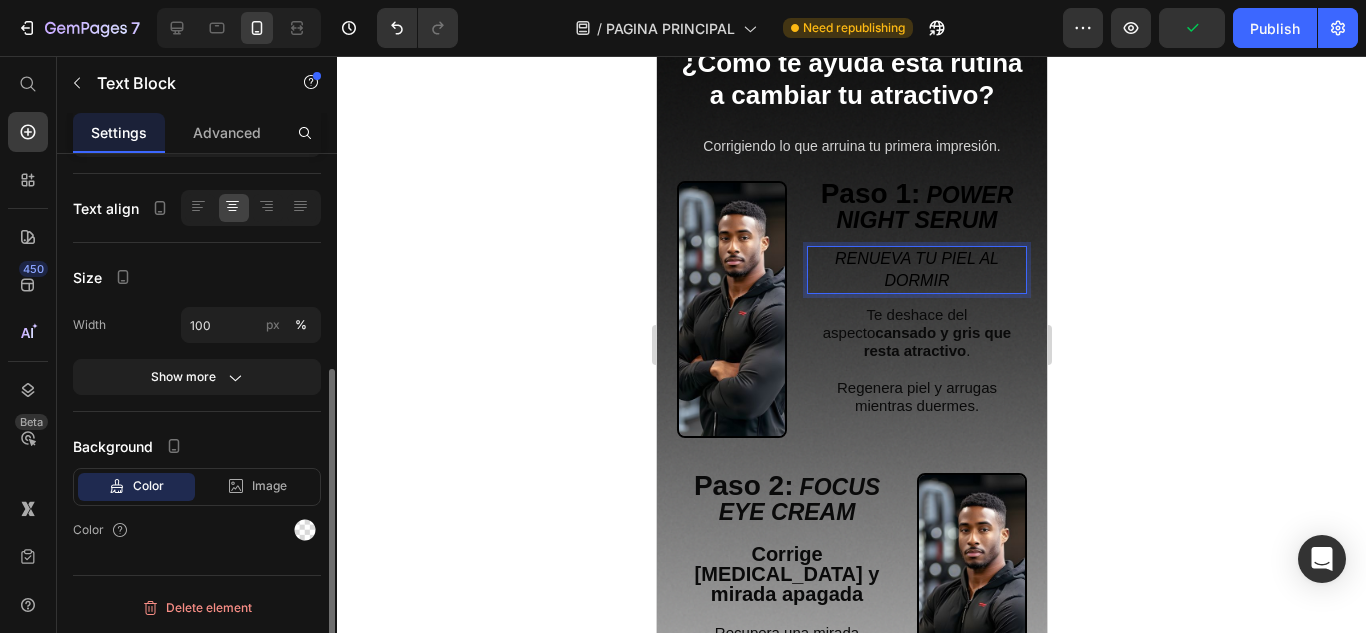 scroll, scrollTop: 0, scrollLeft: 0, axis: both 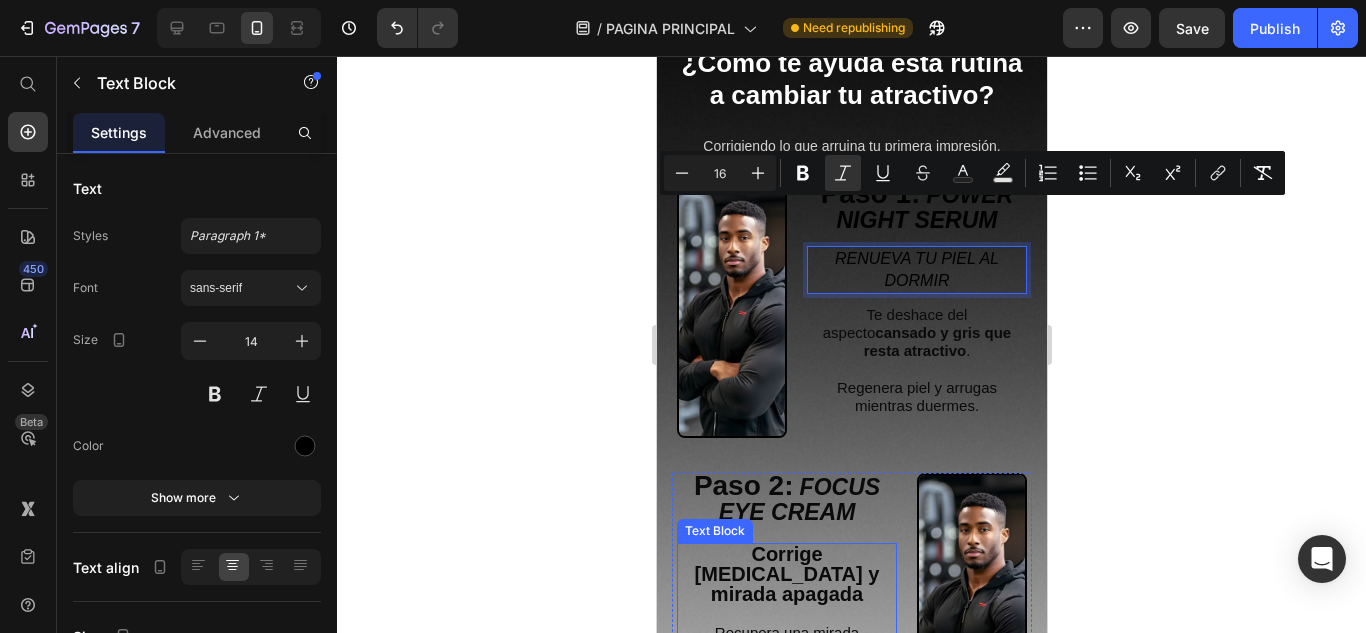 click on "Corrige [MEDICAL_DATA] y mirada apagada" at bounding box center [786, 574] 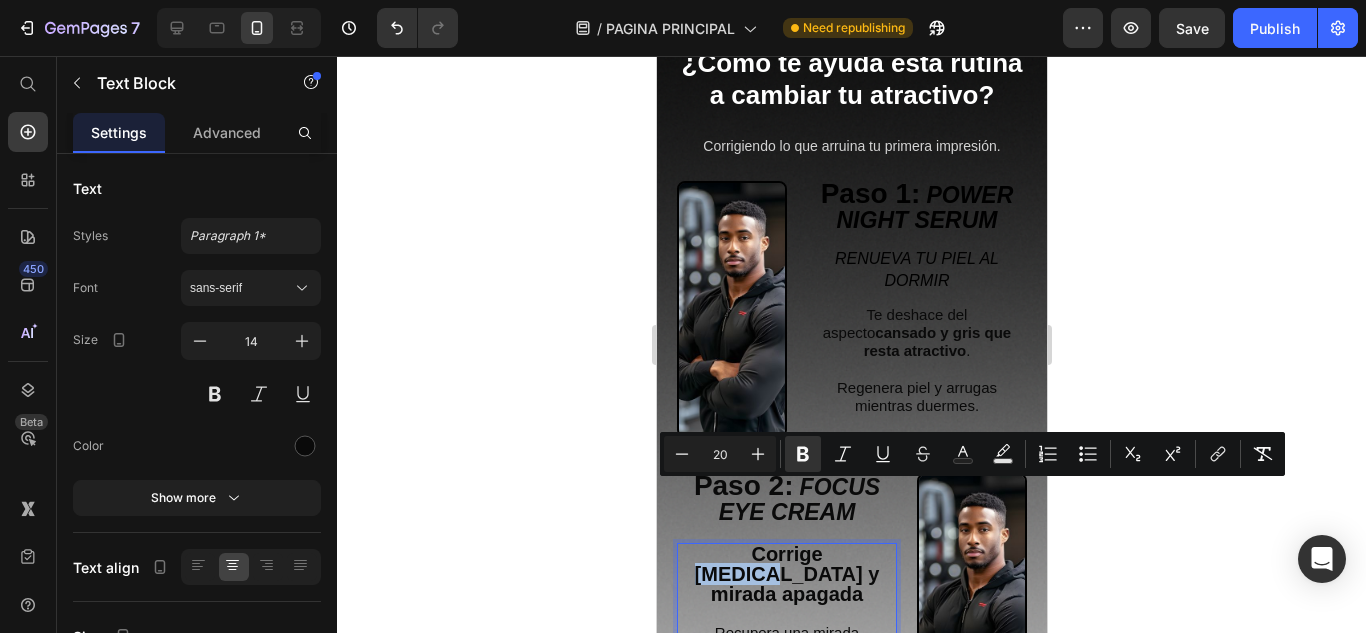 click on "Corrige [MEDICAL_DATA] y mirada apagada" at bounding box center (786, 574) 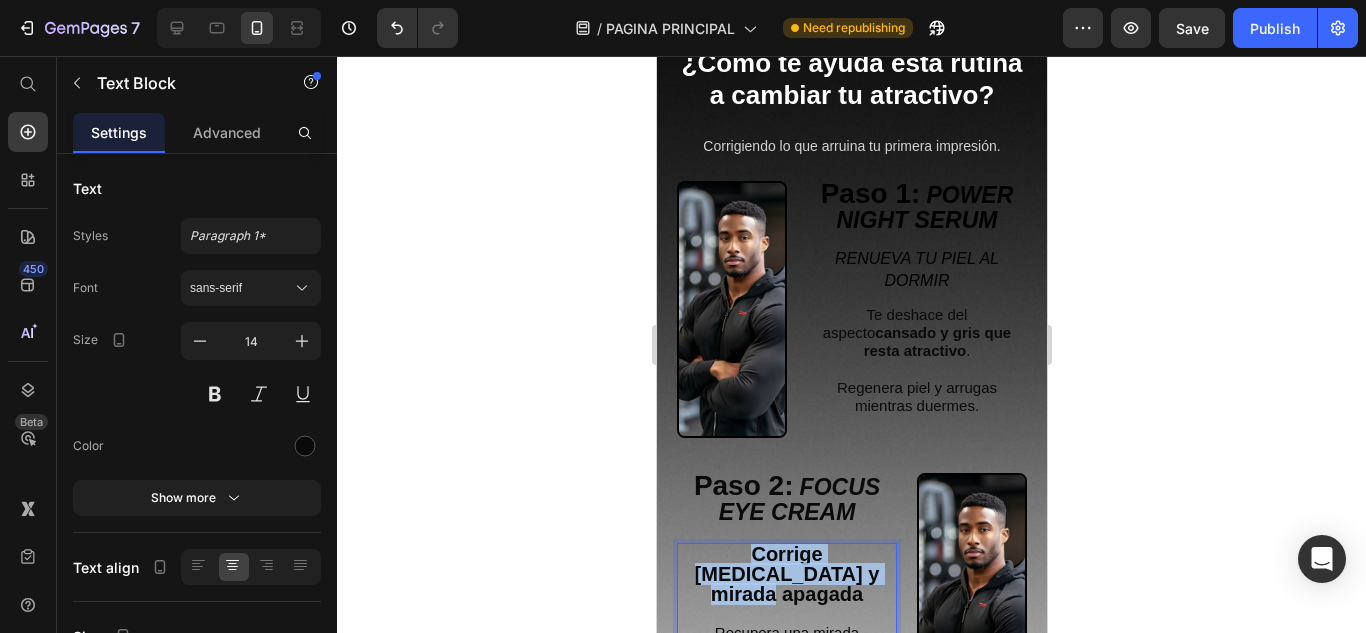 drag, startPoint x: 873, startPoint y: 520, endPoint x: 699, endPoint y: 491, distance: 176.40012 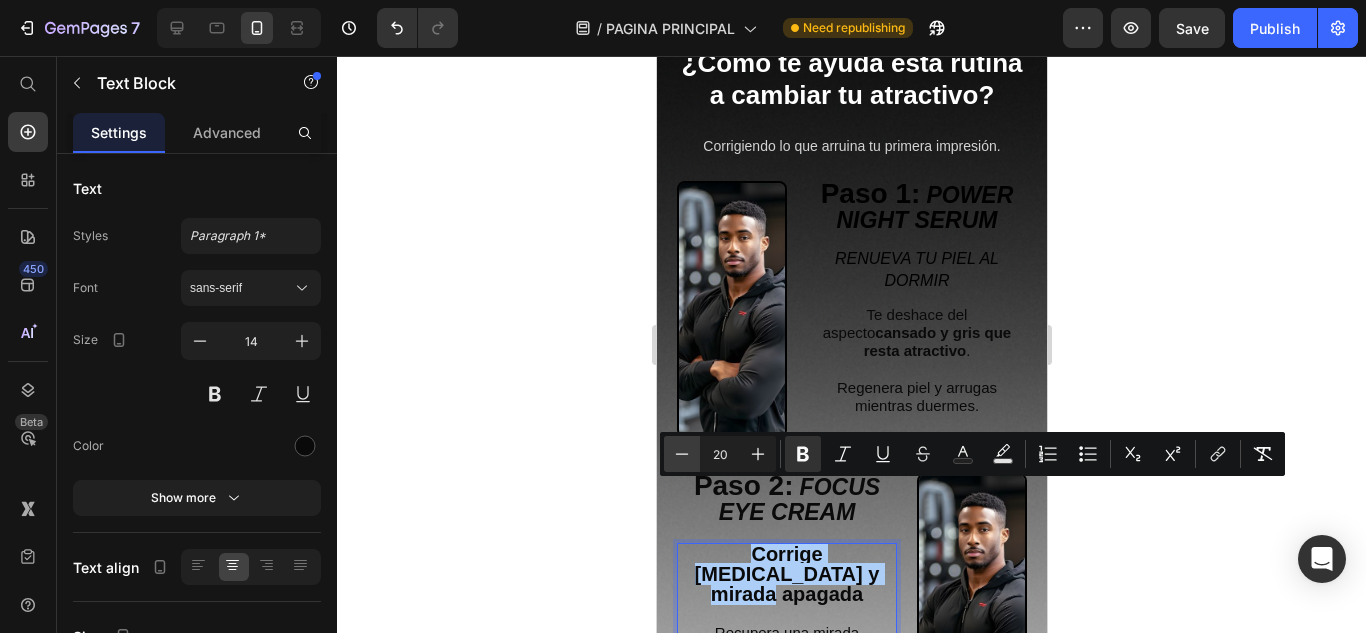 click 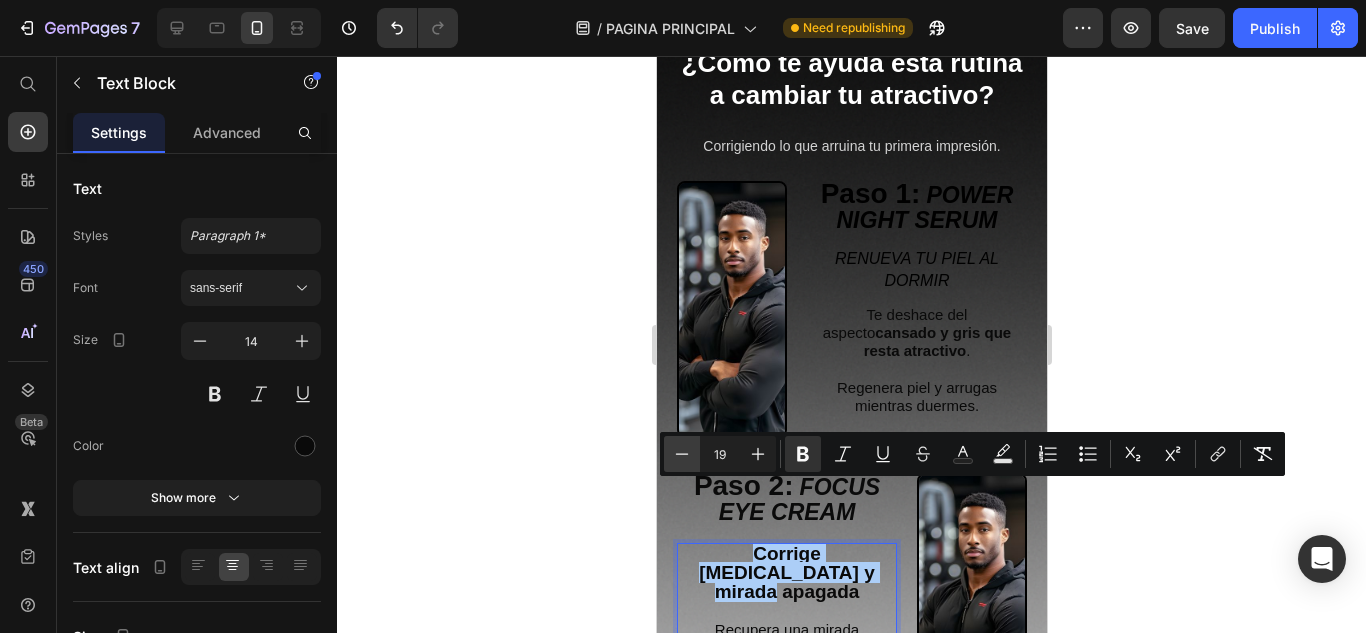click 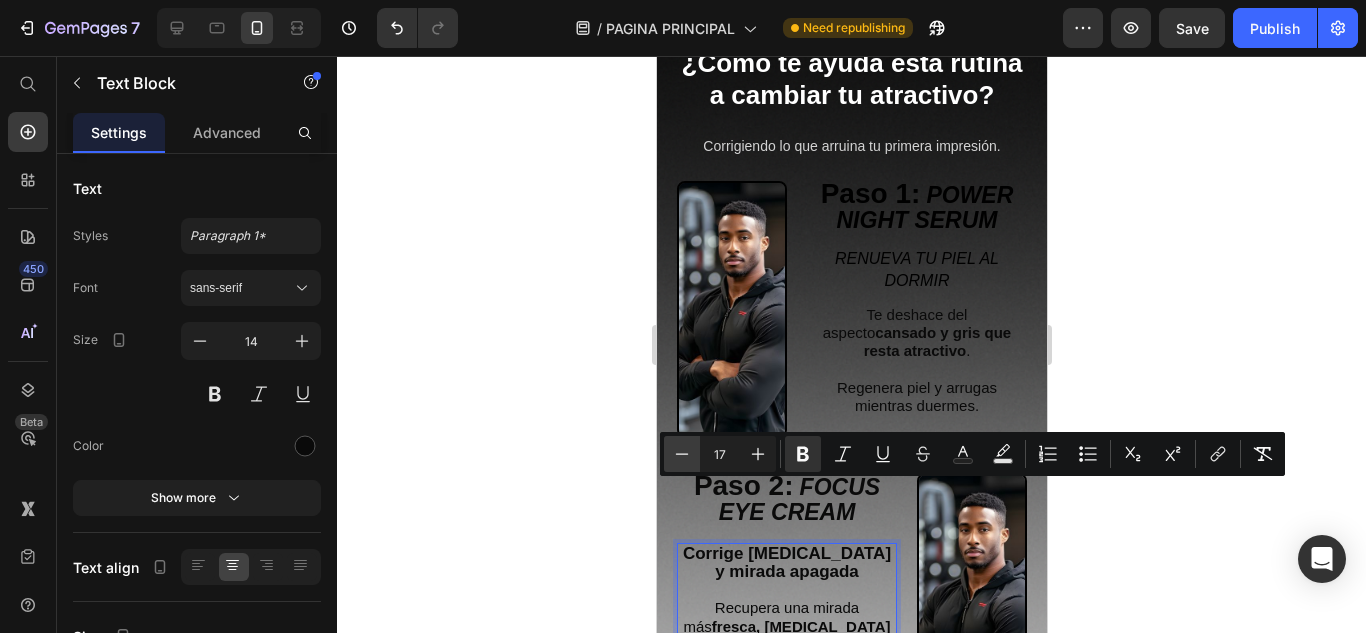 click 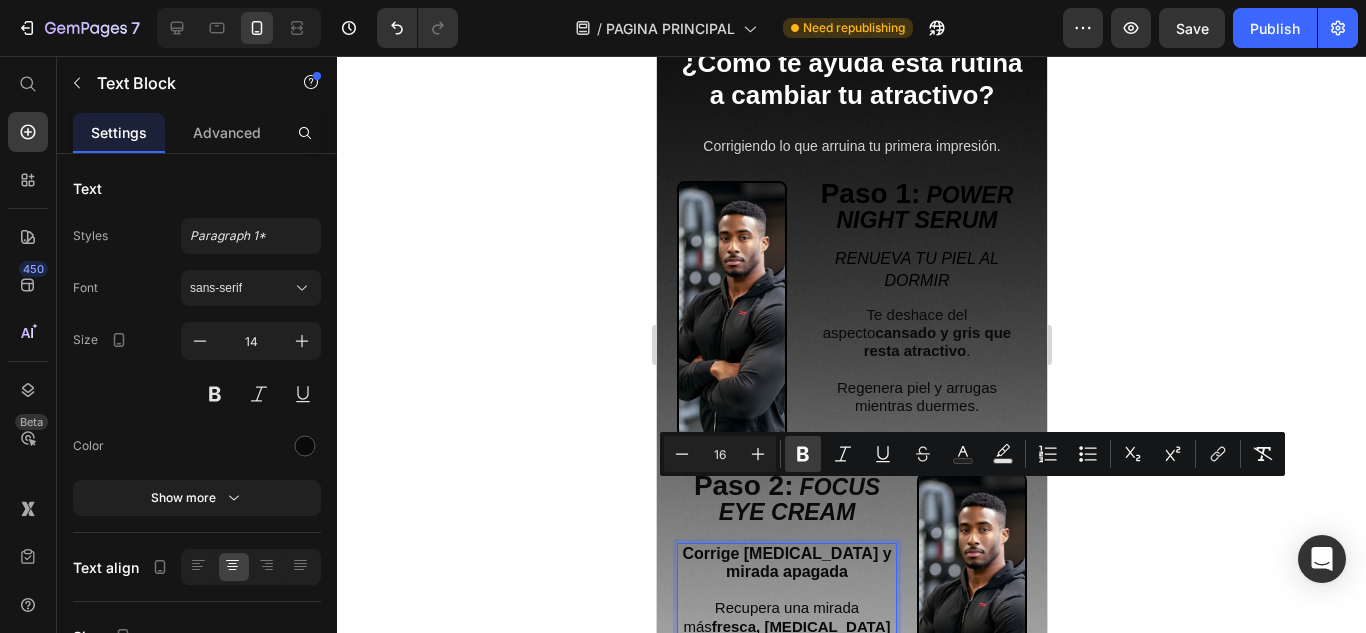 click 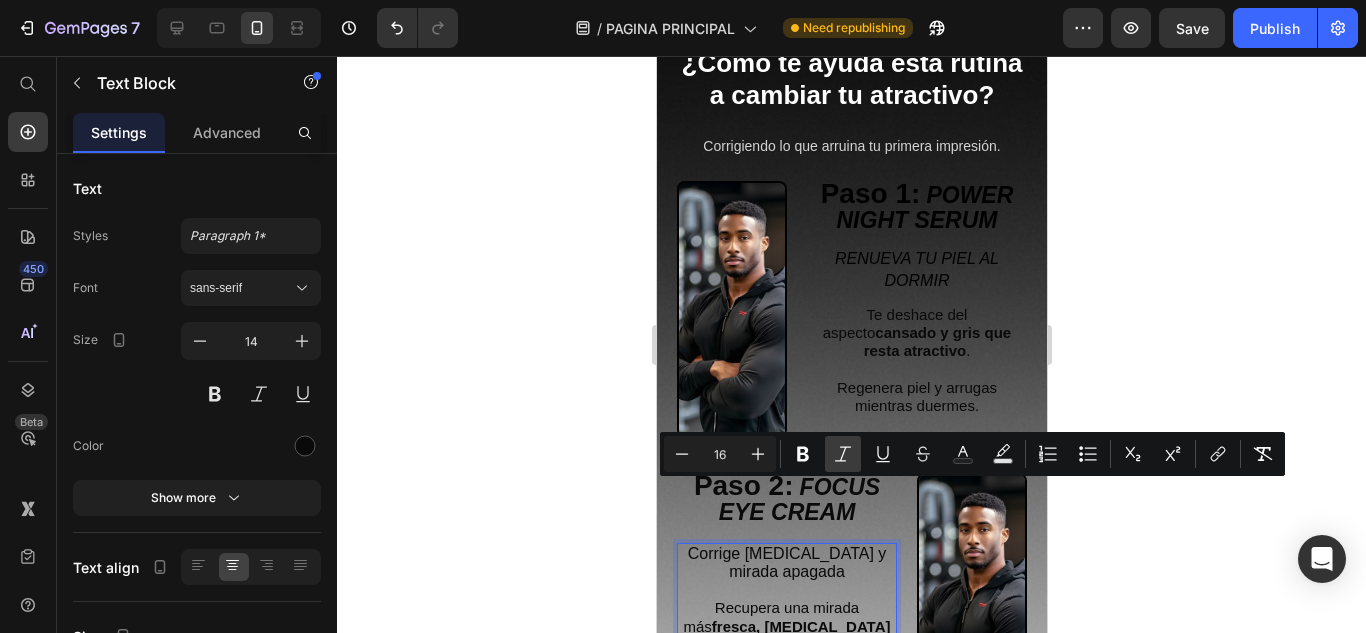 click 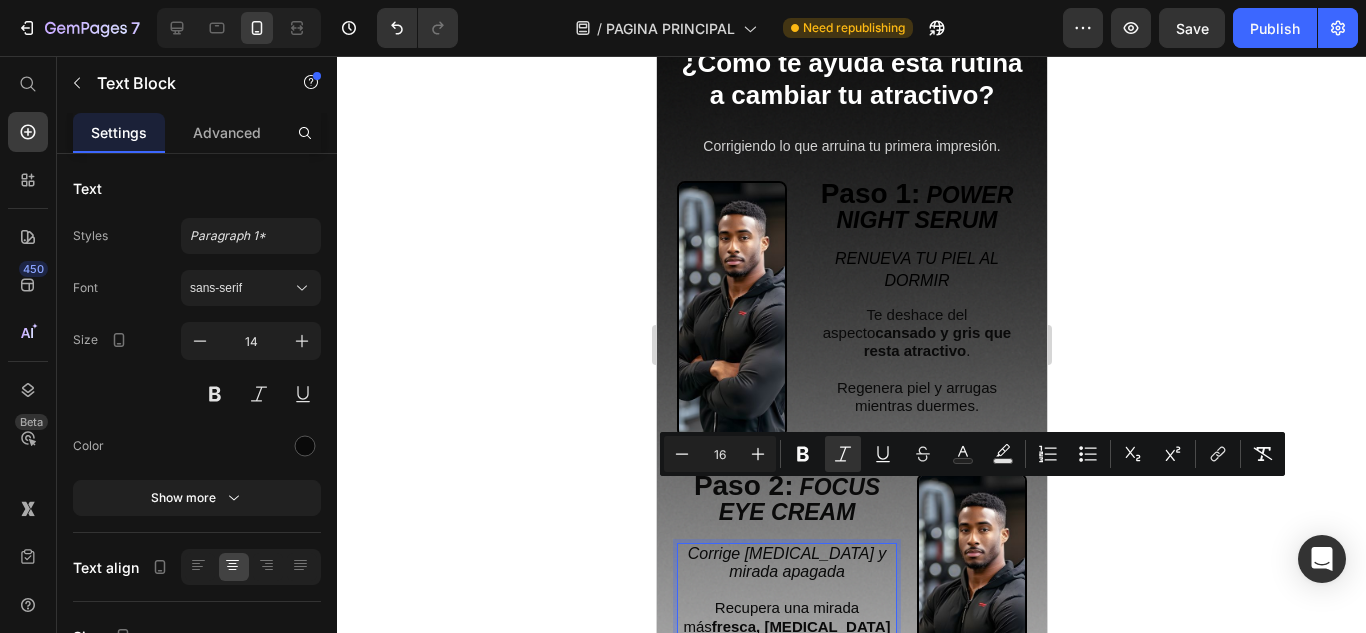 click 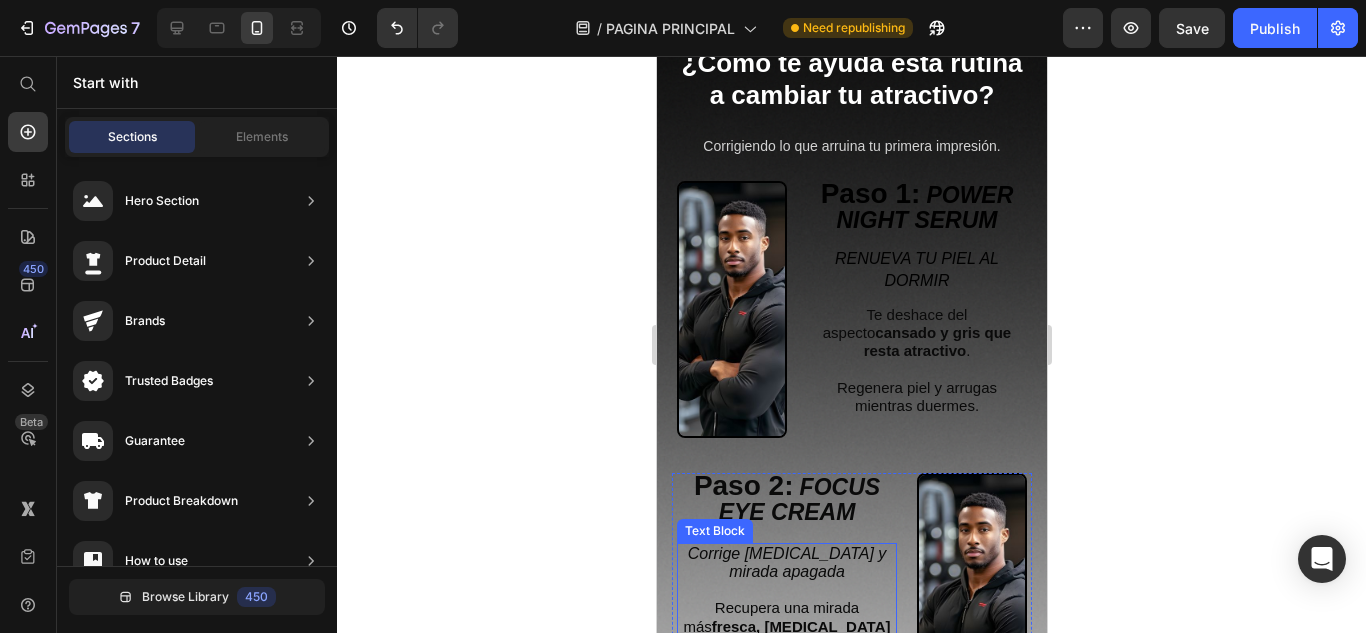 click on "Corrige [MEDICAL_DATA] y mirada apagada" at bounding box center [786, 562] 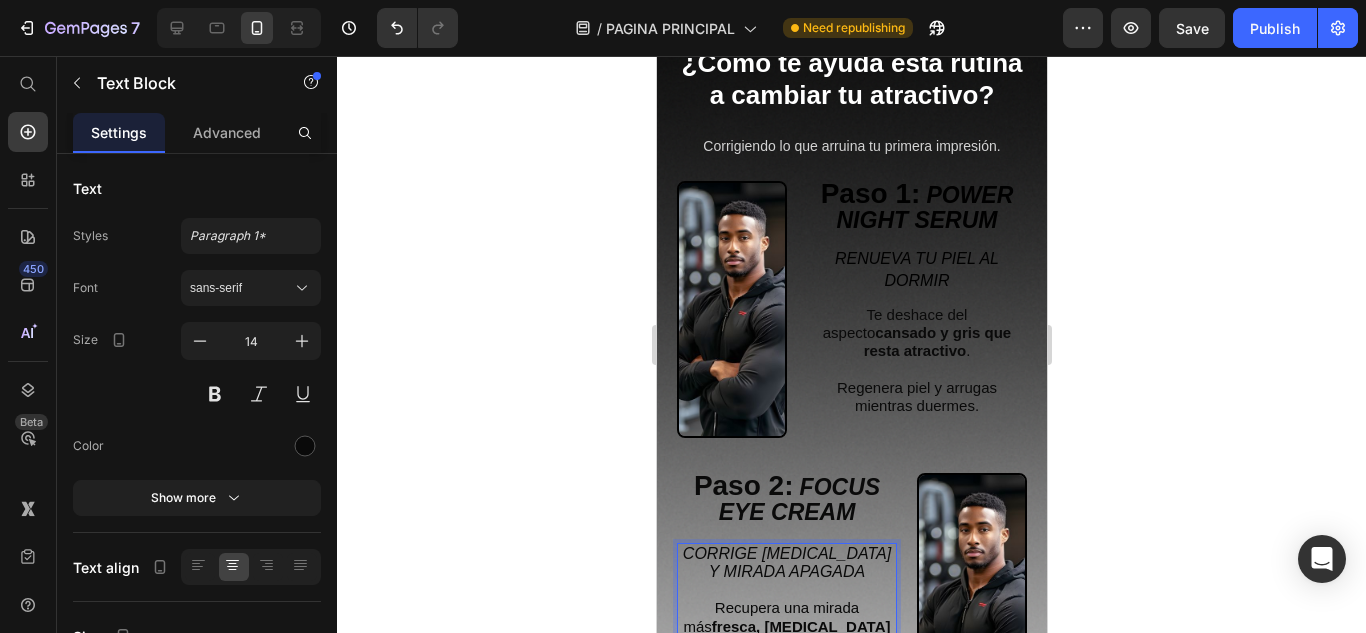 click on "CORRIGE [MEDICAL_DATA] Y MIRADA APAGADA" at bounding box center [786, 562] 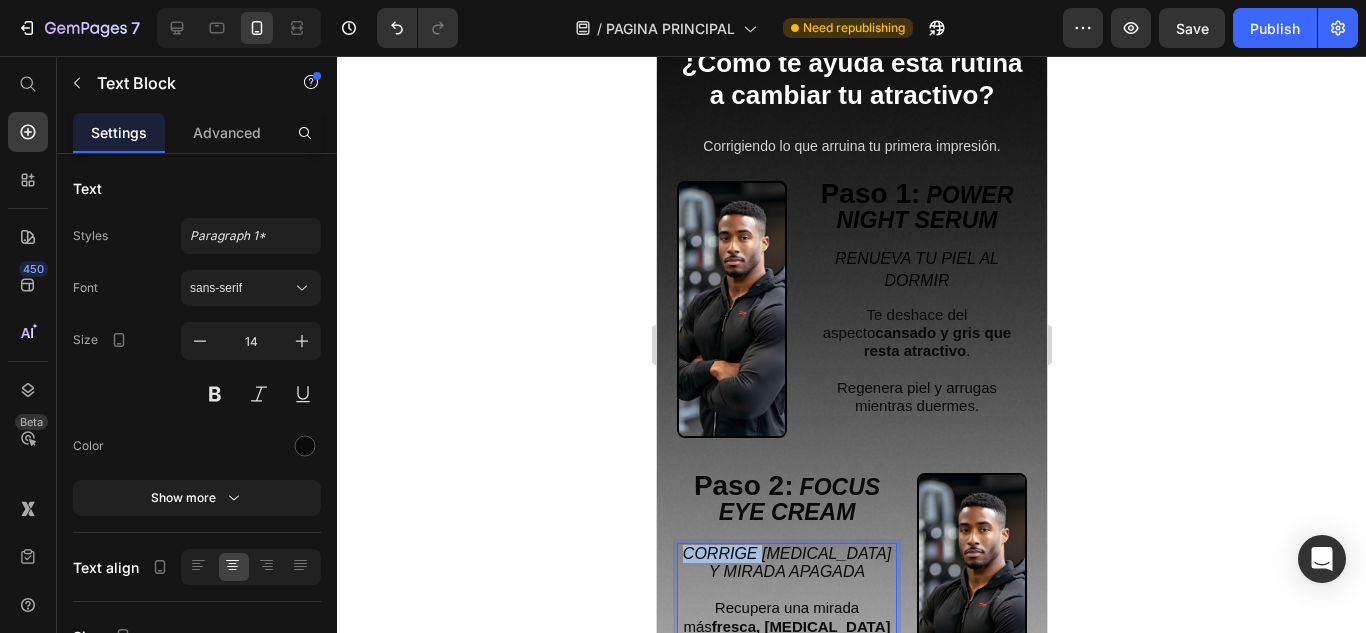 click on "CORRIGE [MEDICAL_DATA] Y MIRADA APAGADA" at bounding box center [786, 562] 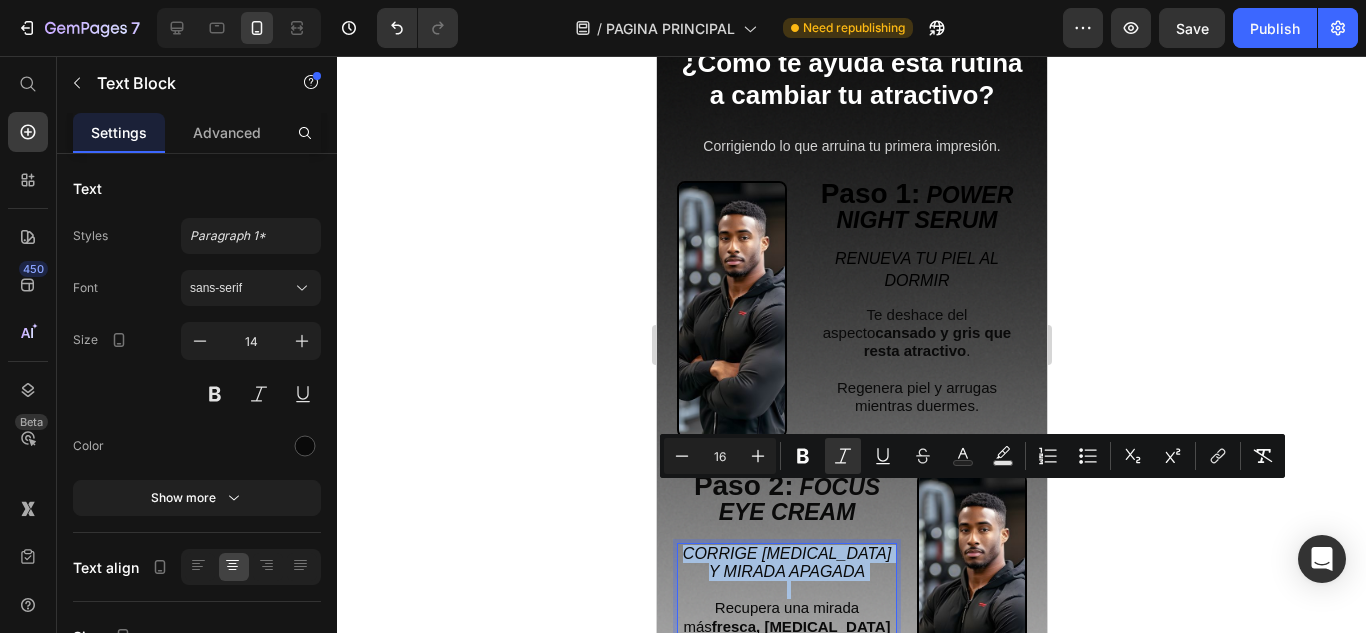 click on "CORRIGE [MEDICAL_DATA] Y MIRADA APAGADA" at bounding box center (786, 562) 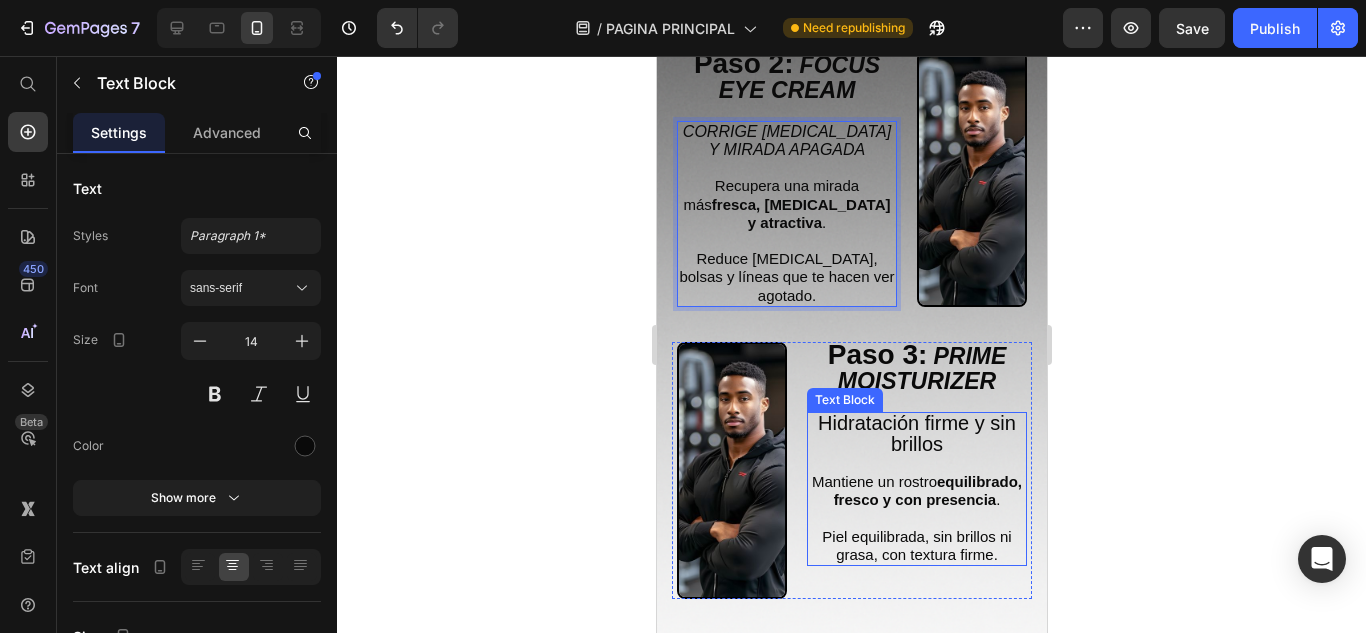 scroll, scrollTop: 4400, scrollLeft: 0, axis: vertical 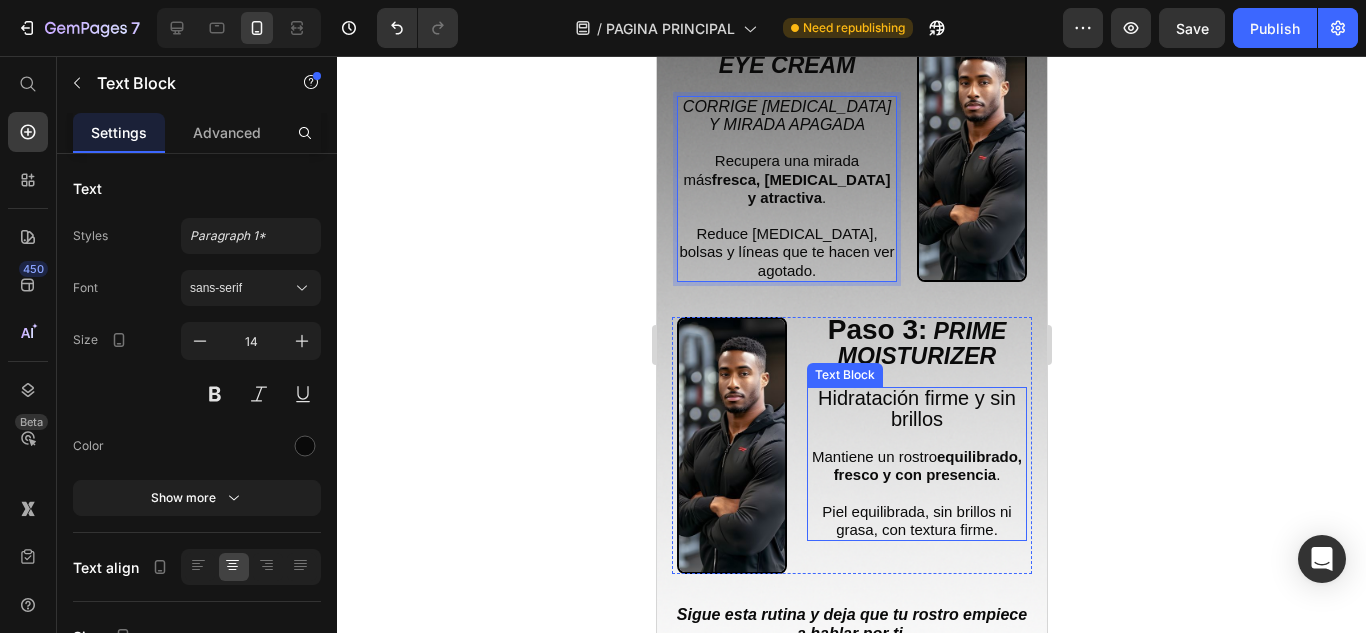 click on "Hidratación firme y sin brillos" at bounding box center (916, 408) 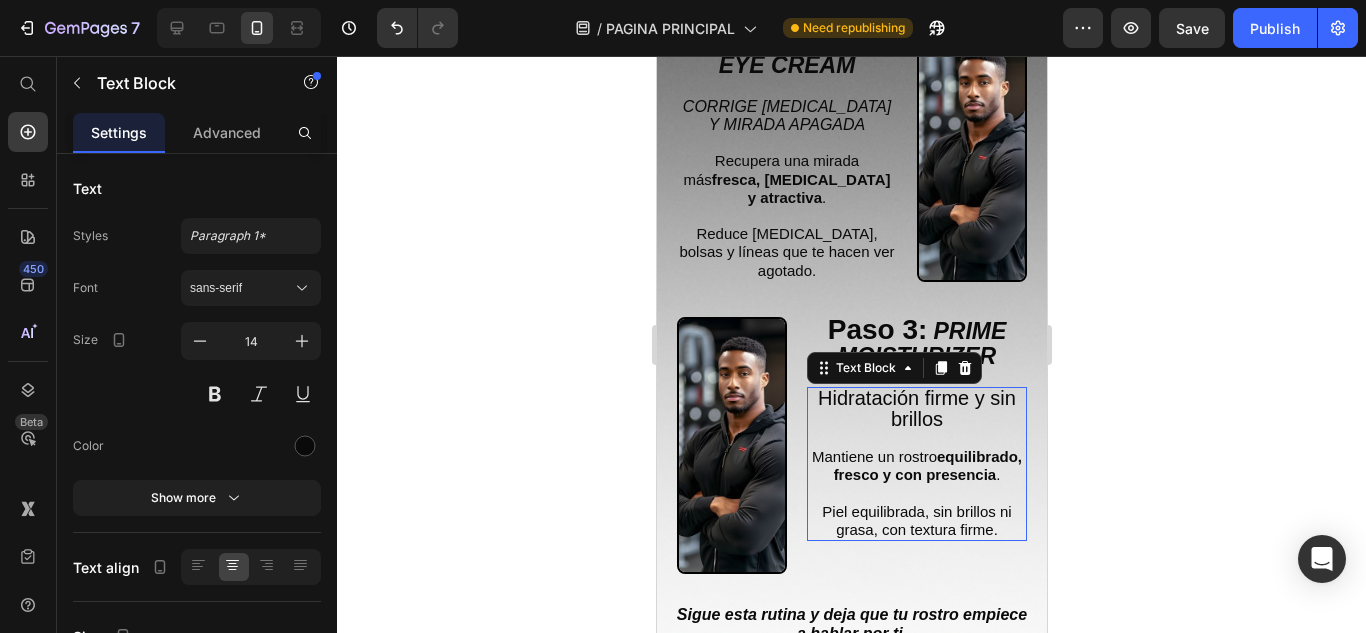 click on "Hidratación firme y sin brillos" at bounding box center [916, 408] 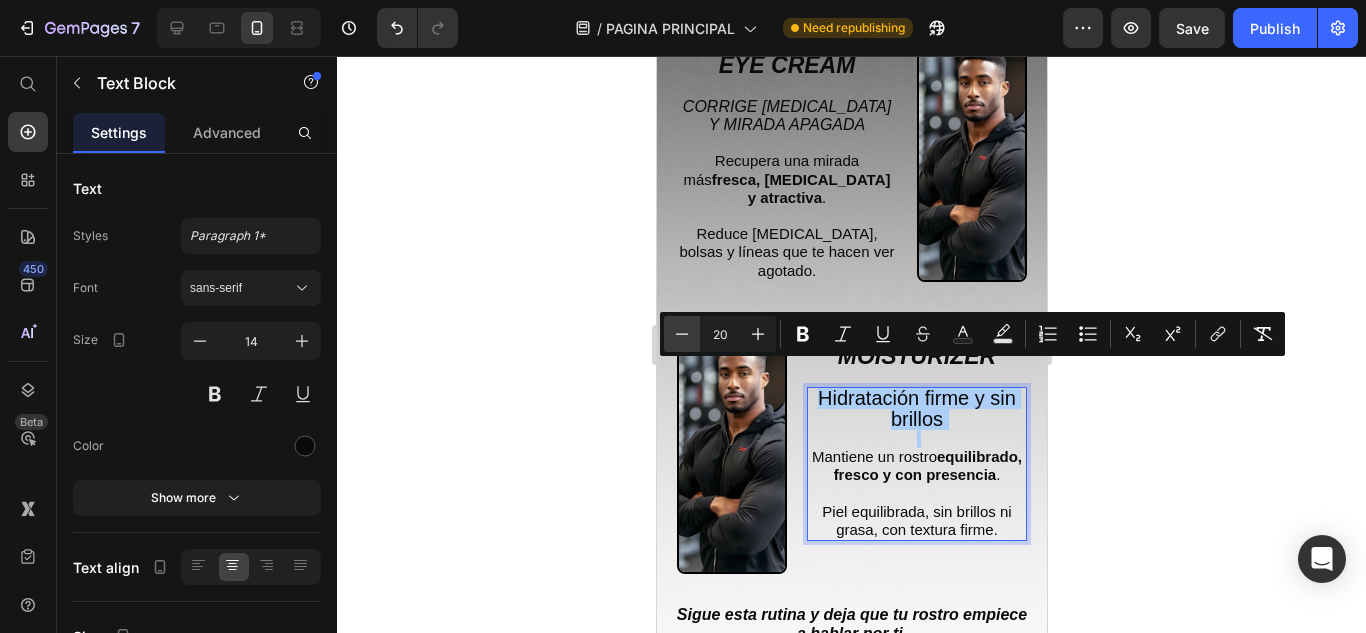 click on "Minus" at bounding box center [682, 334] 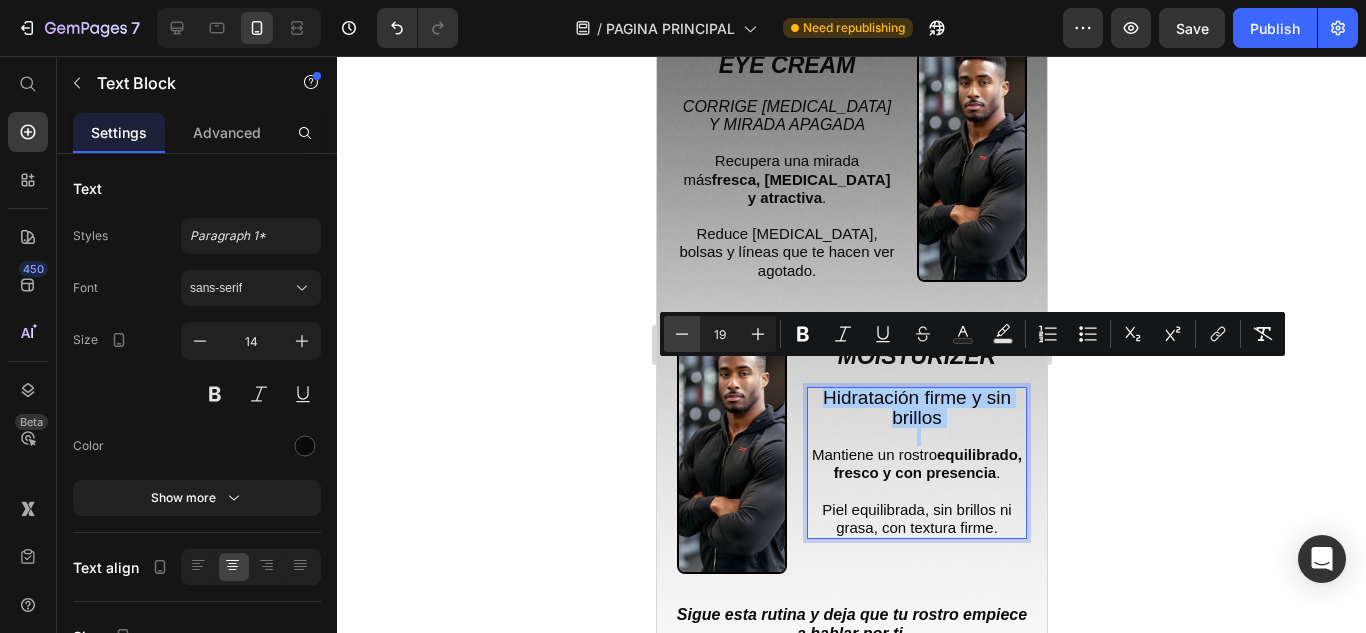click on "Minus" at bounding box center (682, 334) 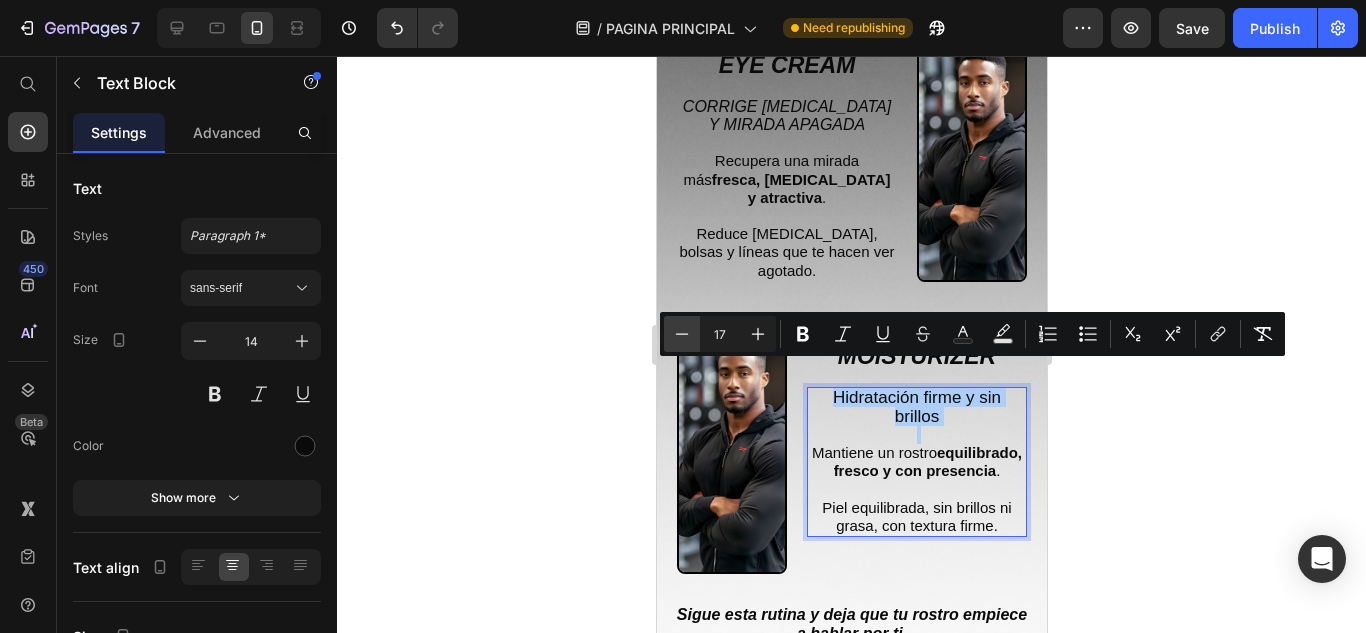 click 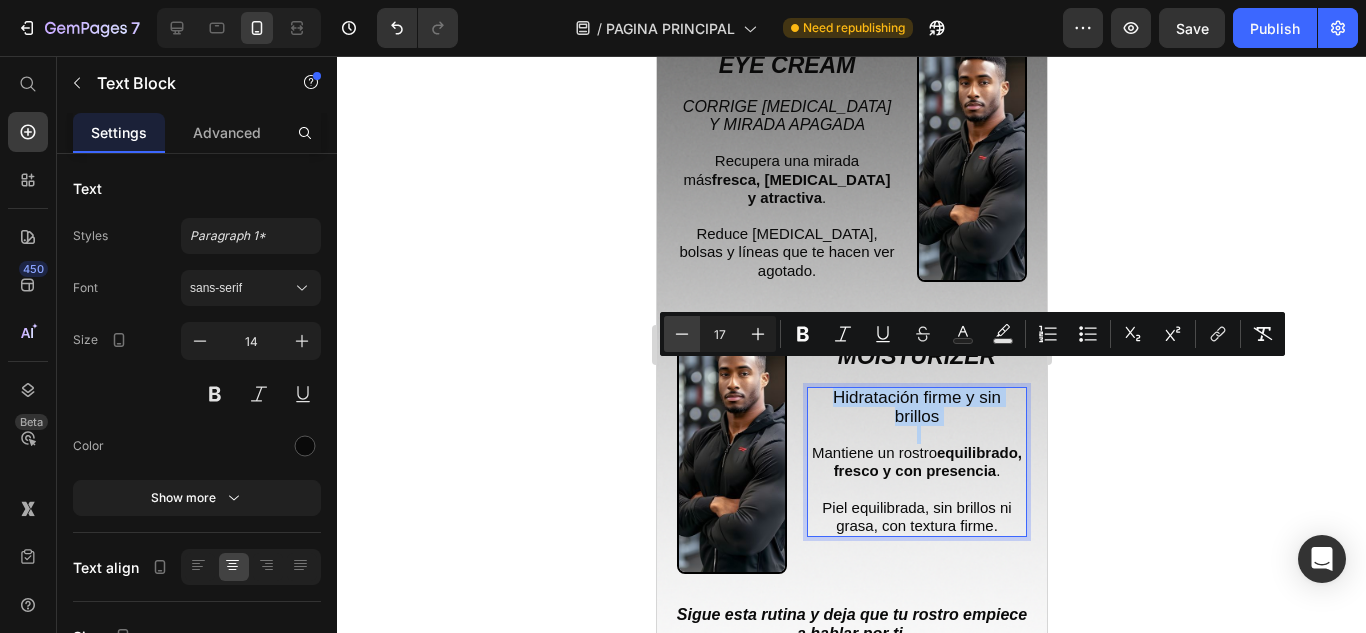 type on "16" 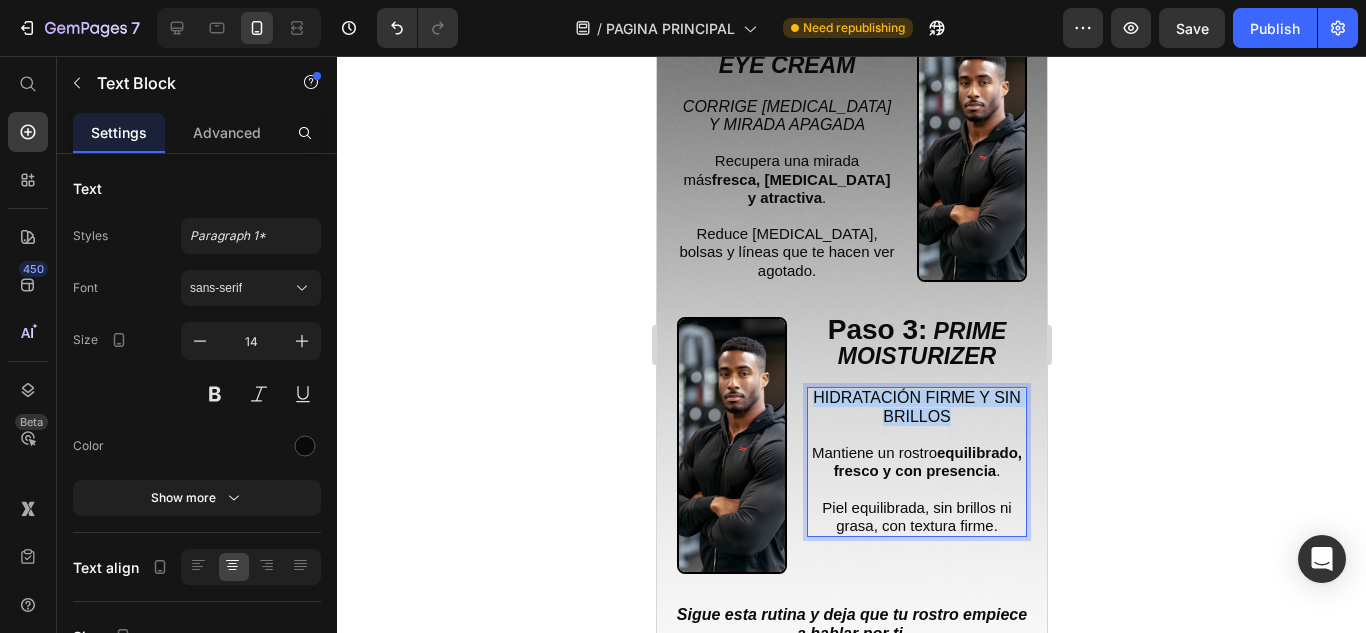 drag, startPoint x: 979, startPoint y: 400, endPoint x: 816, endPoint y: 368, distance: 166.1114 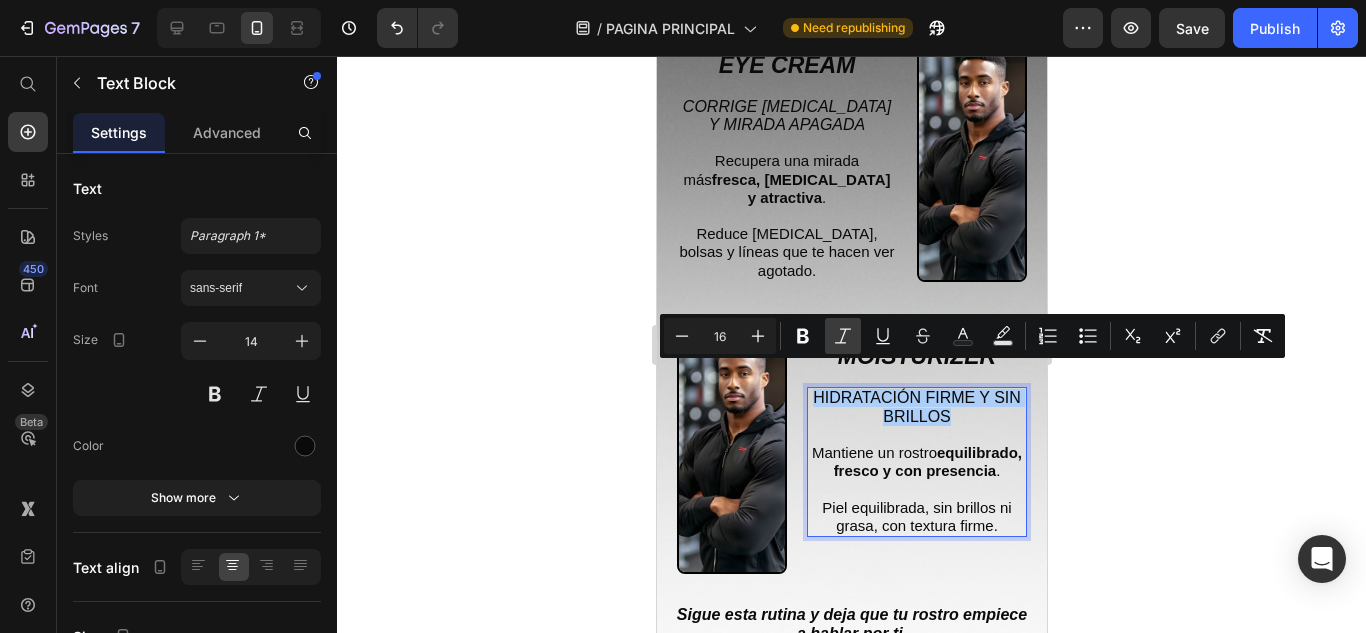 click on "Italic" at bounding box center (843, 336) 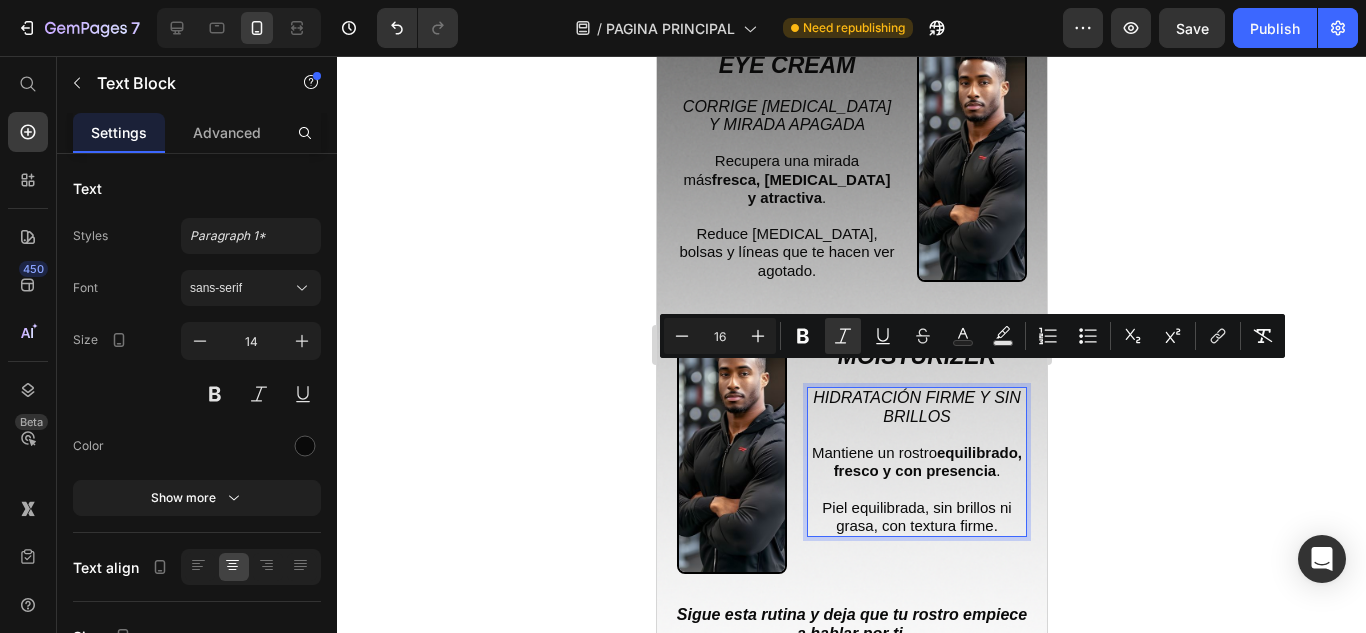 click 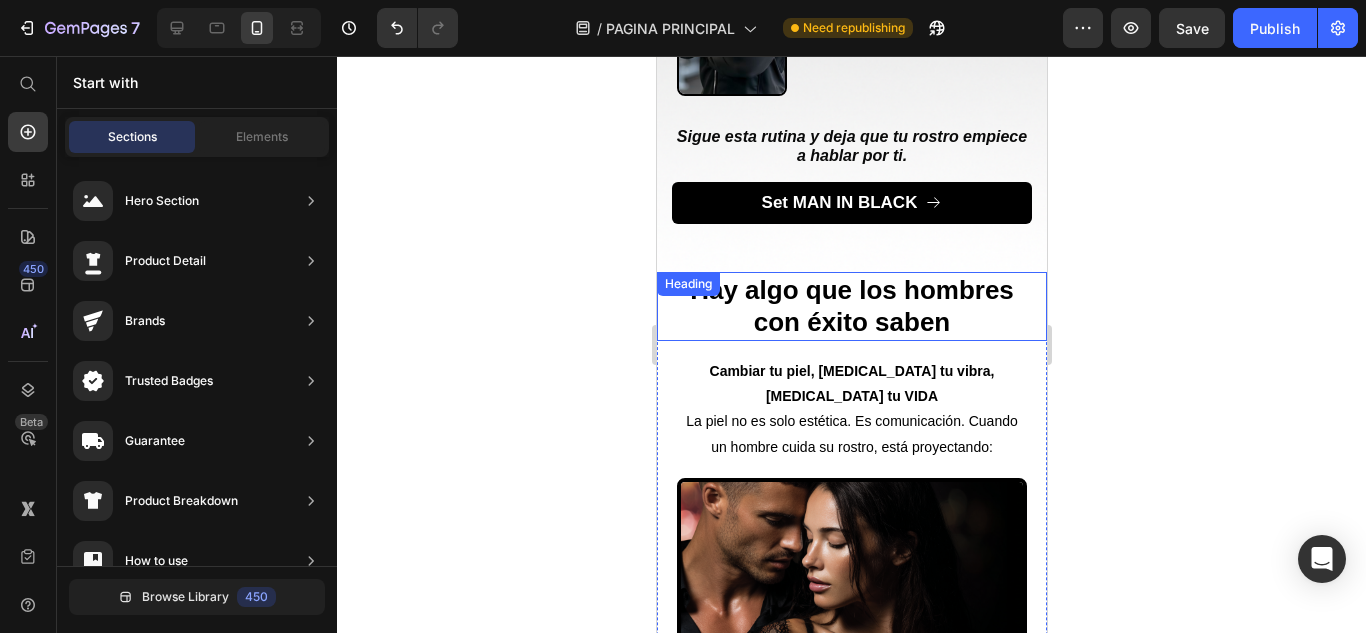 scroll, scrollTop: 4900, scrollLeft: 0, axis: vertical 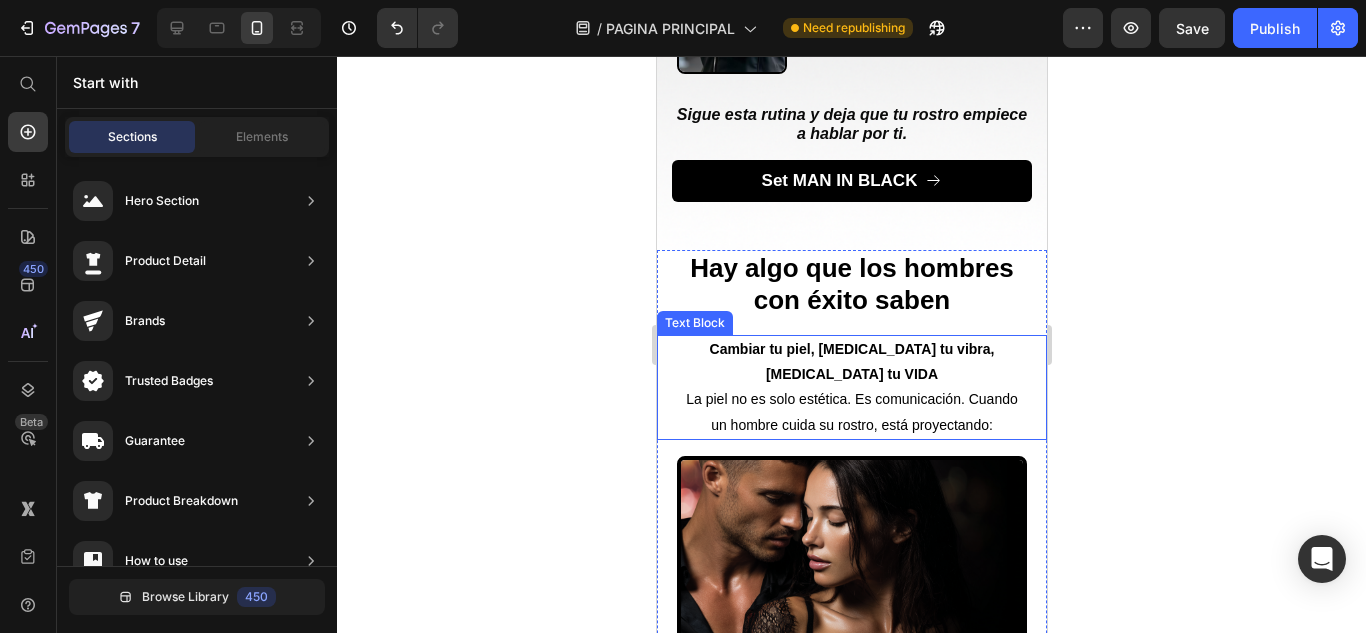 click on "La piel no es solo estética. Es comunicación. Cuando un hombre cuida su rostro, está proyectando:" at bounding box center (851, 411) 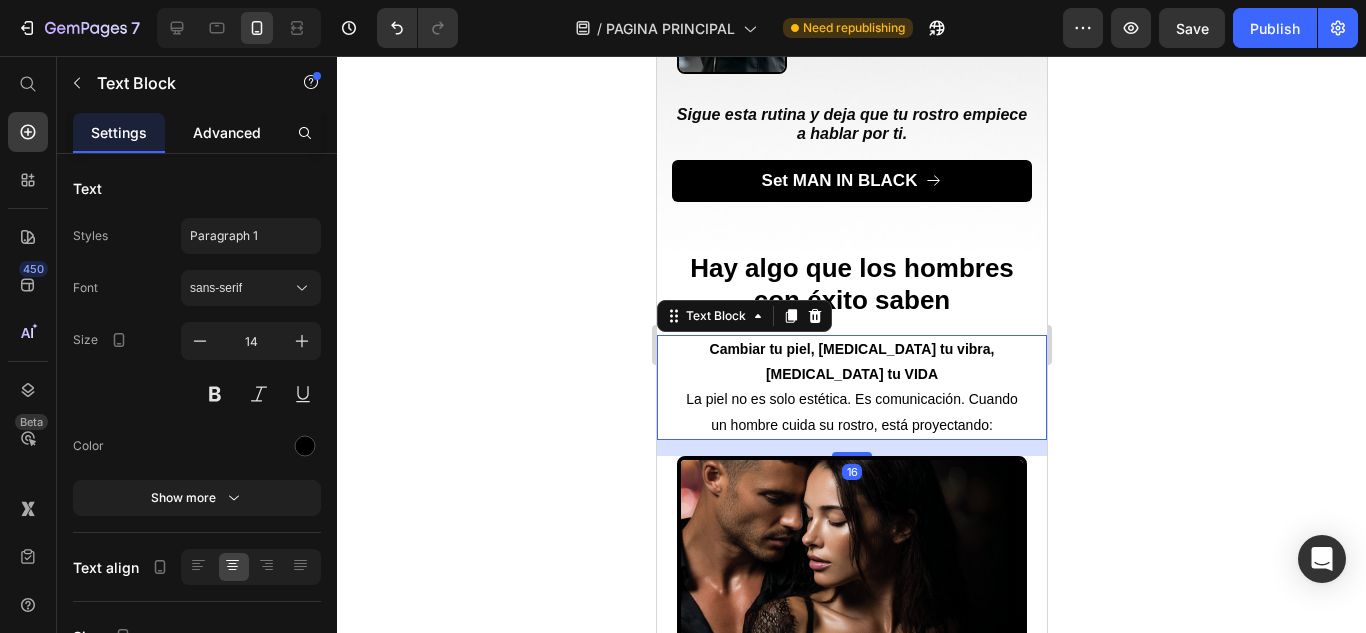 click on "Advanced" at bounding box center (227, 132) 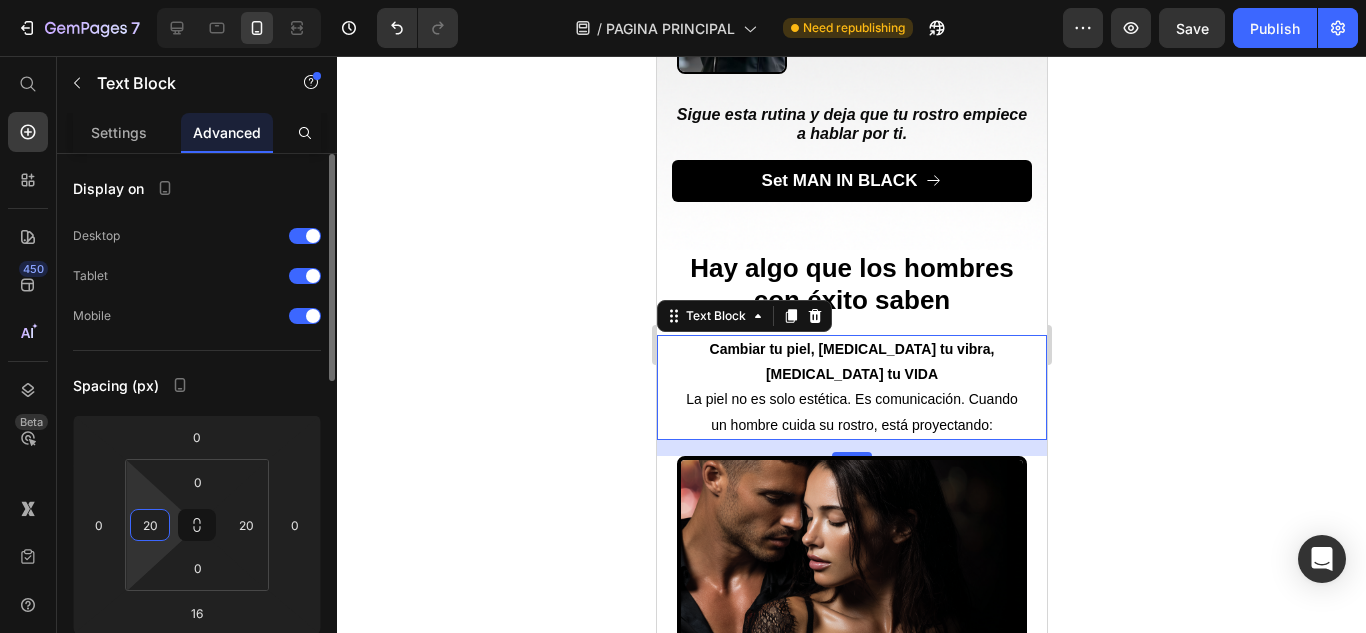 click on "20" at bounding box center [150, 525] 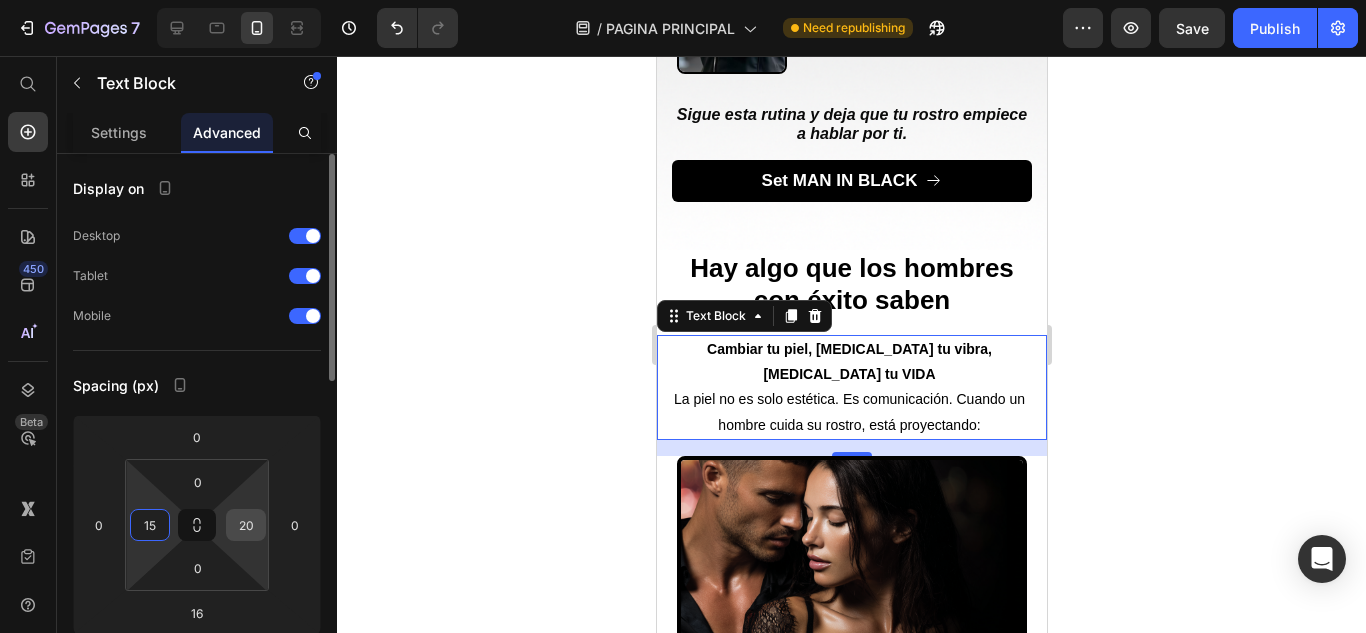 type on "15" 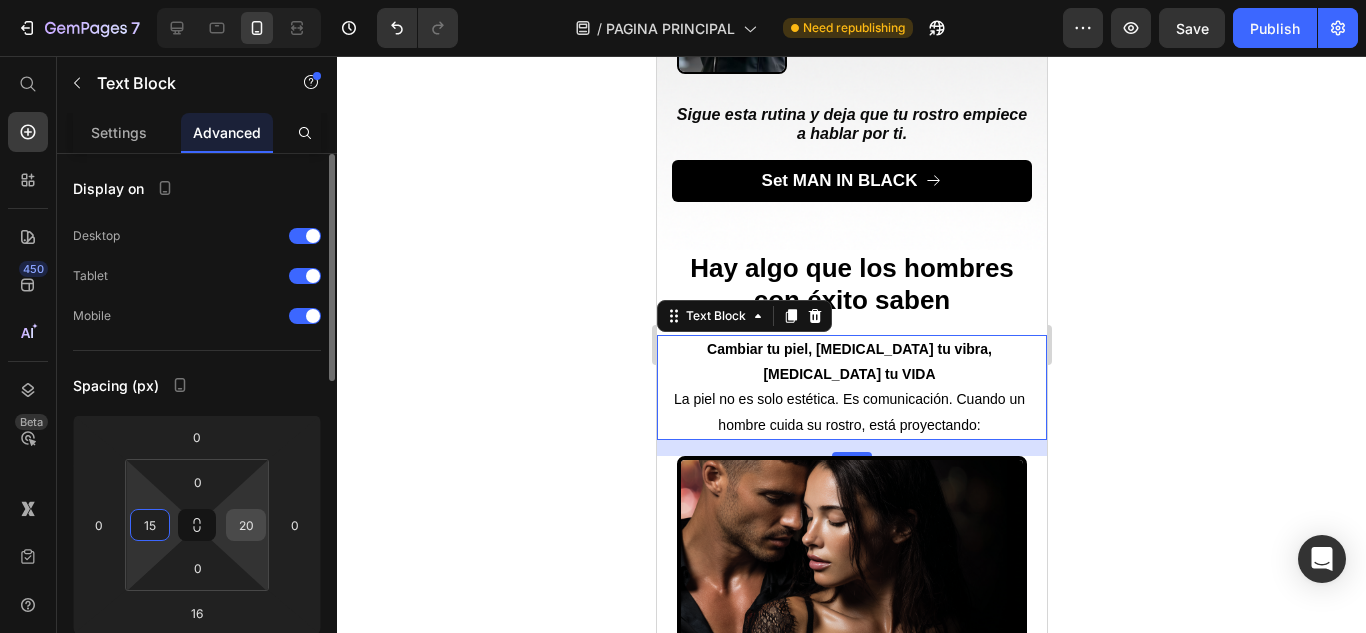 click on "20" at bounding box center (246, 525) 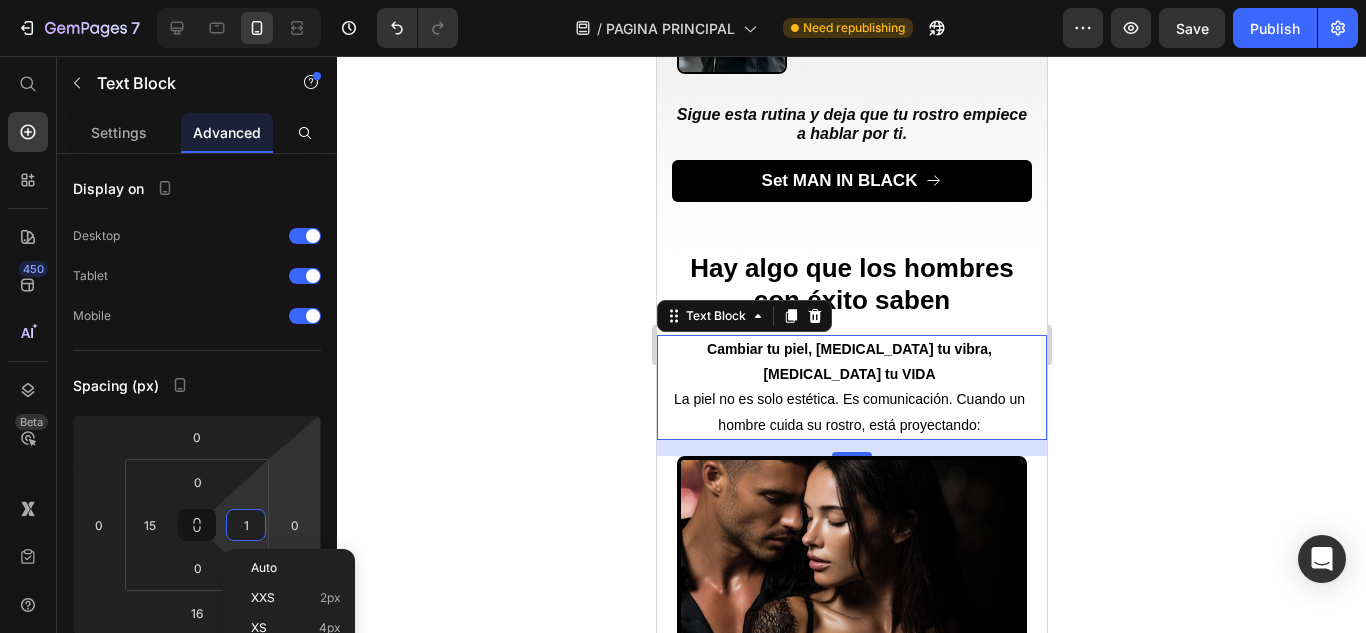type on "15" 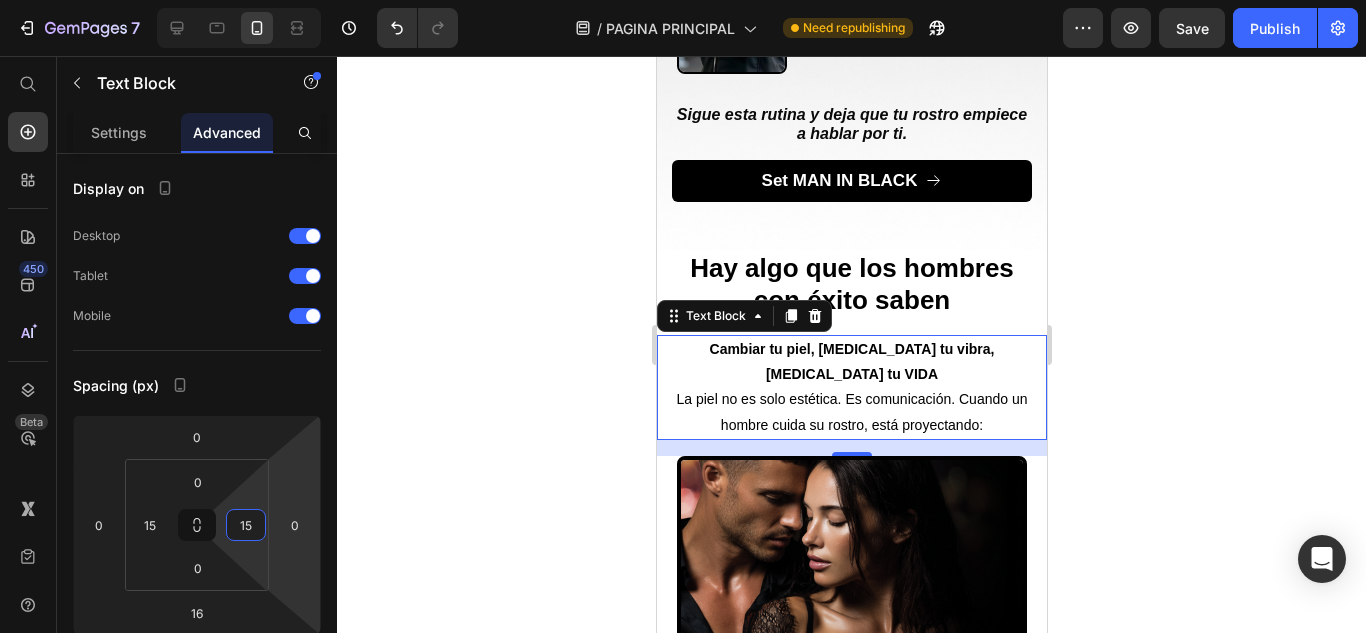 click 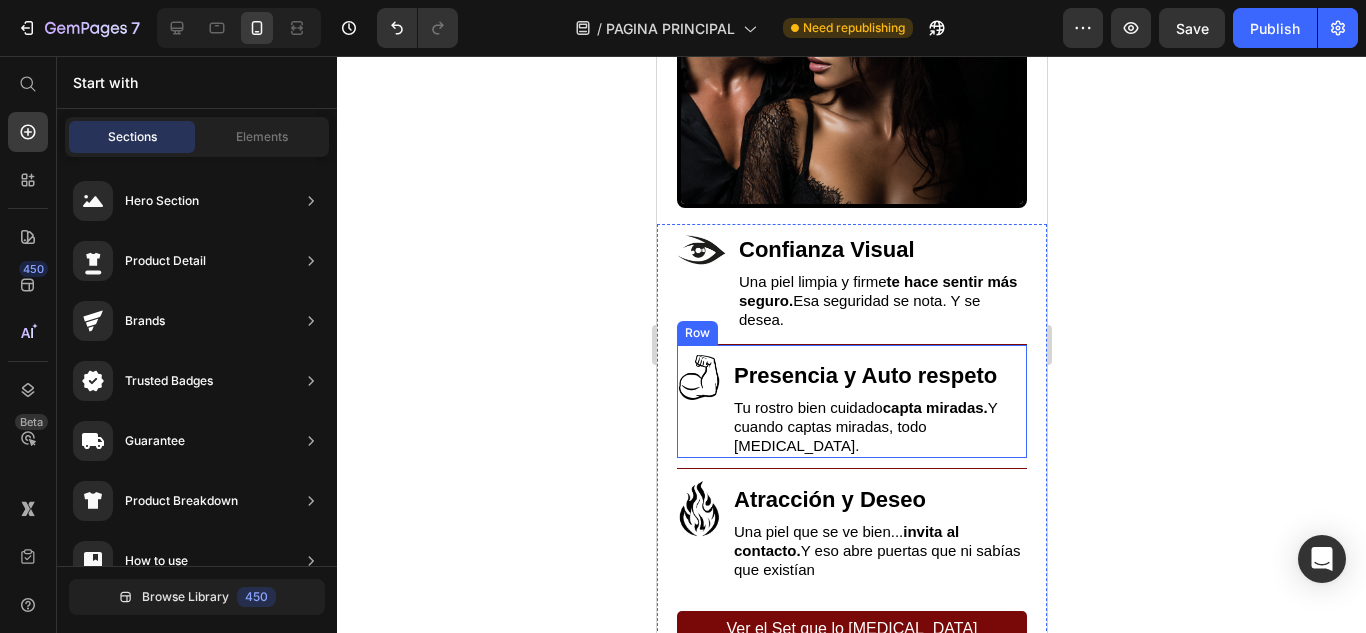 scroll, scrollTop: 5400, scrollLeft: 0, axis: vertical 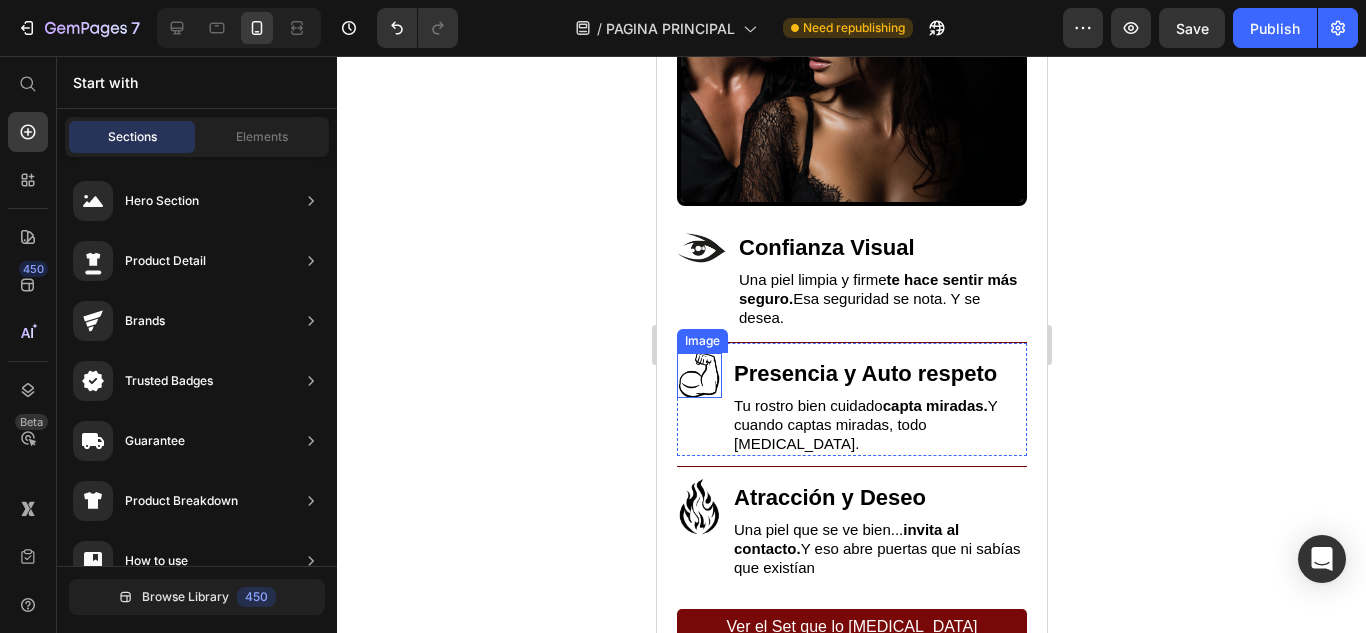 click at bounding box center (698, 375) 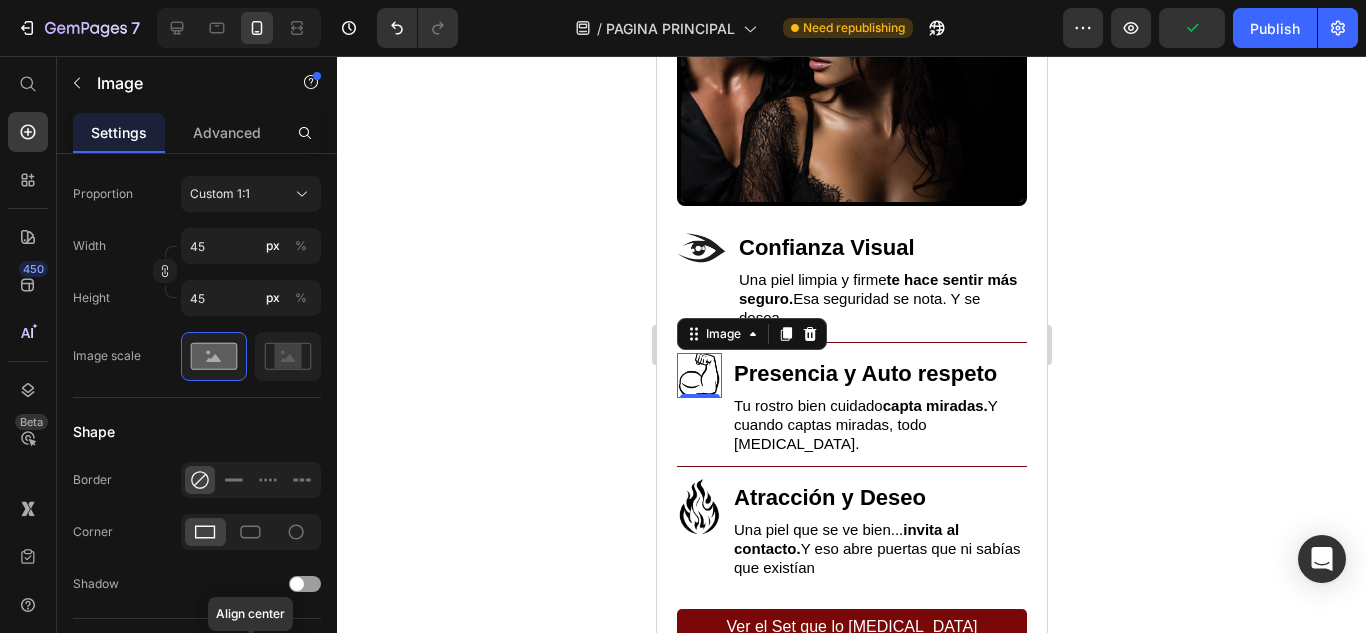 scroll, scrollTop: 900, scrollLeft: 0, axis: vertical 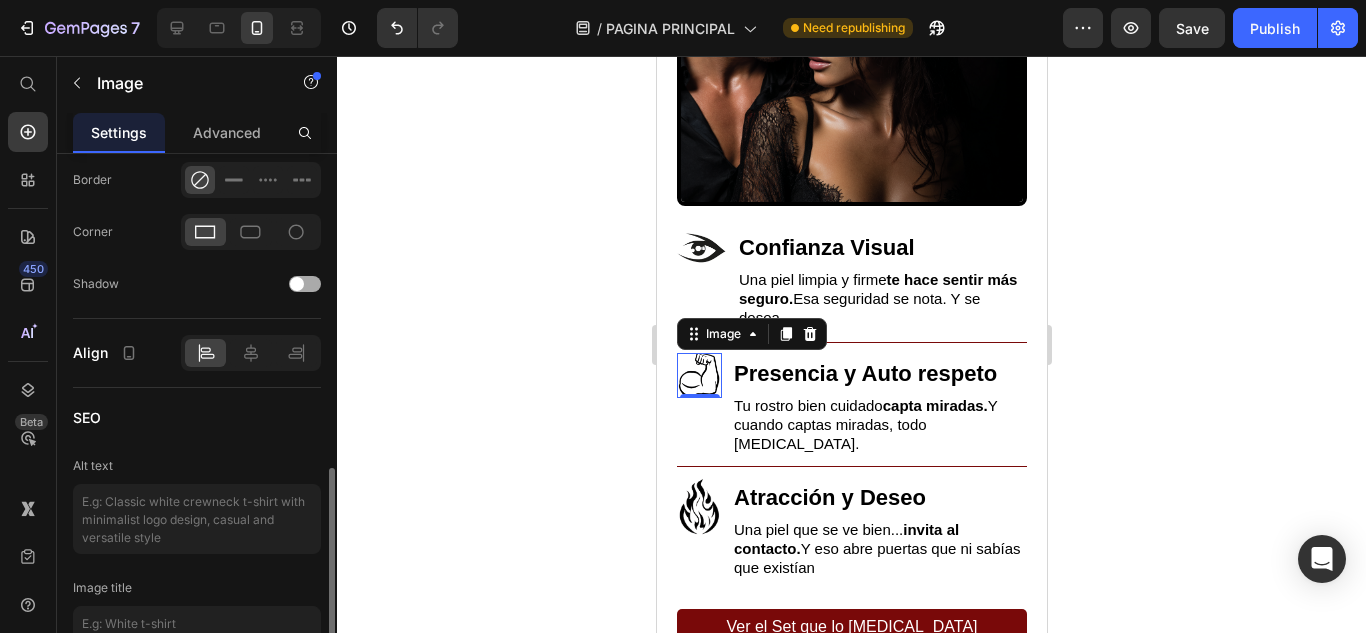 click at bounding box center (305, 284) 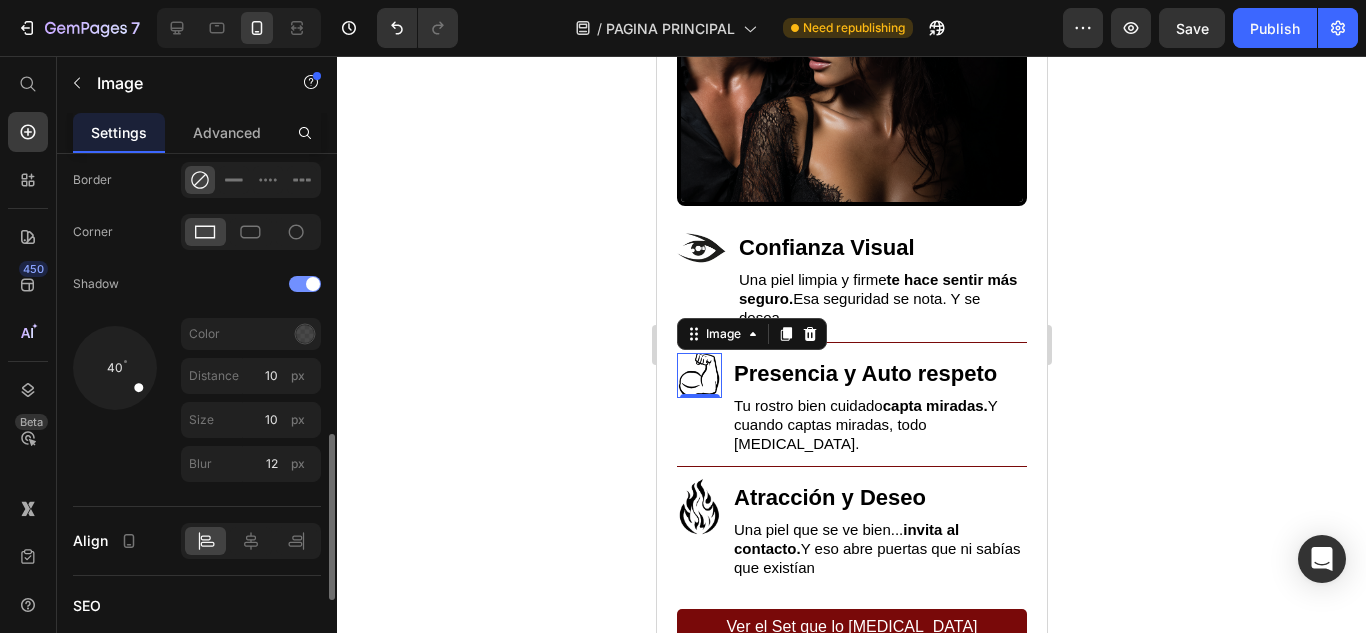 click at bounding box center [313, 284] 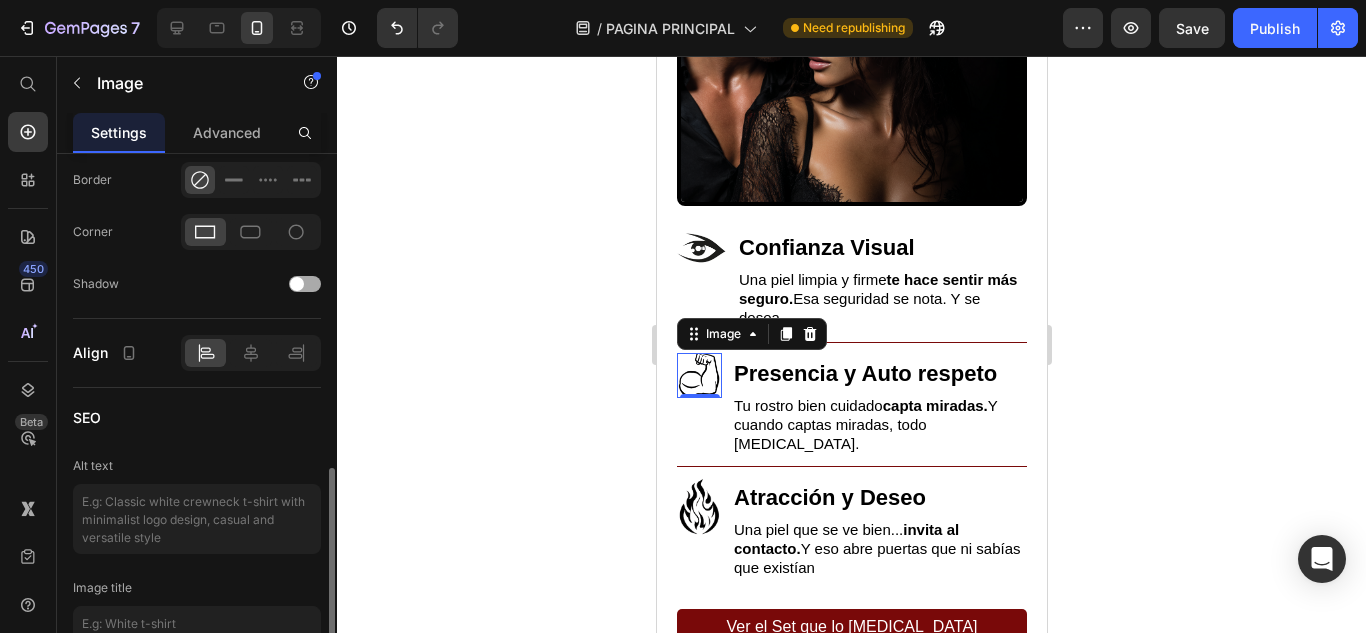click at bounding box center [305, 284] 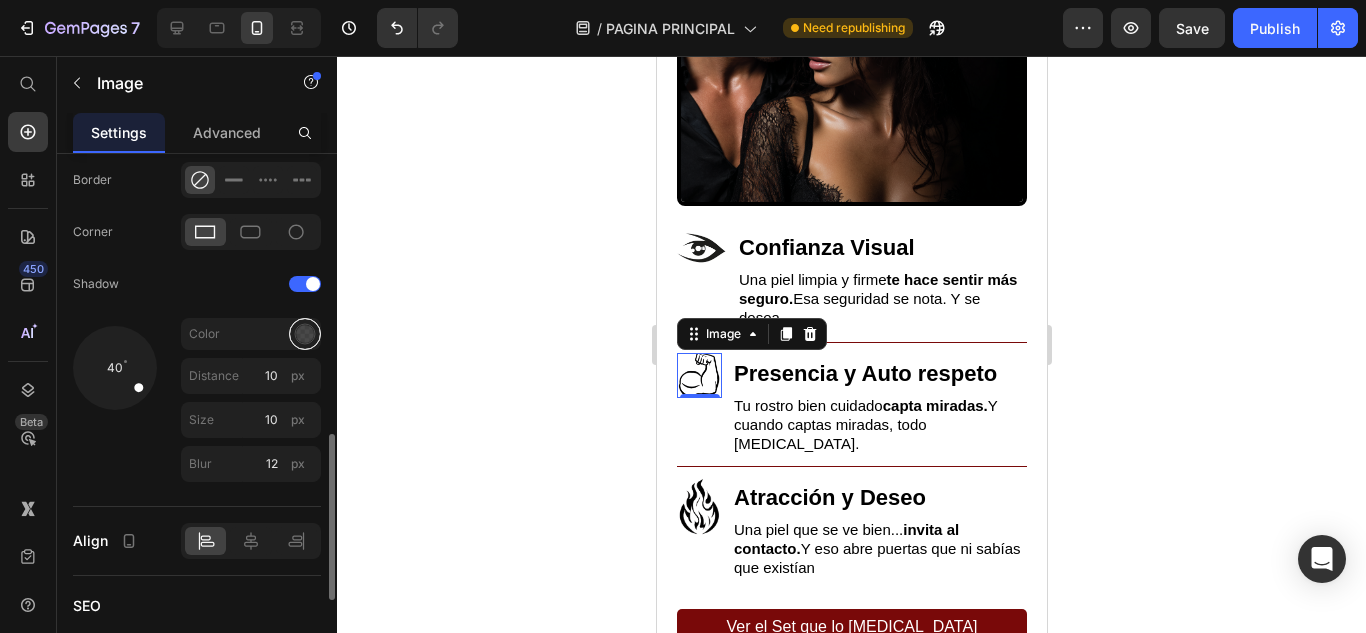 click at bounding box center (305, 333) 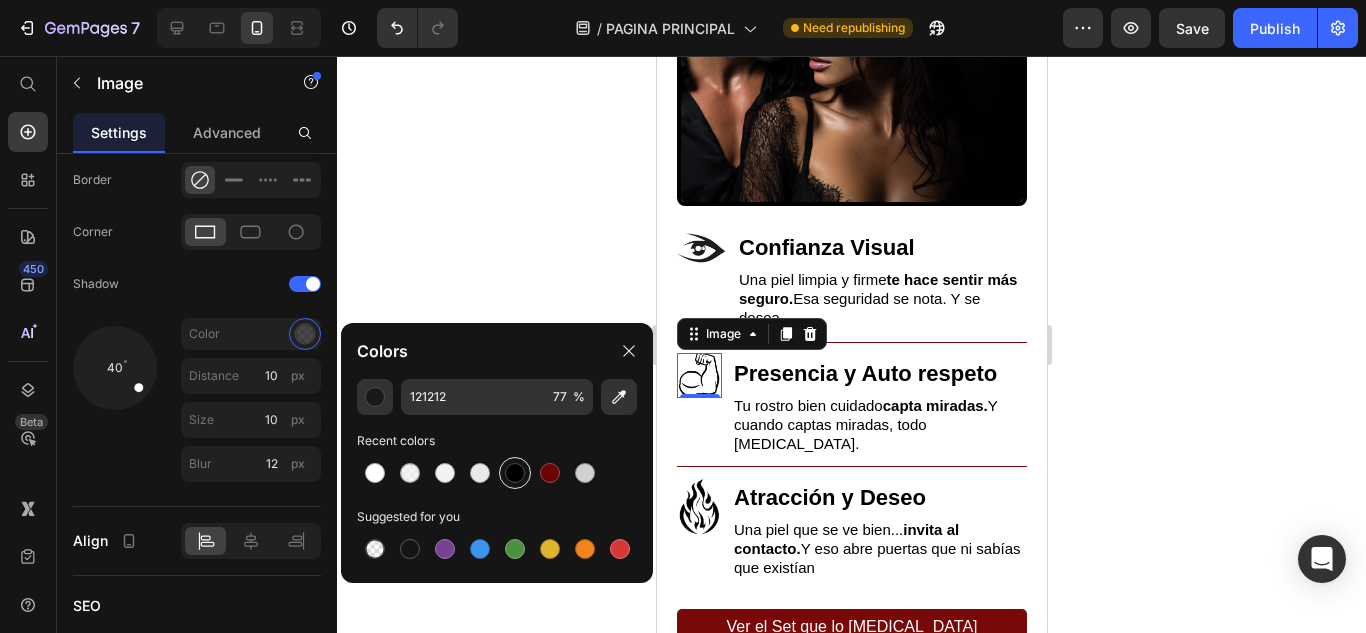 click at bounding box center [515, 473] 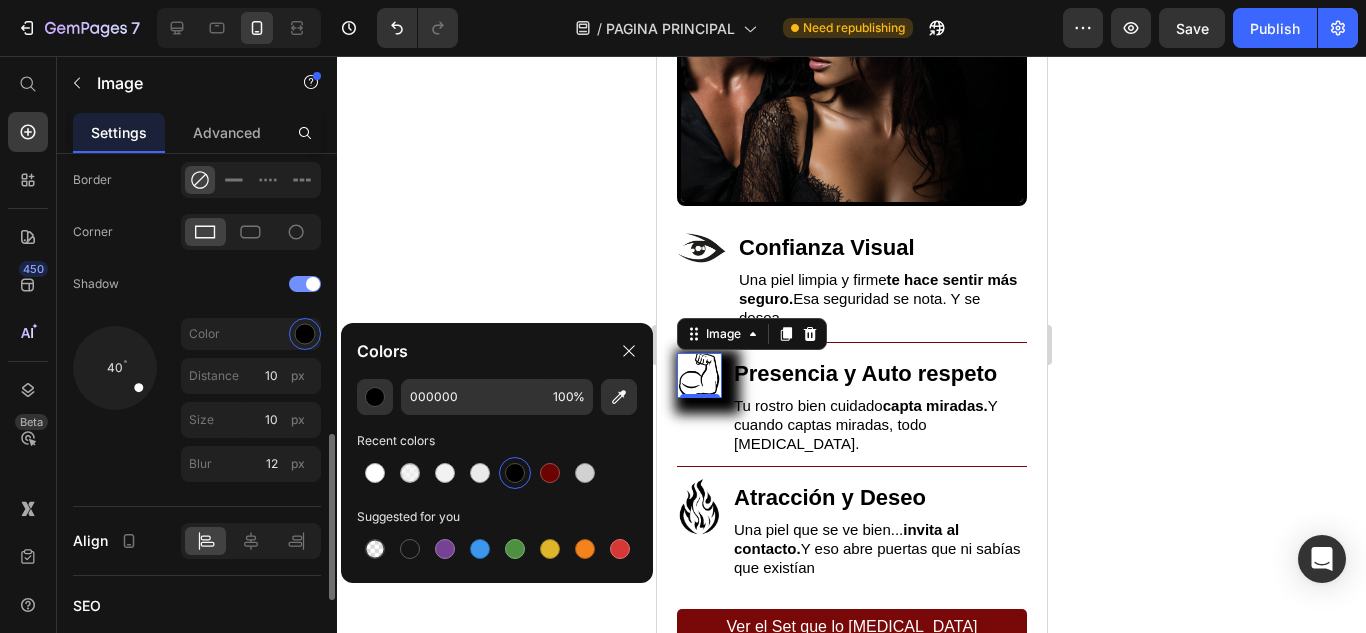 click on "Shadow" 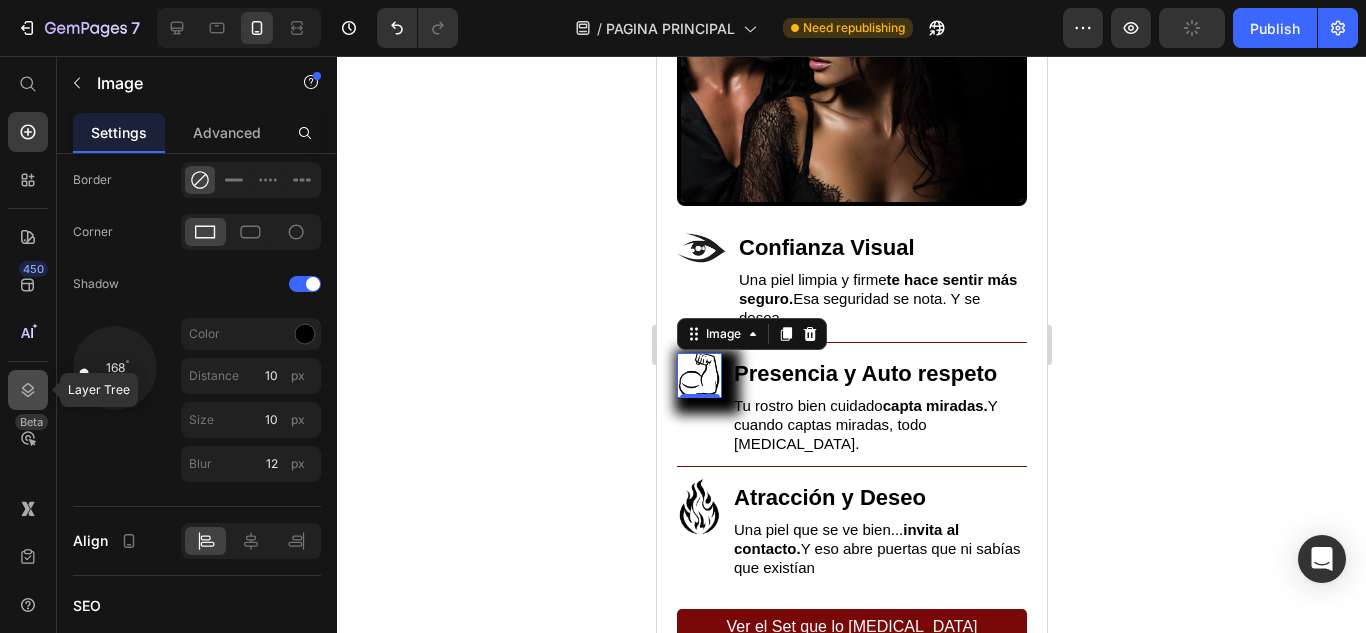 drag, startPoint x: 59, startPoint y: 385, endPoint x: 30, endPoint y: 385, distance: 29 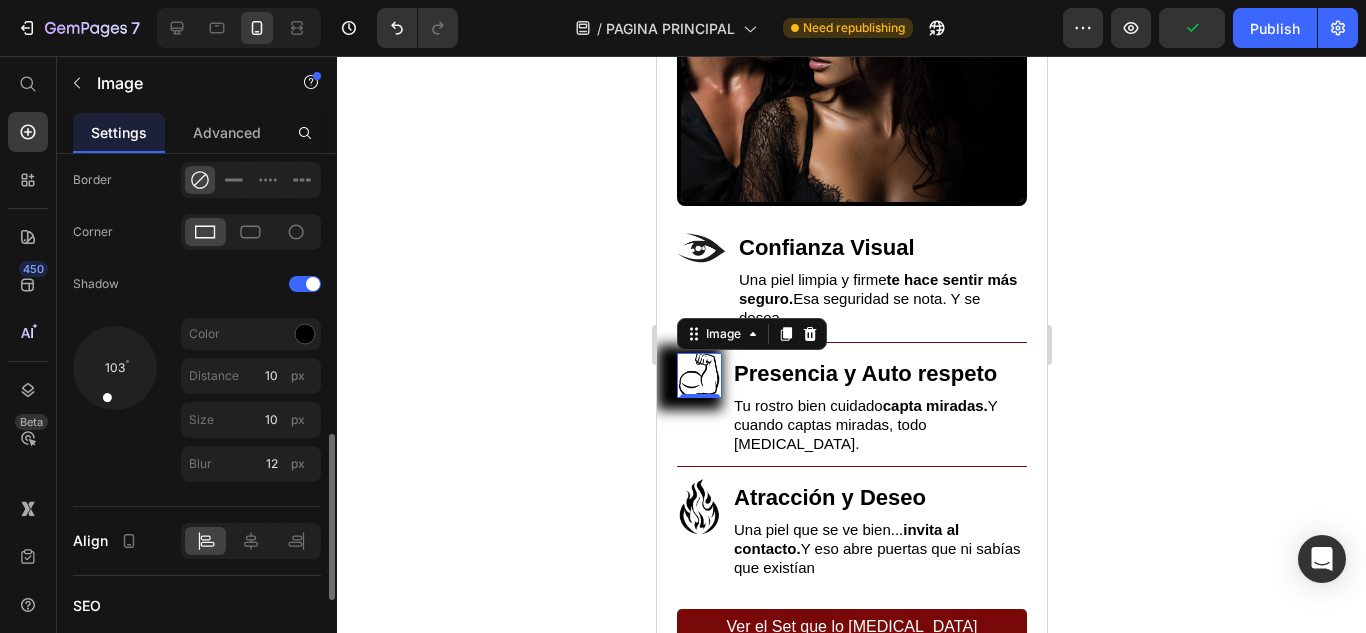 drag, startPoint x: 88, startPoint y: 402, endPoint x: 97, endPoint y: 425, distance: 24.698177 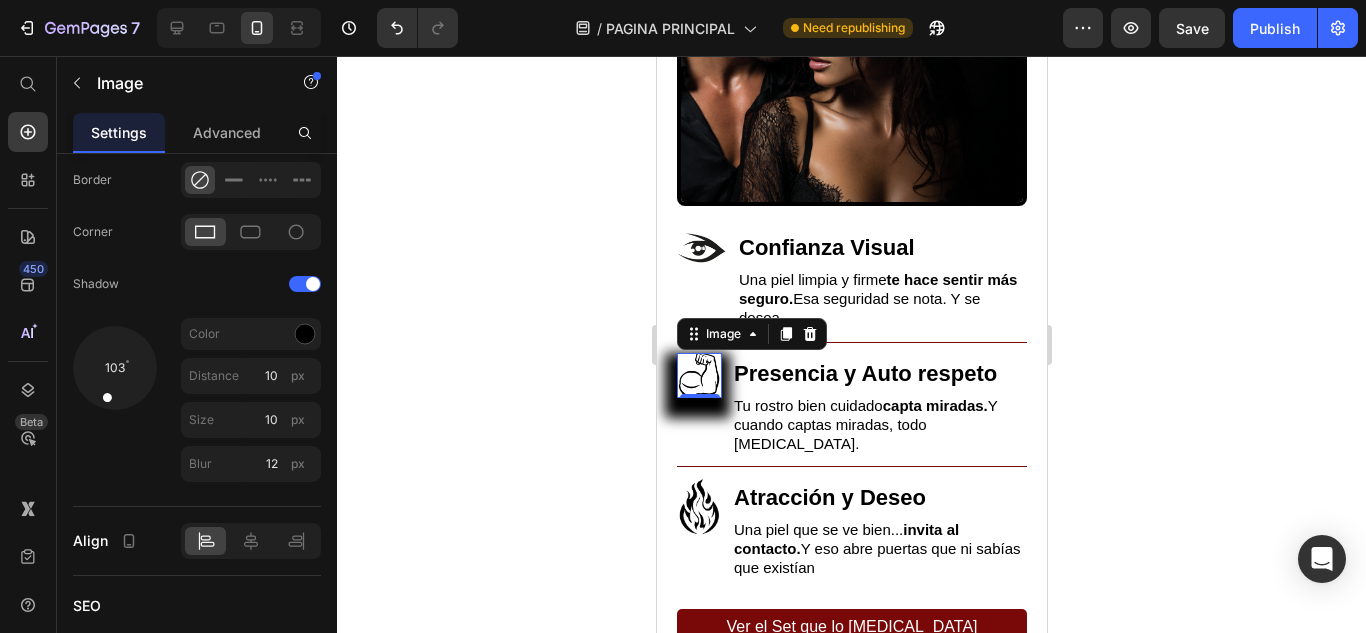 click 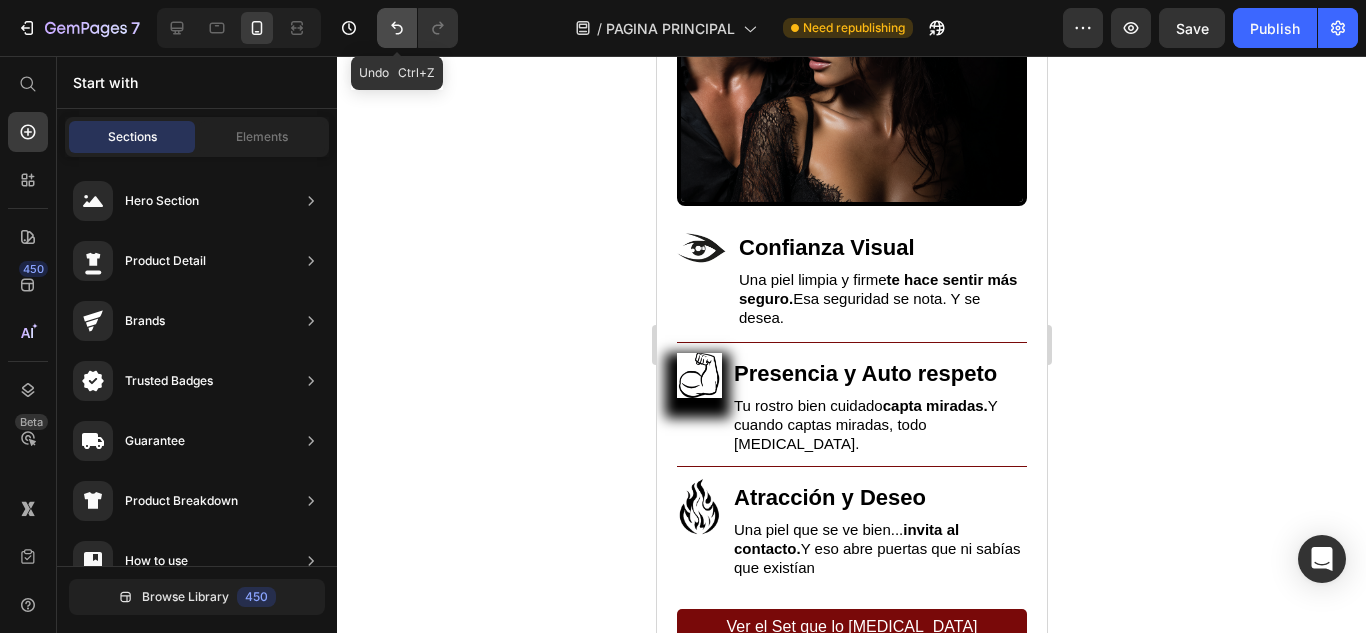 click 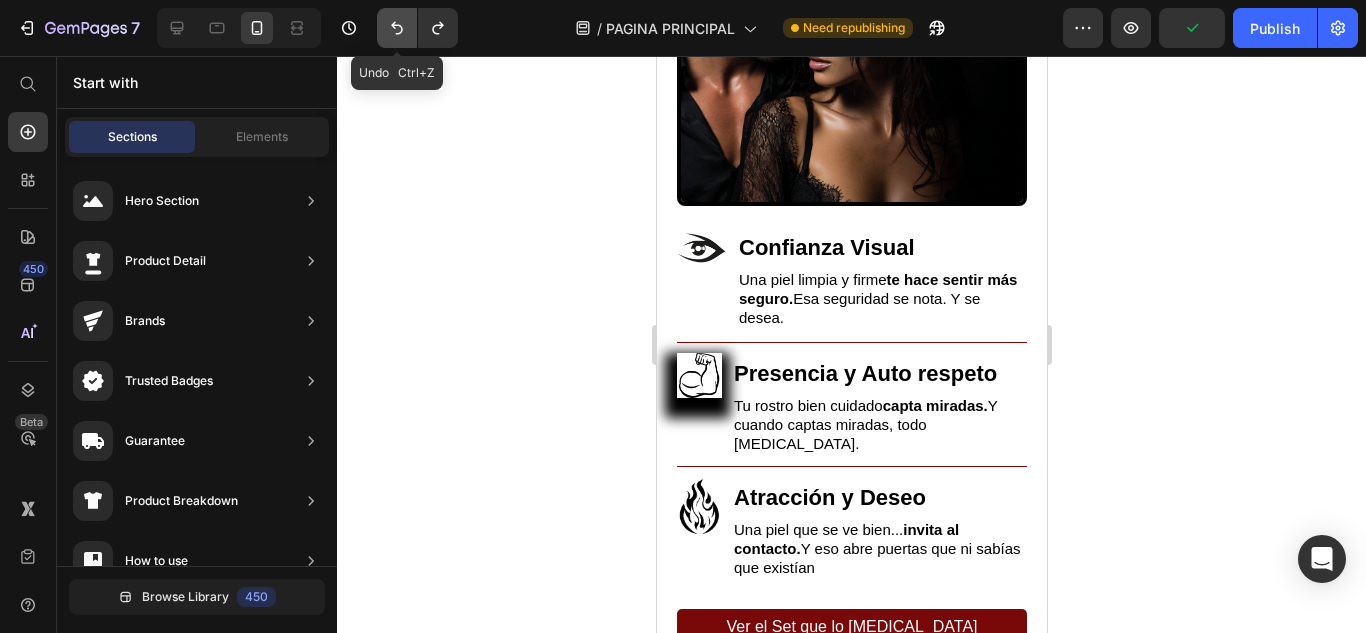 click 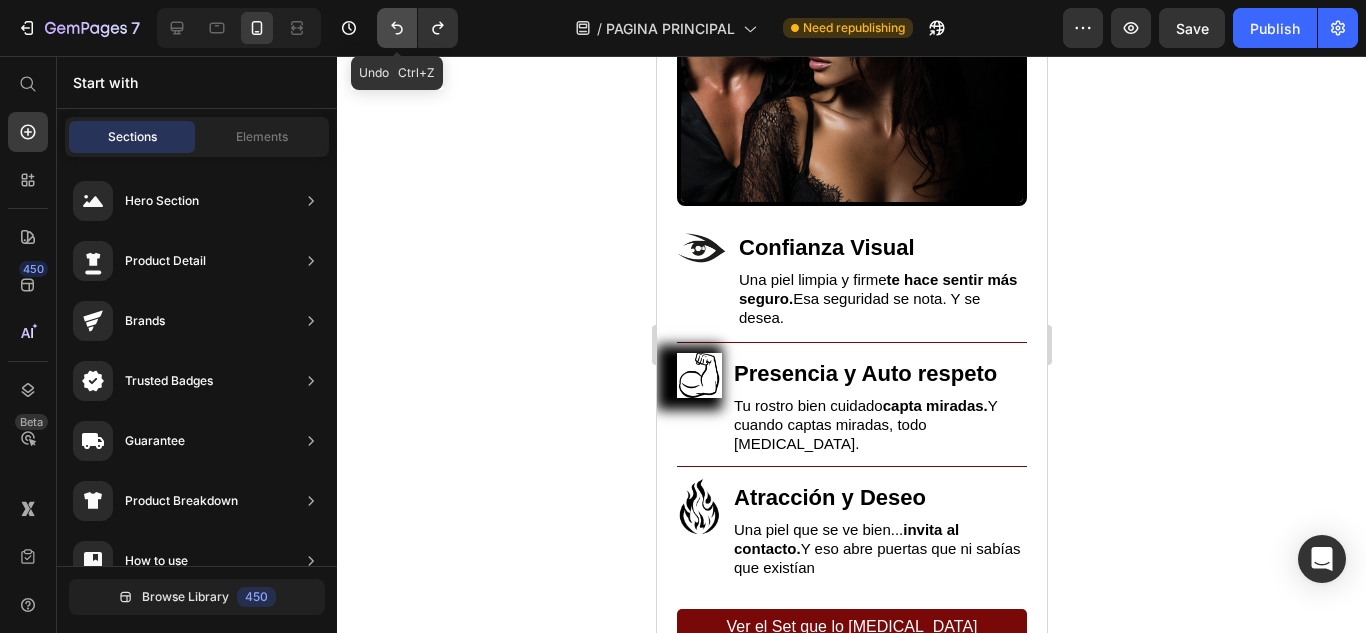 click 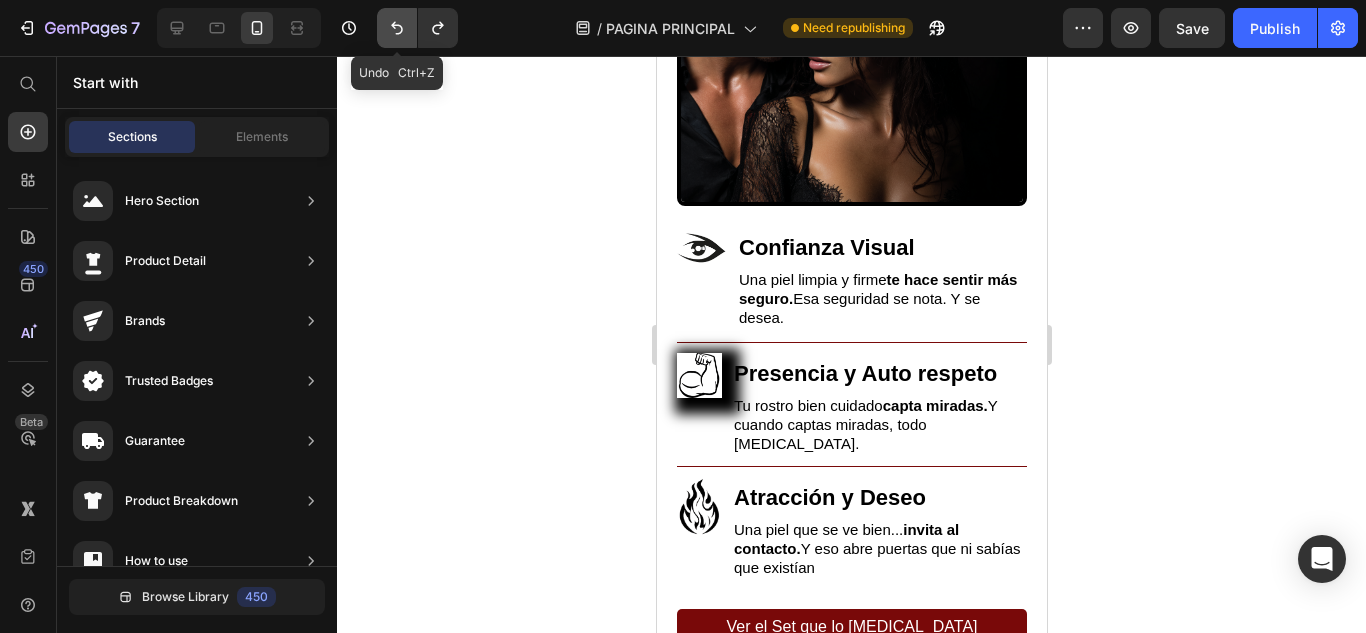 click 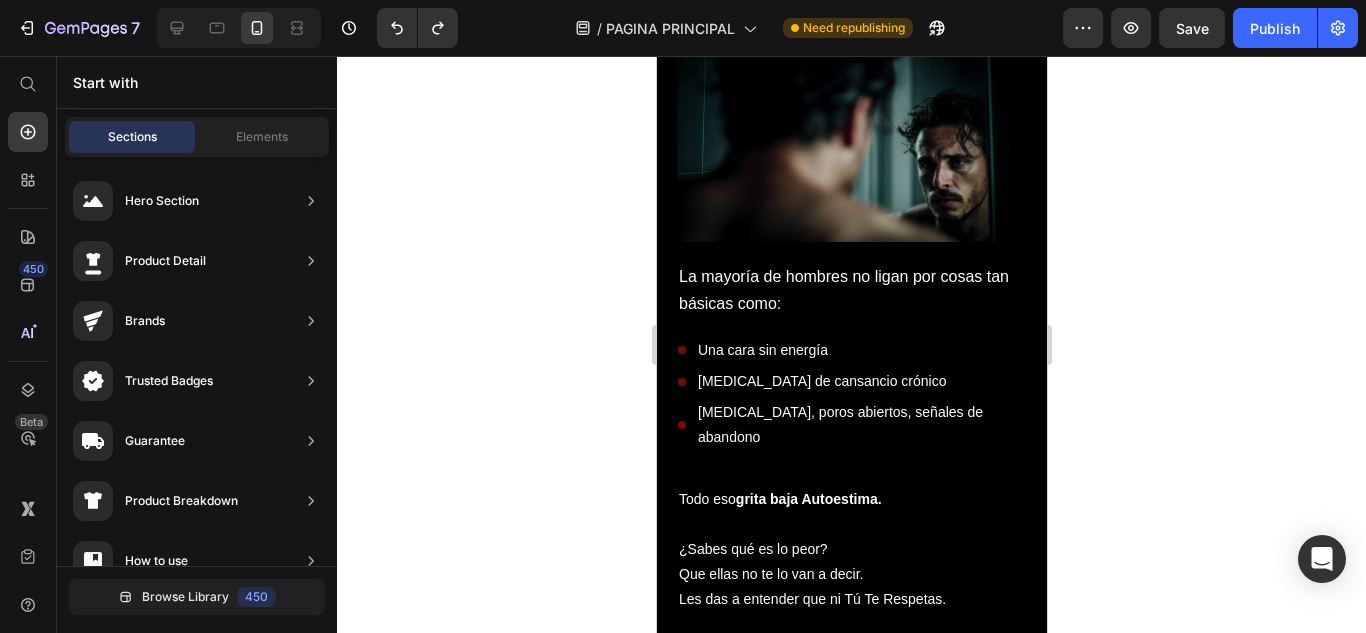 scroll, scrollTop: 2000, scrollLeft: 0, axis: vertical 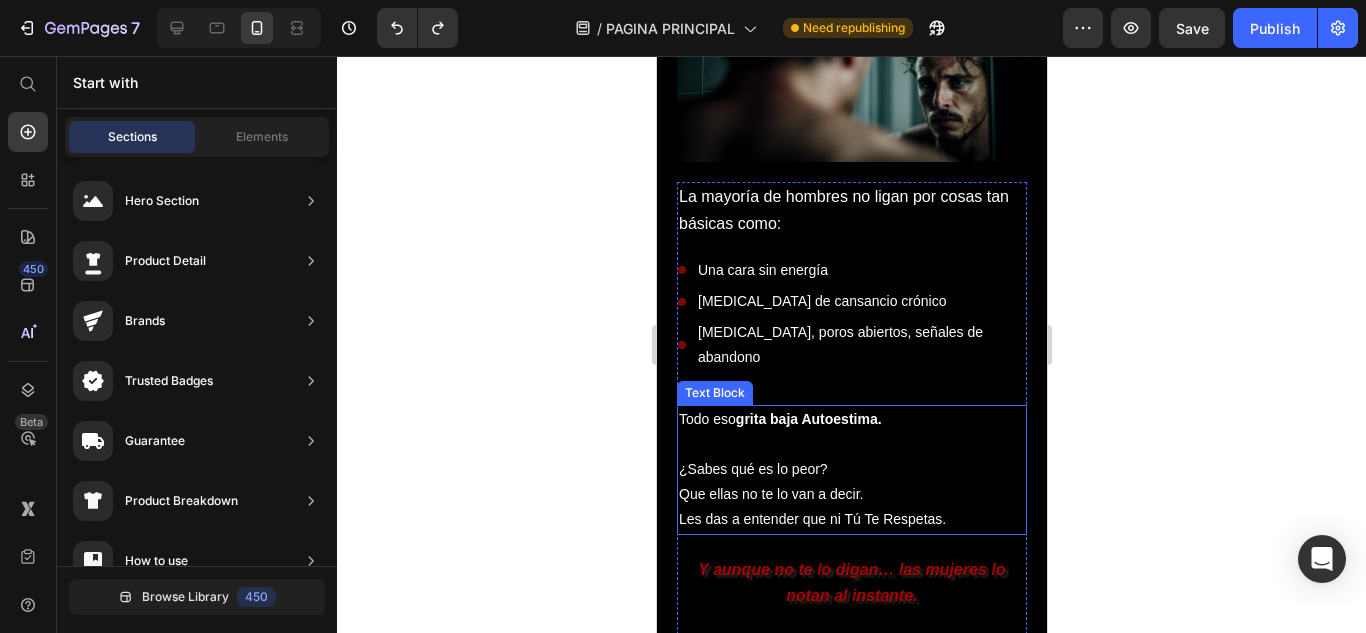 click on "Les das a entender que ni Tú Te Respetas." at bounding box center [851, 519] 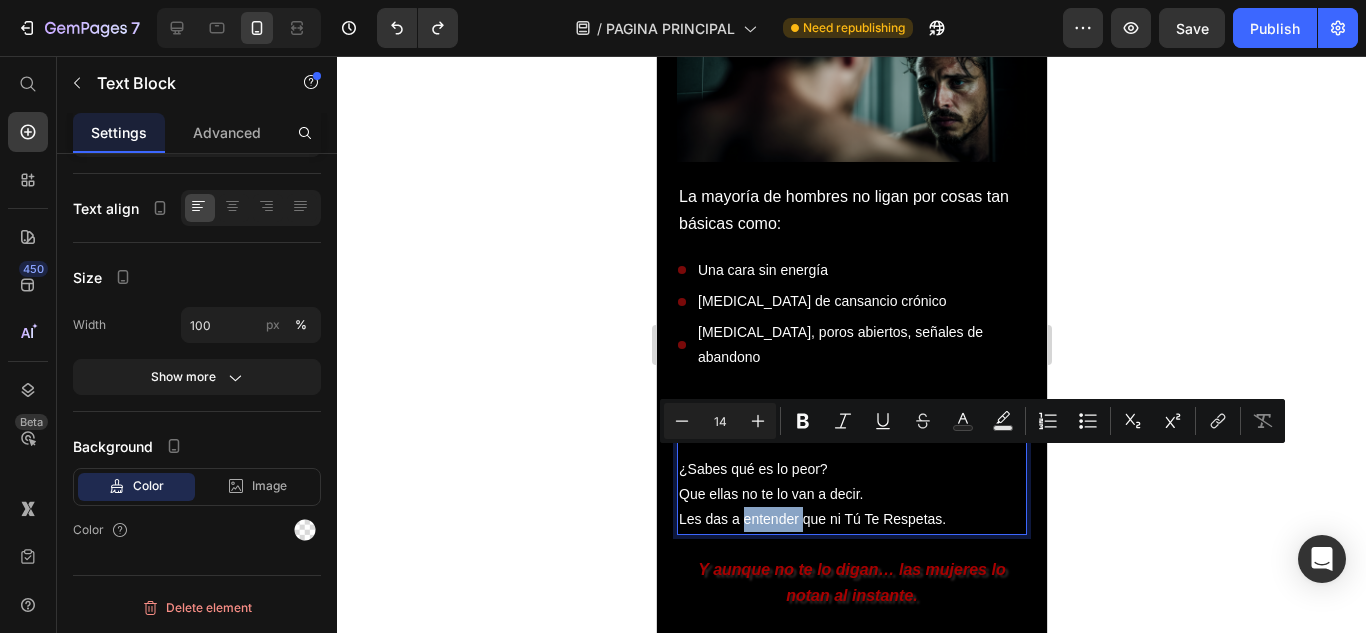 scroll, scrollTop: 0, scrollLeft: 0, axis: both 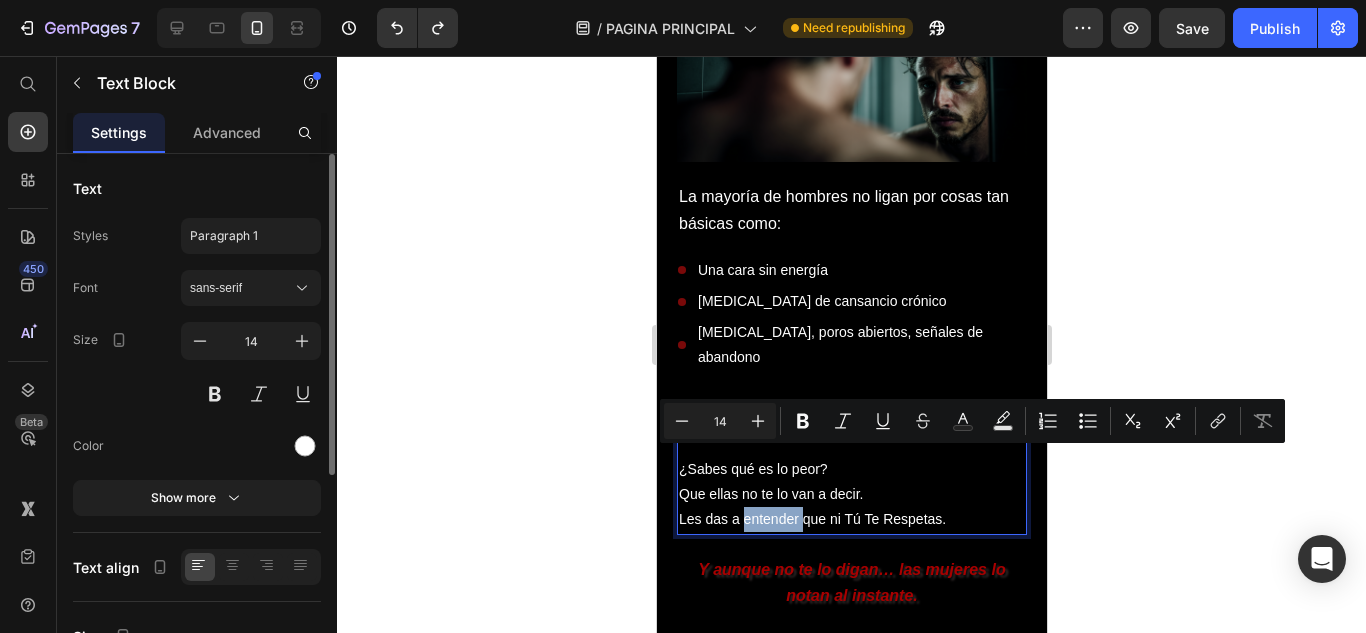 click on "Les das a entender que ni Tú Te Respetas." at bounding box center [851, 519] 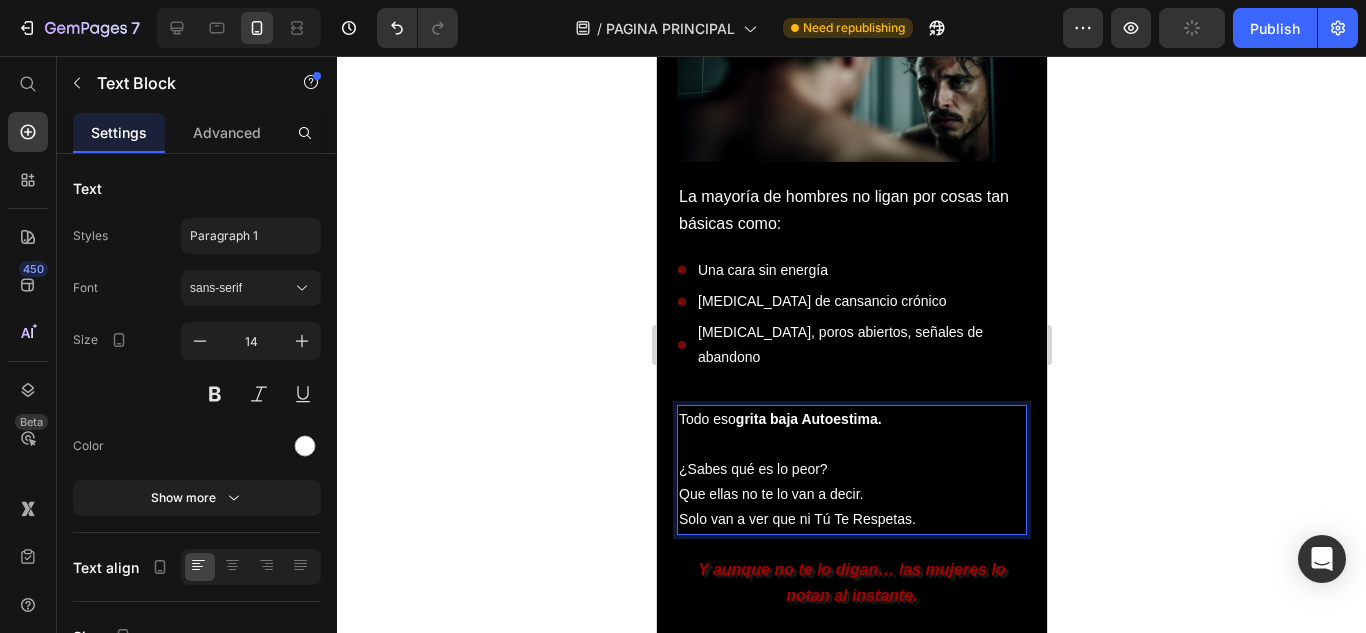 click on "Solo van a ver que ni Tú Te Respetas." at bounding box center [851, 519] 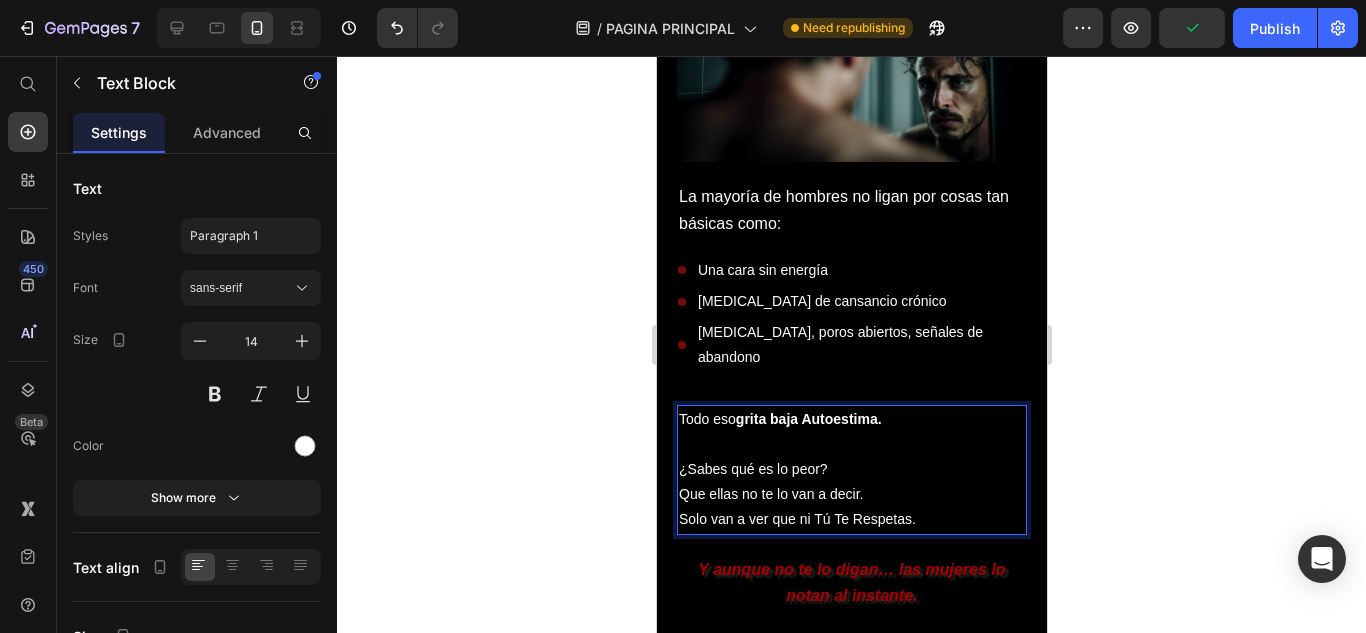 click on "Solo van a ver que ni Tú Te Respetas." at bounding box center [851, 519] 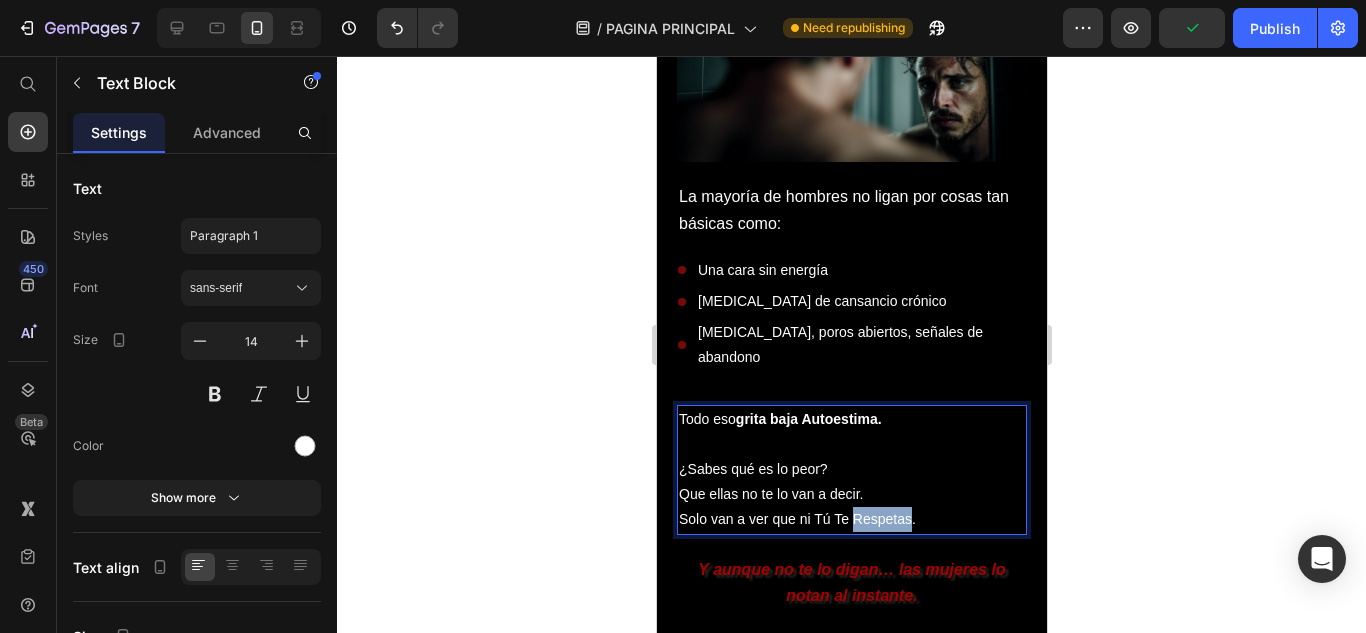 click on "Solo van a ver que ni Tú Te Respetas." at bounding box center (851, 519) 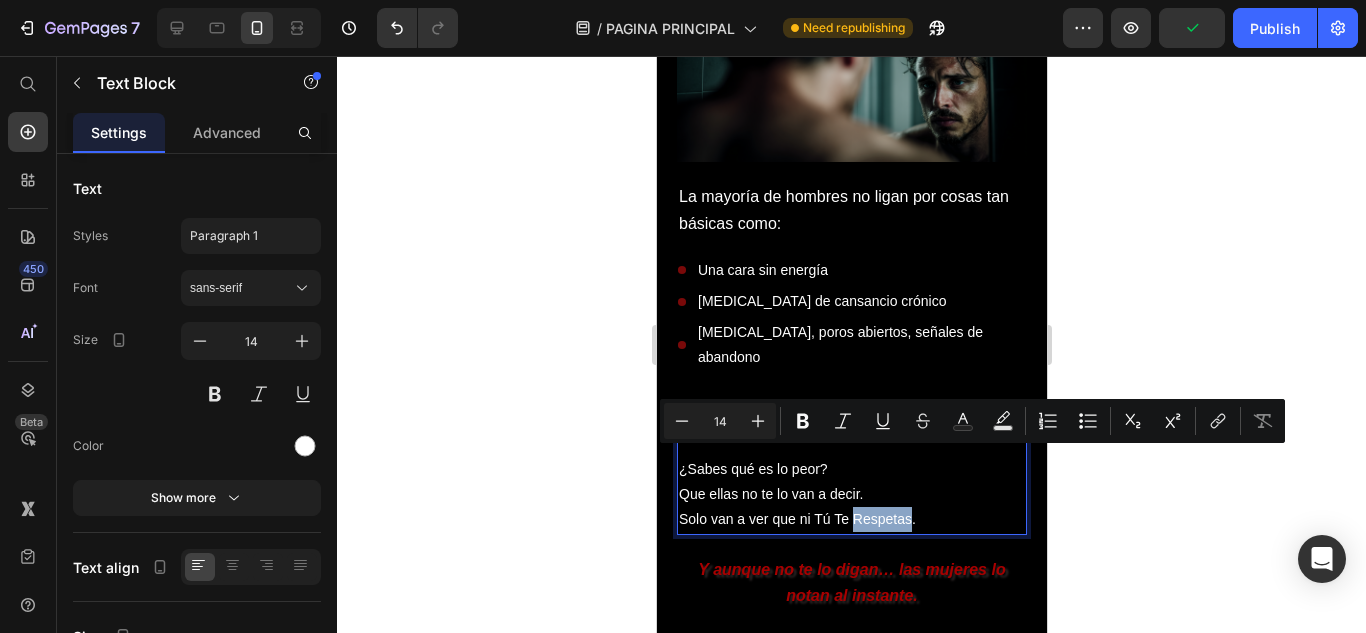 click on "Solo van a ver que ni Tú Te Respetas." at bounding box center (851, 519) 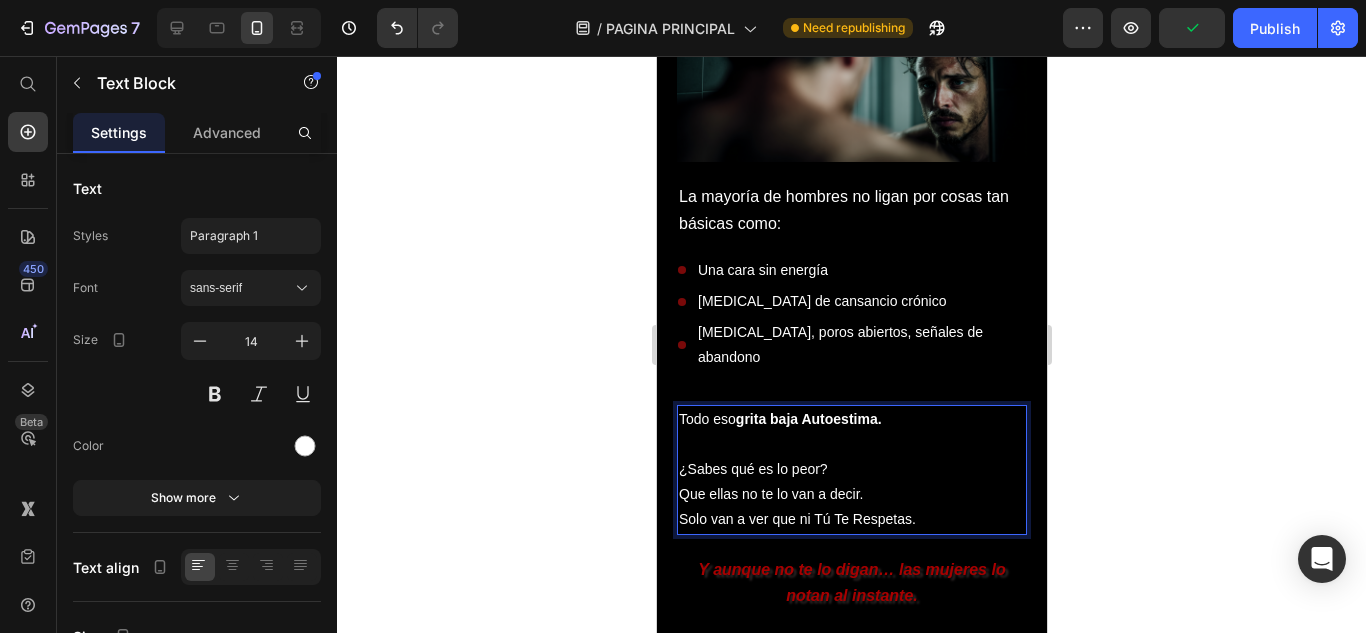 click on "Solo van a ver que ni Tú Te Respetas." at bounding box center [851, 519] 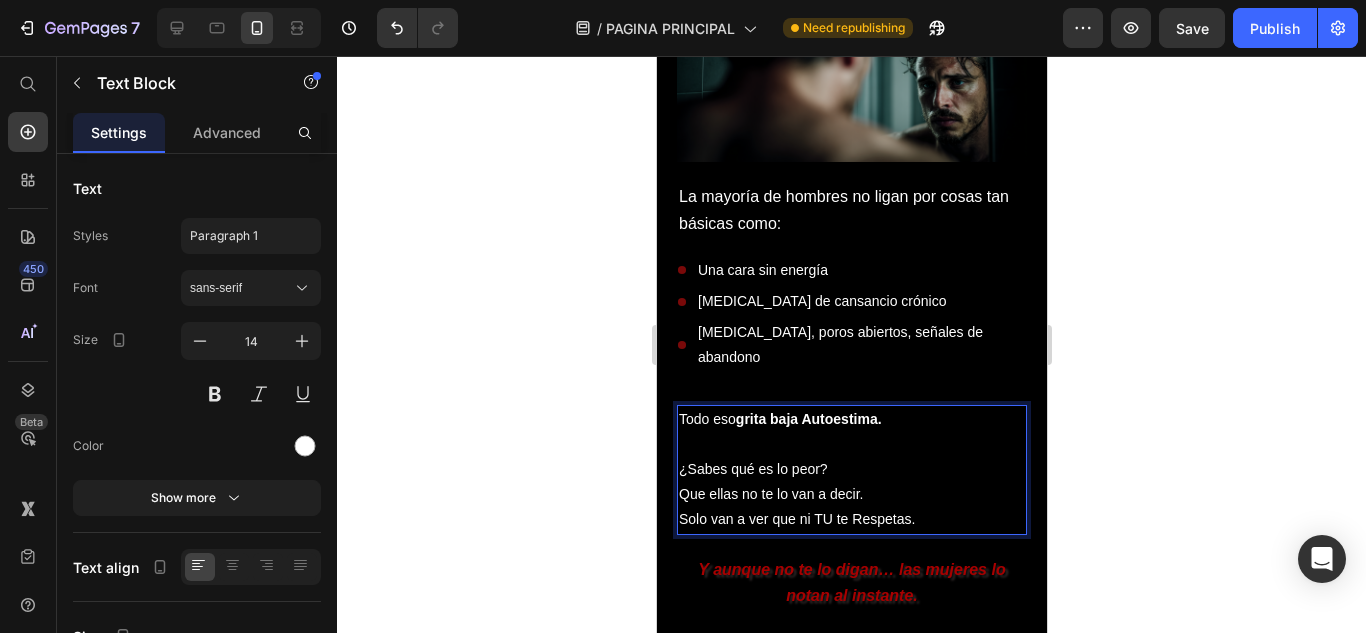 click 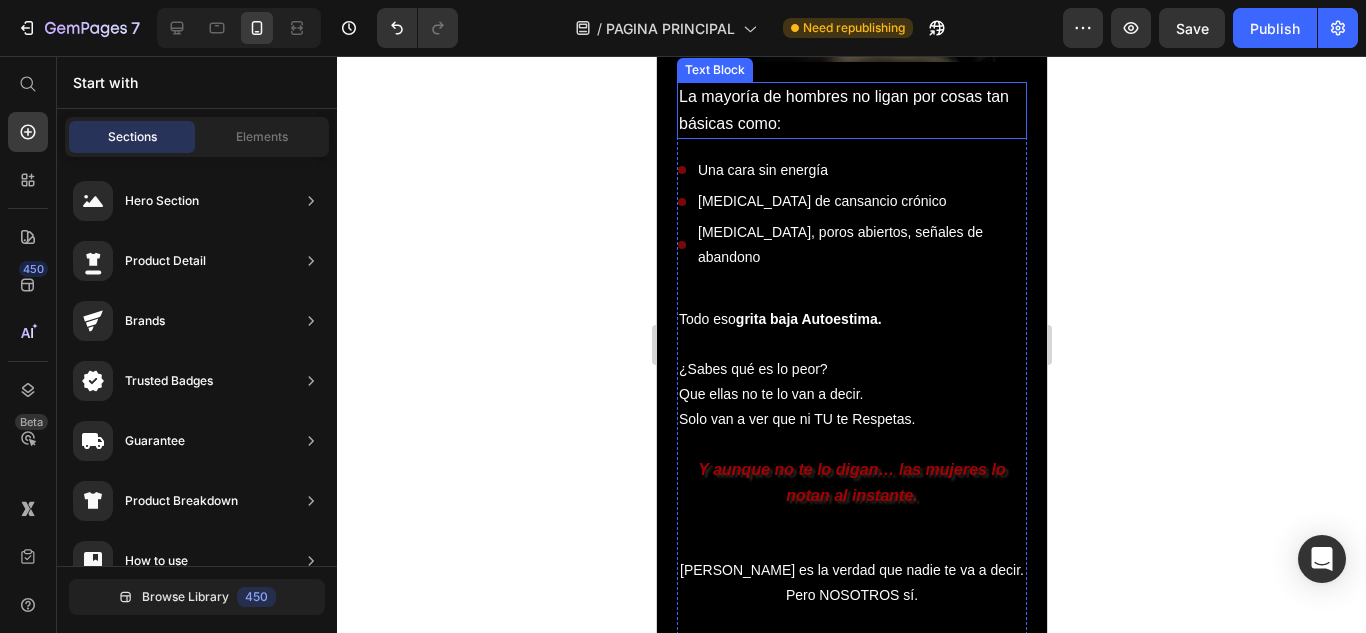 scroll, scrollTop: 2200, scrollLeft: 0, axis: vertical 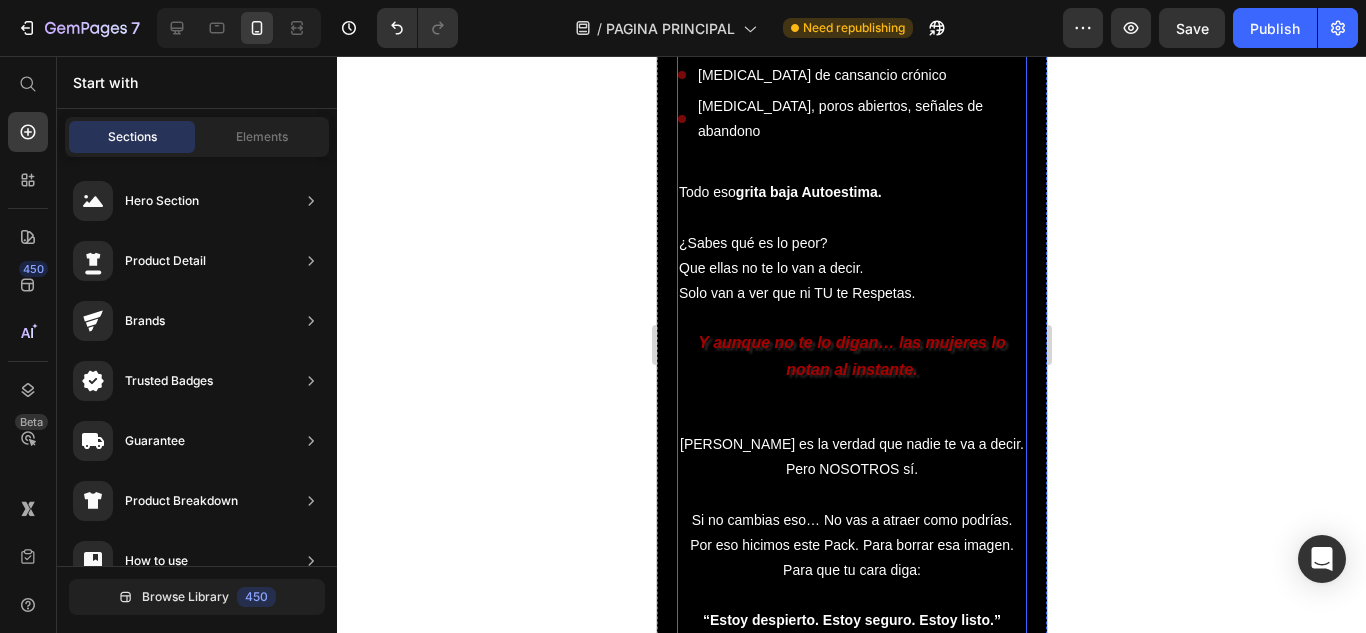 click 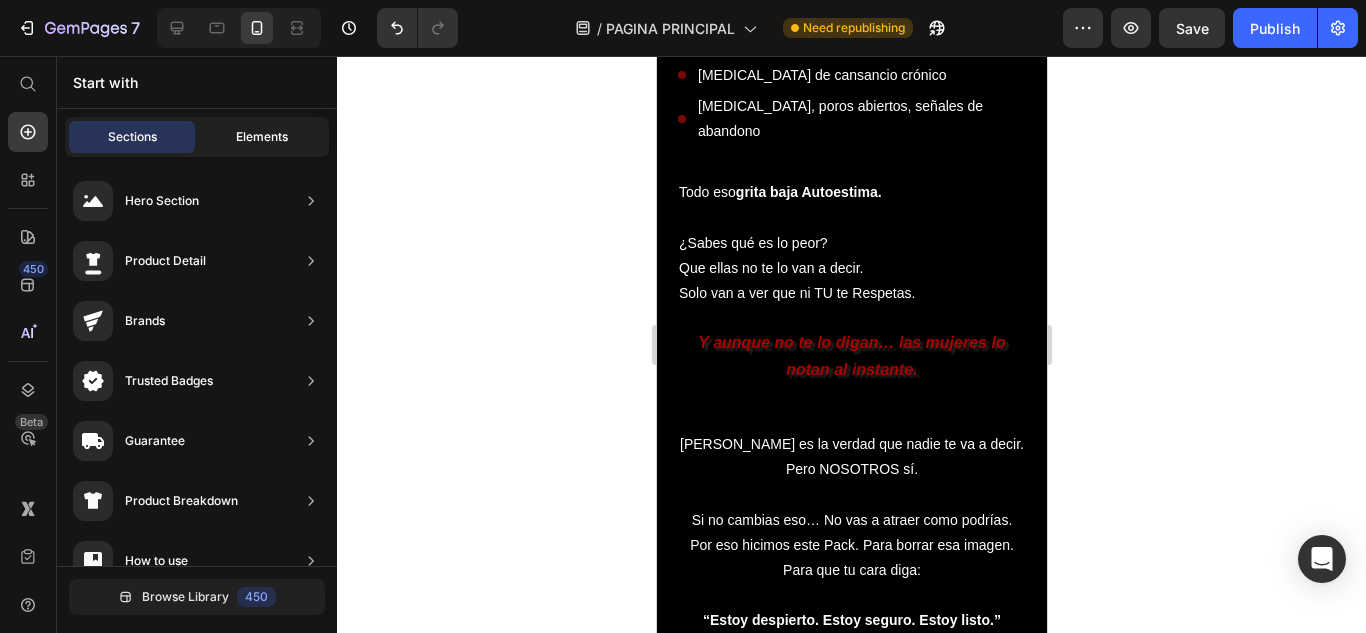 click on "Elements" at bounding box center [262, 137] 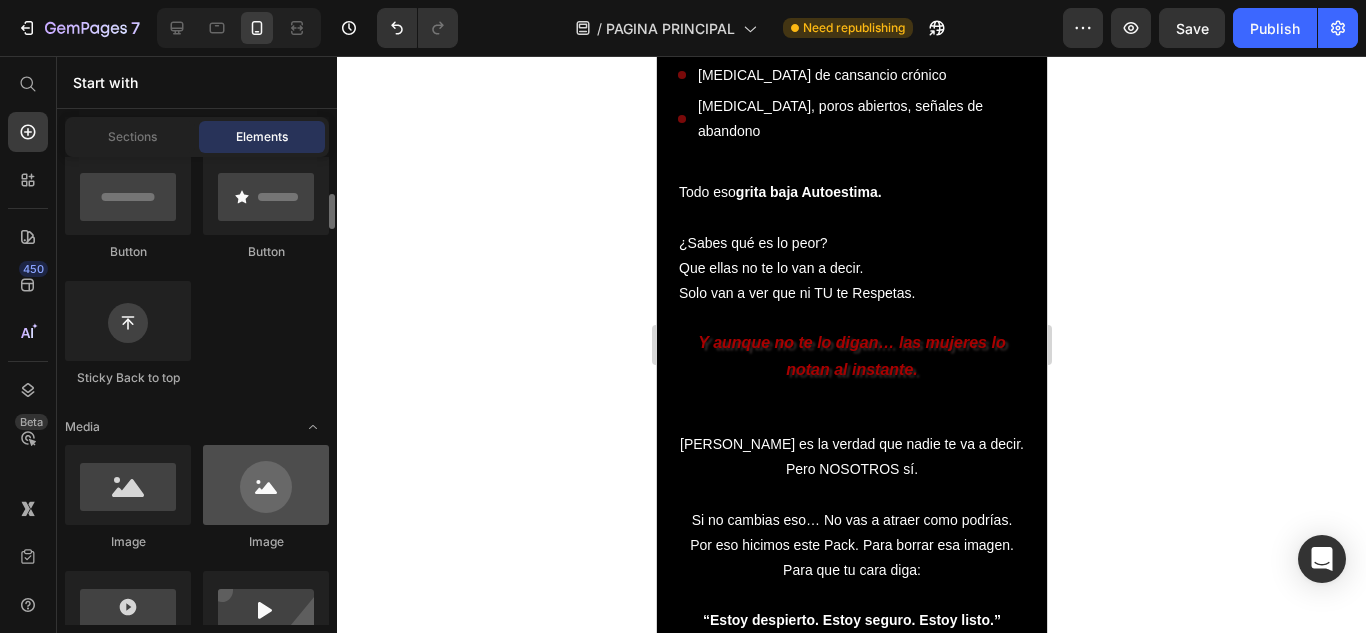 scroll, scrollTop: 600, scrollLeft: 0, axis: vertical 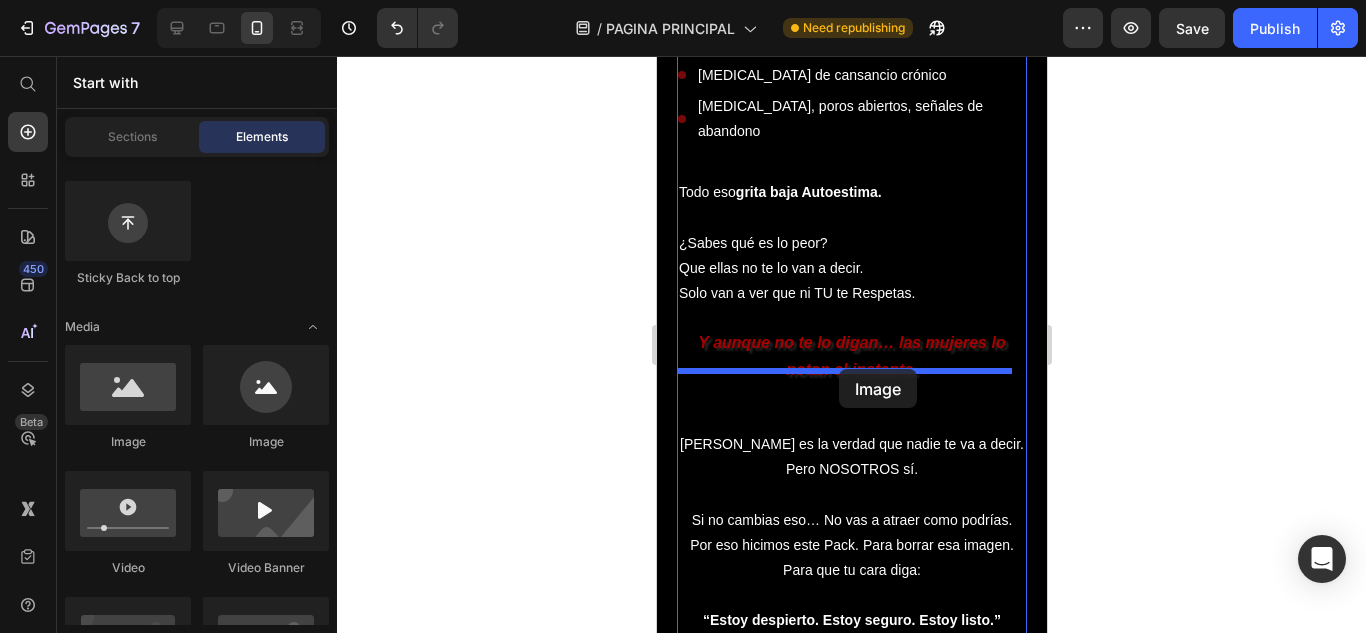 drag, startPoint x: 1263, startPoint y: 452, endPoint x: 838, endPoint y: 369, distance: 433.02887 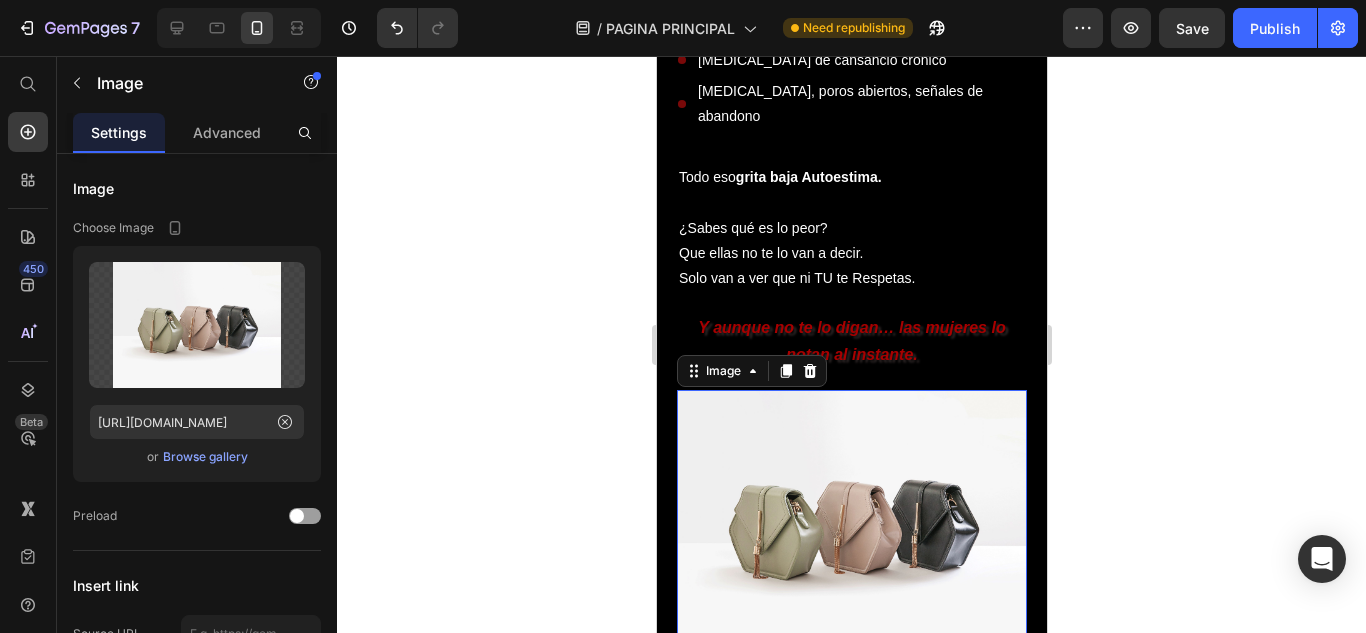 scroll, scrollTop: 2300, scrollLeft: 0, axis: vertical 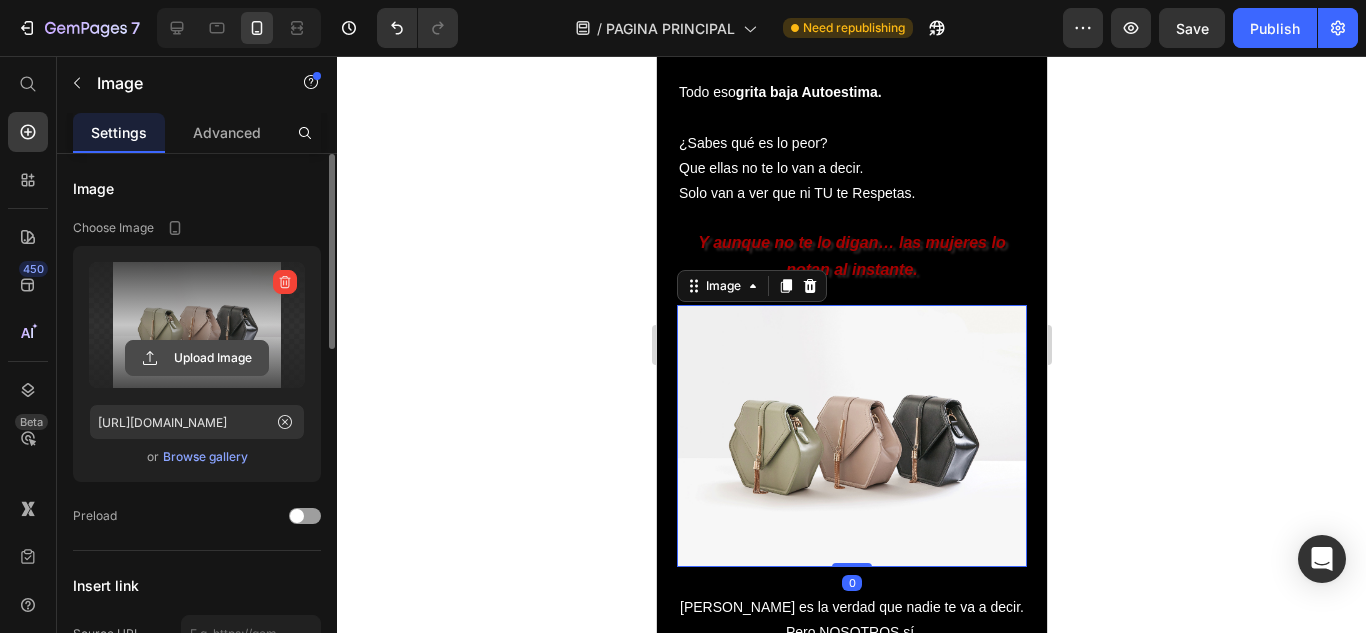 click 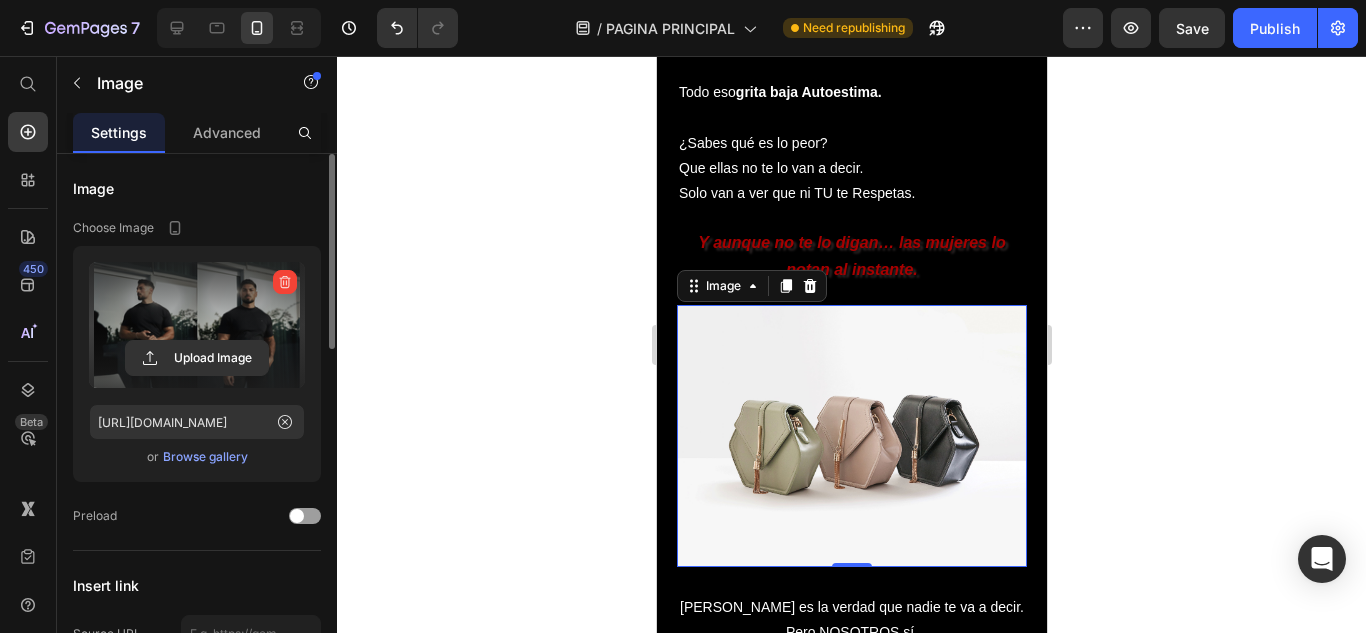 type on "[URL][DOMAIN_NAME]" 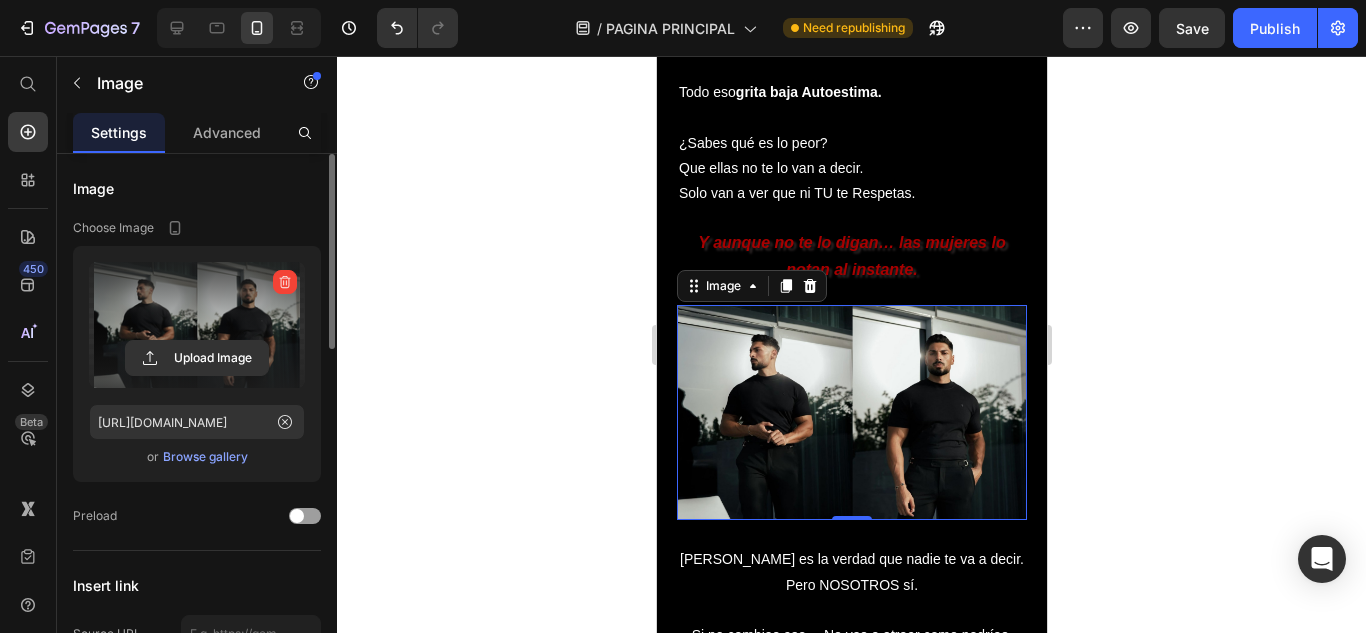 click 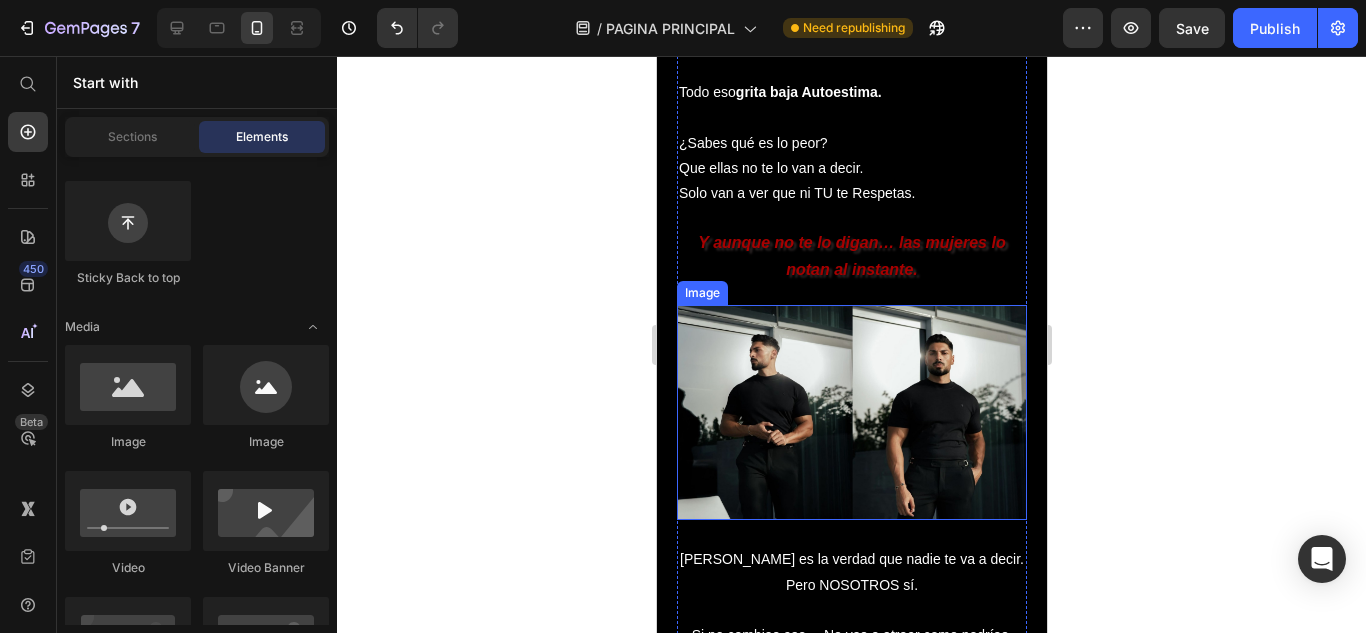 click at bounding box center [851, 412] 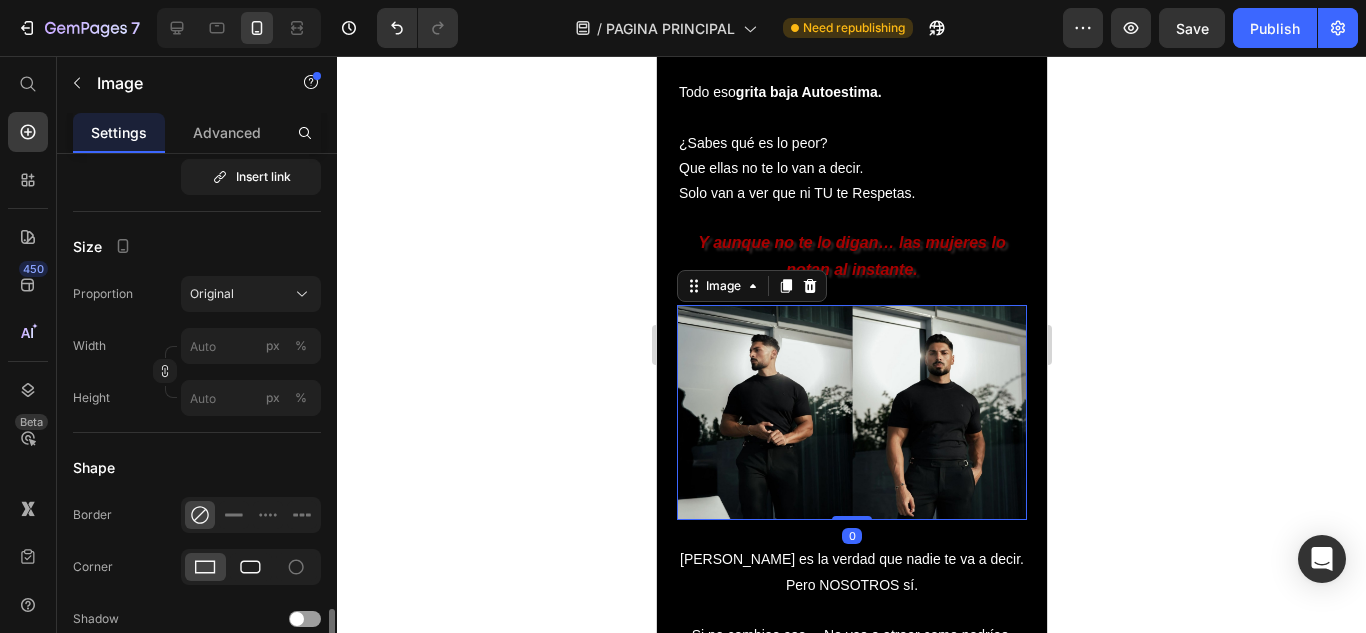 scroll, scrollTop: 700, scrollLeft: 0, axis: vertical 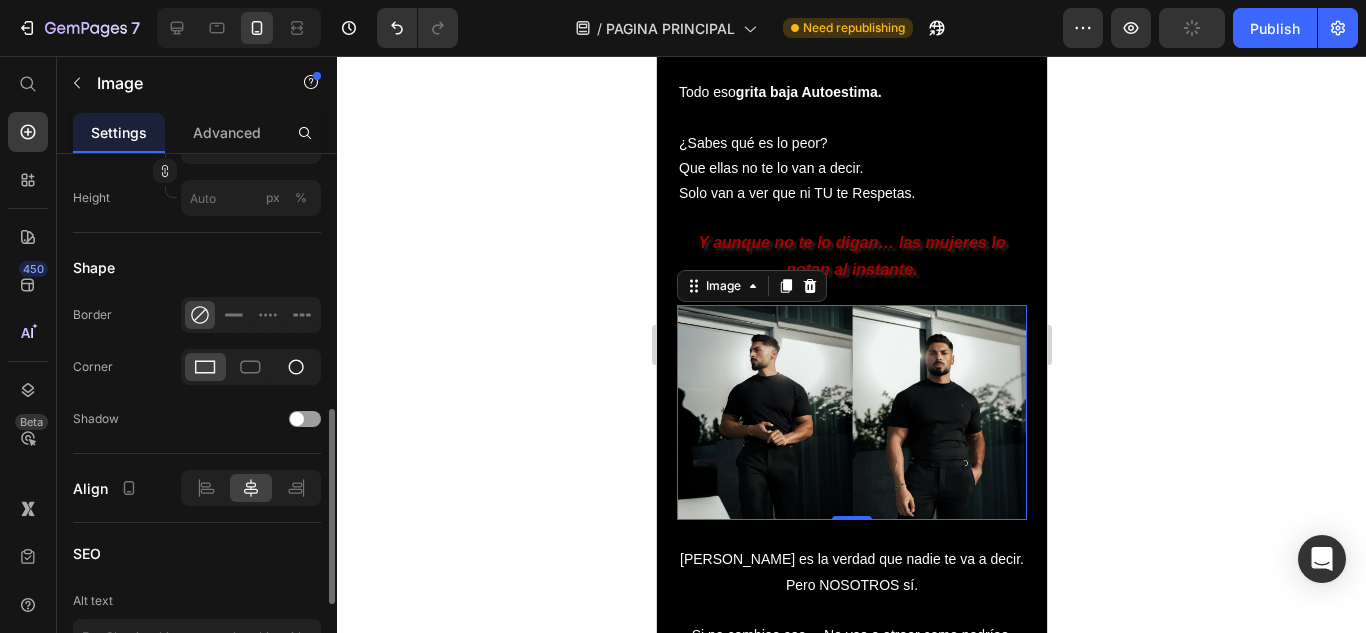click 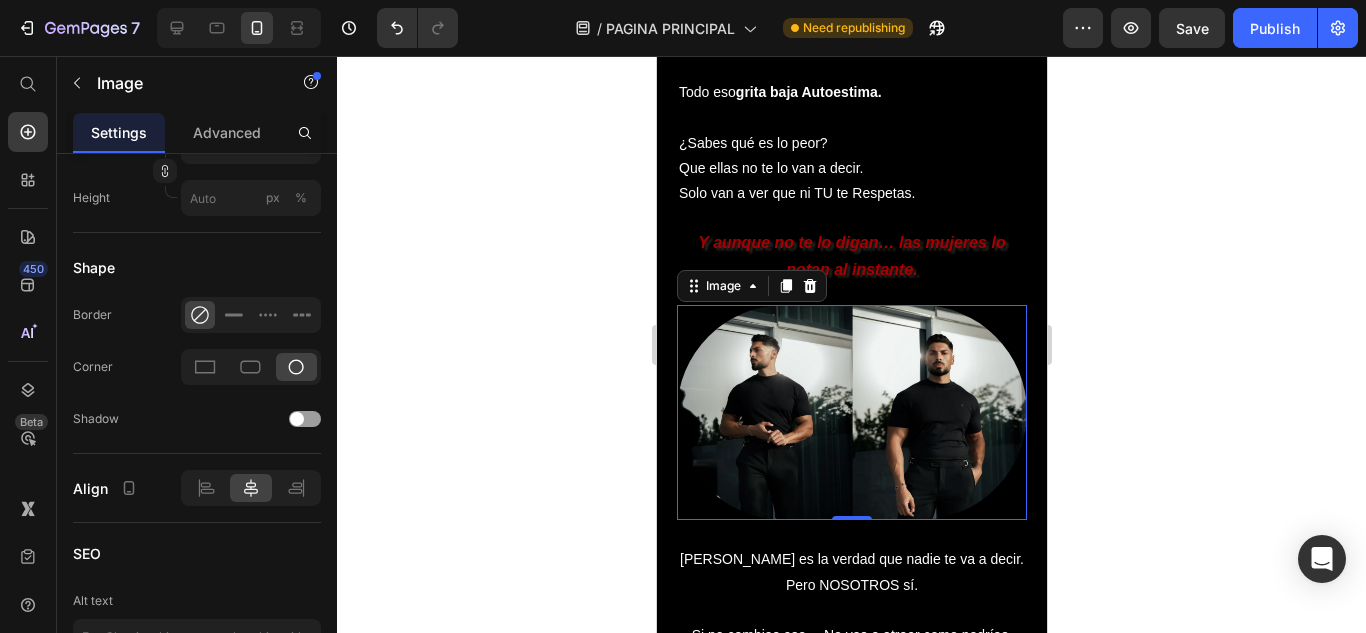 click 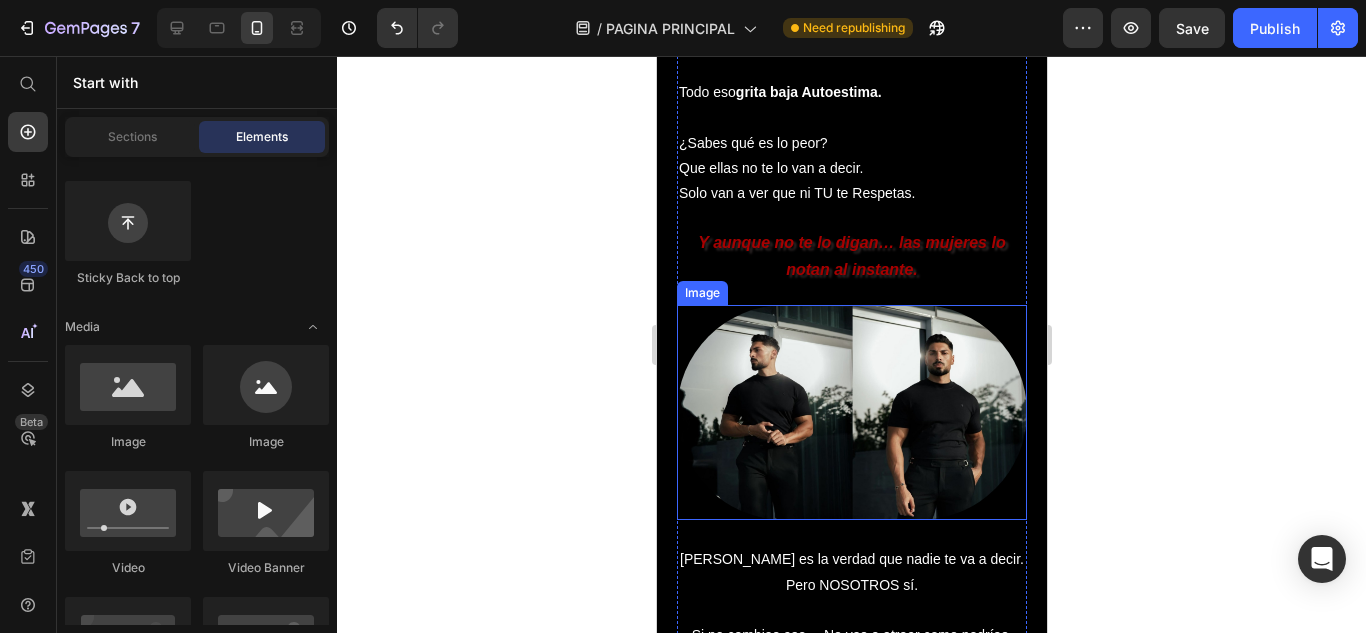 click at bounding box center (851, 412) 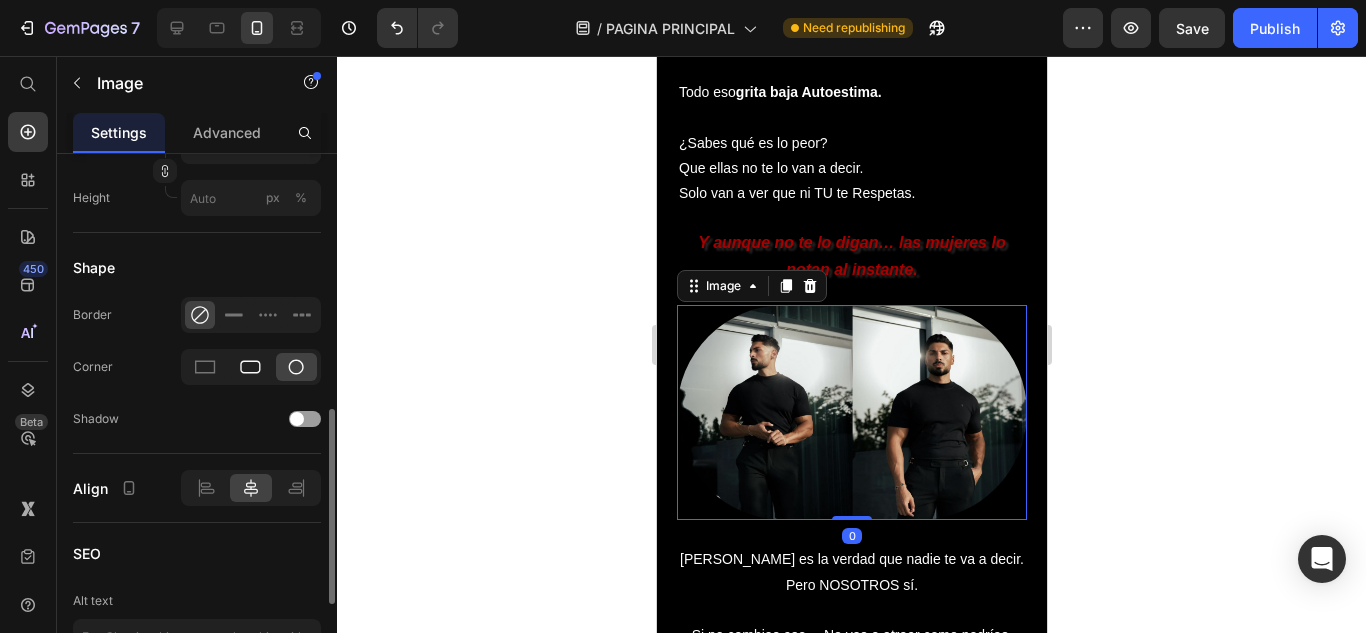 click 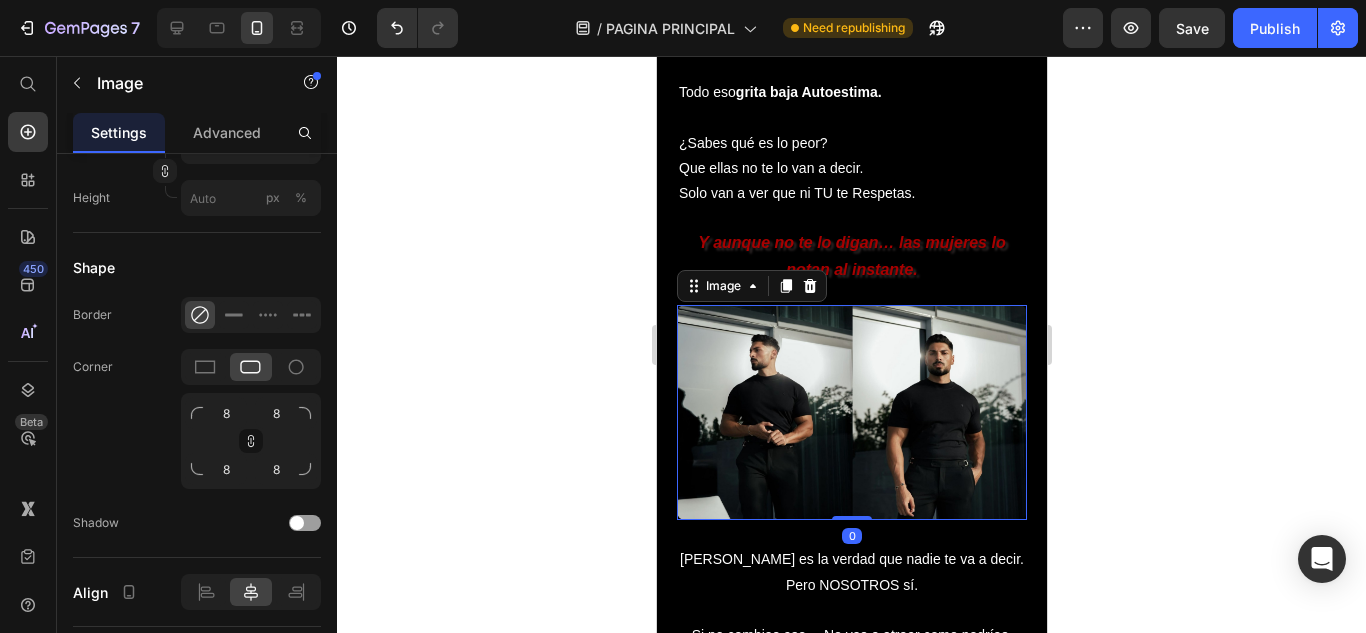 click 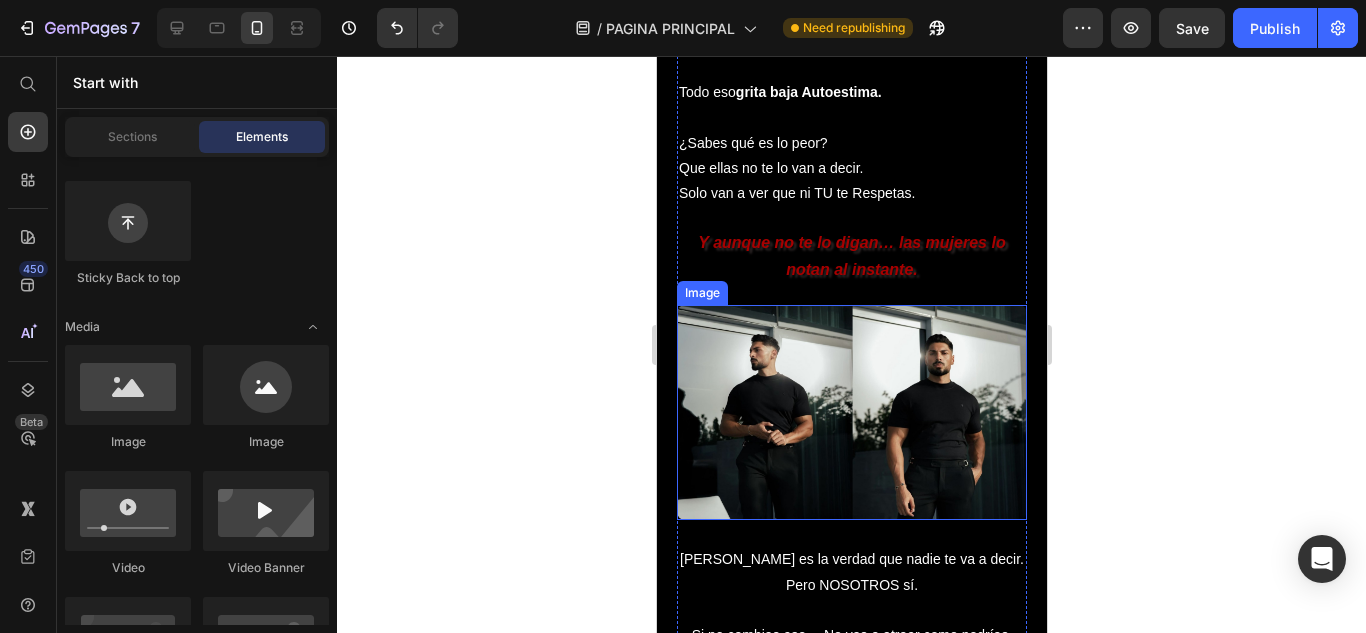 click at bounding box center (851, 412) 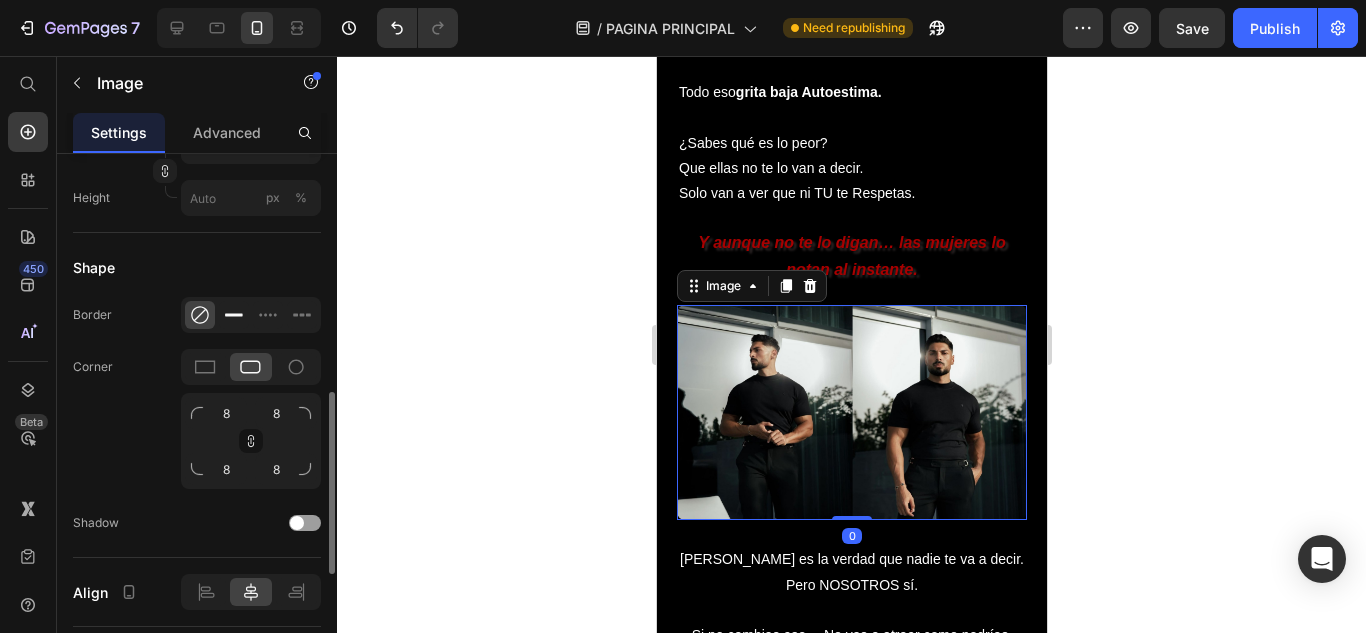 click 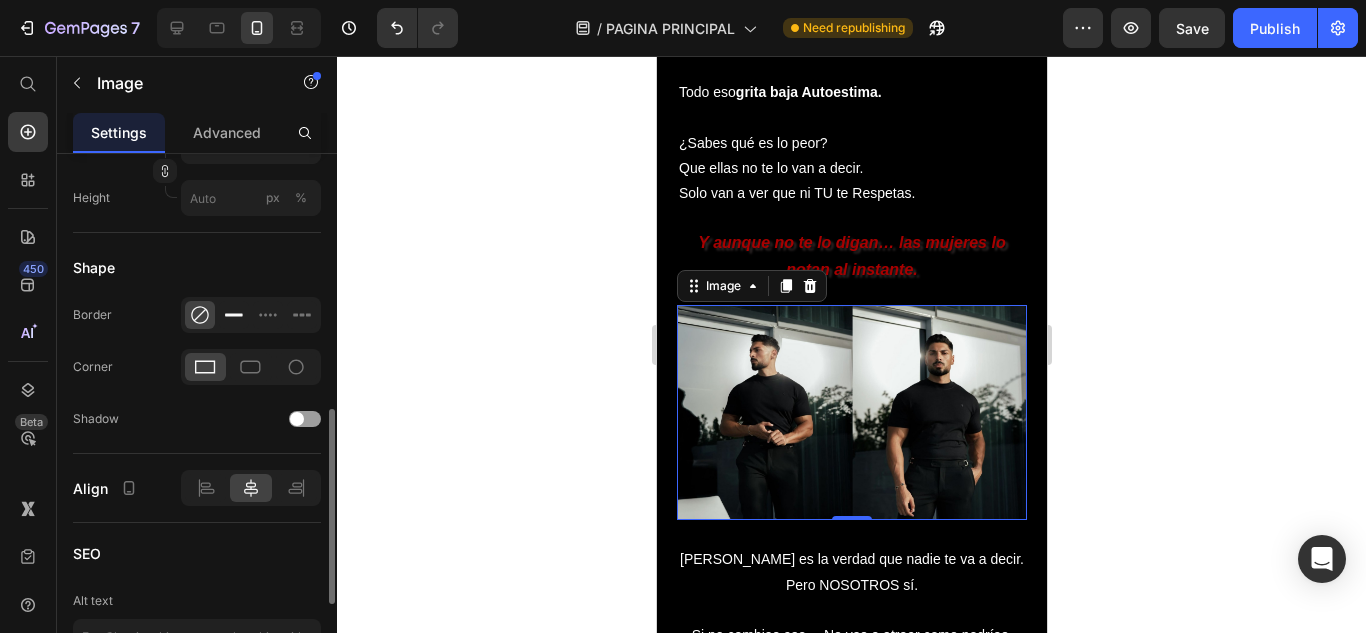 click 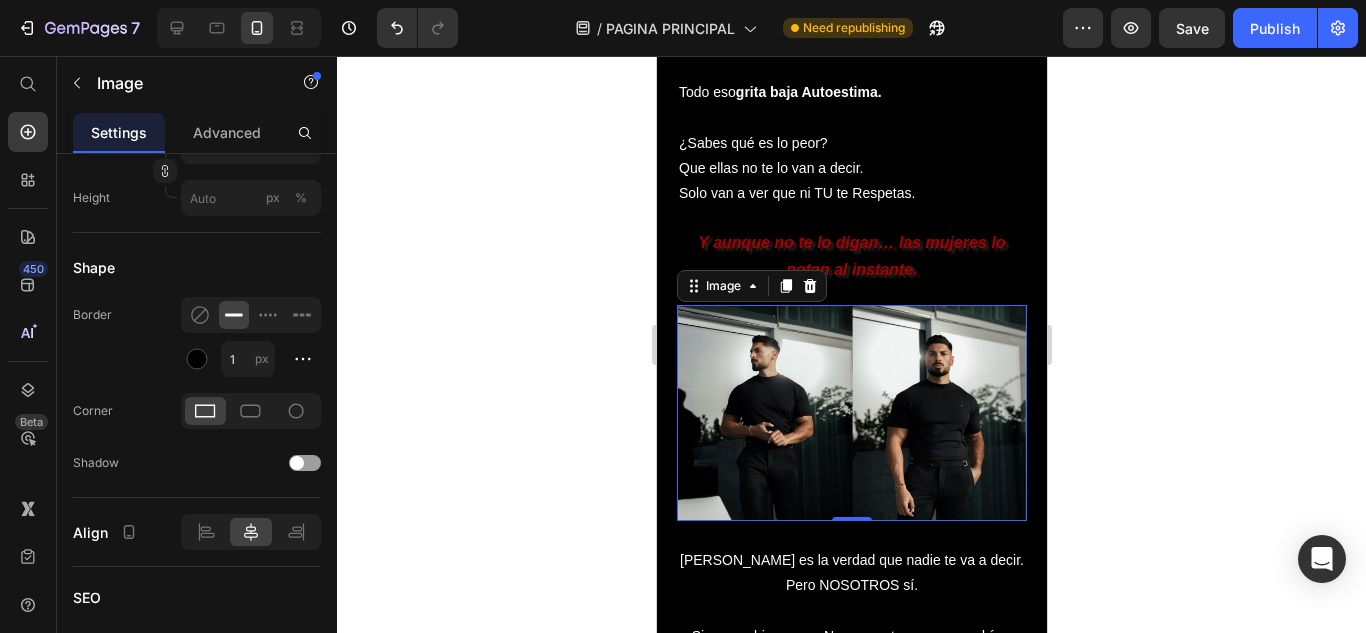 click 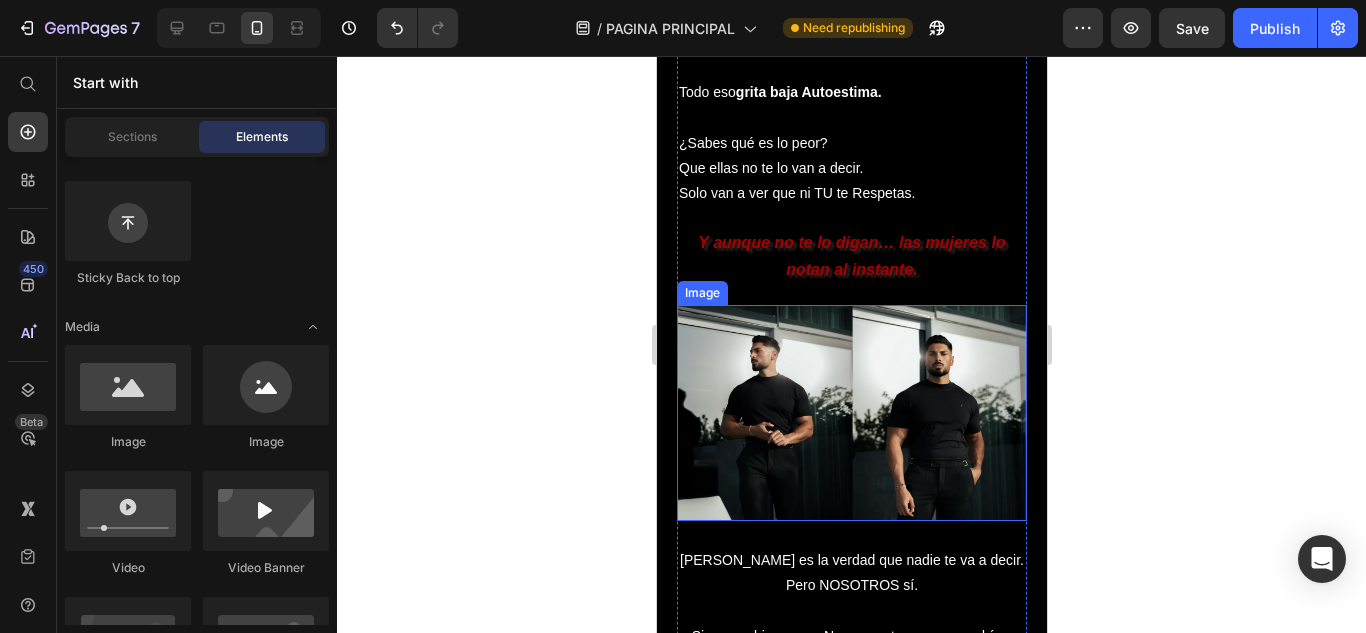 click at bounding box center [851, 413] 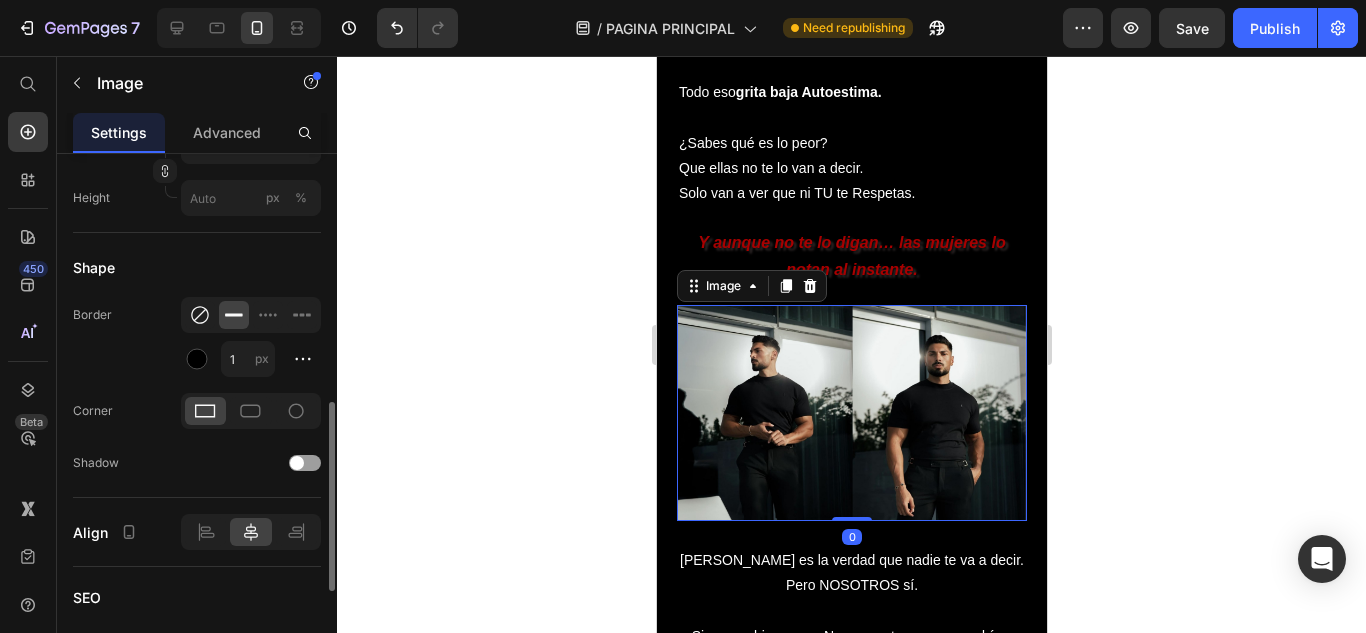 click 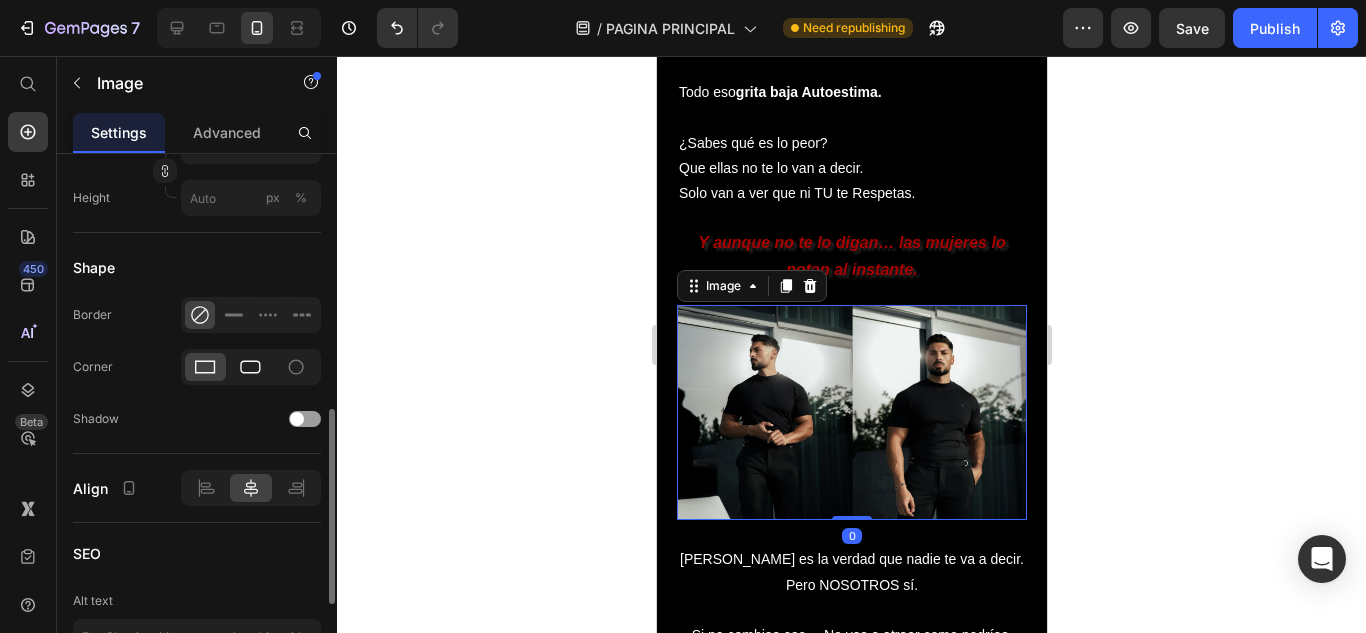 click 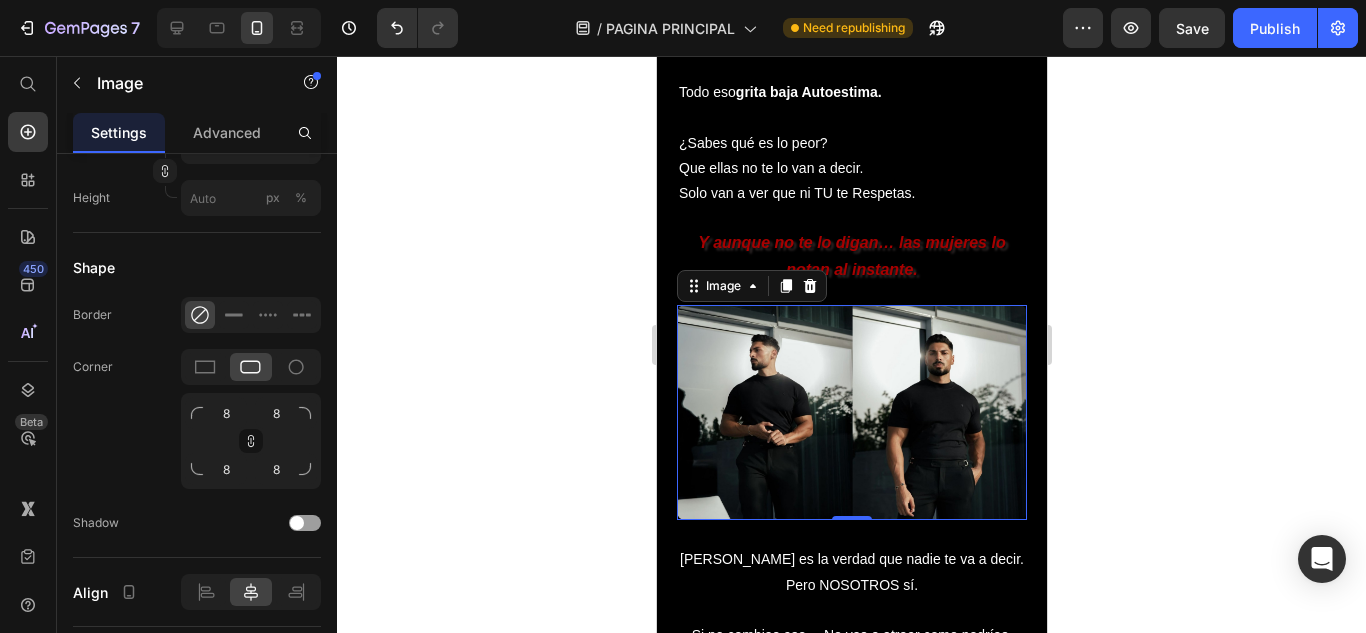 click 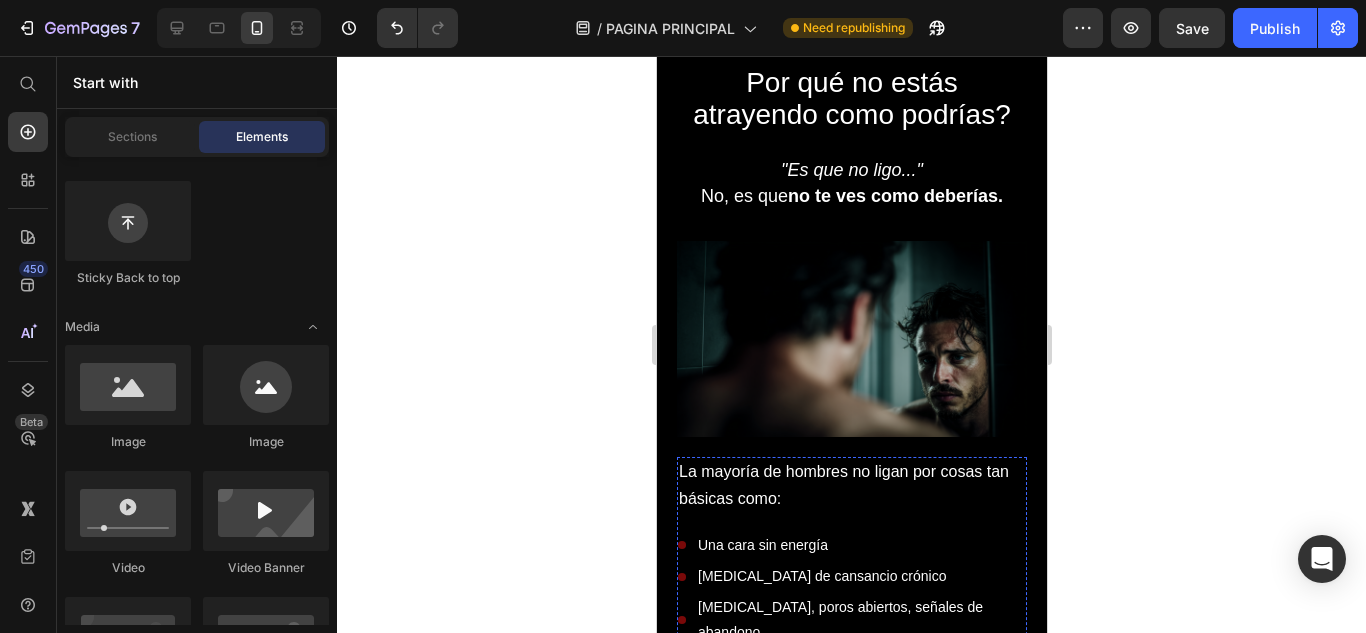 scroll, scrollTop: 1700, scrollLeft: 0, axis: vertical 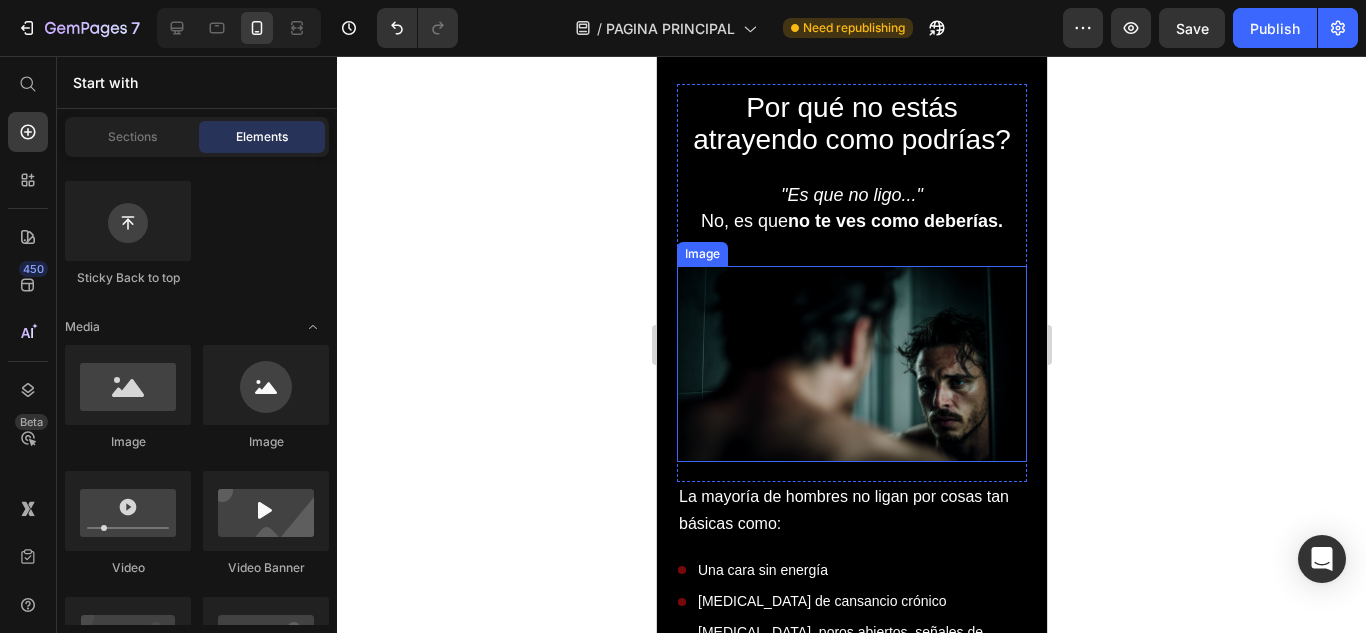 click at bounding box center [851, 364] 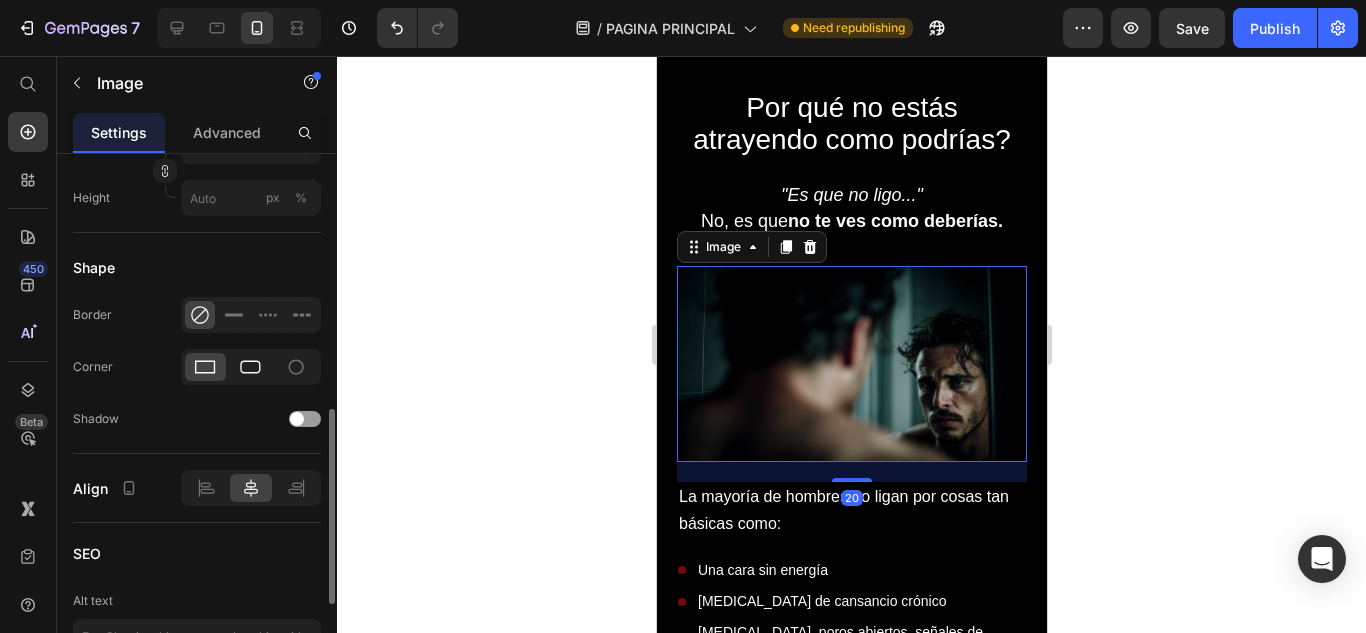 click 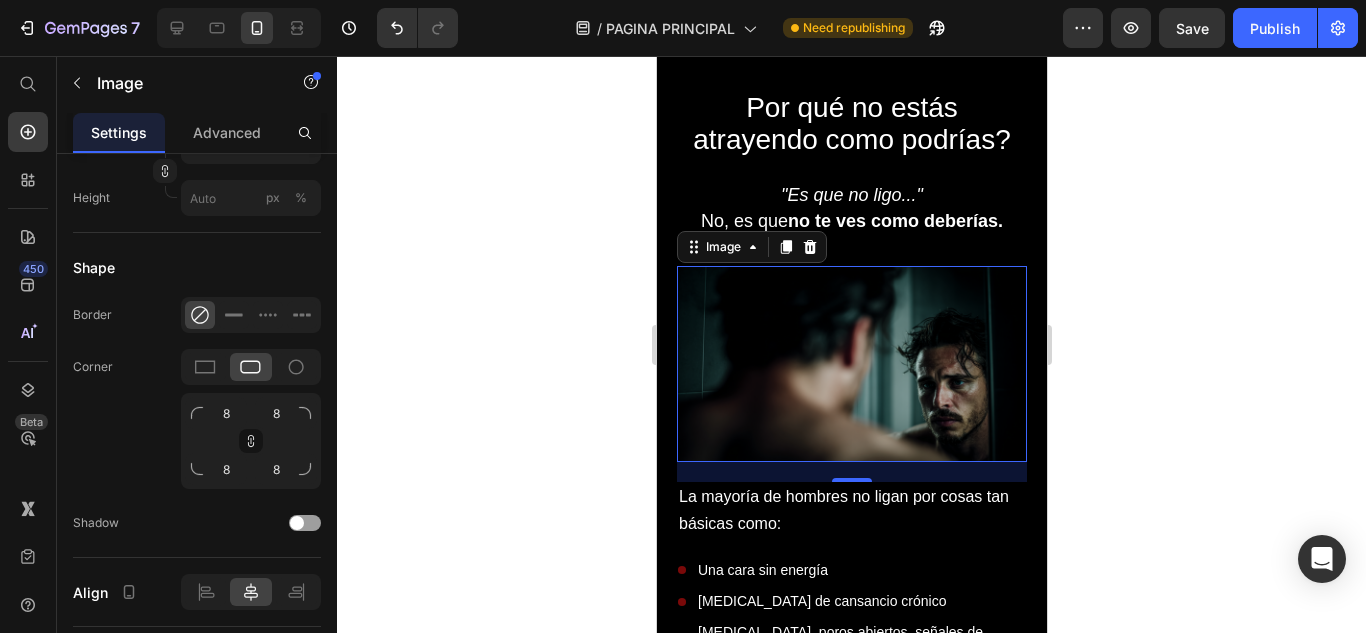 click 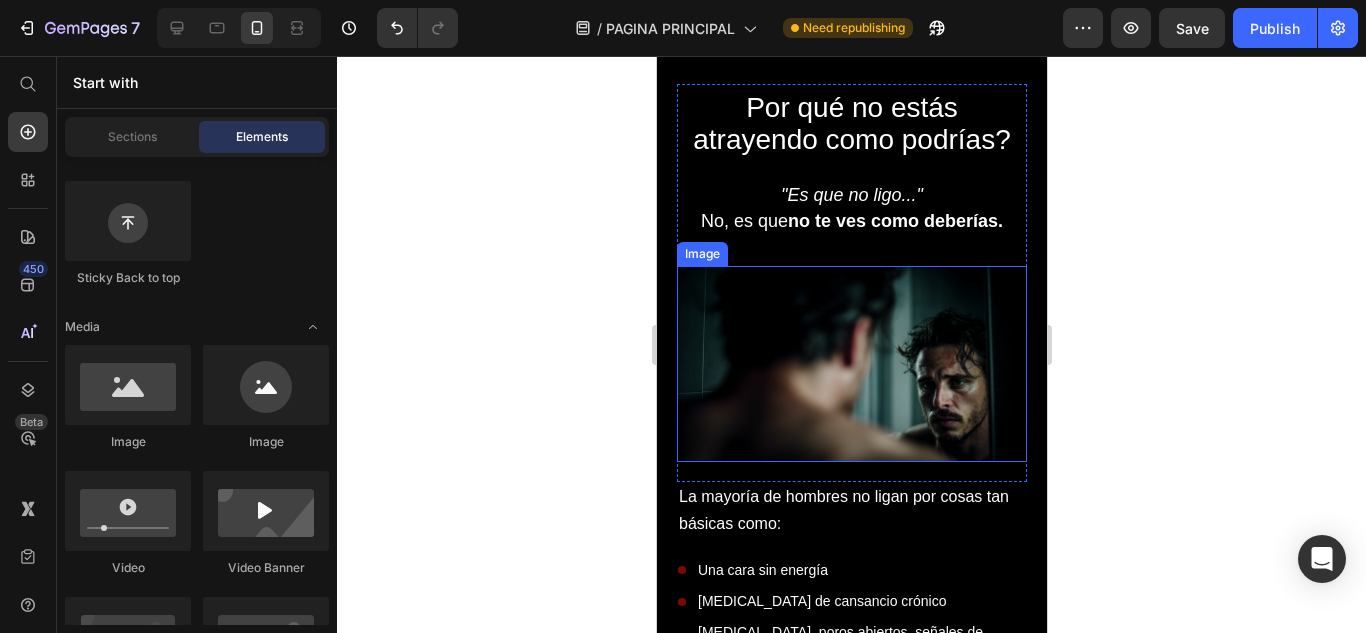 click at bounding box center [851, 364] 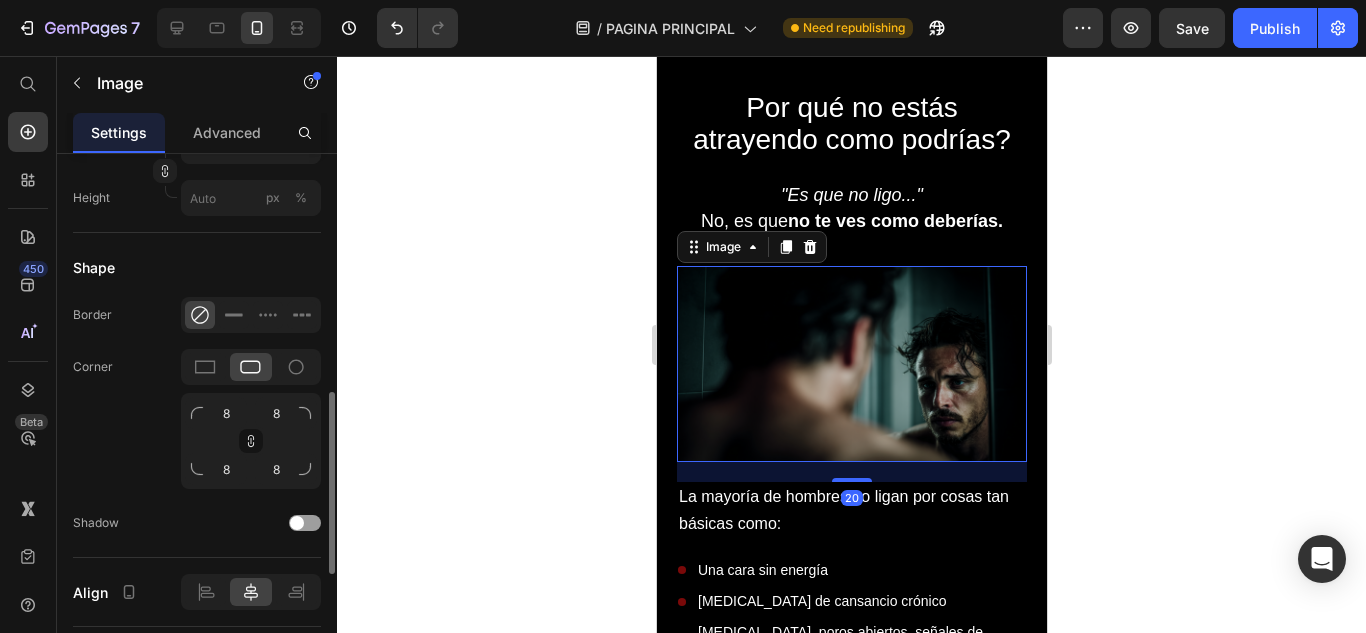 scroll, scrollTop: 900, scrollLeft: 0, axis: vertical 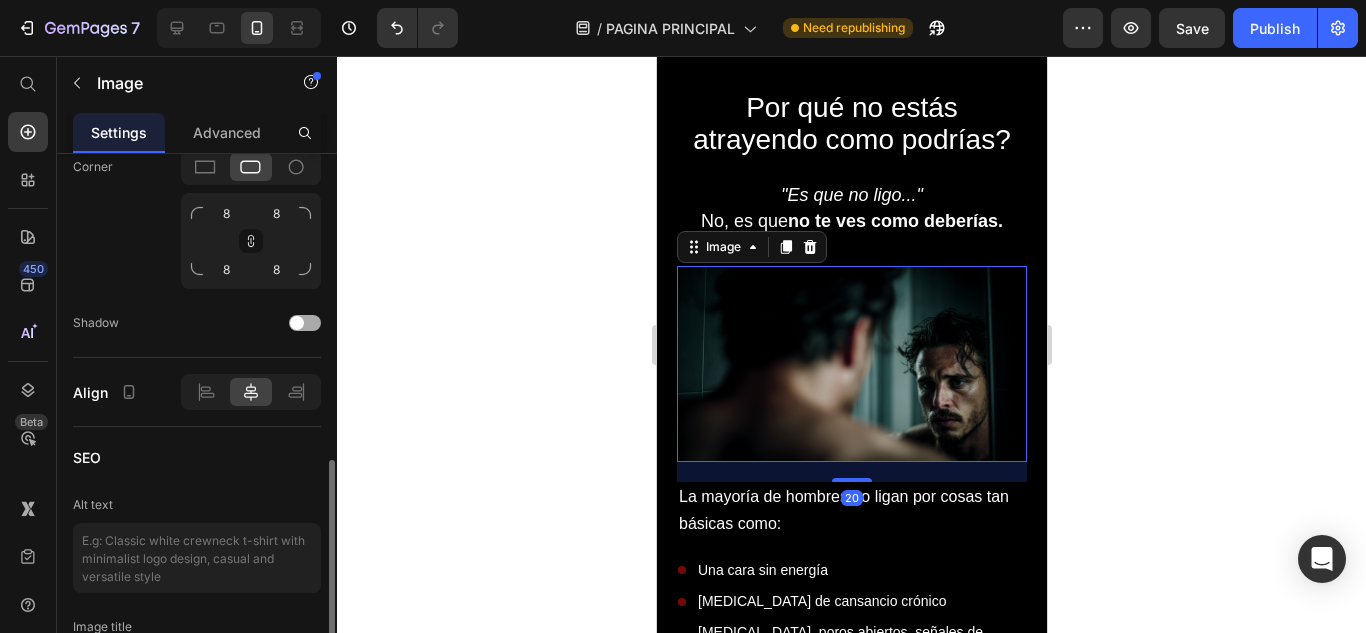click at bounding box center (305, 323) 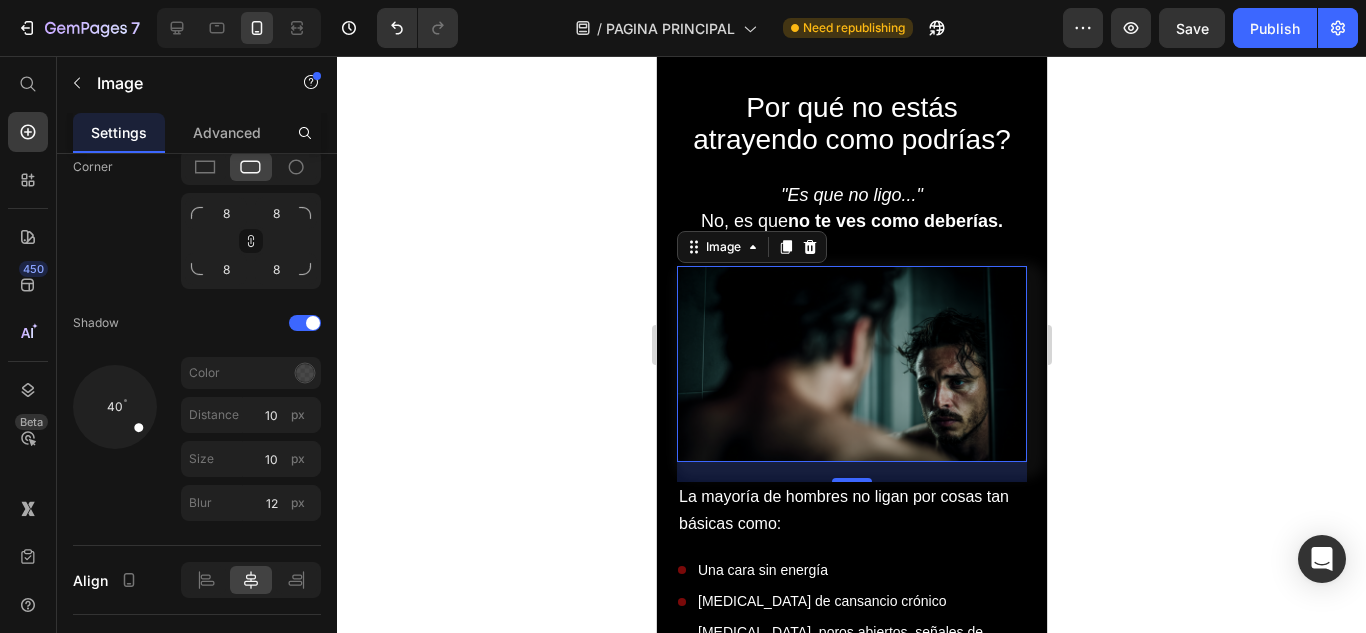 click 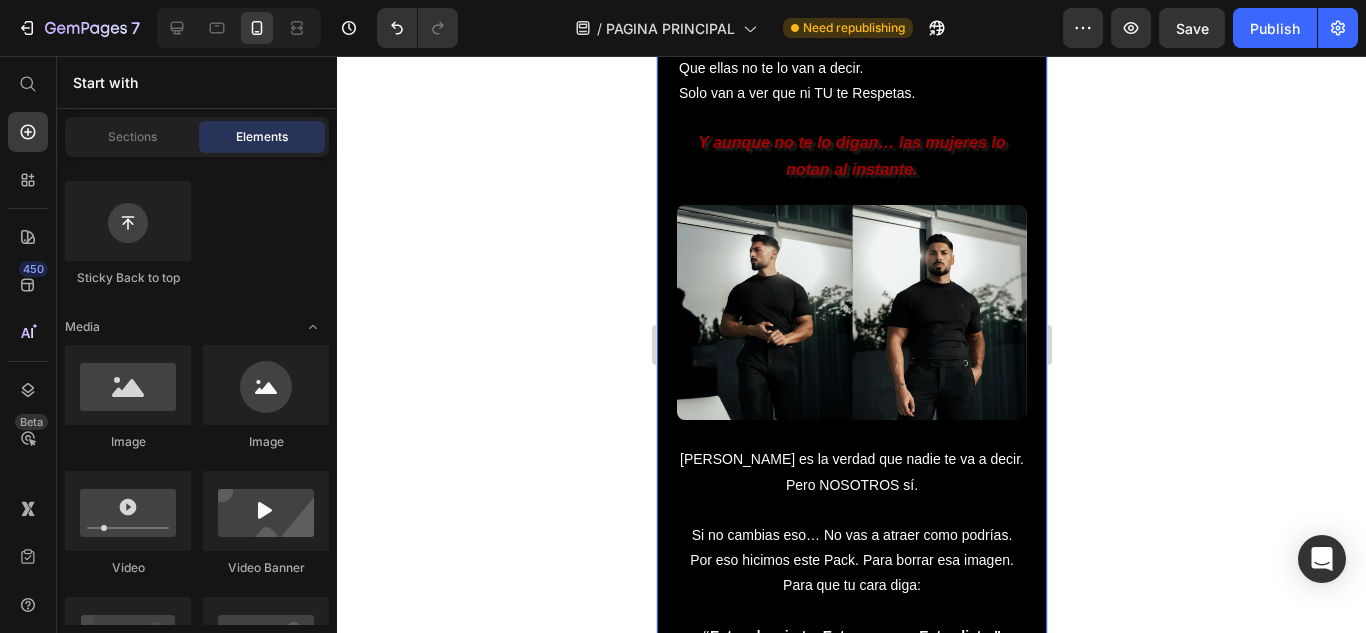 scroll, scrollTop: 2700, scrollLeft: 0, axis: vertical 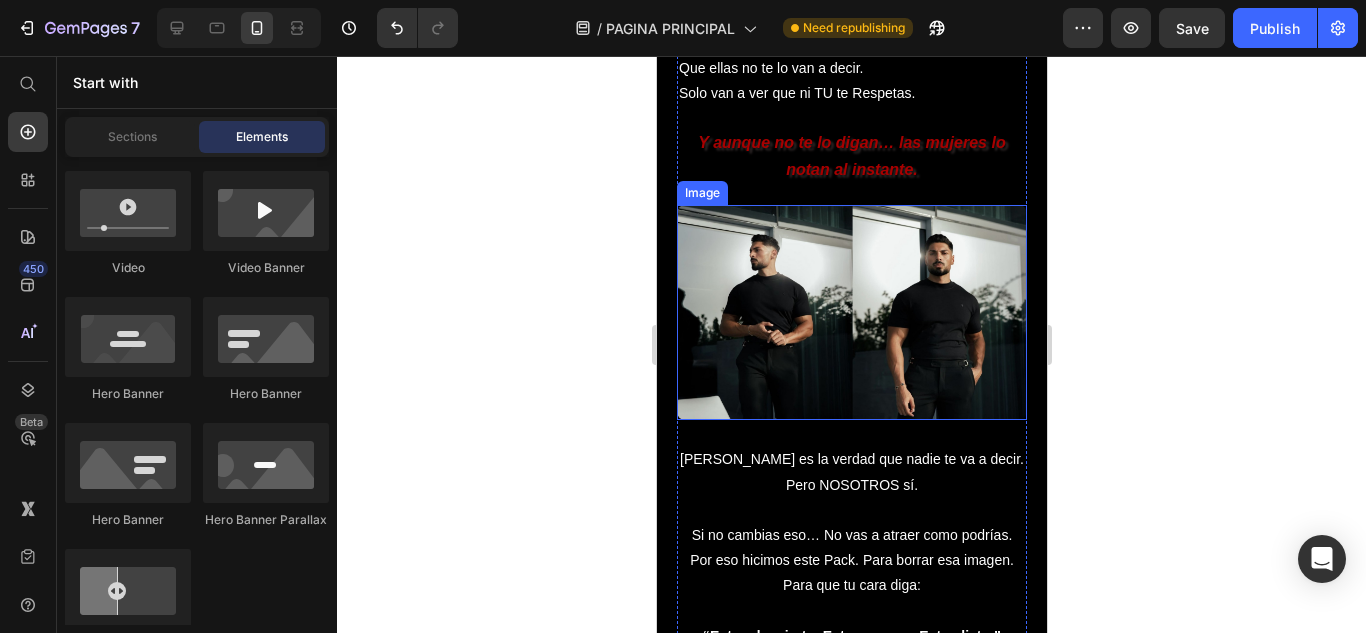 click at bounding box center [851, 312] 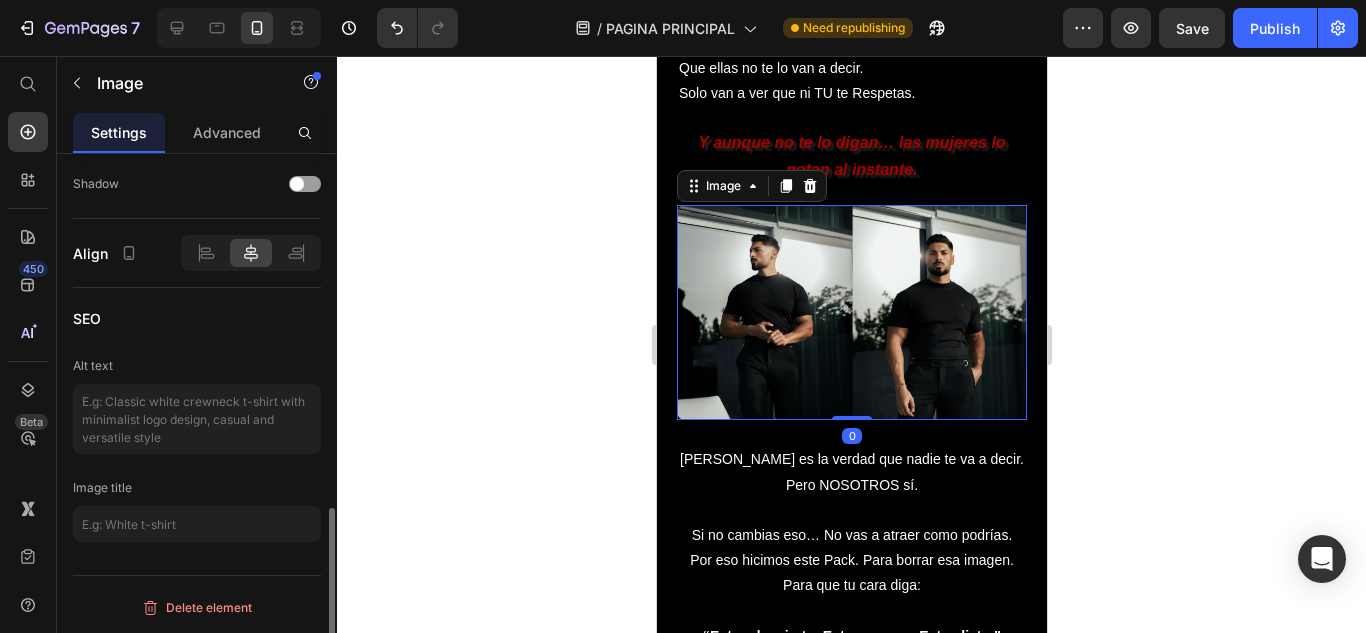 scroll, scrollTop: 839, scrollLeft: 0, axis: vertical 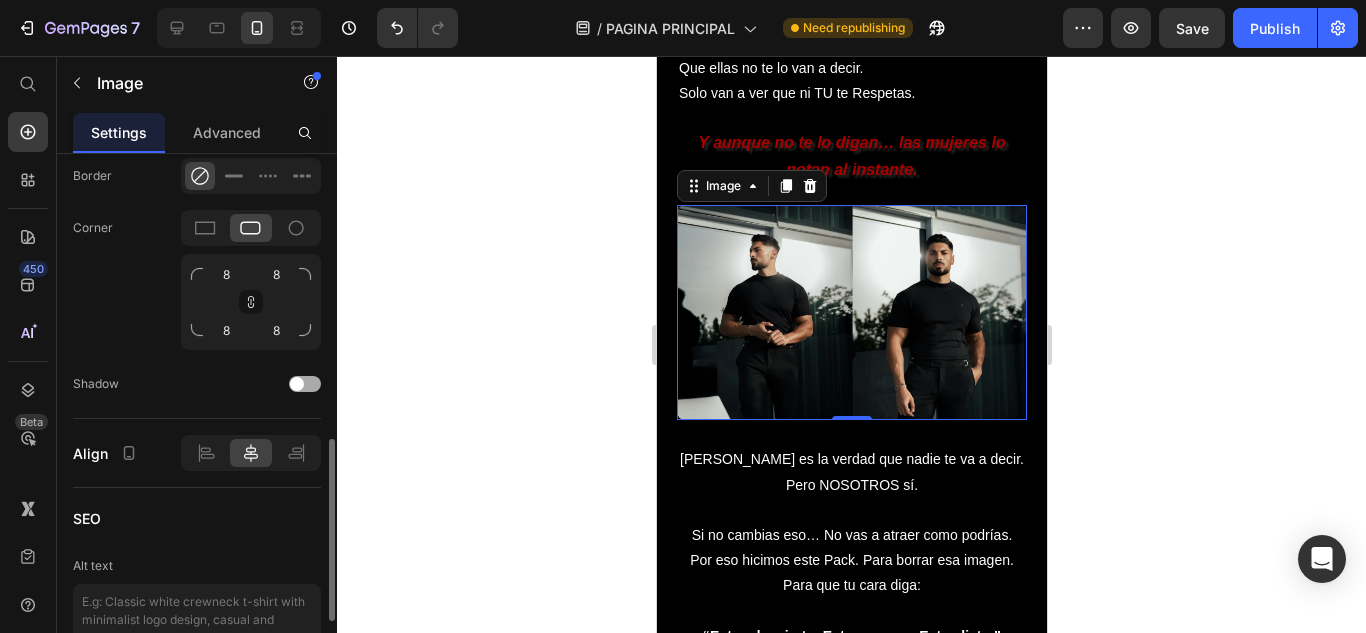 click at bounding box center (297, 384) 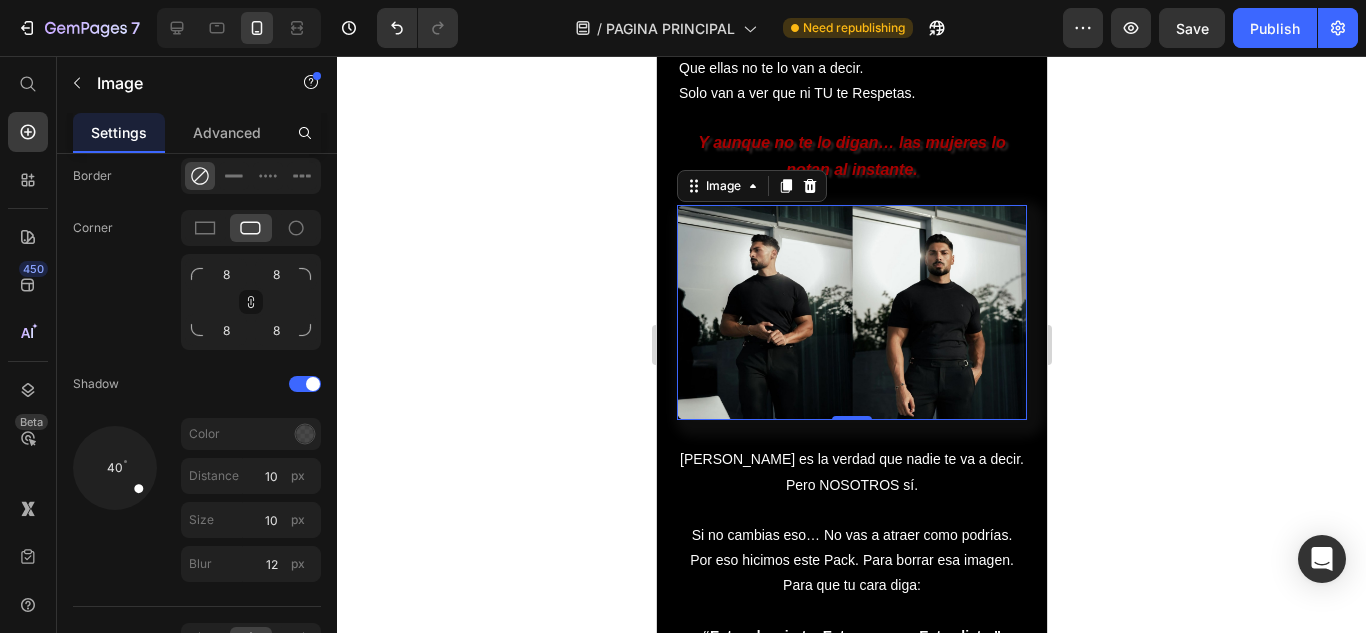 click 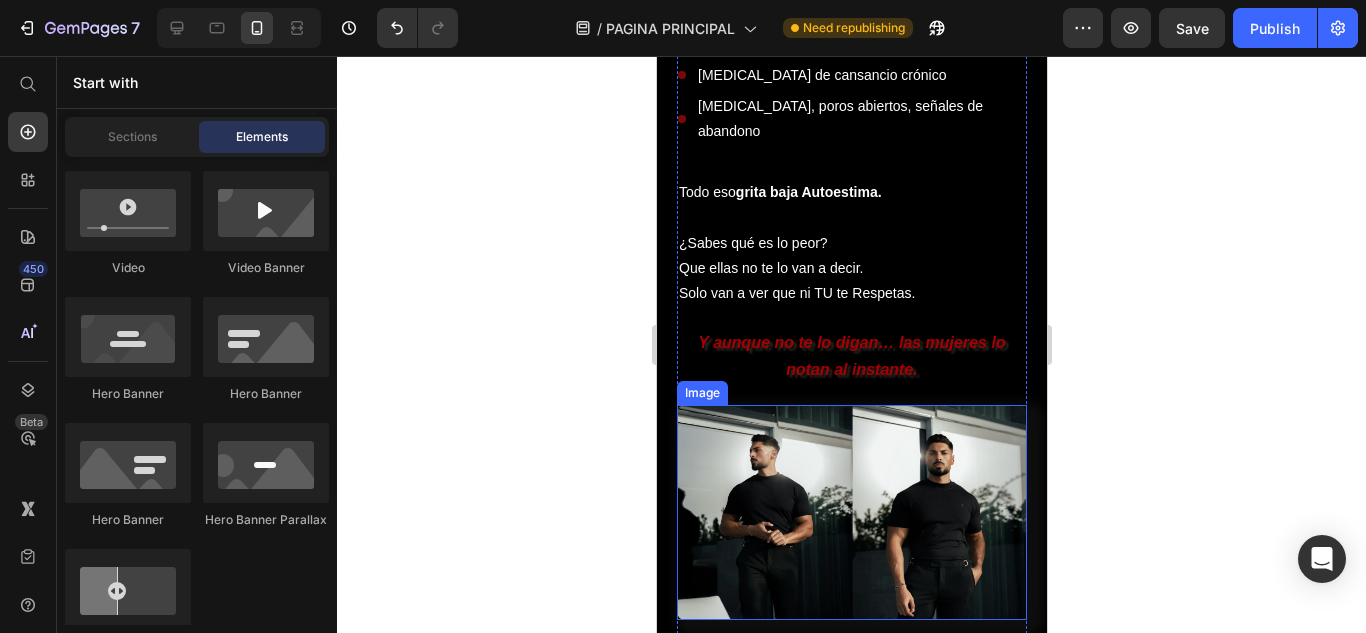 scroll, scrollTop: 2300, scrollLeft: 0, axis: vertical 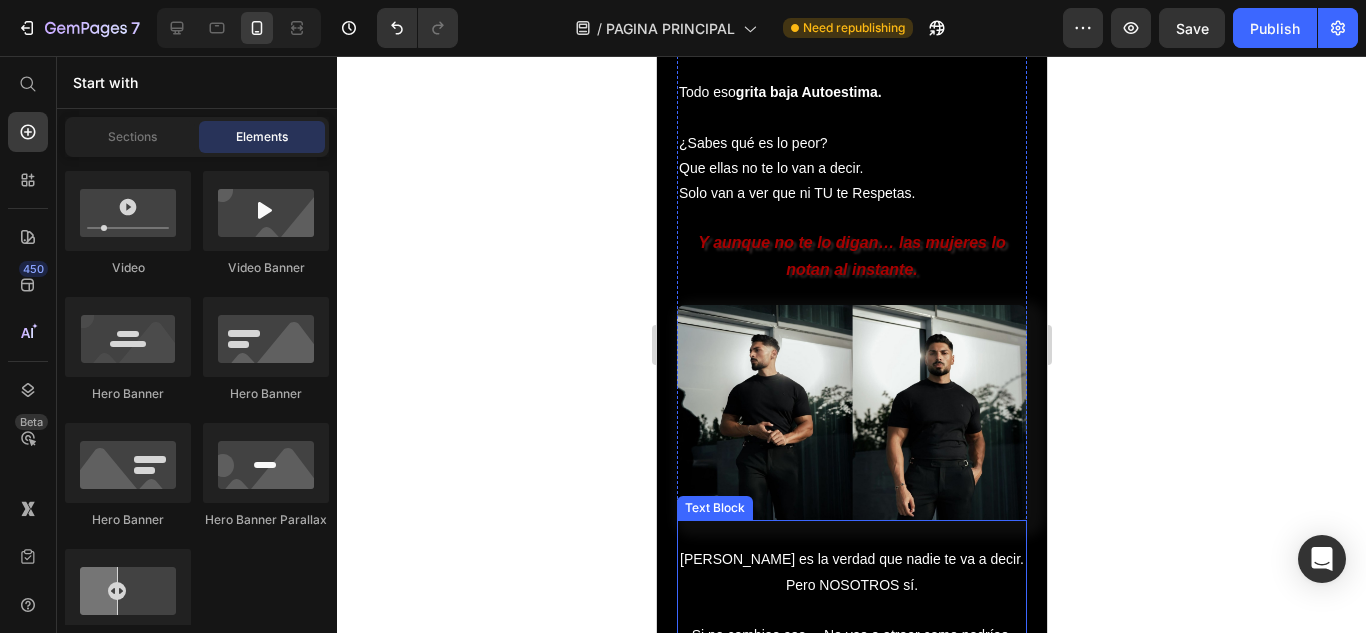 click on "Pero NOSOTROS sí." at bounding box center [851, 585] 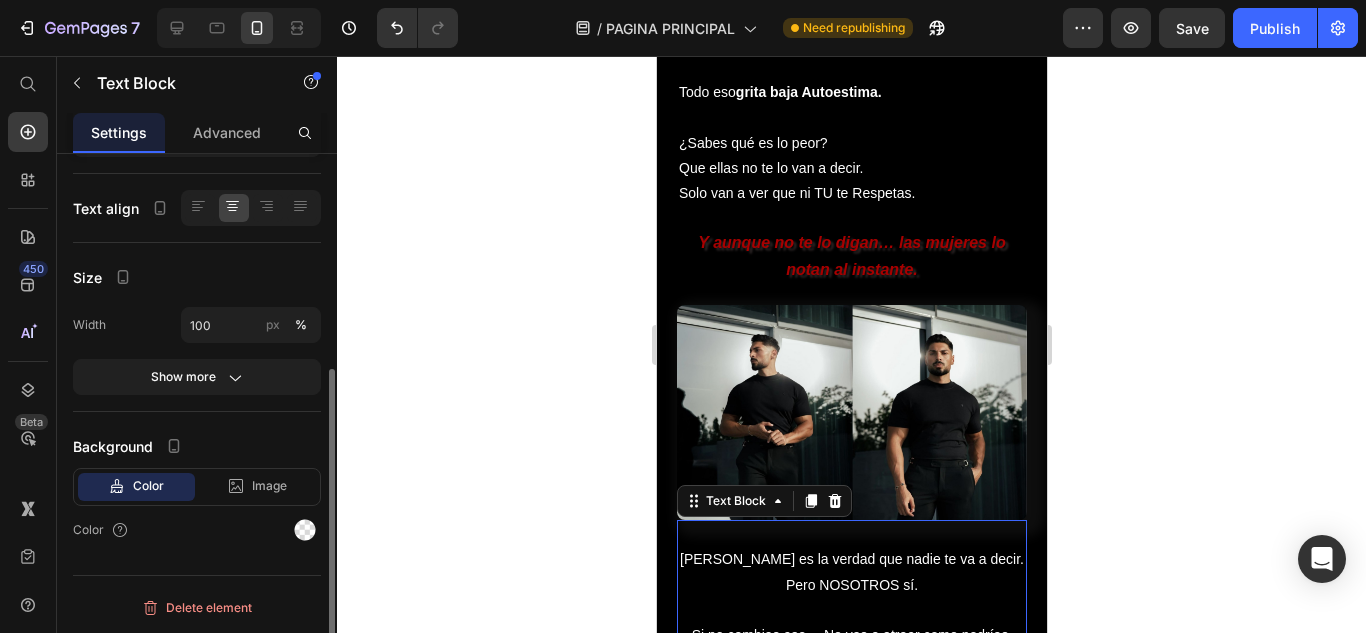 scroll, scrollTop: 0, scrollLeft: 0, axis: both 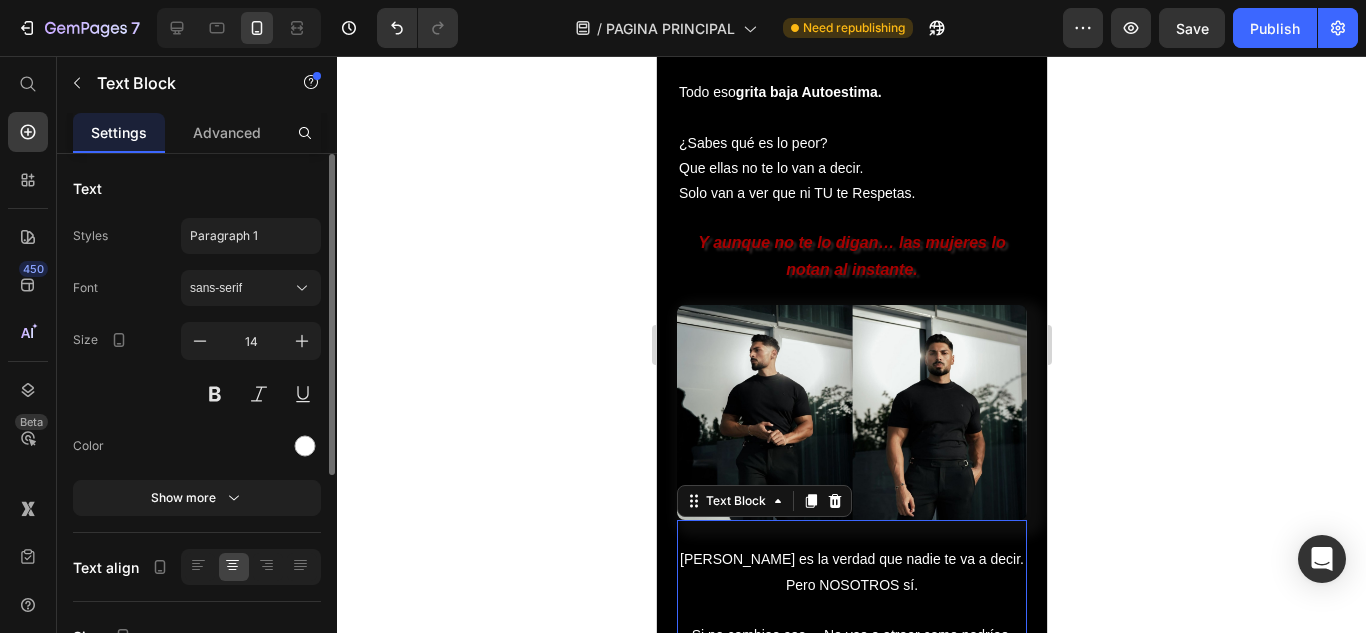 click on "Pero NOSOTROS sí." at bounding box center (851, 585) 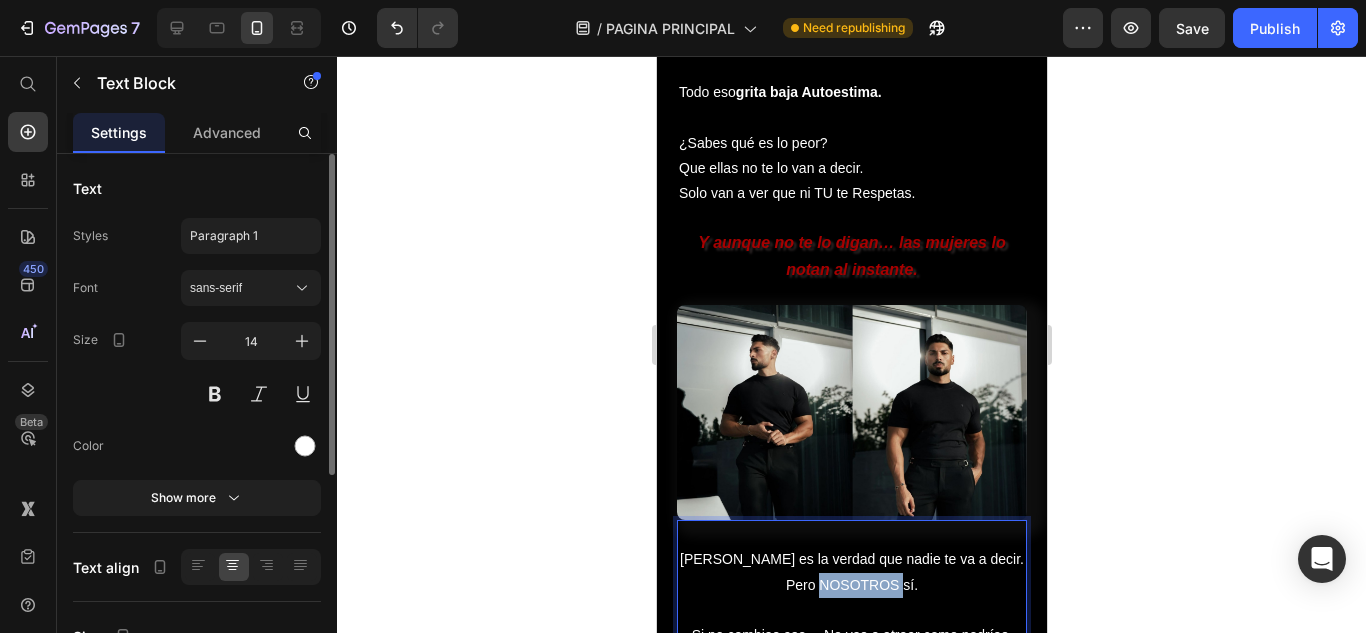 click on "Pero NOSOTROS sí." at bounding box center [851, 585] 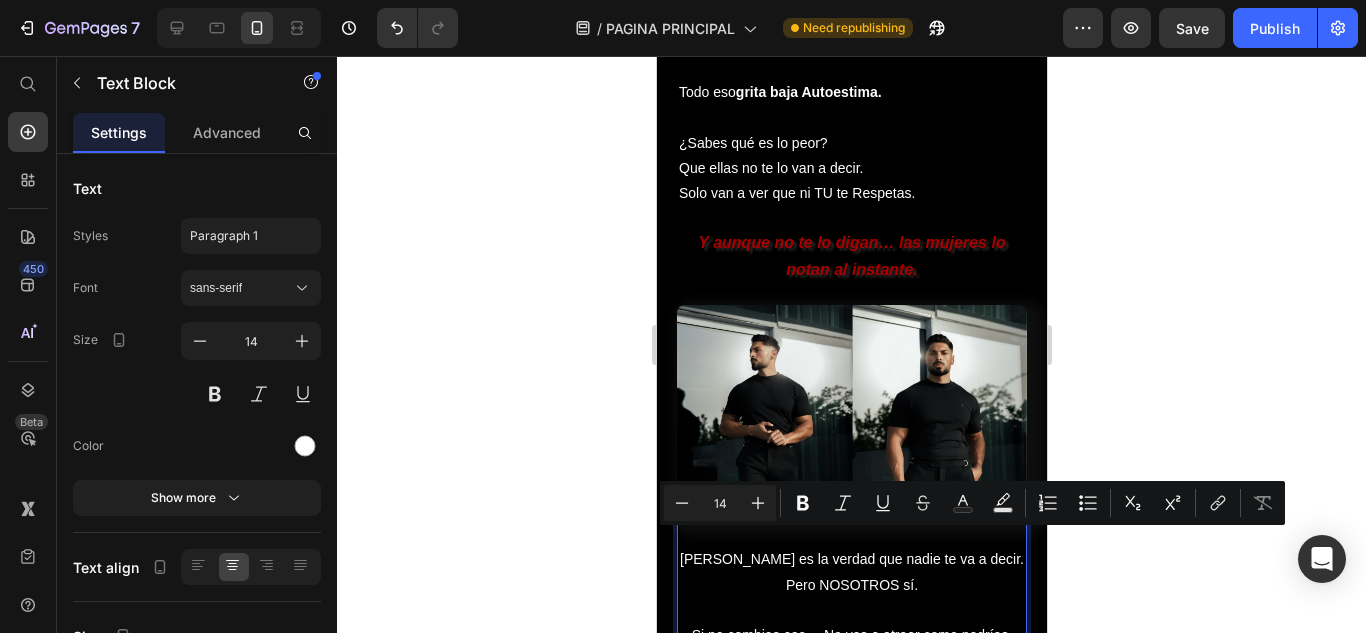 click on "Pero NOSOTROS sí." at bounding box center [851, 585] 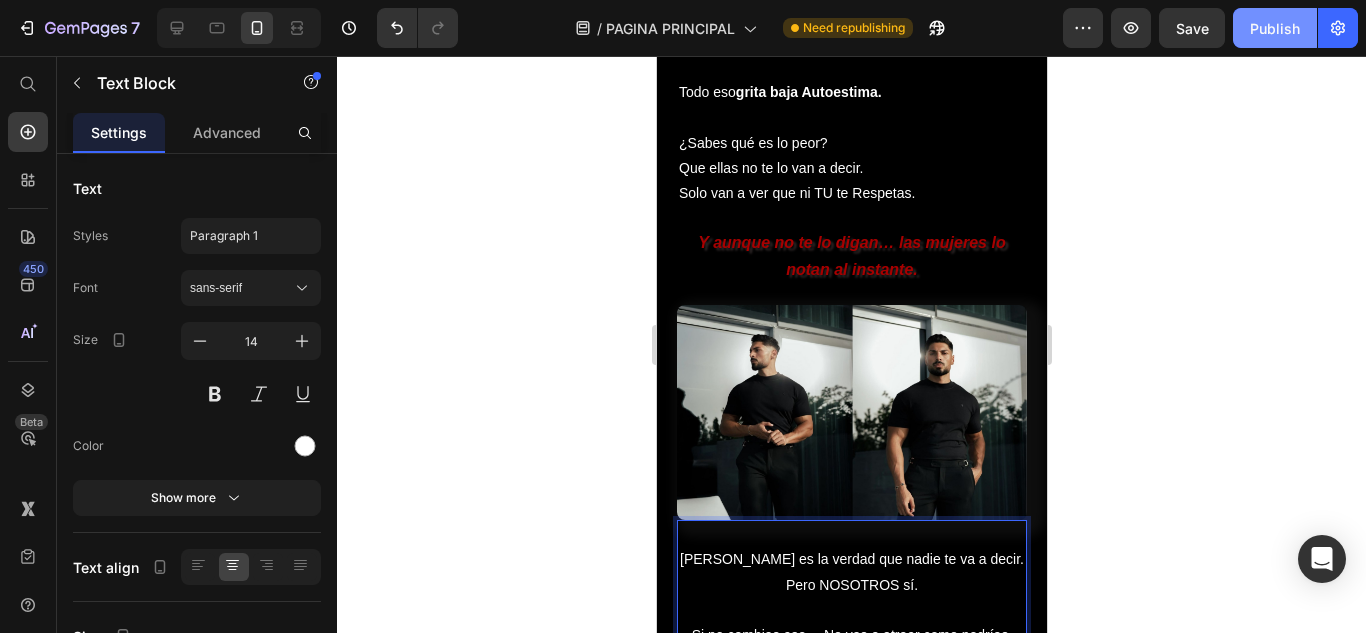 click on "Publish" at bounding box center [1275, 28] 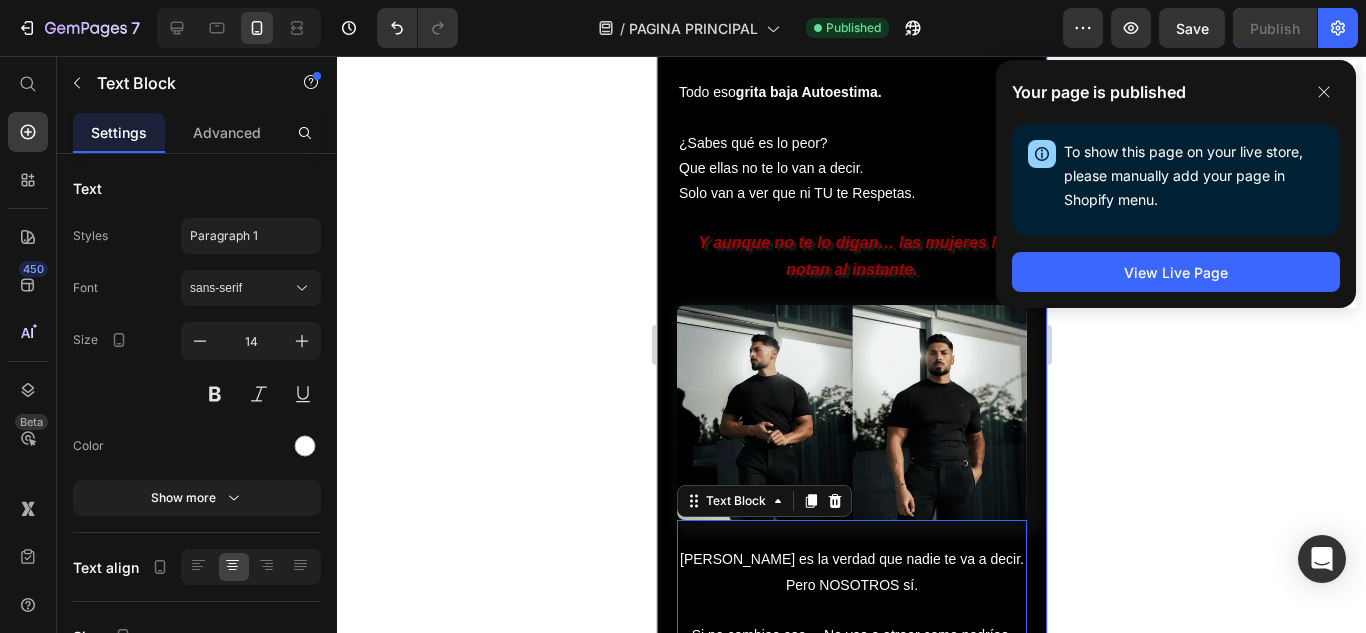 click at bounding box center [851, 412] 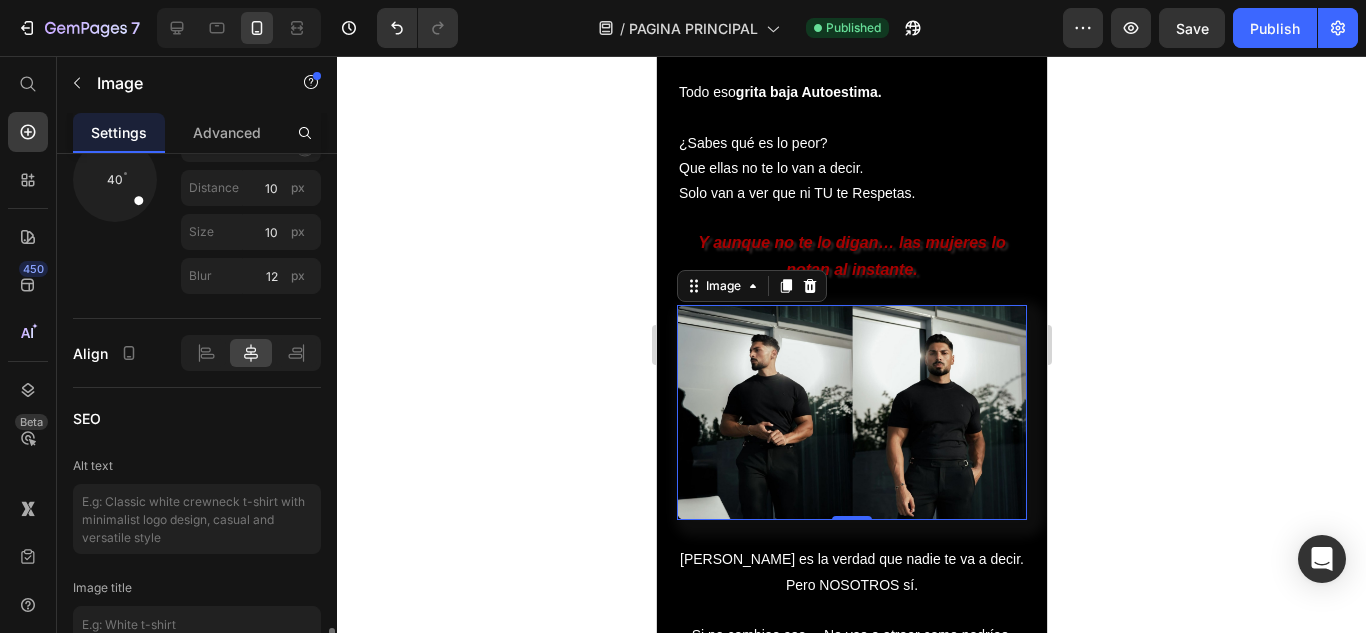 scroll, scrollTop: 1227, scrollLeft: 0, axis: vertical 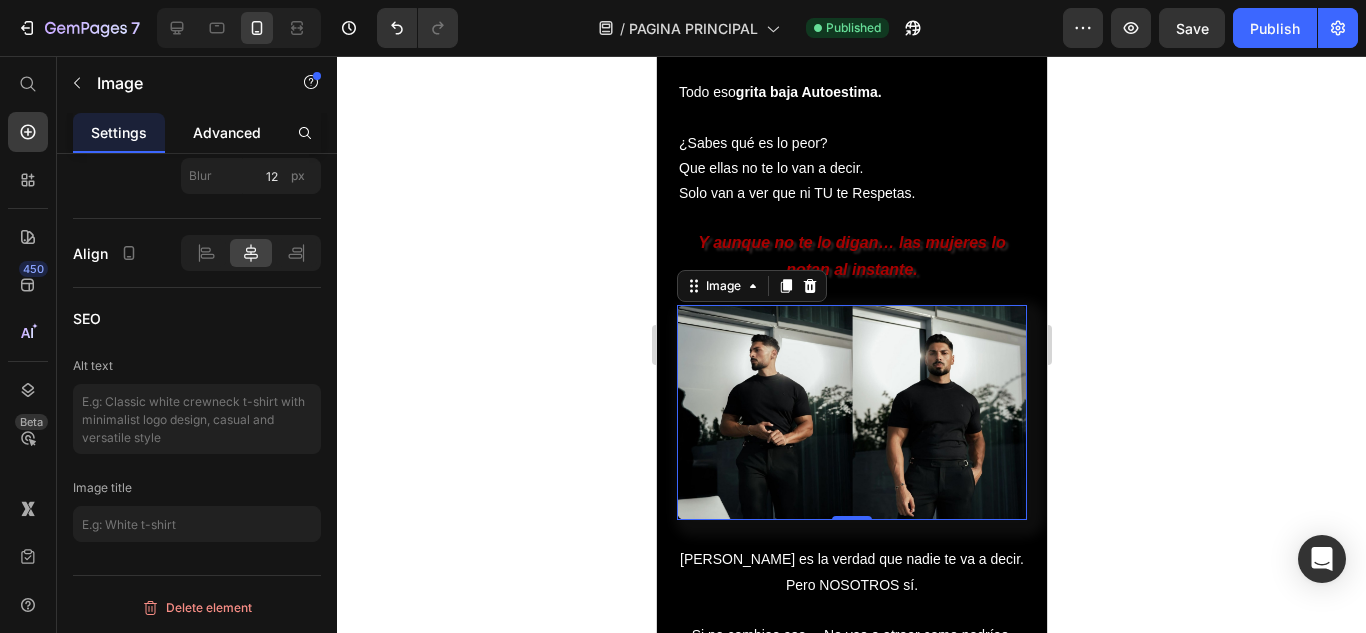 click on "Advanced" at bounding box center [227, 132] 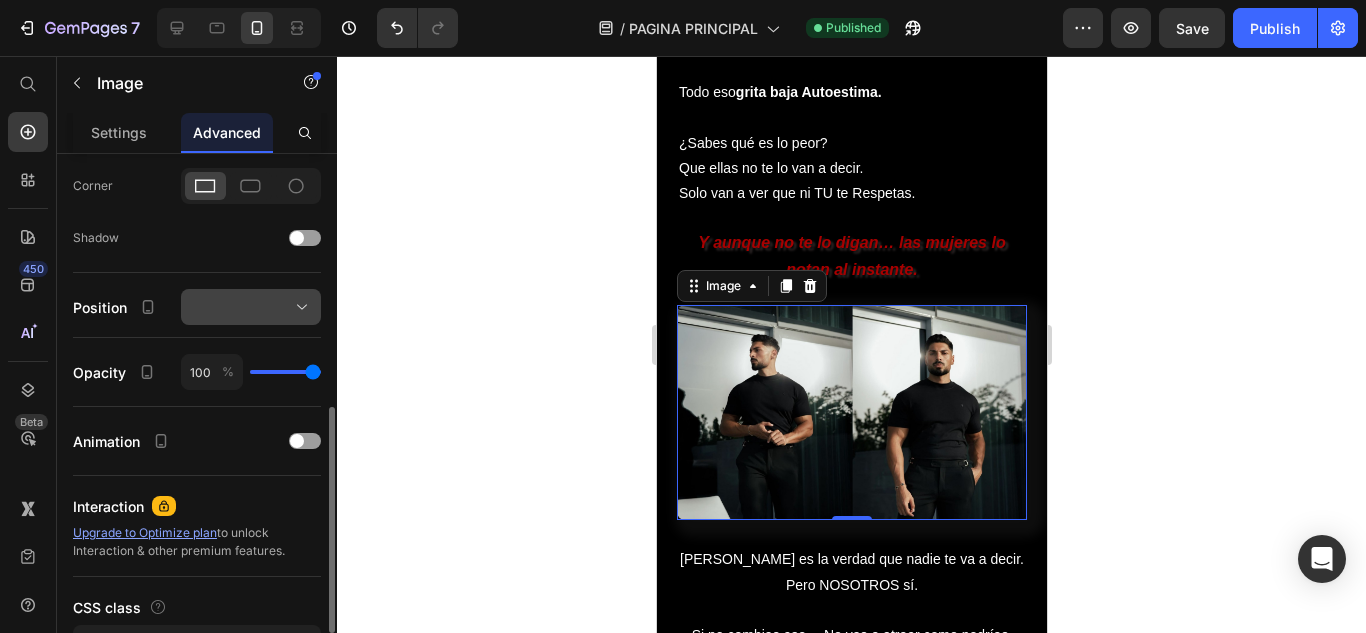scroll, scrollTop: 400, scrollLeft: 0, axis: vertical 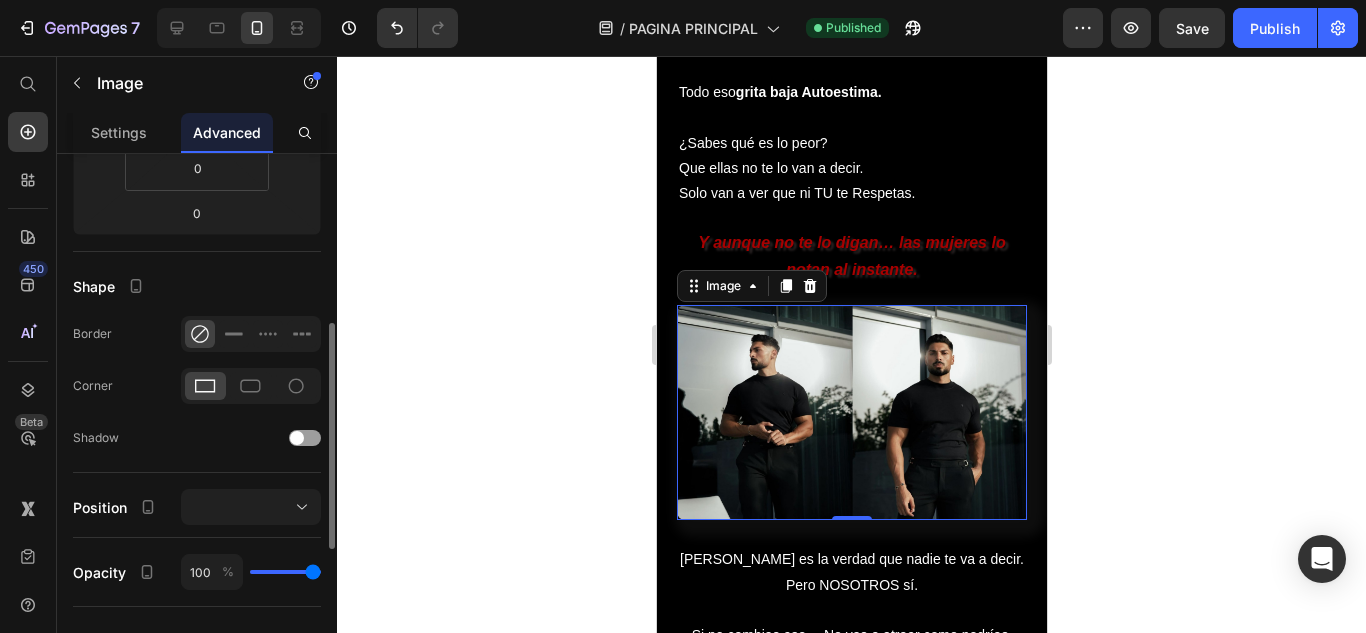 click 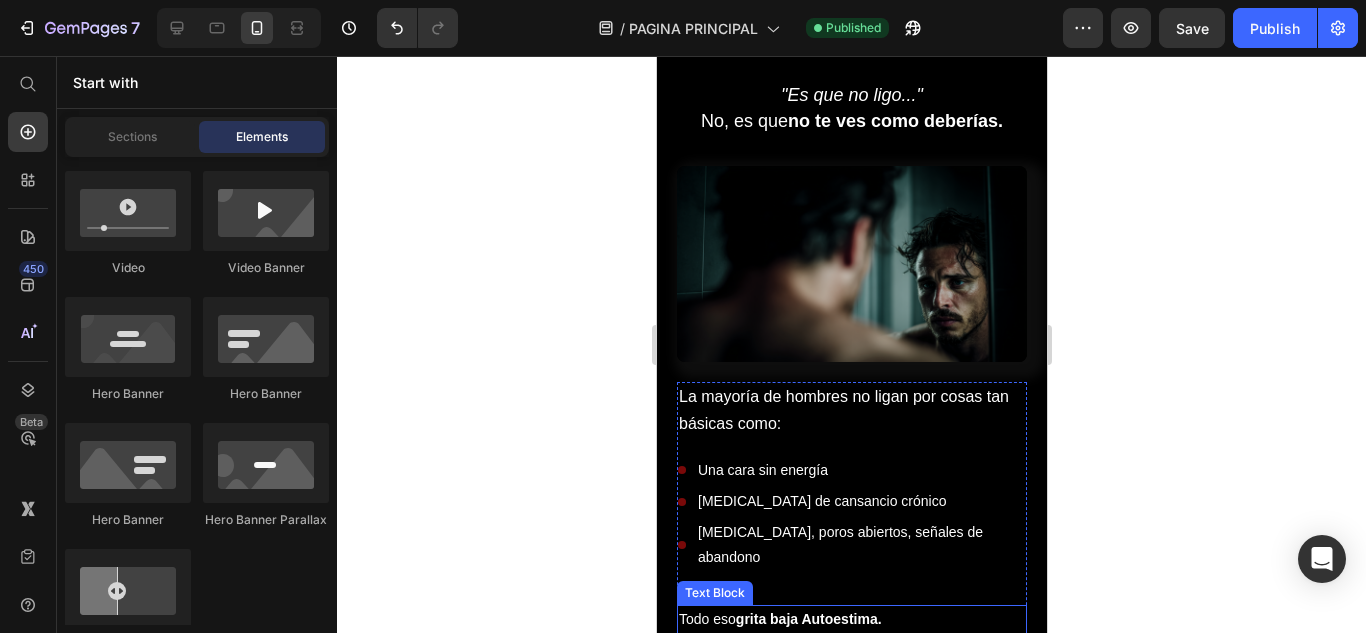 scroll, scrollTop: 1900, scrollLeft: 0, axis: vertical 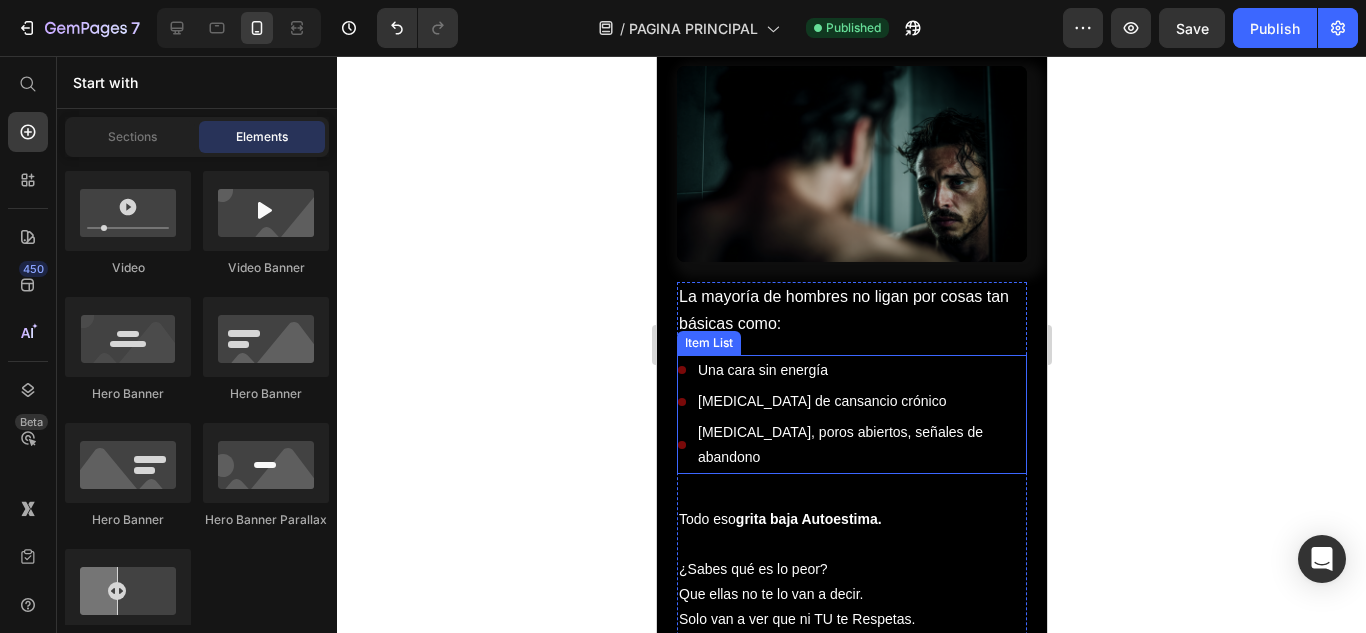 click on "[MEDICAL_DATA], poros abiertos, señales de abandono" at bounding box center (860, 445) 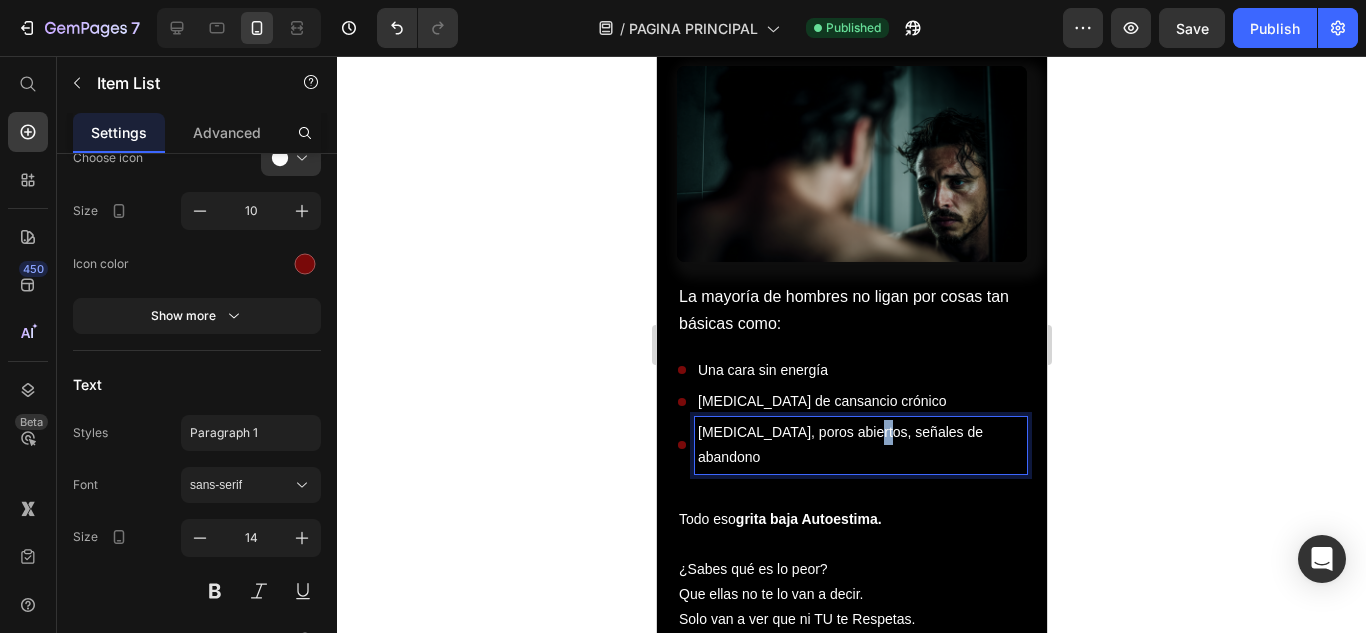 scroll, scrollTop: 0, scrollLeft: 0, axis: both 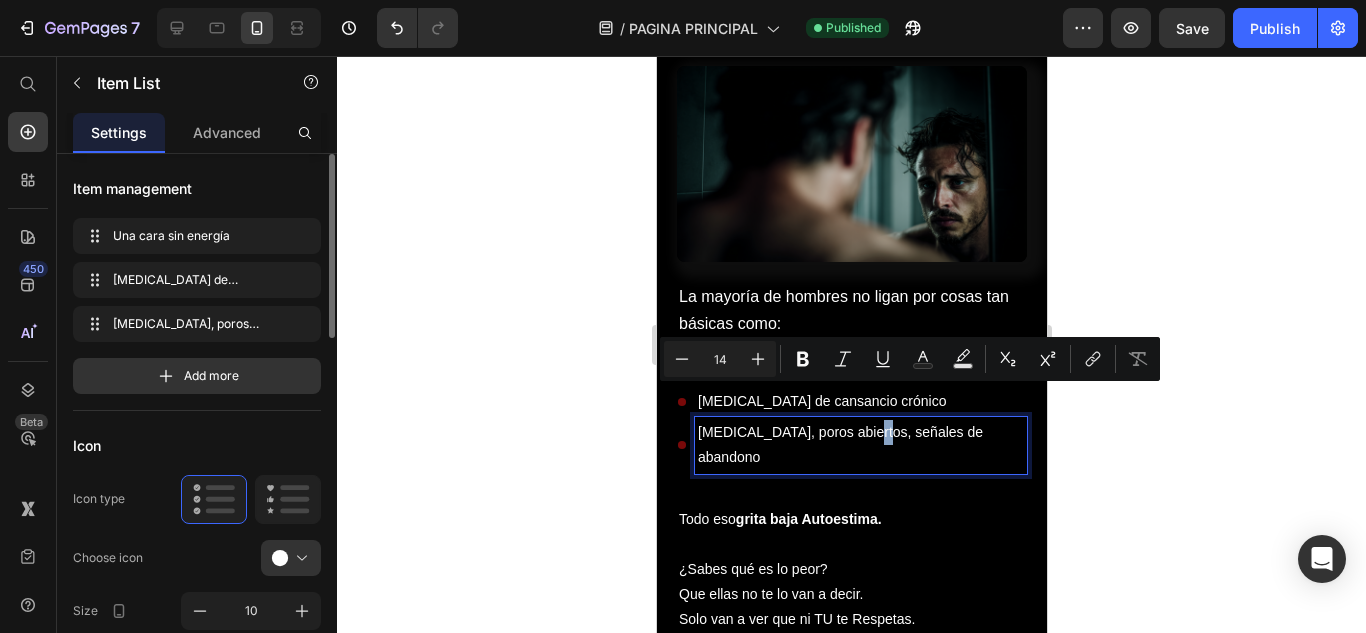 click on "[MEDICAL_DATA], poros abiertos, señales de abandono" at bounding box center (860, 445) 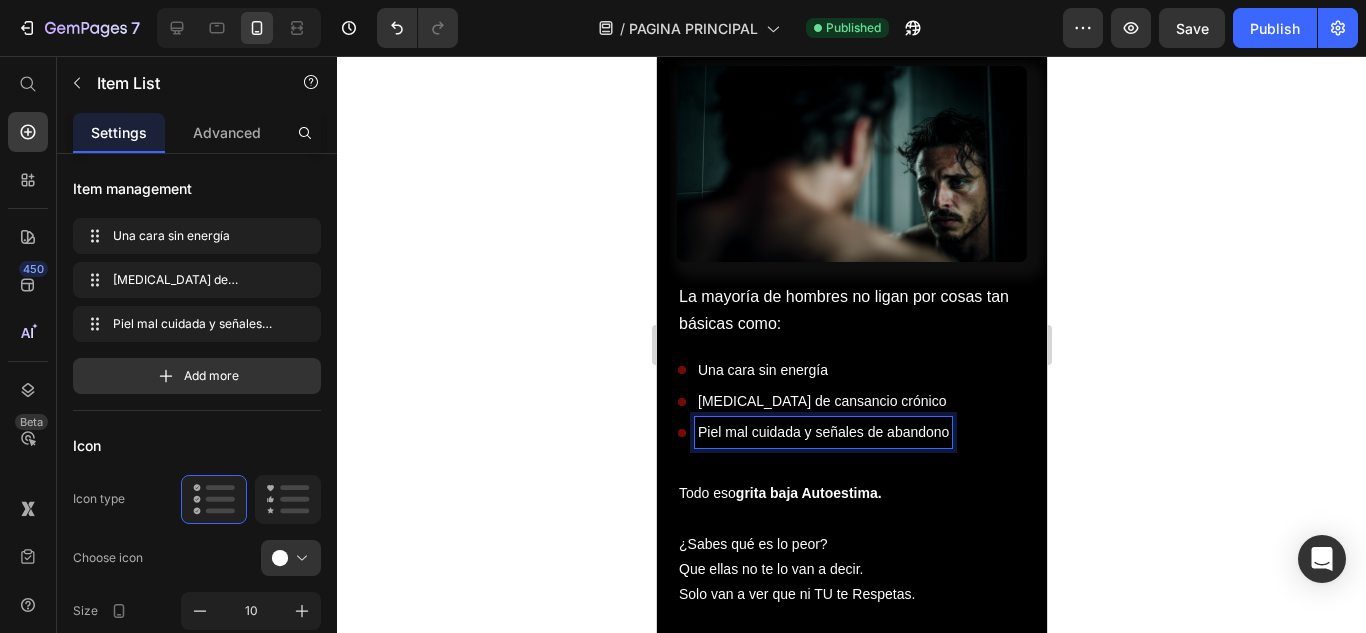 click 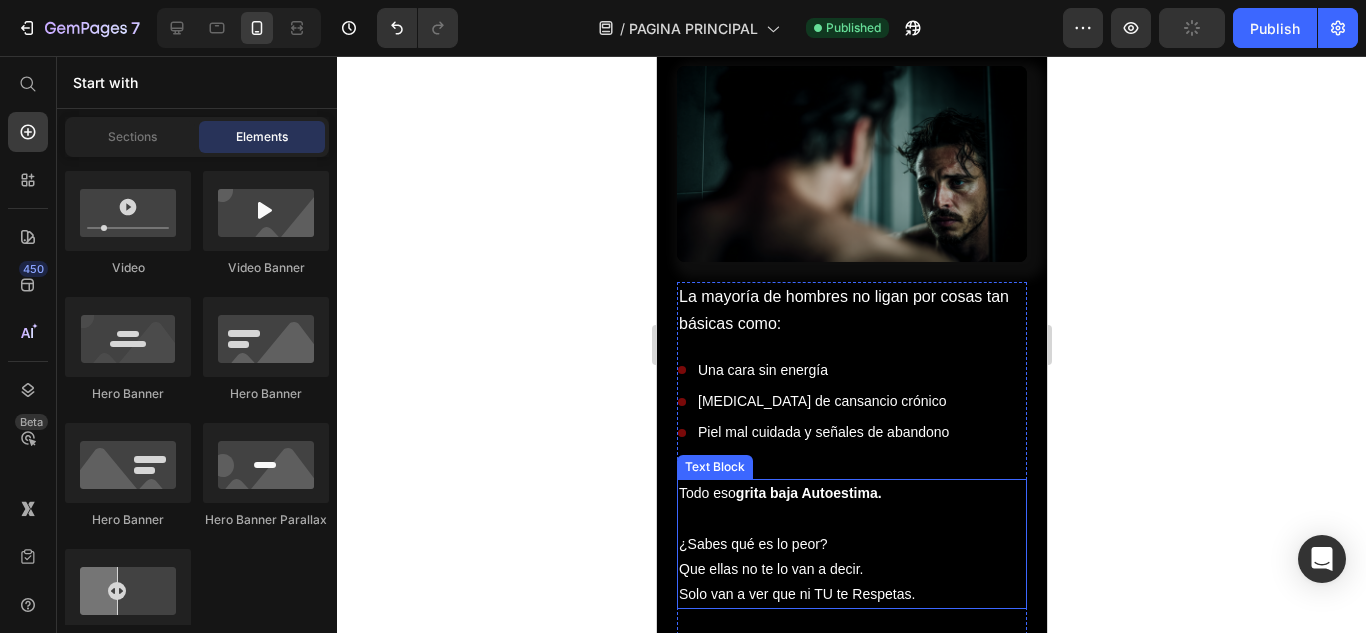 click on "grita baja Autoestima." at bounding box center (808, 493) 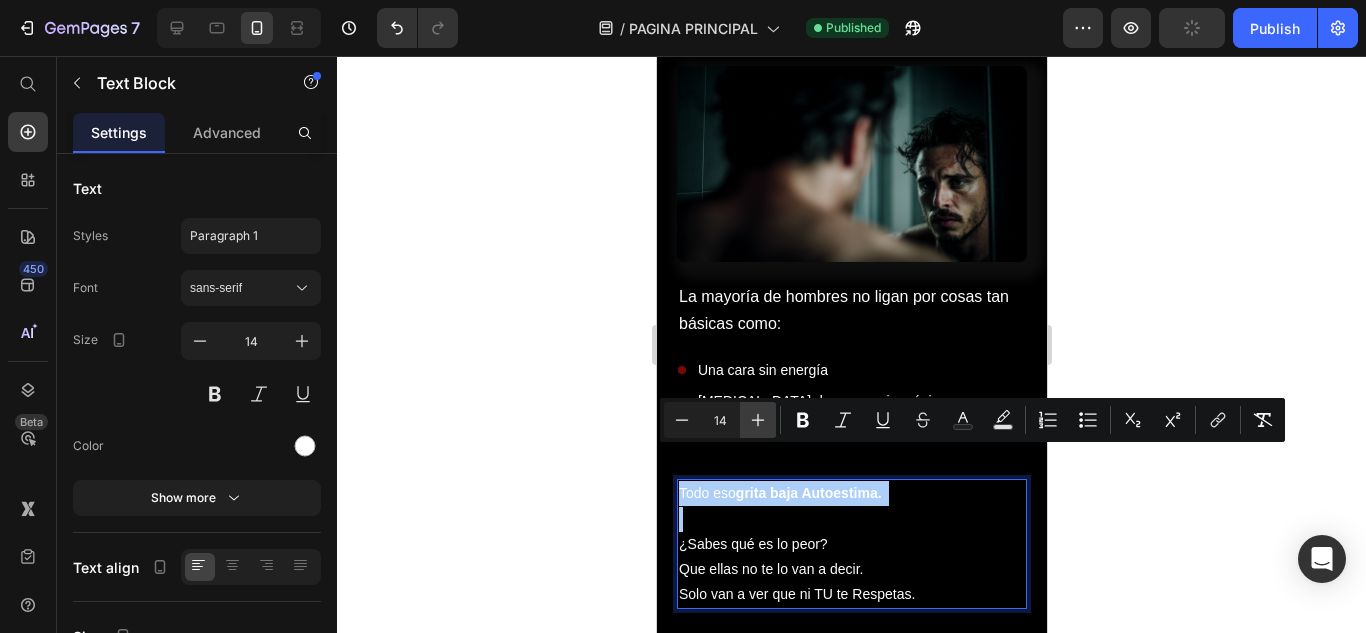 click 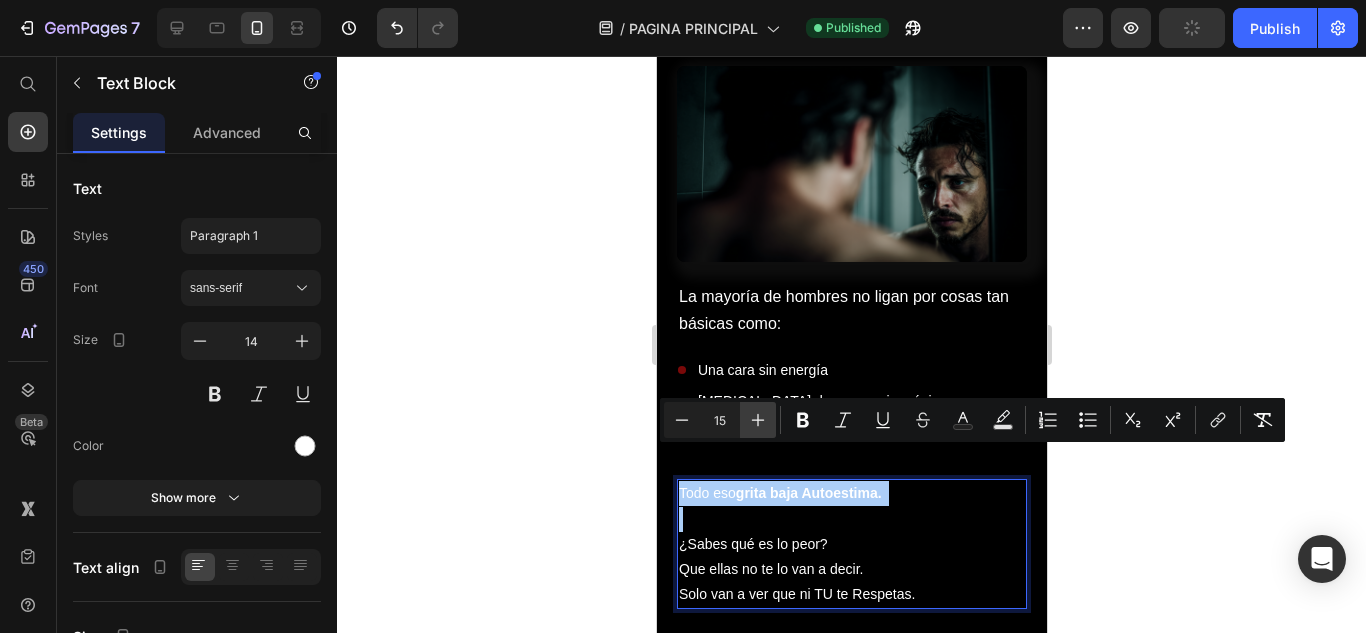 click 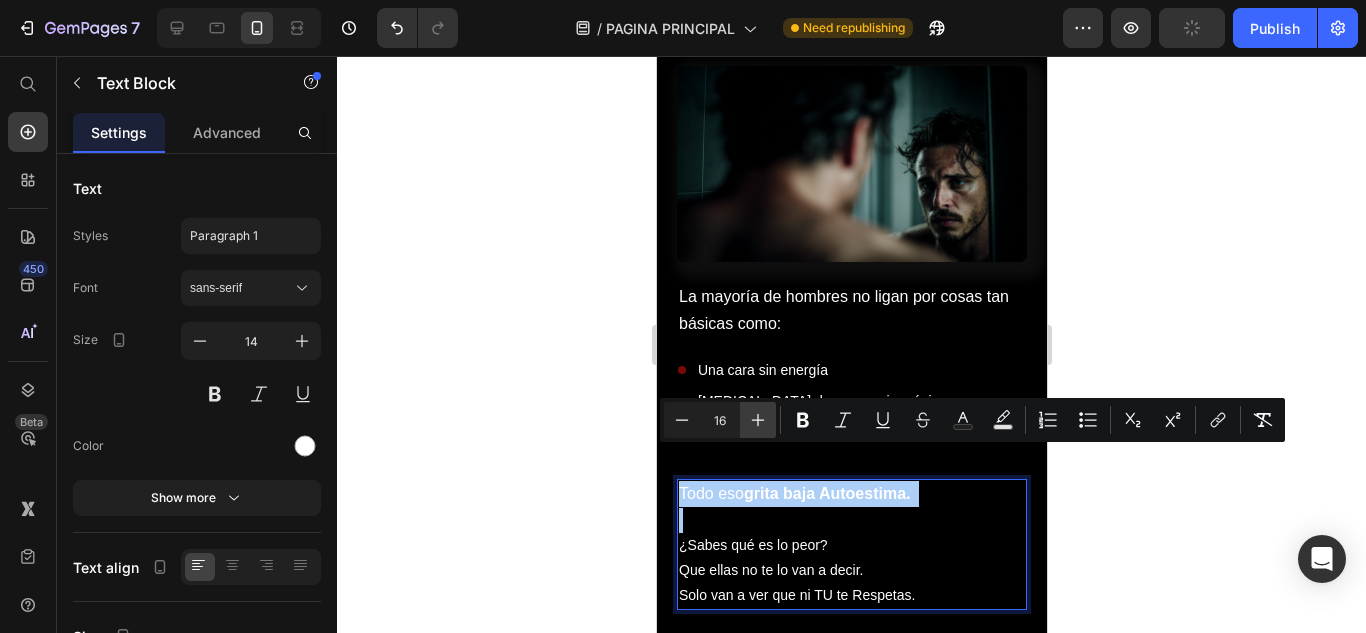 click 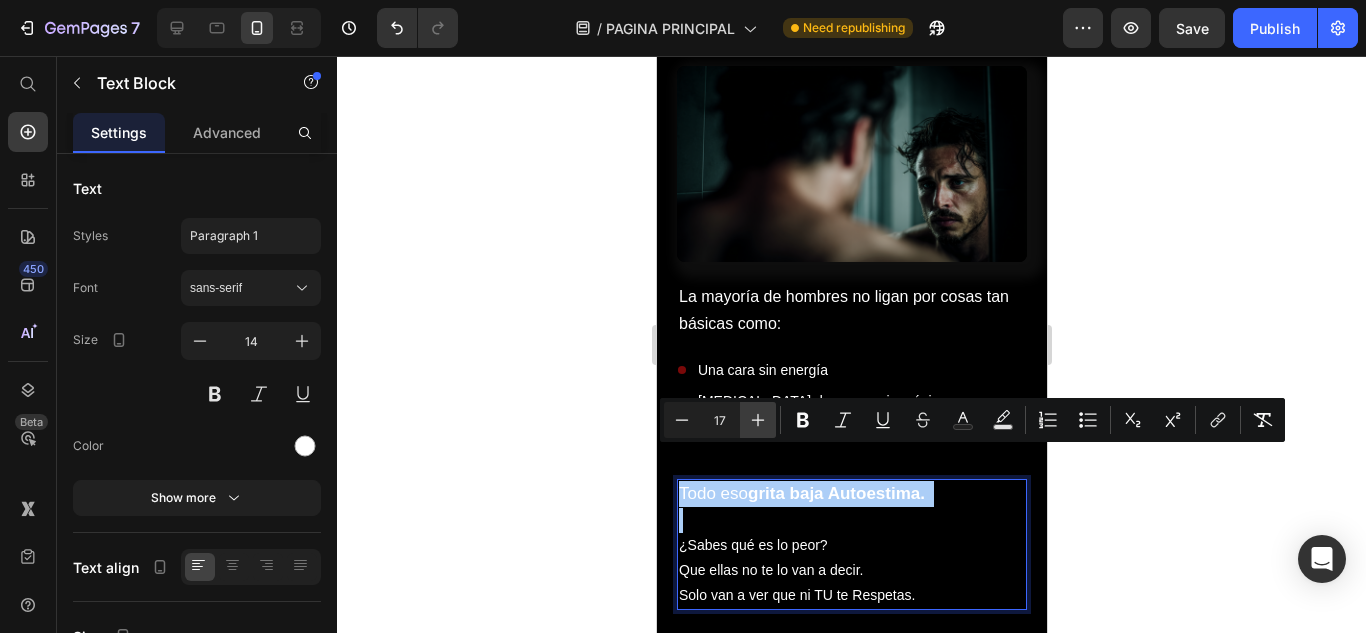 click 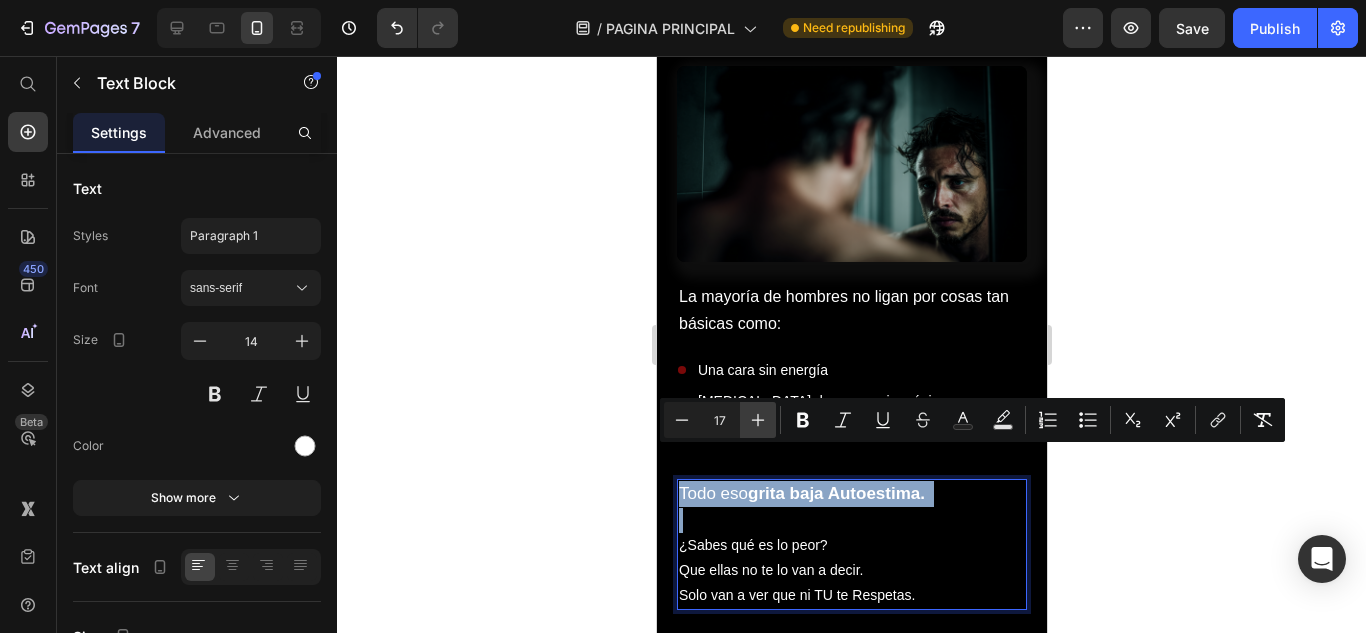 type on "18" 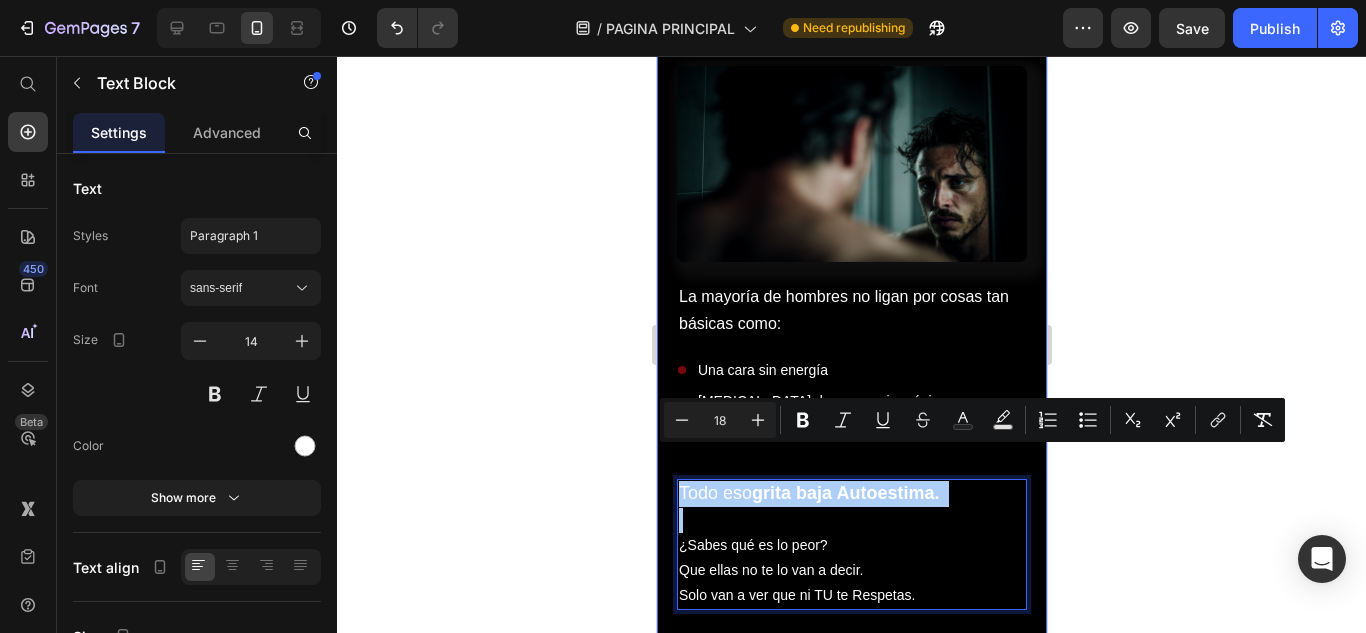 click 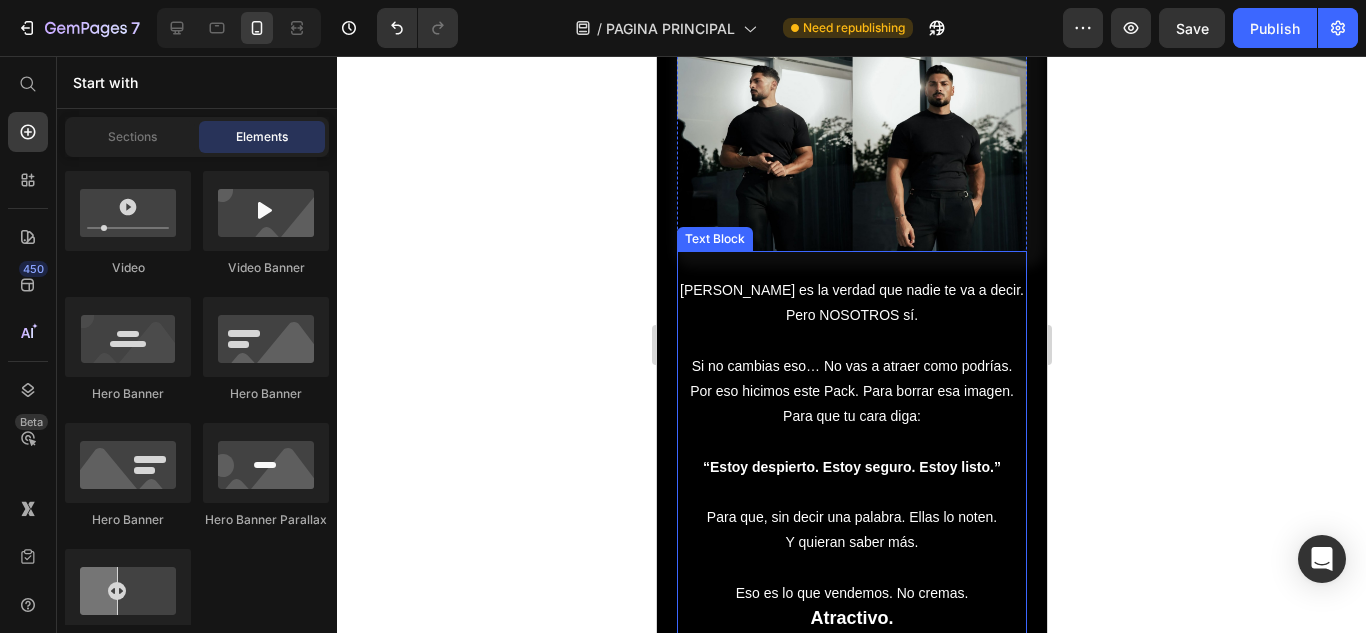 scroll, scrollTop: 2600, scrollLeft: 0, axis: vertical 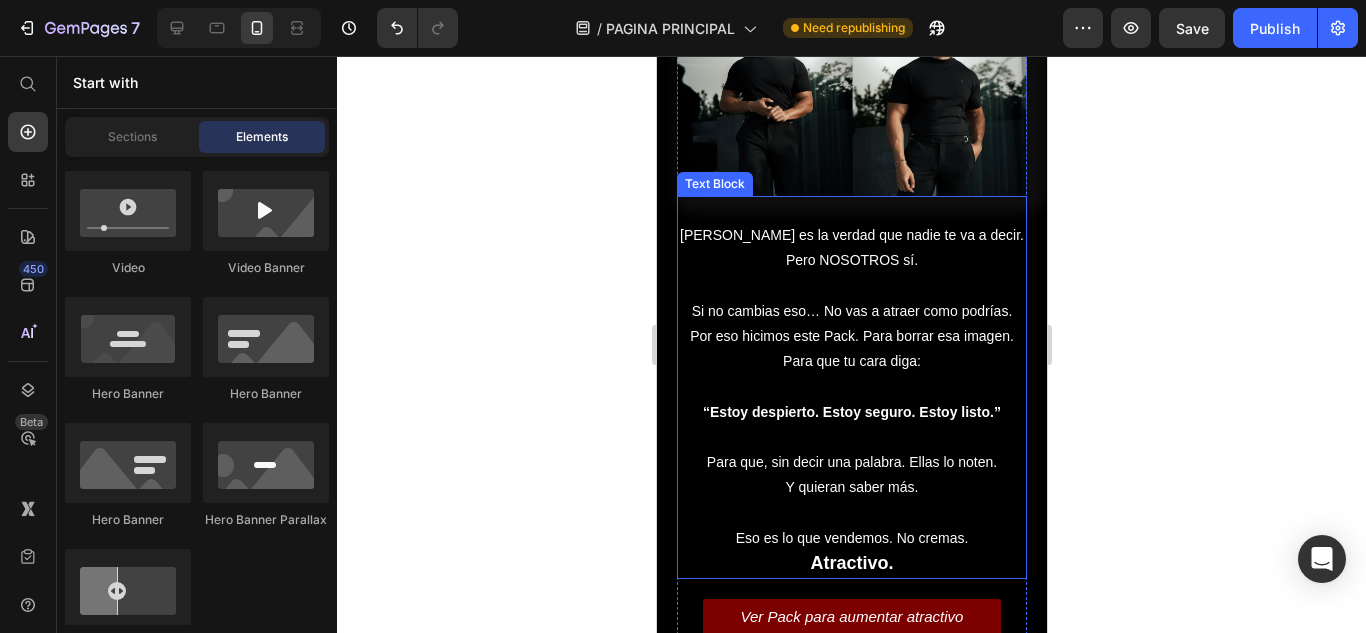 click on "Pero NOSOTROS sí." at bounding box center [851, 260] 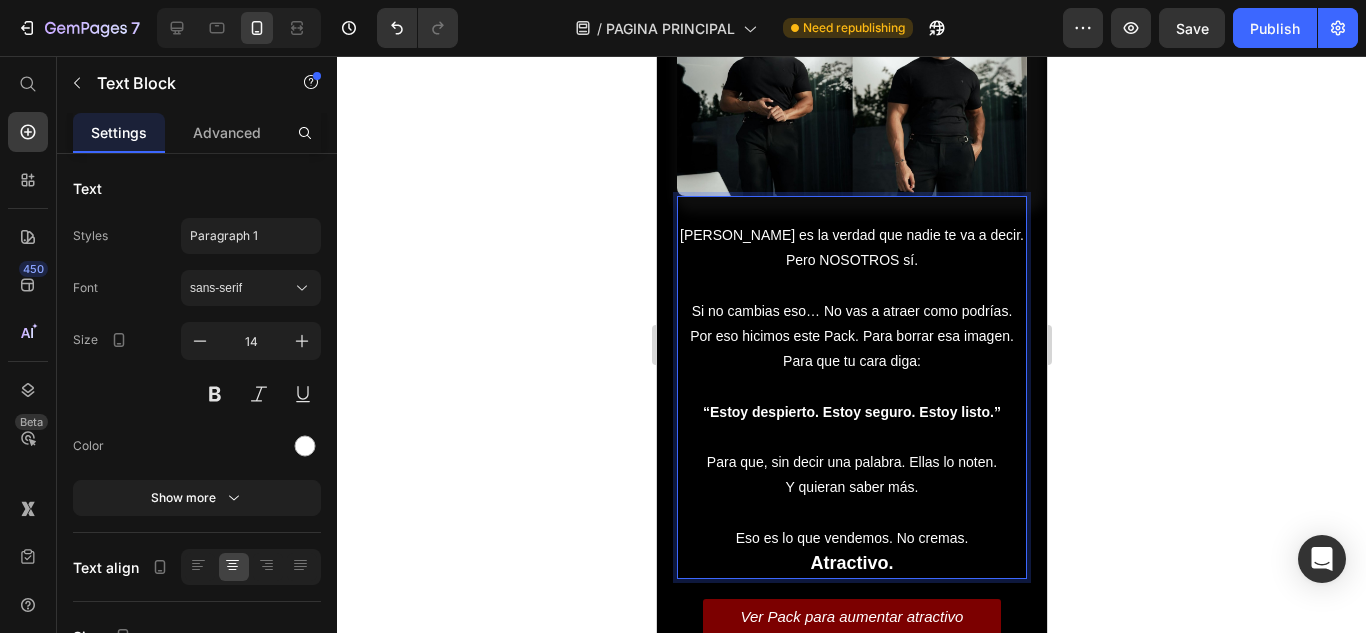 click on "Pero NOSOTROS sí." at bounding box center (851, 260) 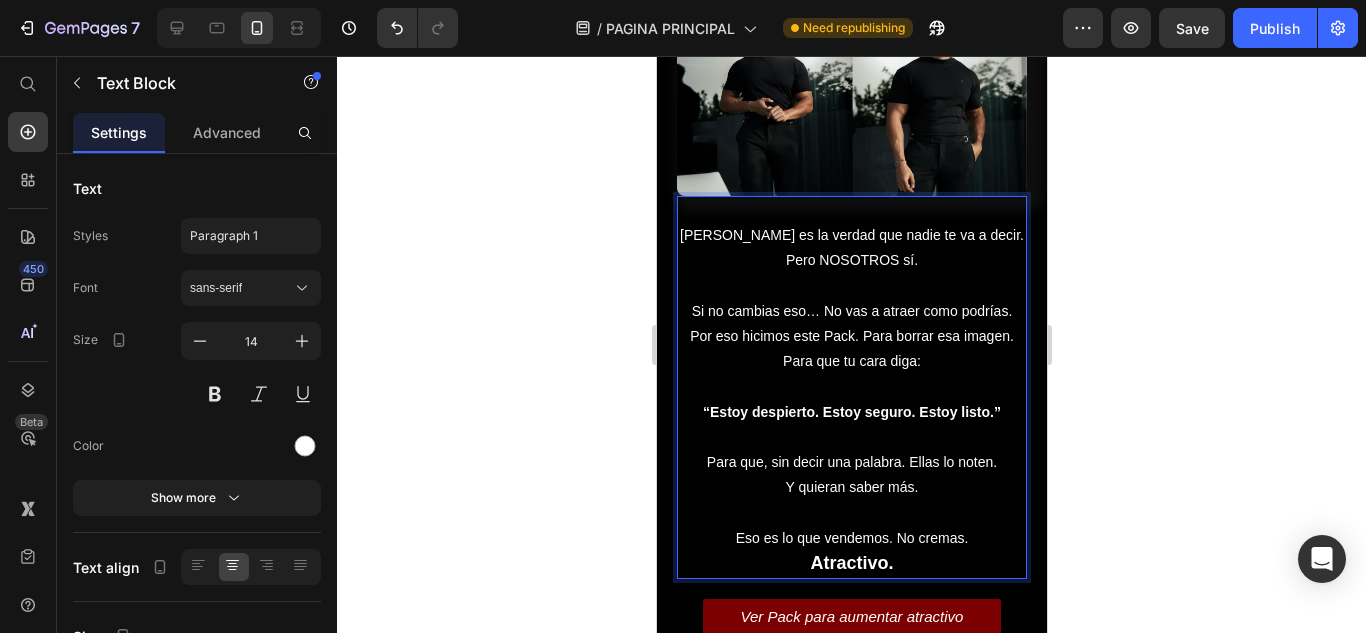 click on "Pero NOSOTROS sí." at bounding box center [851, 260] 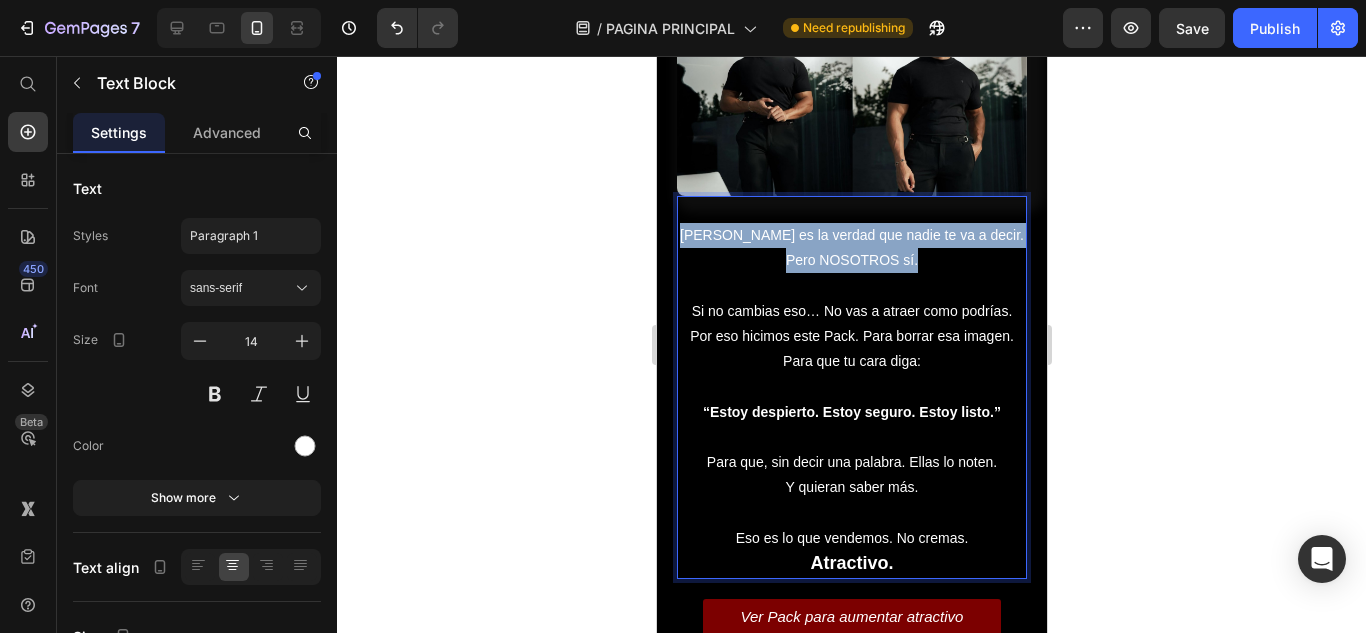 drag, startPoint x: 929, startPoint y: 250, endPoint x: 705, endPoint y: 207, distance: 228.08989 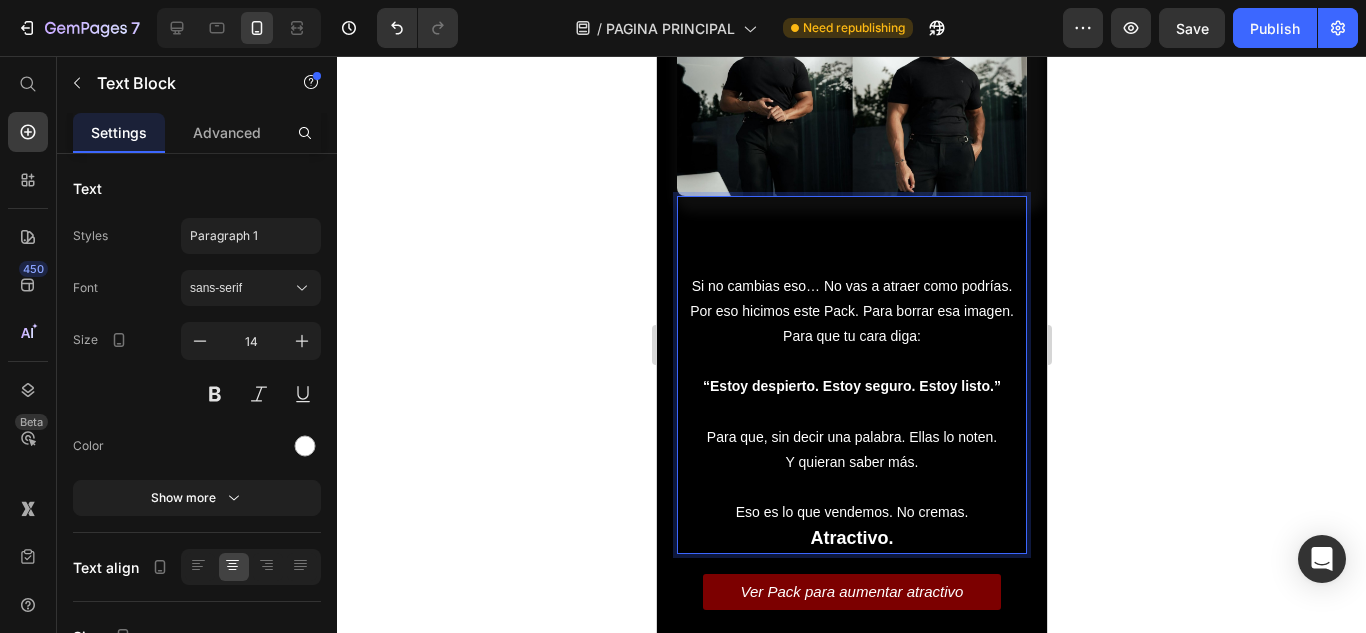 click at bounding box center [851, 260] 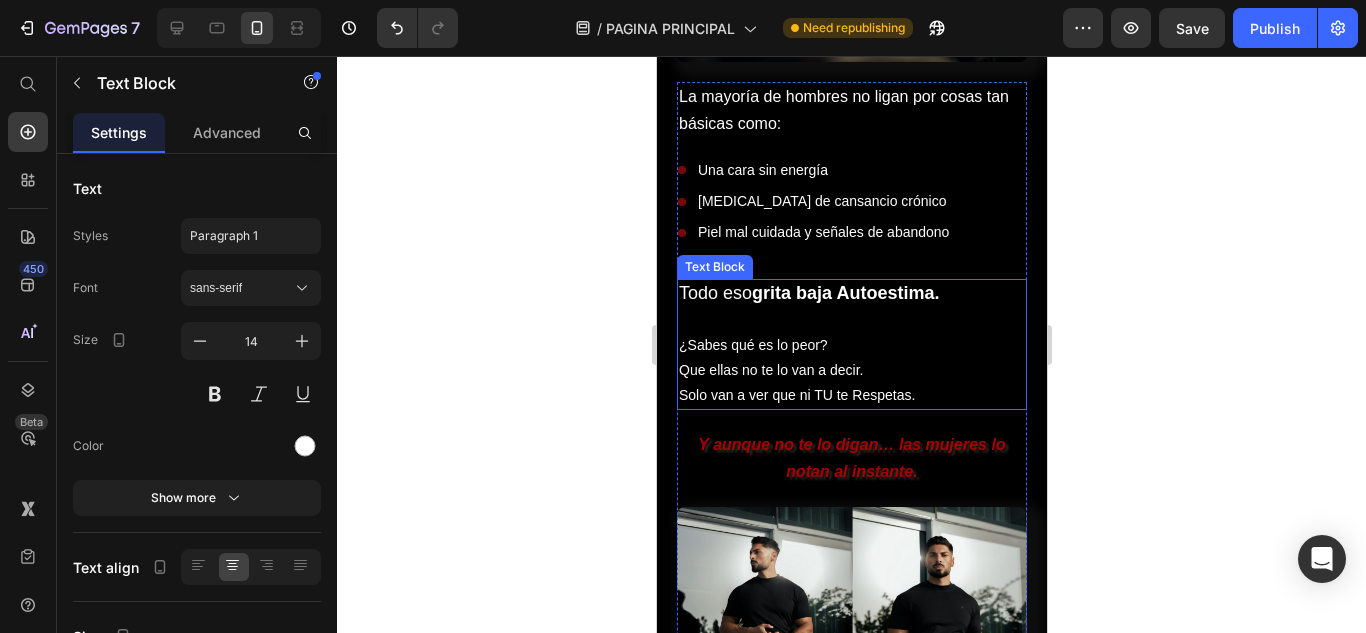 scroll, scrollTop: 2200, scrollLeft: 0, axis: vertical 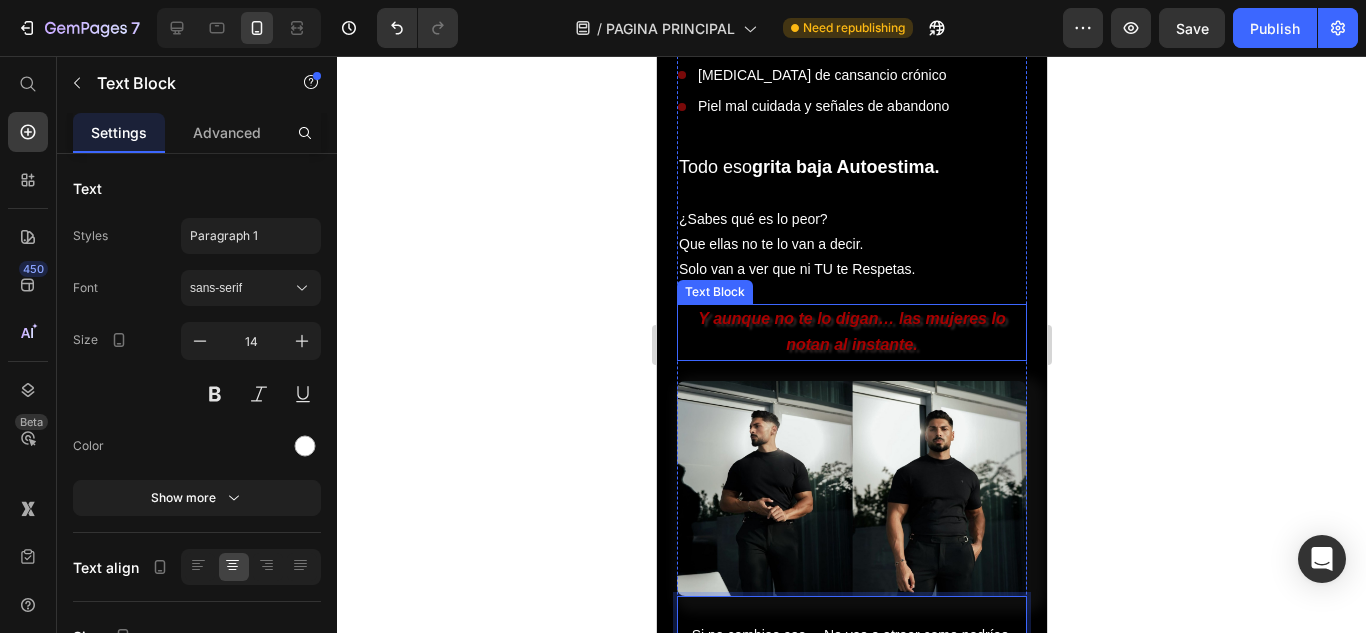 click on "Y aunque no te lo digan… las mujeres lo notan al instante." at bounding box center (851, 332) 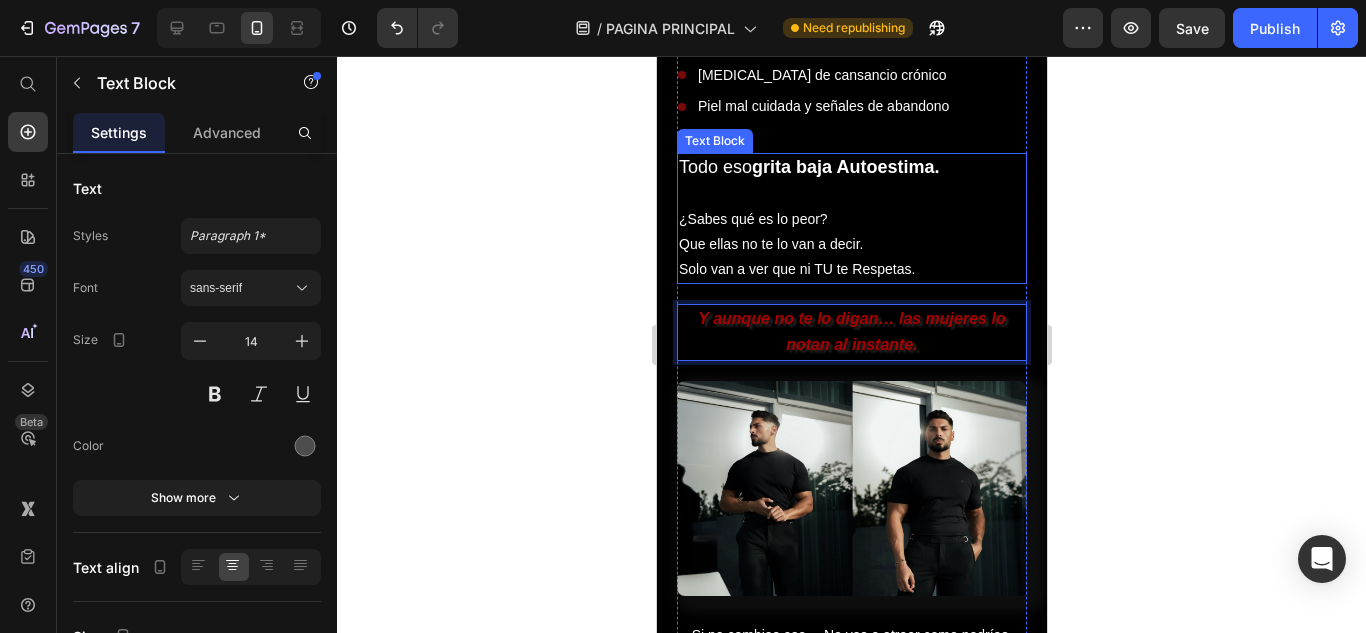 click on "Que ellas no te lo van a decir." at bounding box center [851, 244] 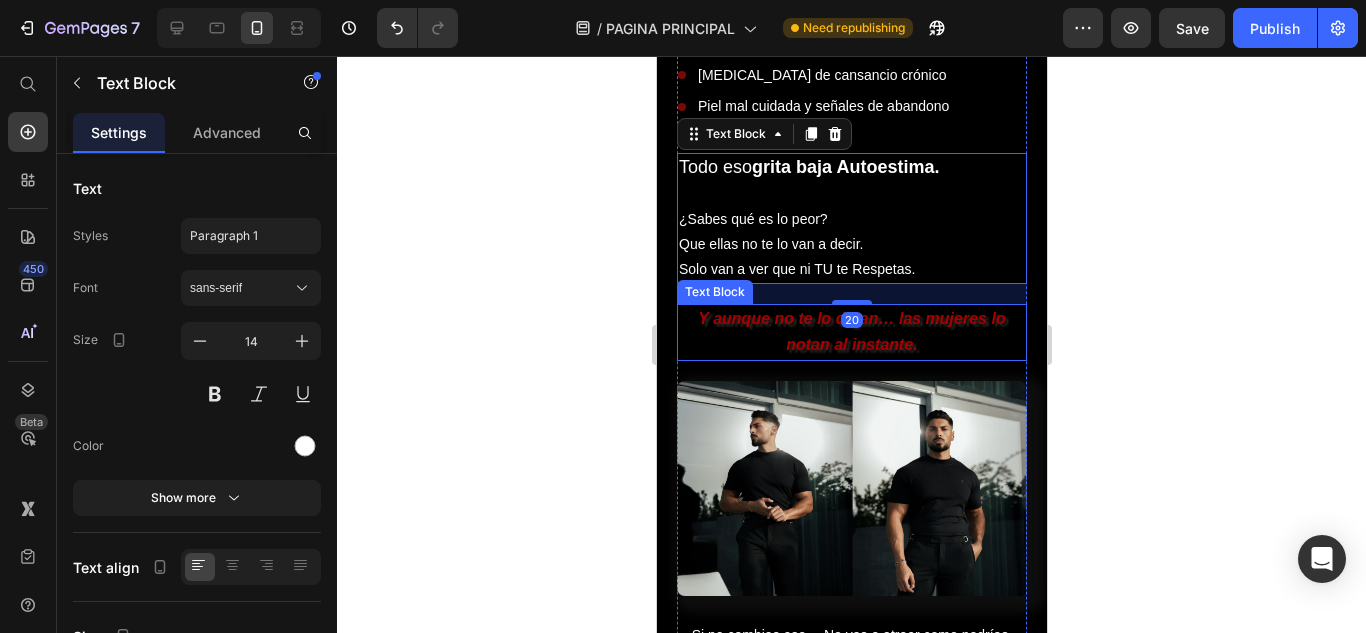 click on "Y aunque no te lo digan… las mujeres lo notan al instante." at bounding box center [851, 332] 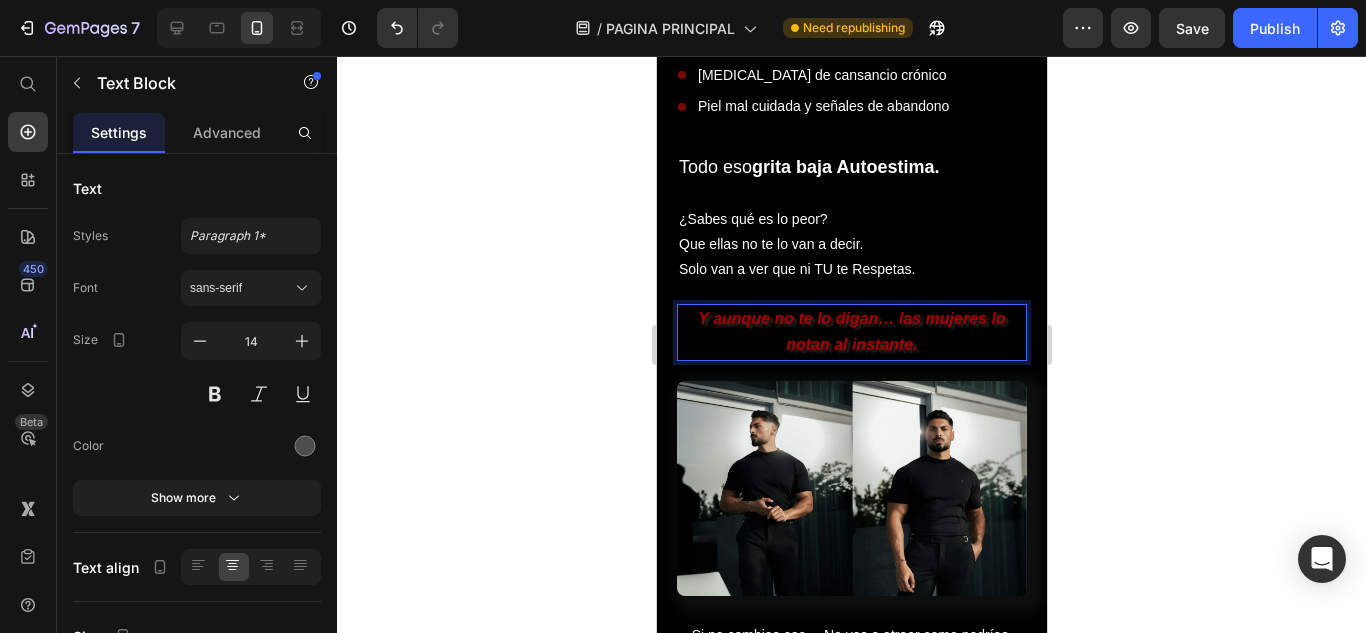 click on "Y aunque no te lo digan… las mujeres lo notan al instante." at bounding box center (851, 332) 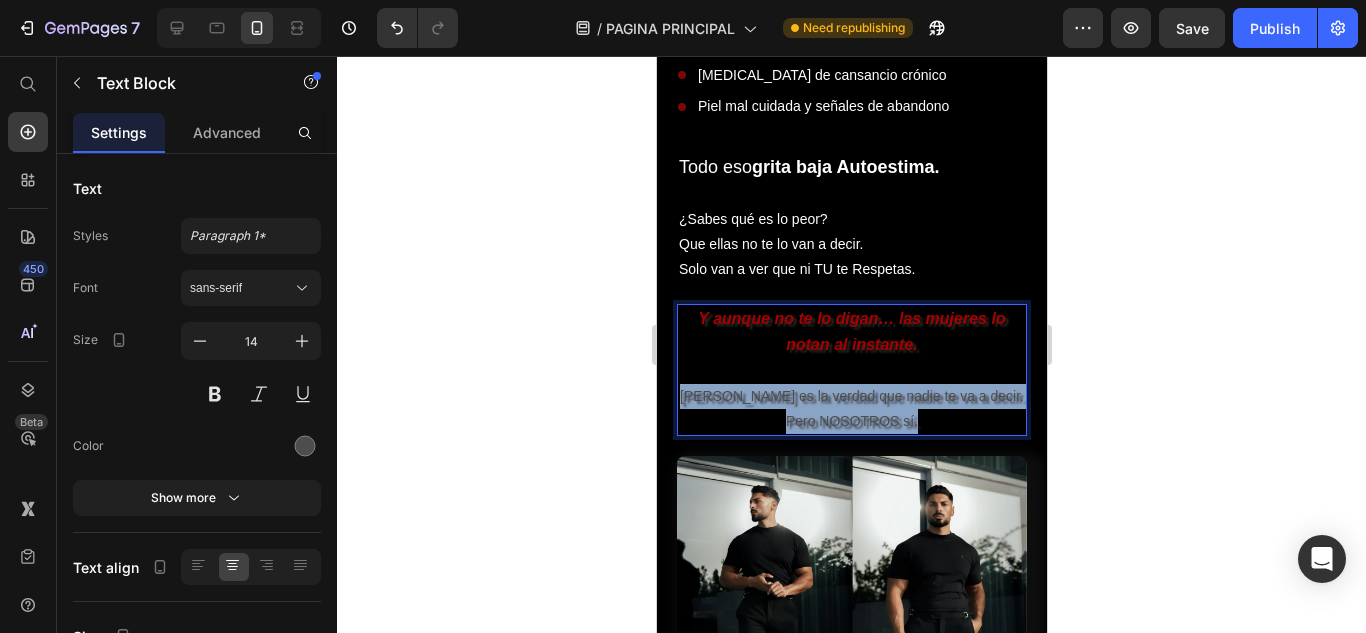 drag, startPoint x: 924, startPoint y: 409, endPoint x: 685, endPoint y: 388, distance: 239.92082 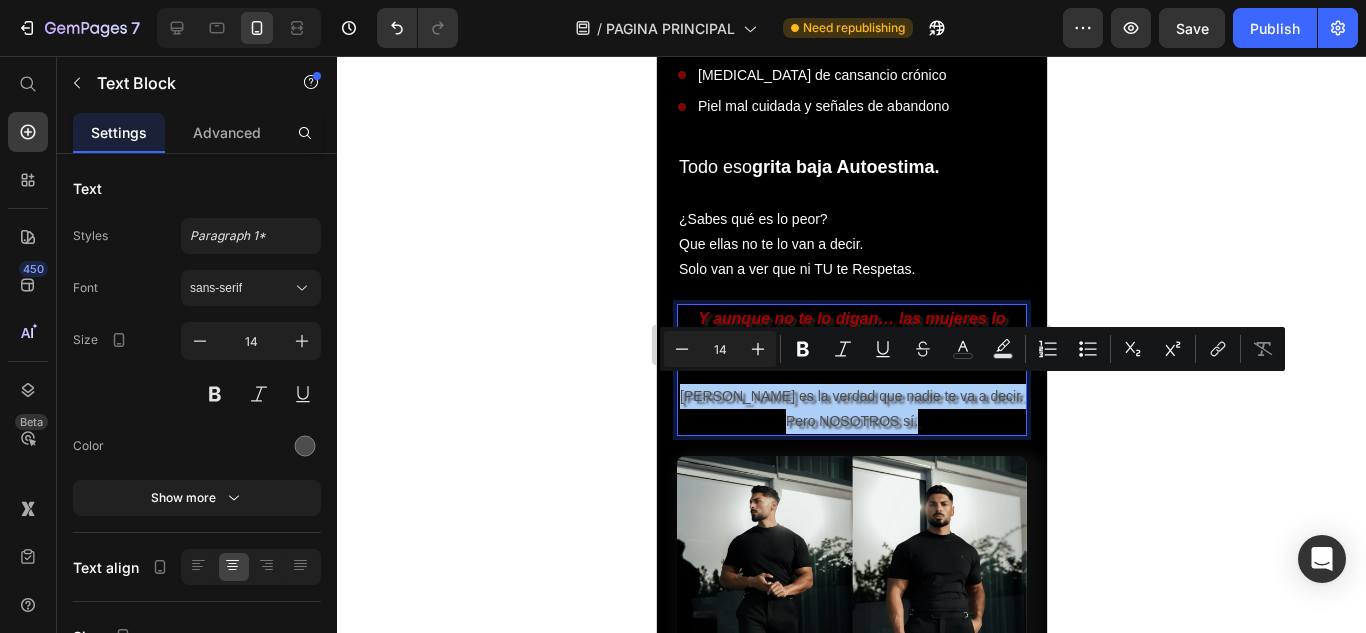 click 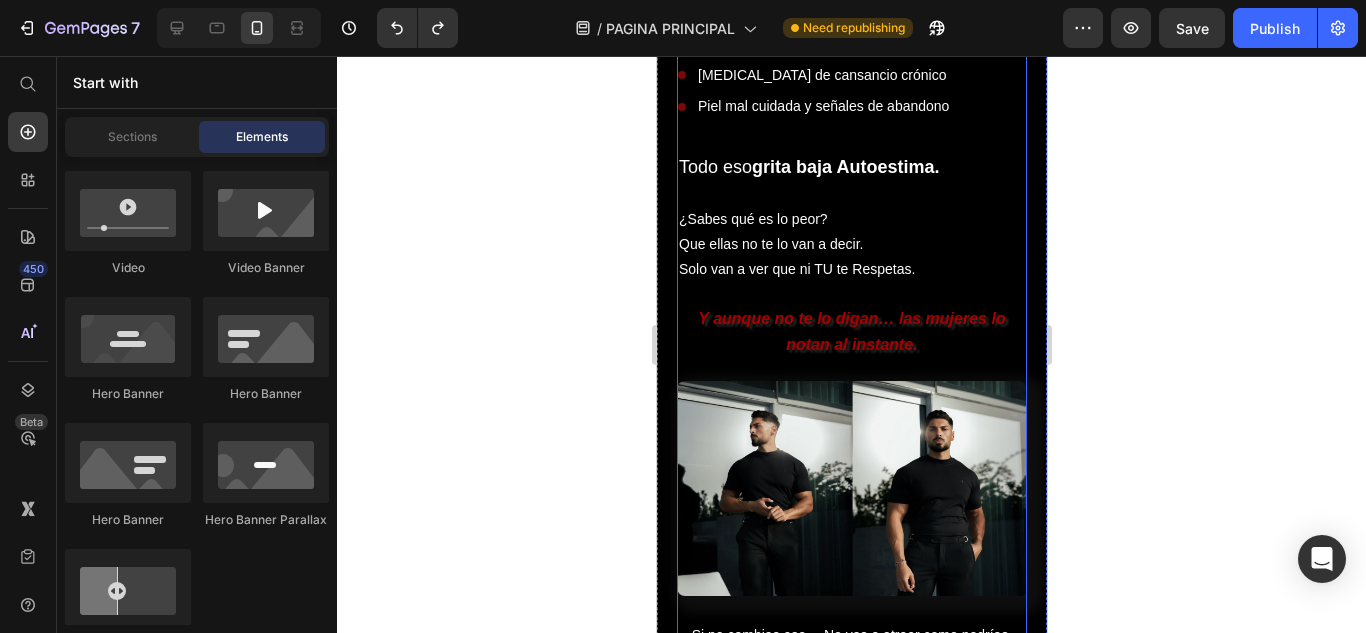 scroll, scrollTop: 2400, scrollLeft: 0, axis: vertical 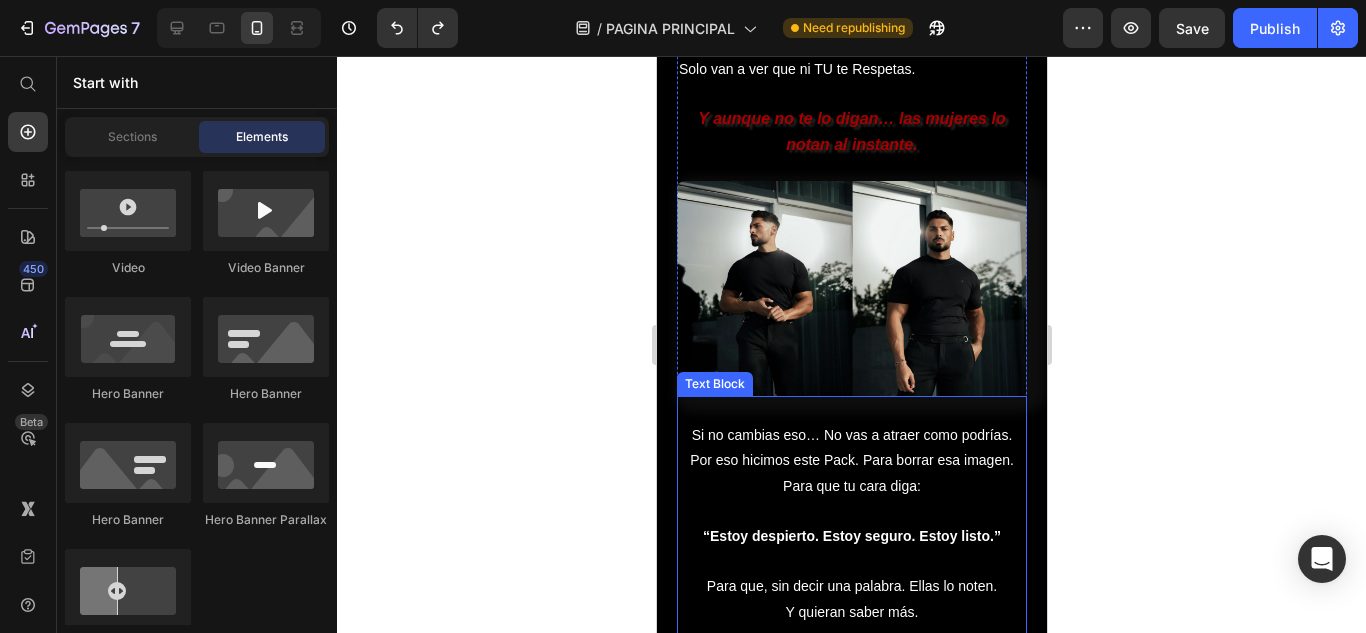 click at bounding box center [851, 410] 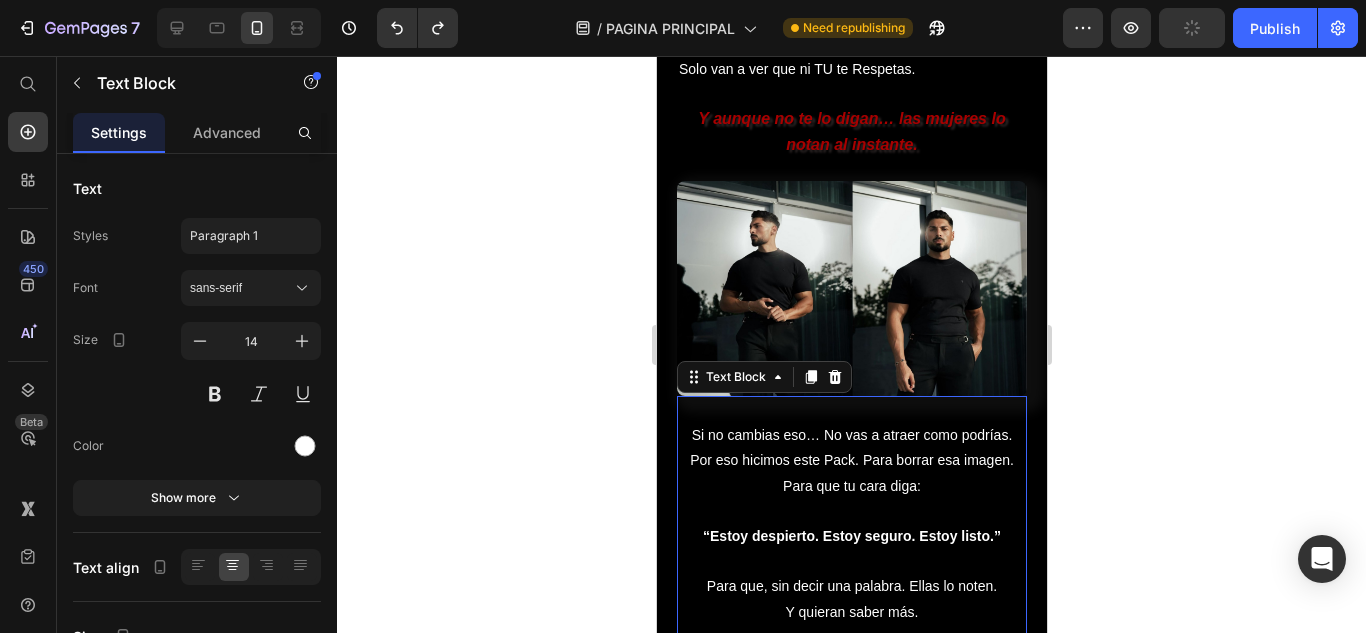 copy on "[PERSON_NAME] es la verdad que nadie te va a decir. Pero NOSOTROS sí." 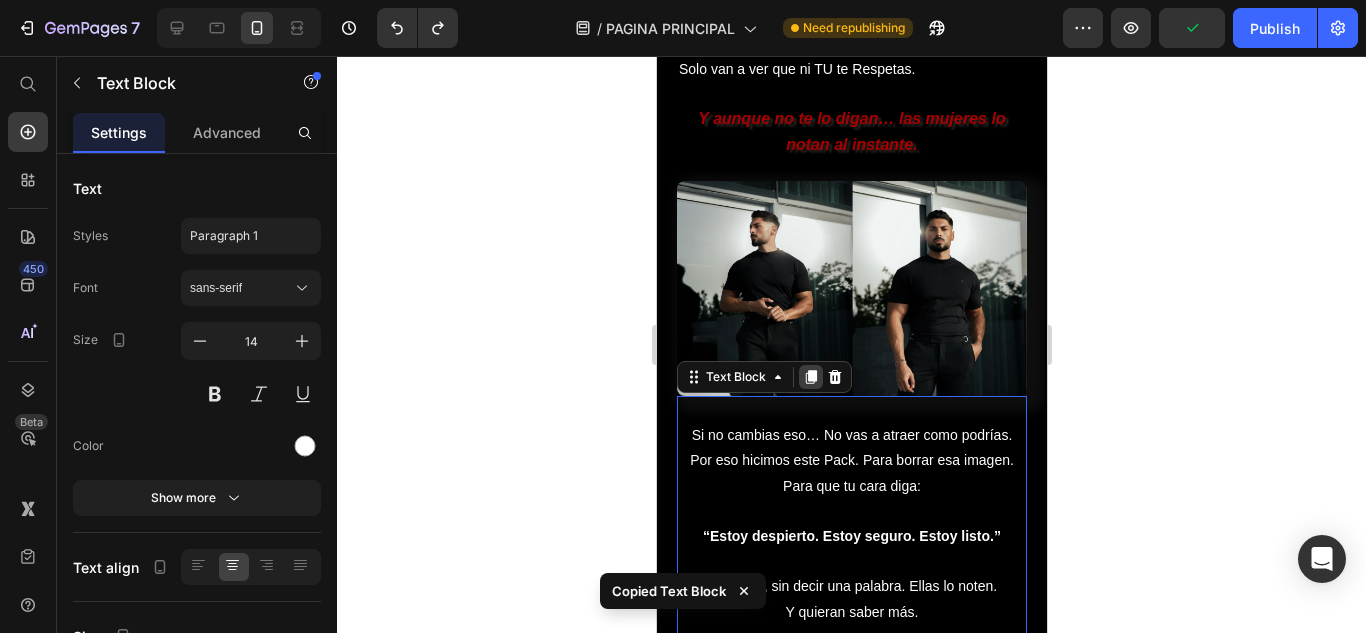 click 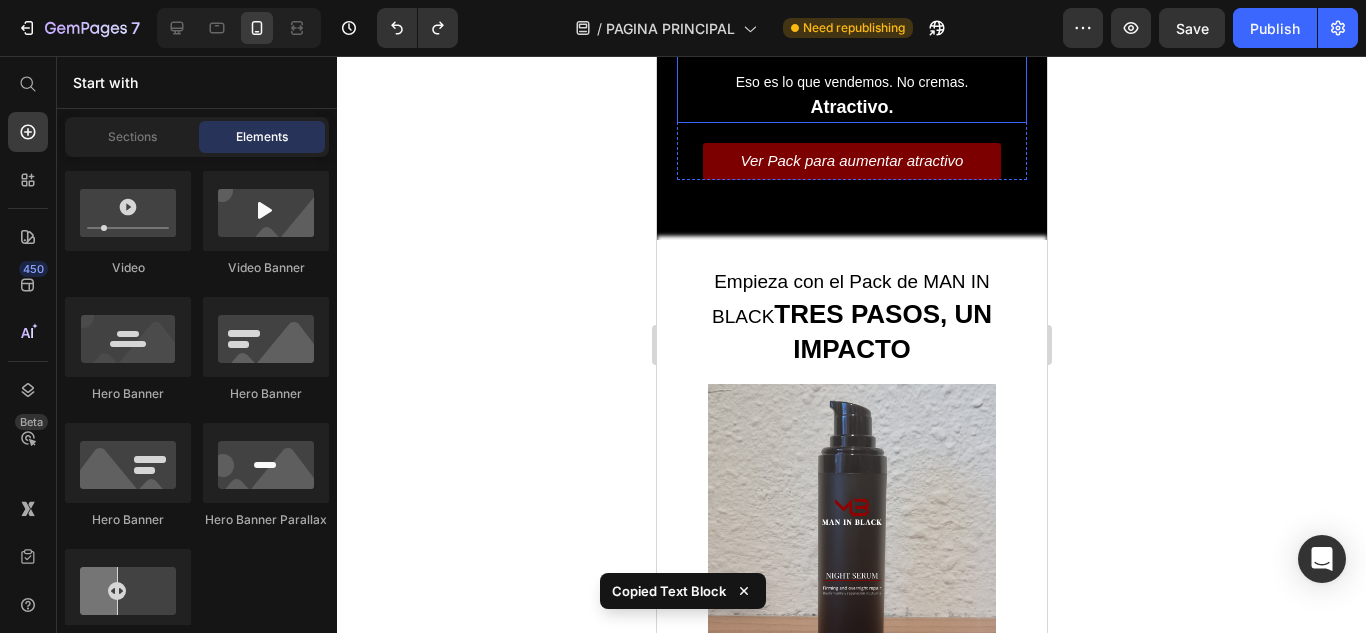 scroll, scrollTop: 2580, scrollLeft: 0, axis: vertical 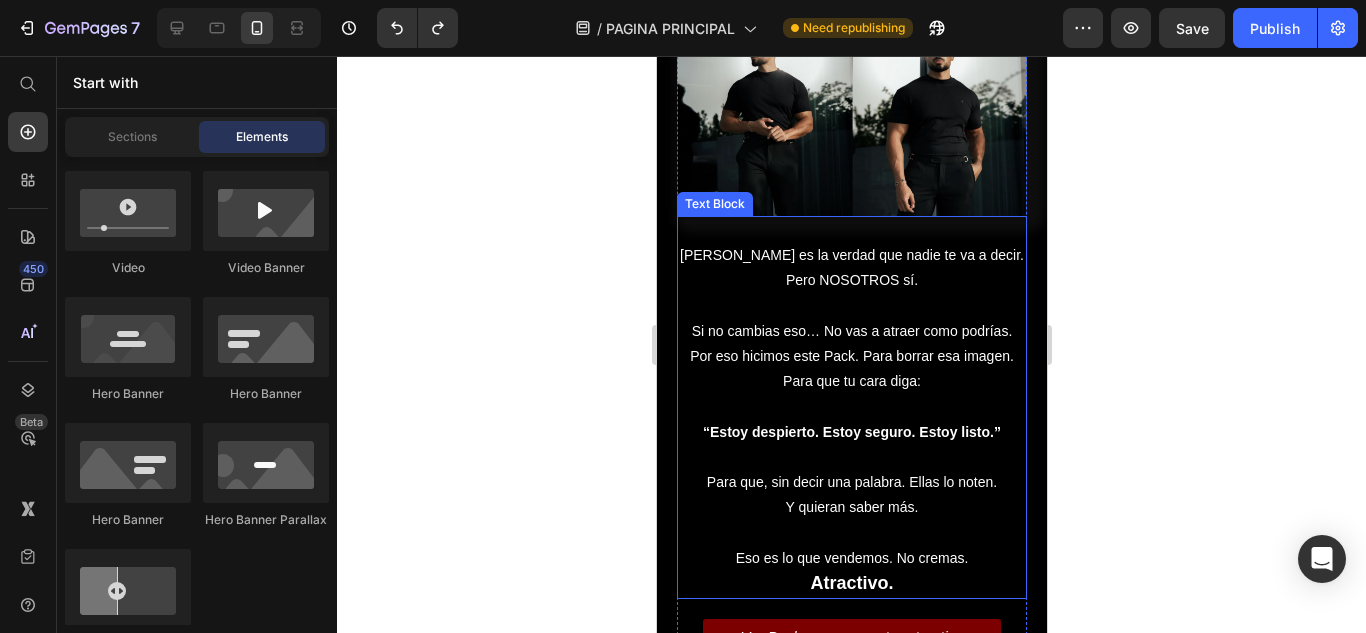 click on "Por eso hicimos este Pack. Para borrar esa imagen. Para que tu cara diga:" at bounding box center (851, 369) 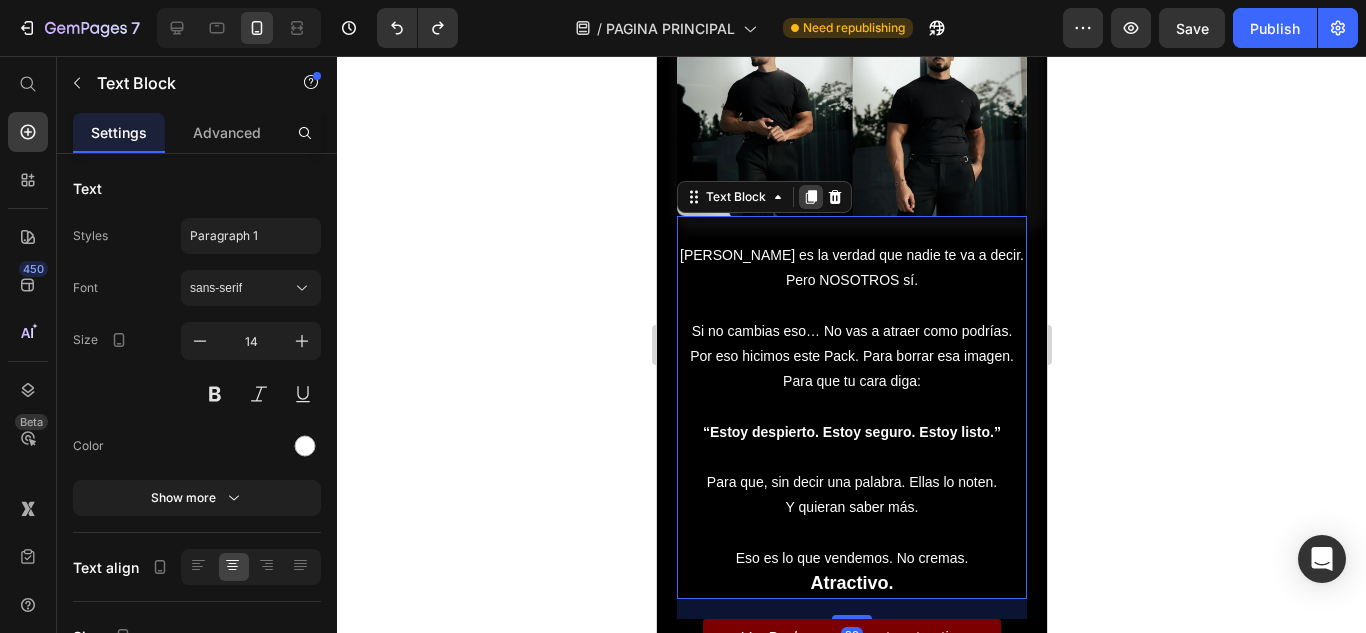 click 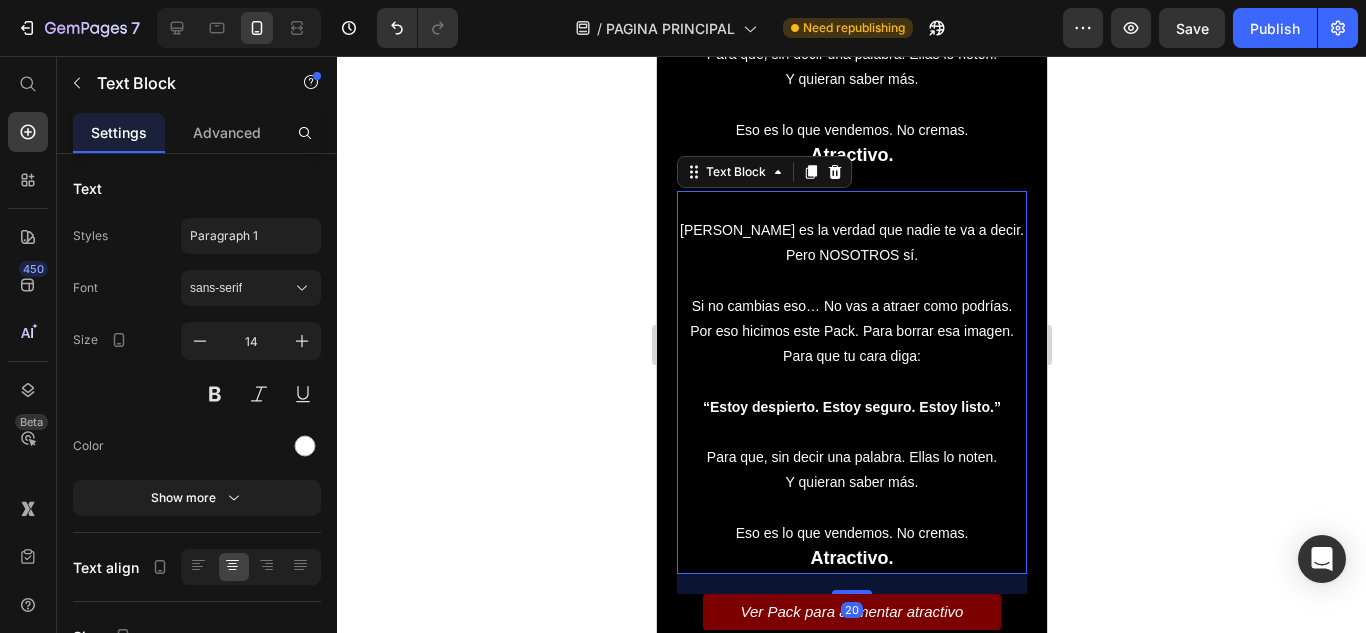 scroll, scrollTop: 3055, scrollLeft: 0, axis: vertical 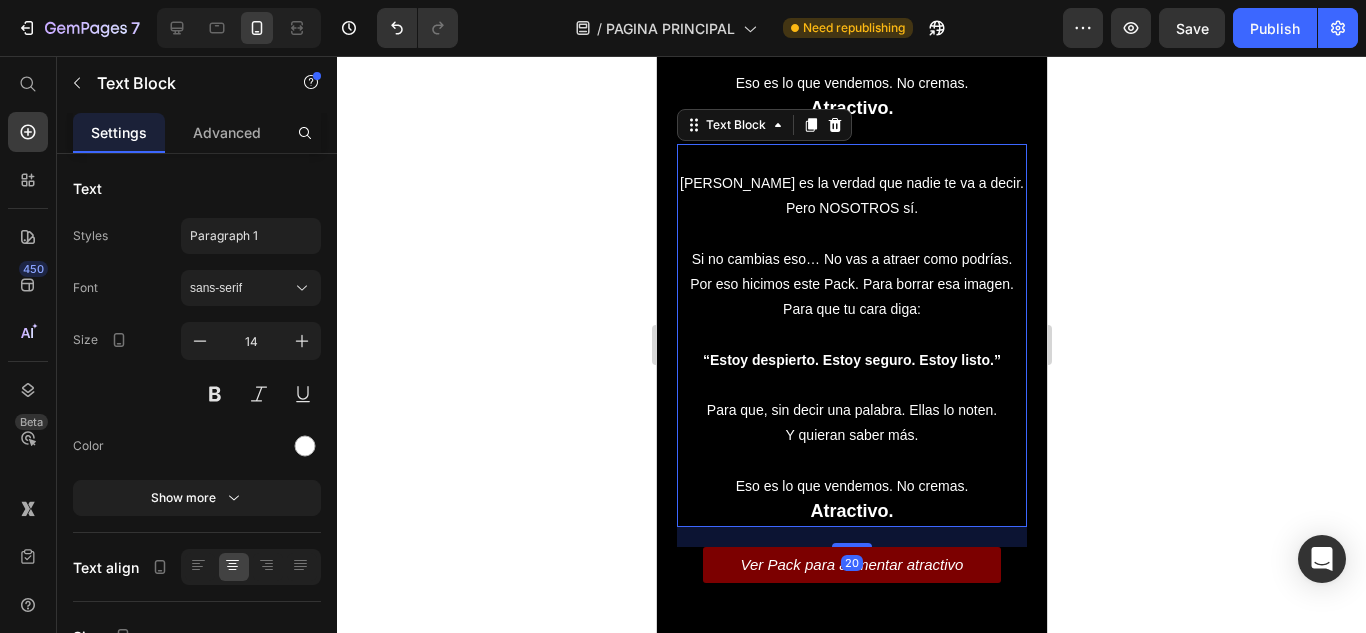 click on "Por eso hicimos este Pack. Para borrar esa imagen. Para que tu cara diga:" at bounding box center [851, 297] 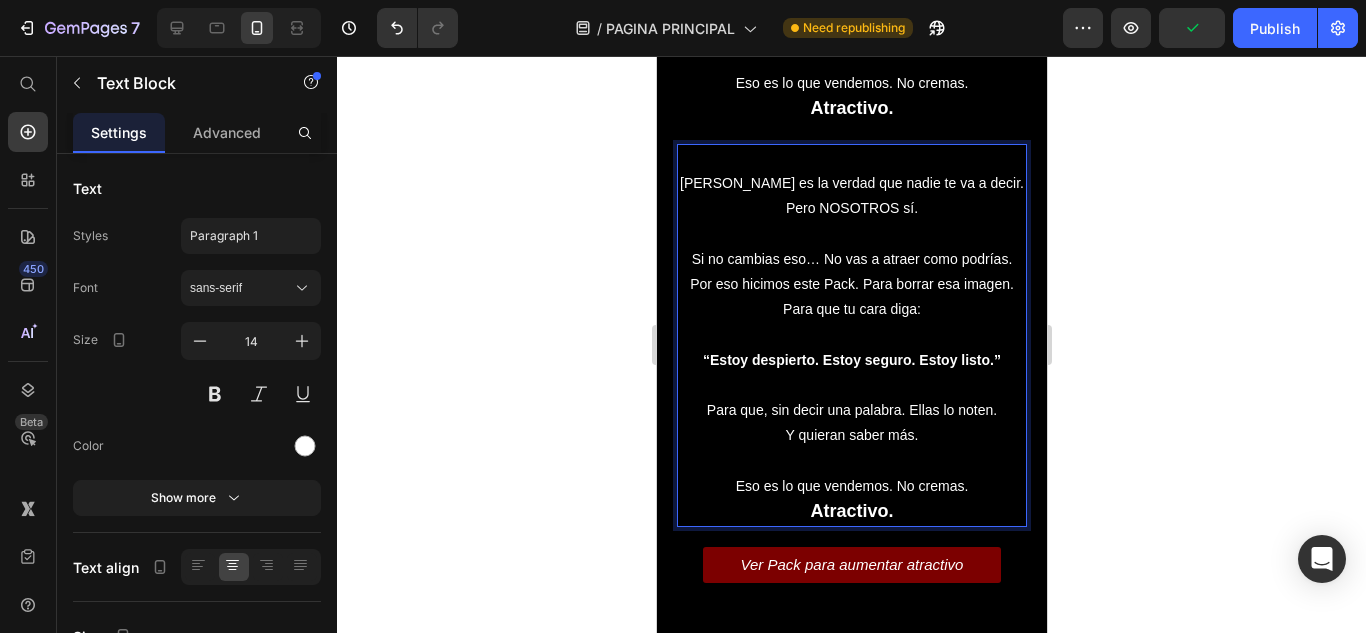 click at bounding box center (851, 158) 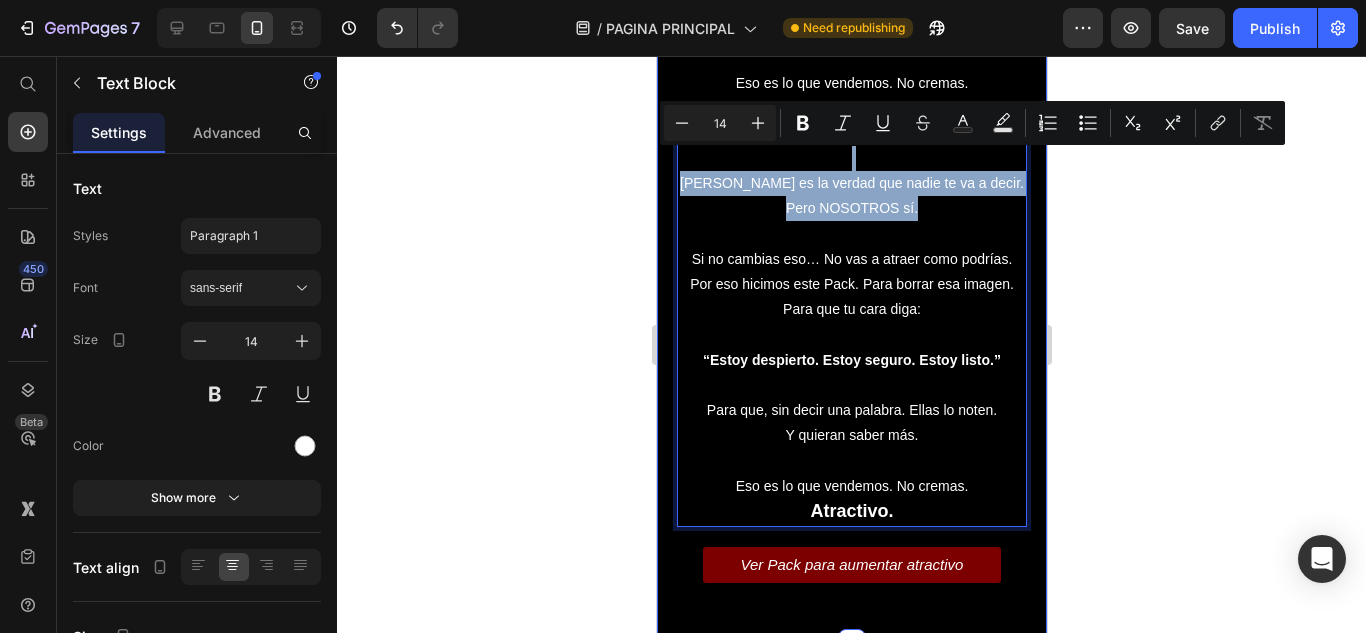 drag, startPoint x: 920, startPoint y: 183, endPoint x: 1328, endPoint y: 198, distance: 408.27563 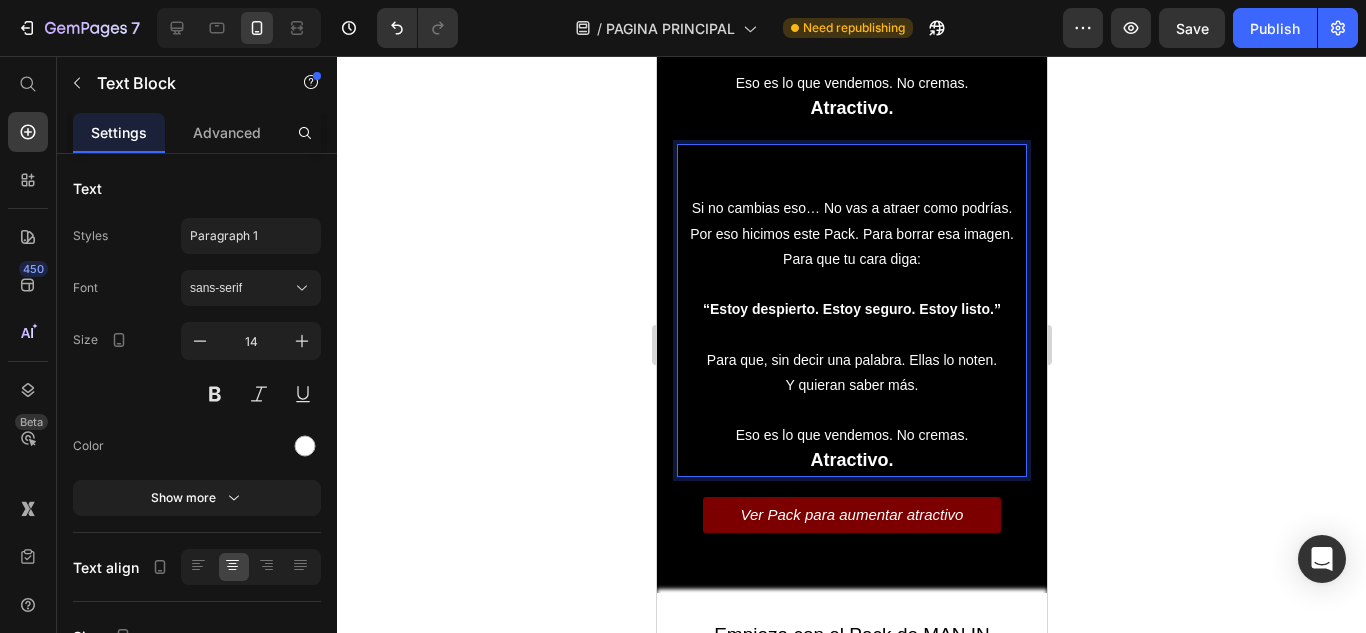 click at bounding box center (851, 183) 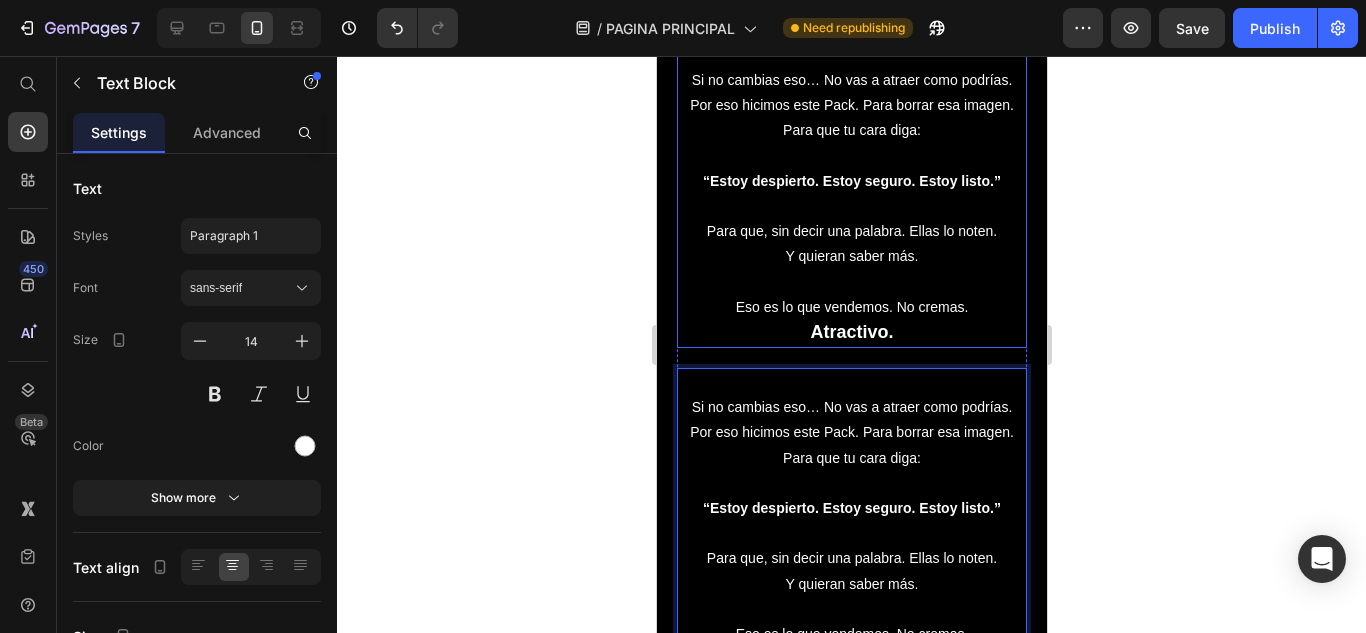scroll, scrollTop: 2755, scrollLeft: 0, axis: vertical 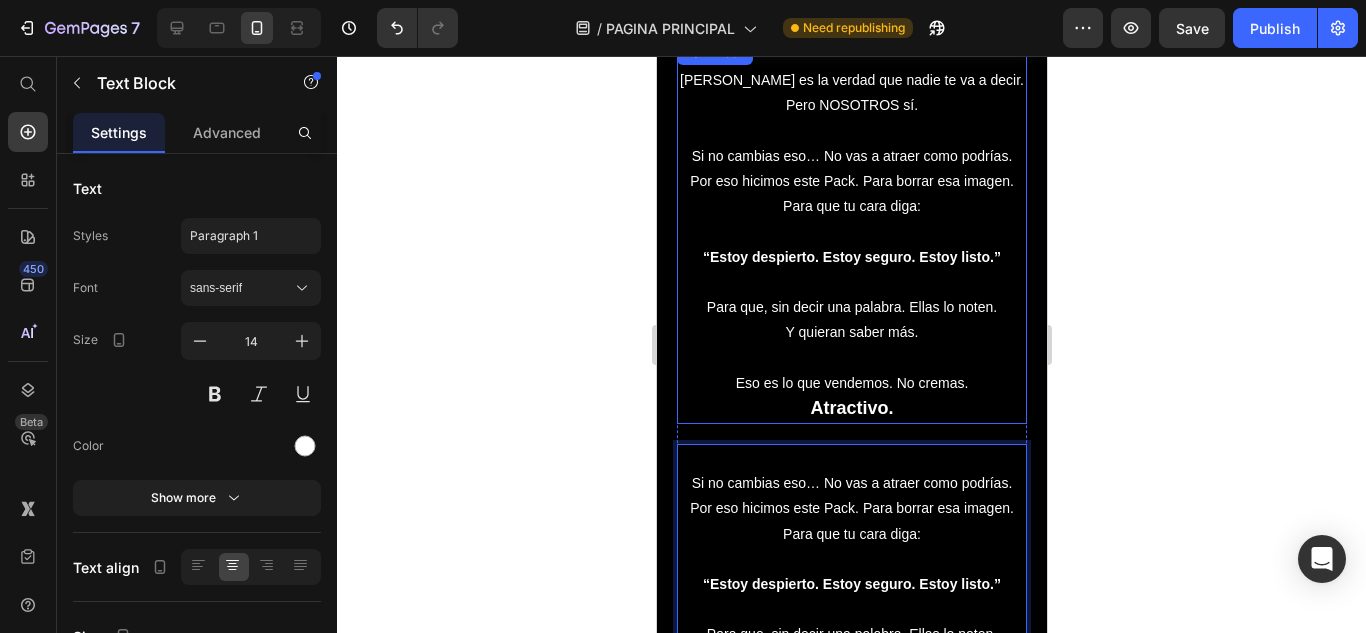 click at bounding box center [851, 357] 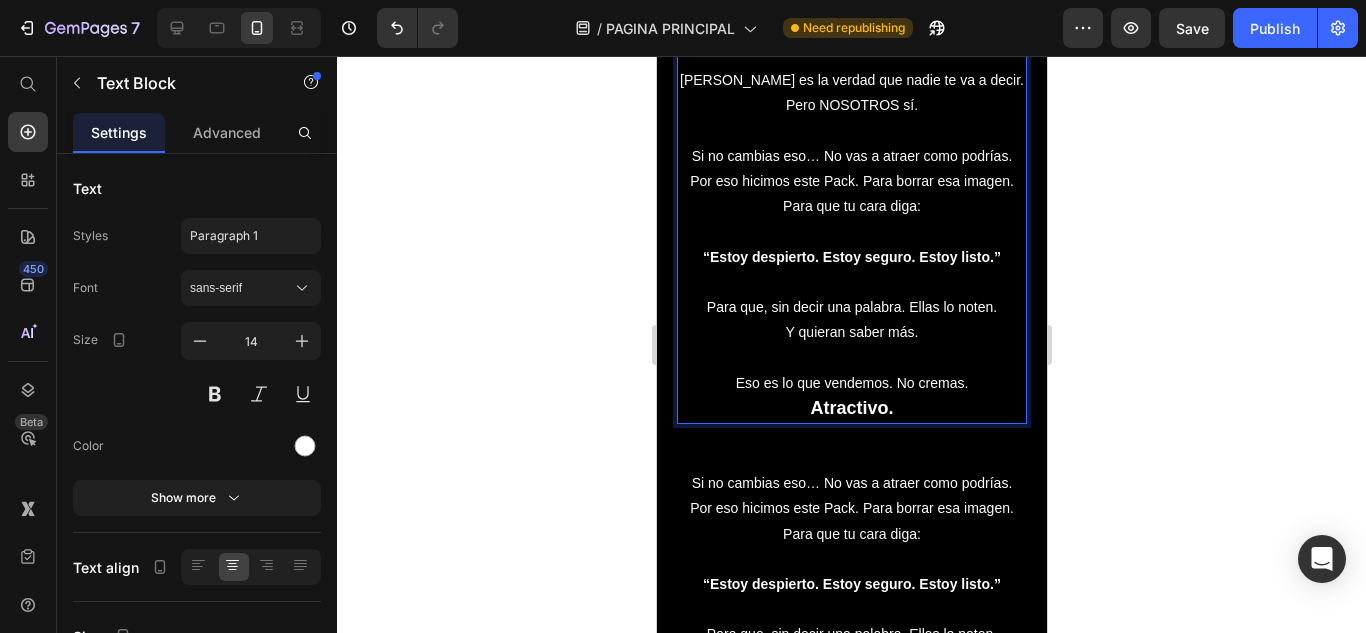 click on "Eso es lo que vendemos. No cremas. Atractivo." at bounding box center (851, 396) 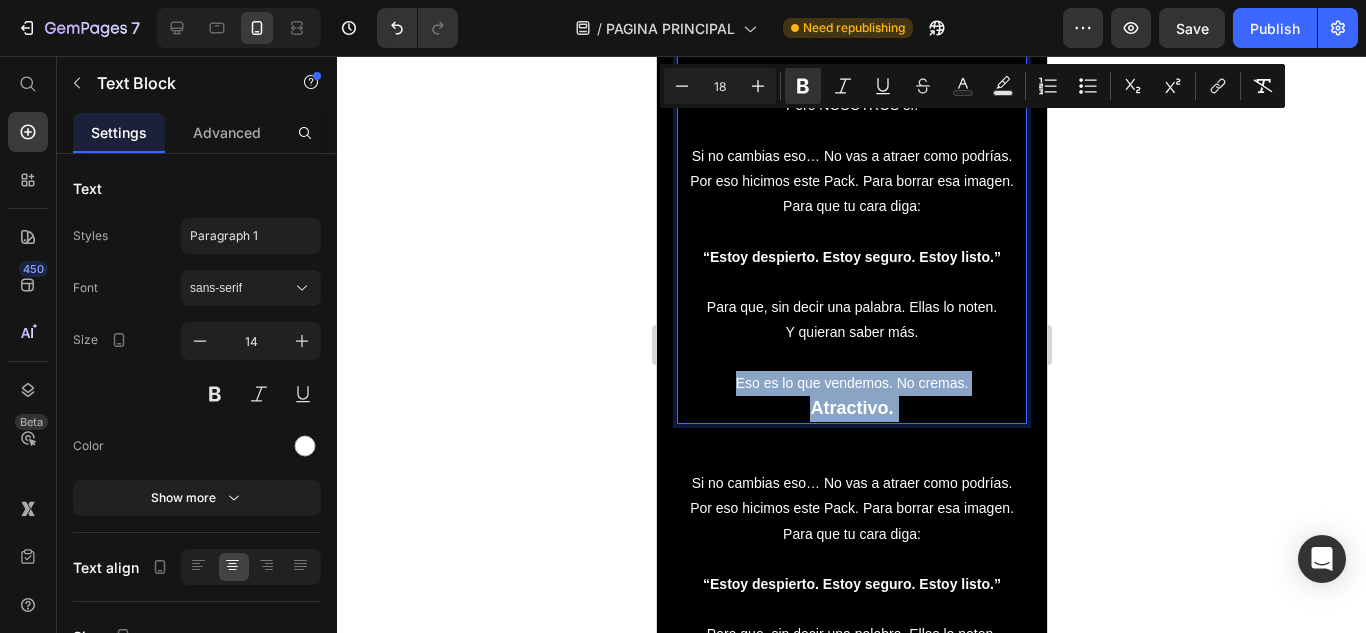 drag, startPoint x: 906, startPoint y: 385, endPoint x: 760, endPoint y: 160, distance: 268.2182 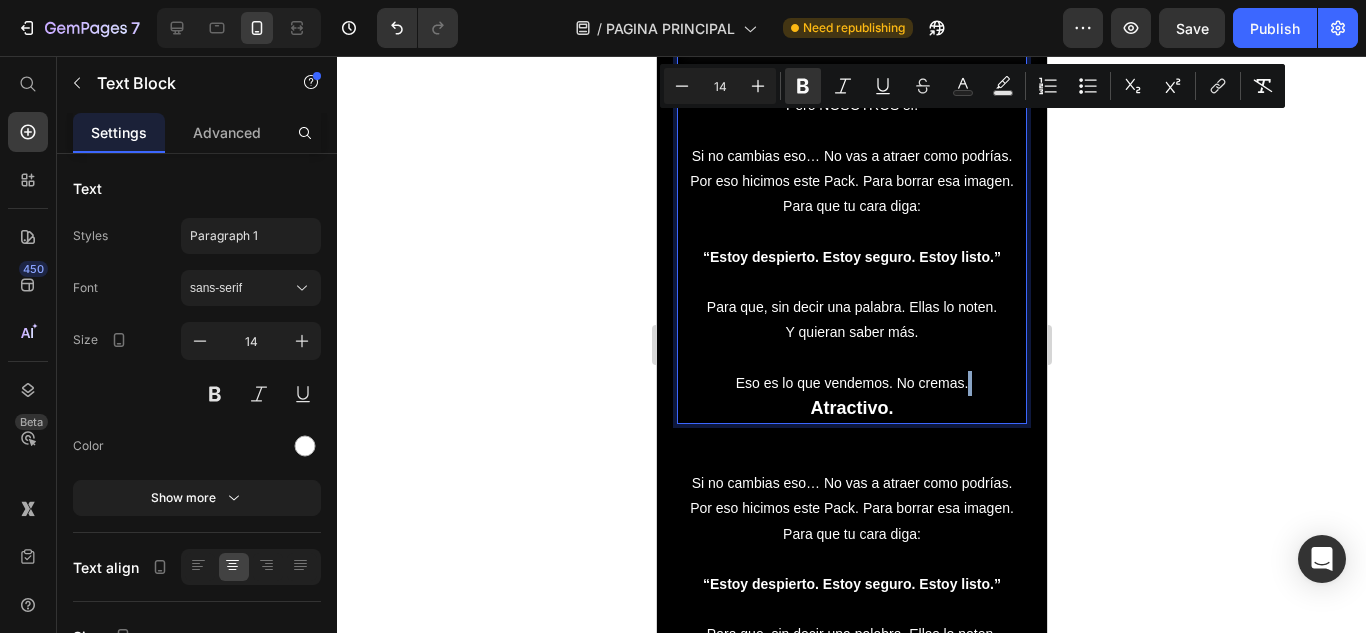 click on "Eso es lo que vendemos. No cremas. Atractivo." at bounding box center [851, 396] 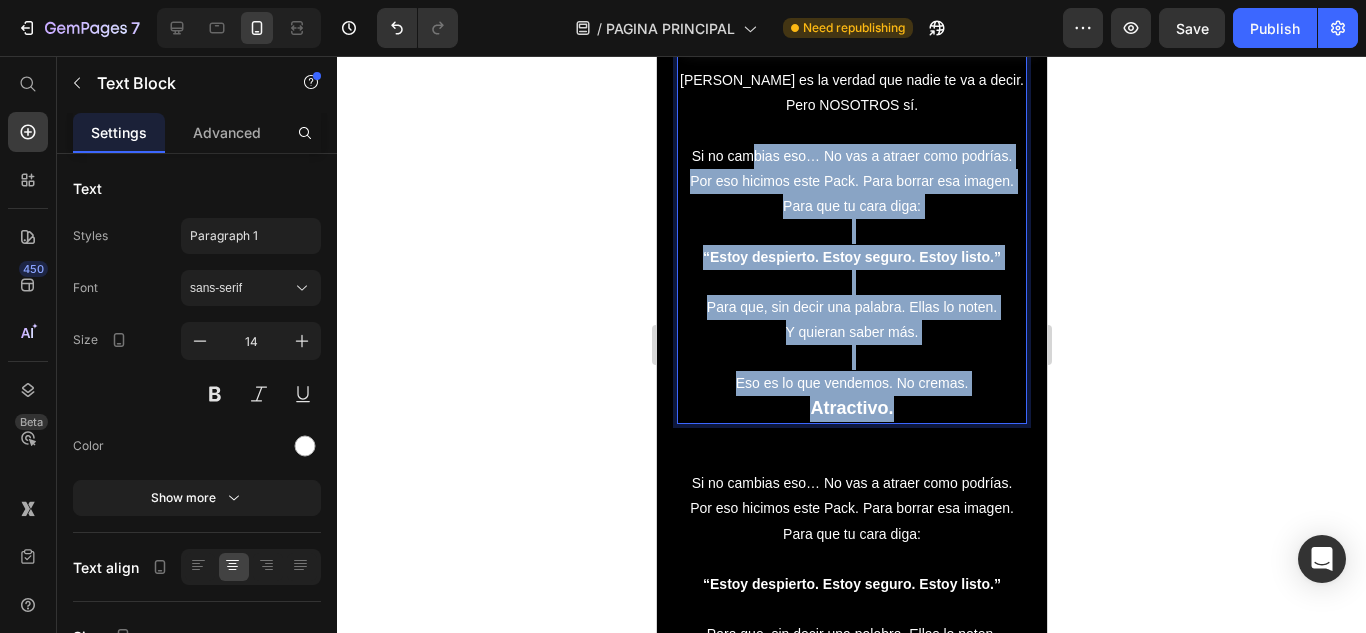 drag, startPoint x: 909, startPoint y: 391, endPoint x: 753, endPoint y: 155, distance: 282.89926 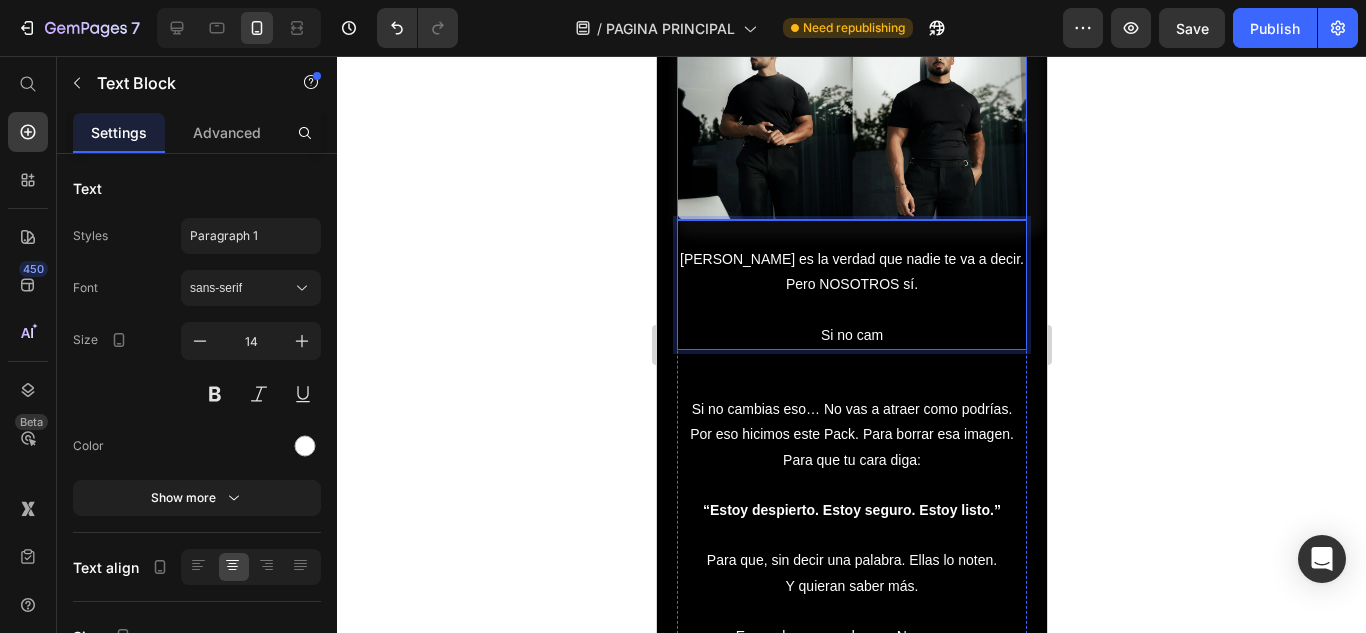 scroll, scrollTop: 2455, scrollLeft: 0, axis: vertical 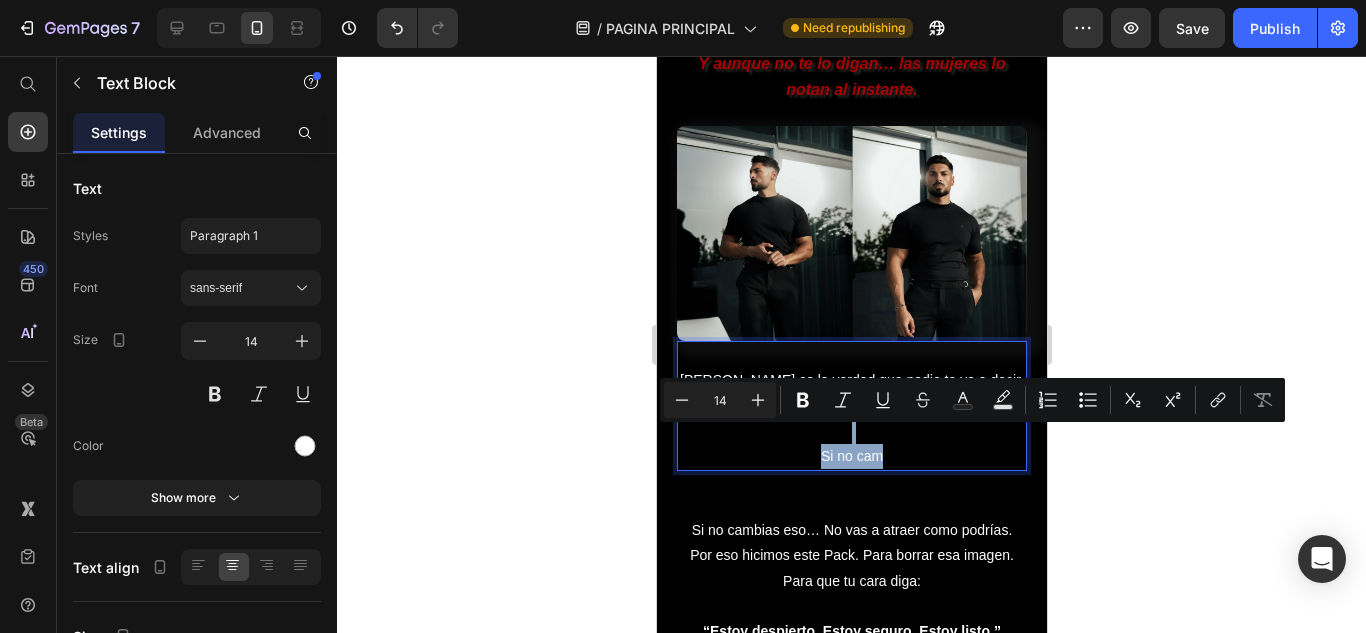 drag, startPoint x: 896, startPoint y: 435, endPoint x: 716, endPoint y: 404, distance: 182.64993 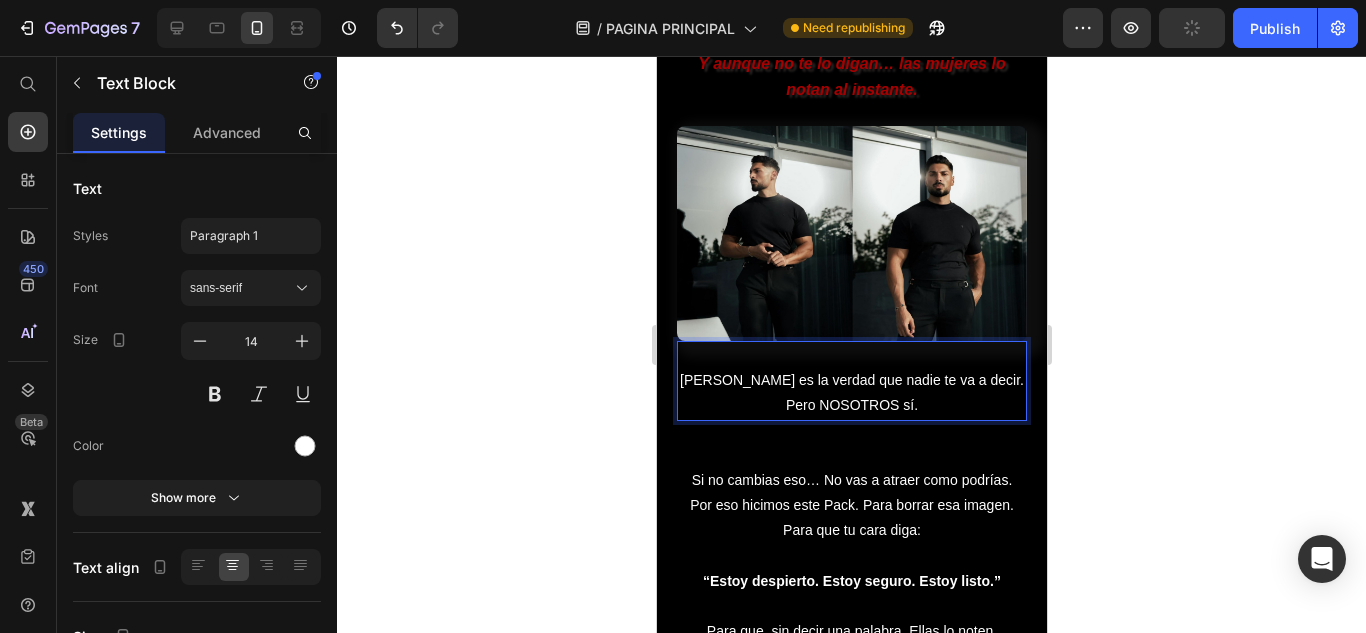 click at bounding box center (851, 355) 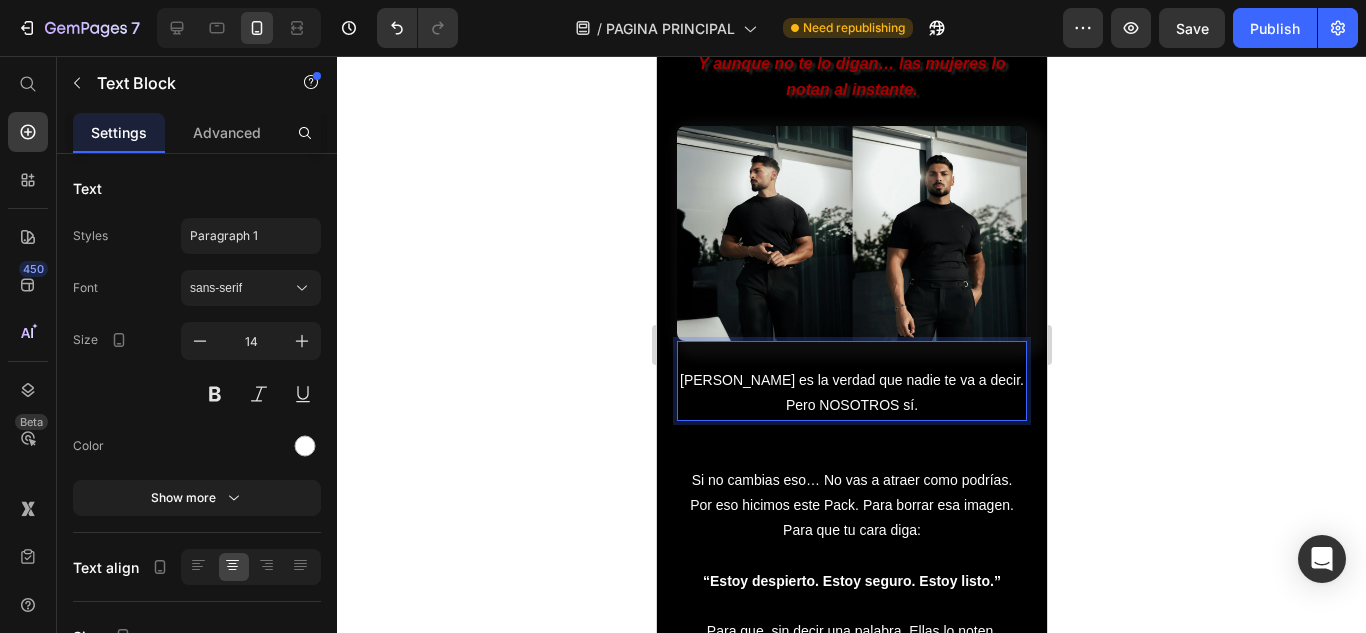 click on "[PERSON_NAME] es la verdad que nadie te va a decir." at bounding box center [851, 380] 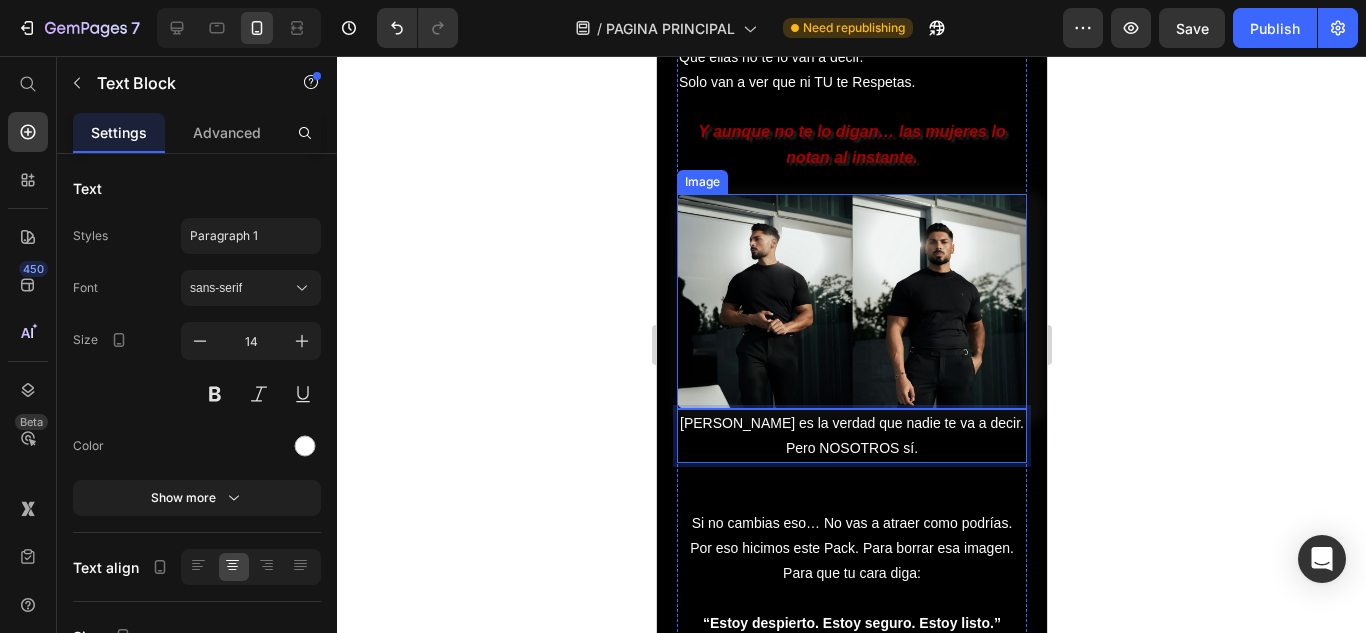 scroll, scrollTop: 2255, scrollLeft: 0, axis: vertical 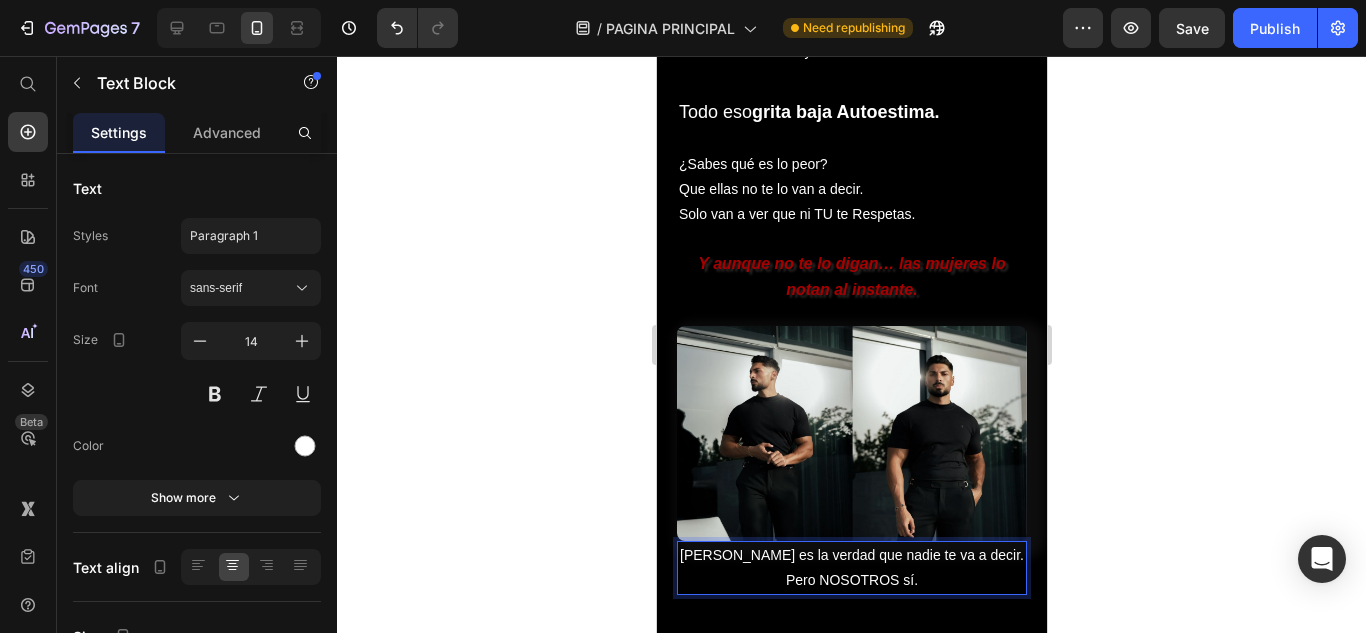 click on "[PERSON_NAME] es la verdad que nadie te va a decir." at bounding box center (851, 555) 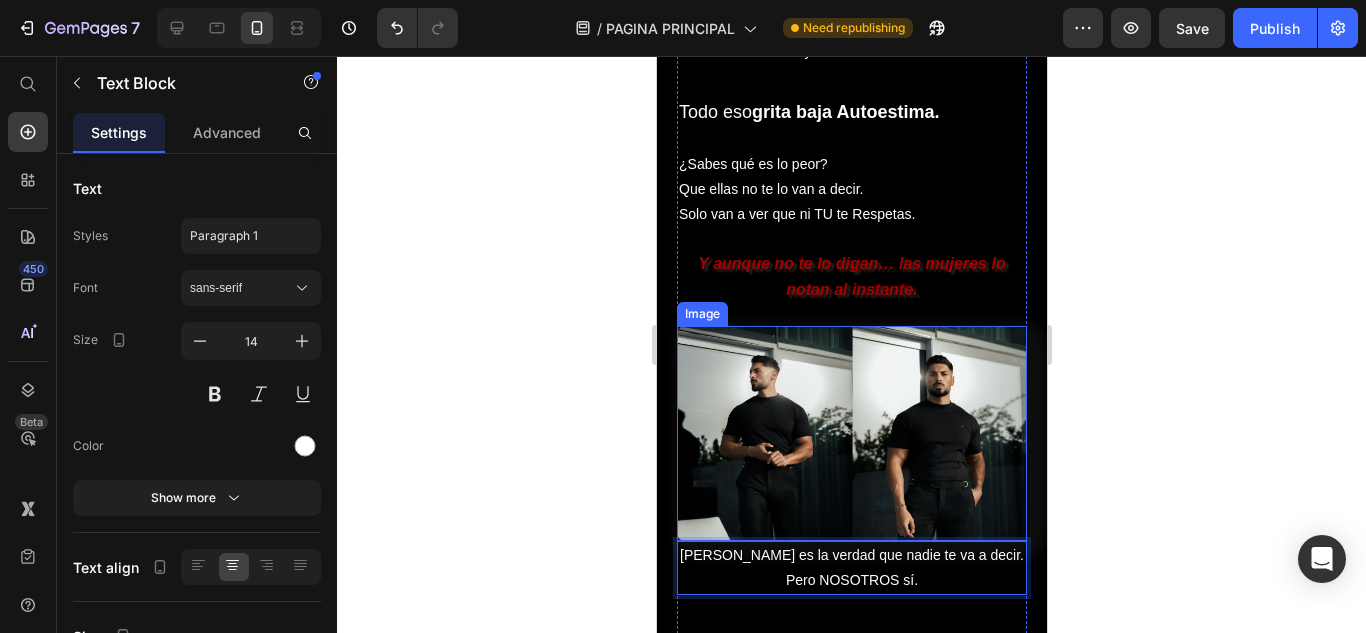 click at bounding box center (851, 433) 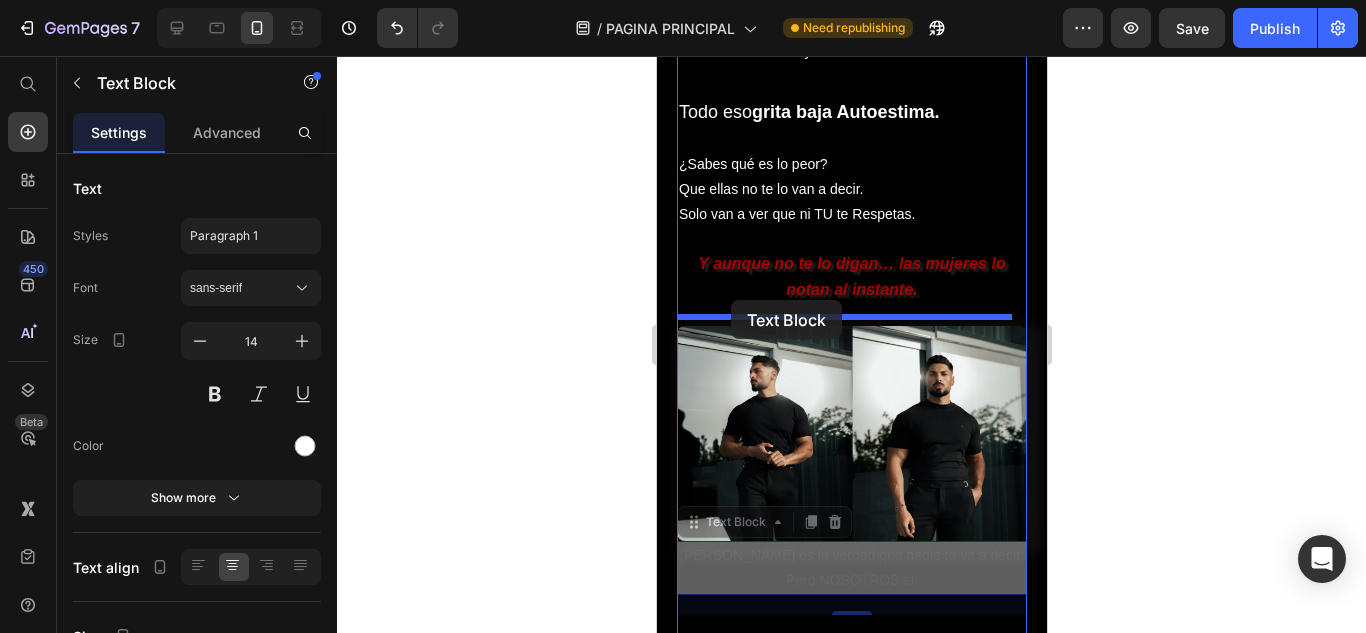 drag, startPoint x: 694, startPoint y: 513, endPoint x: 730, endPoint y: 300, distance: 216.02083 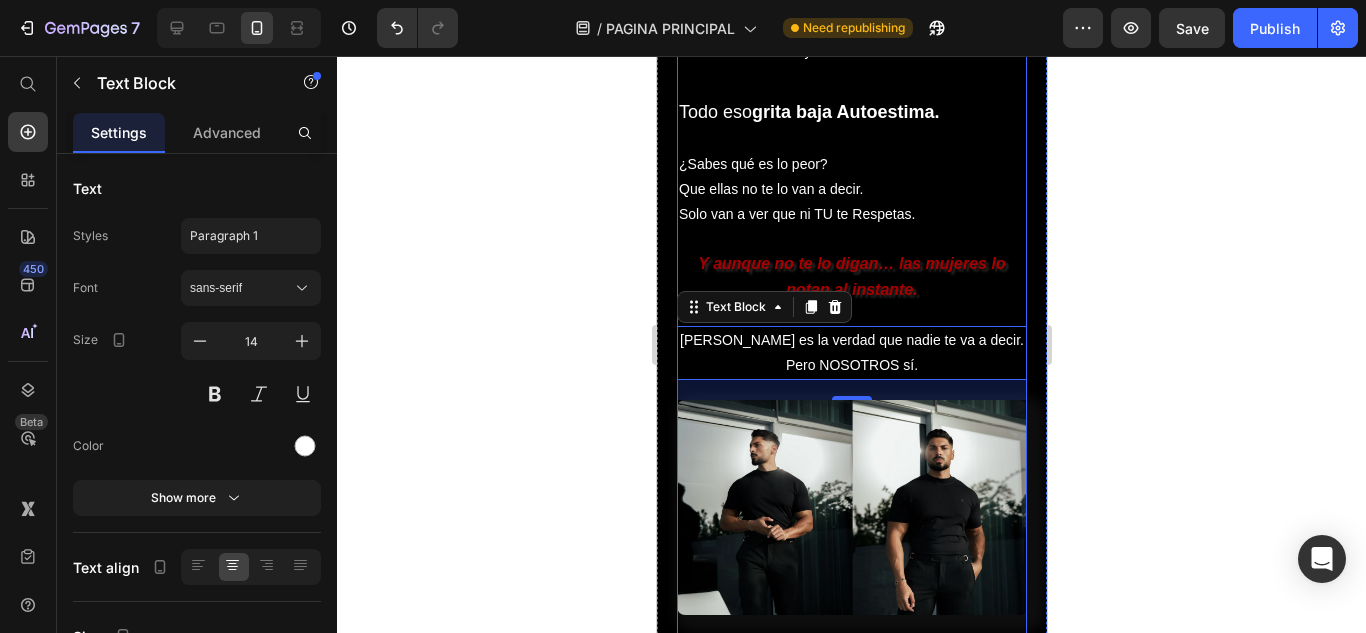 click 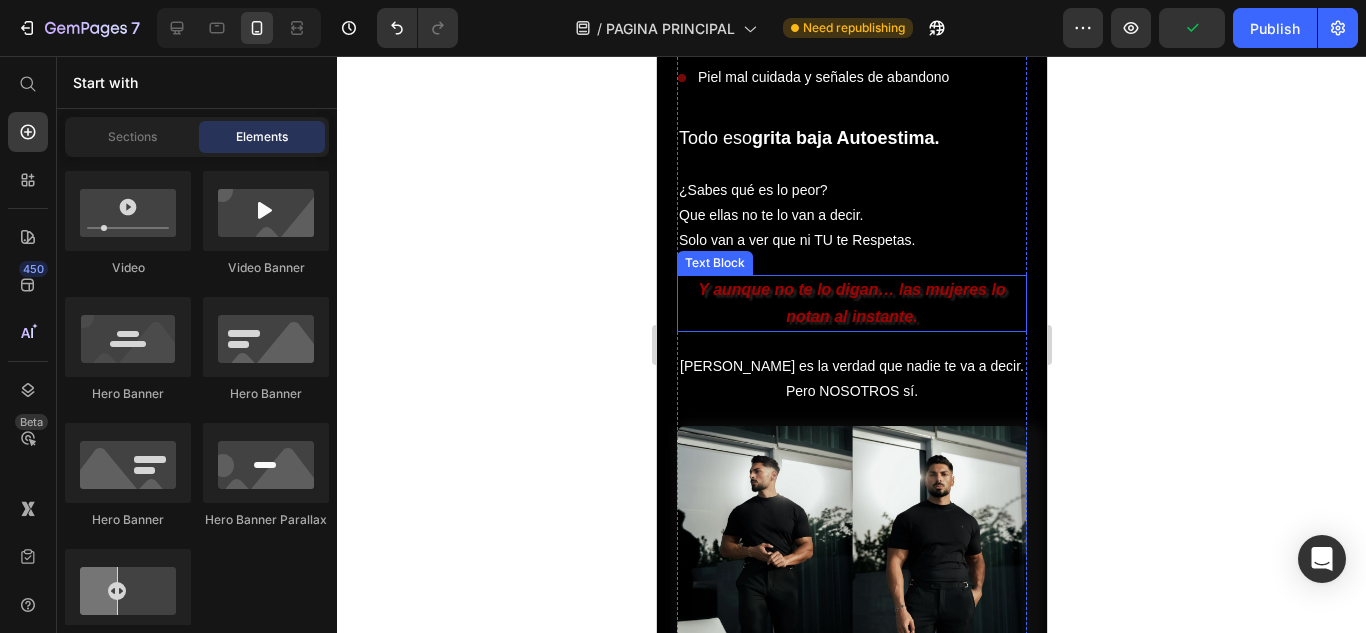 scroll, scrollTop: 2155, scrollLeft: 0, axis: vertical 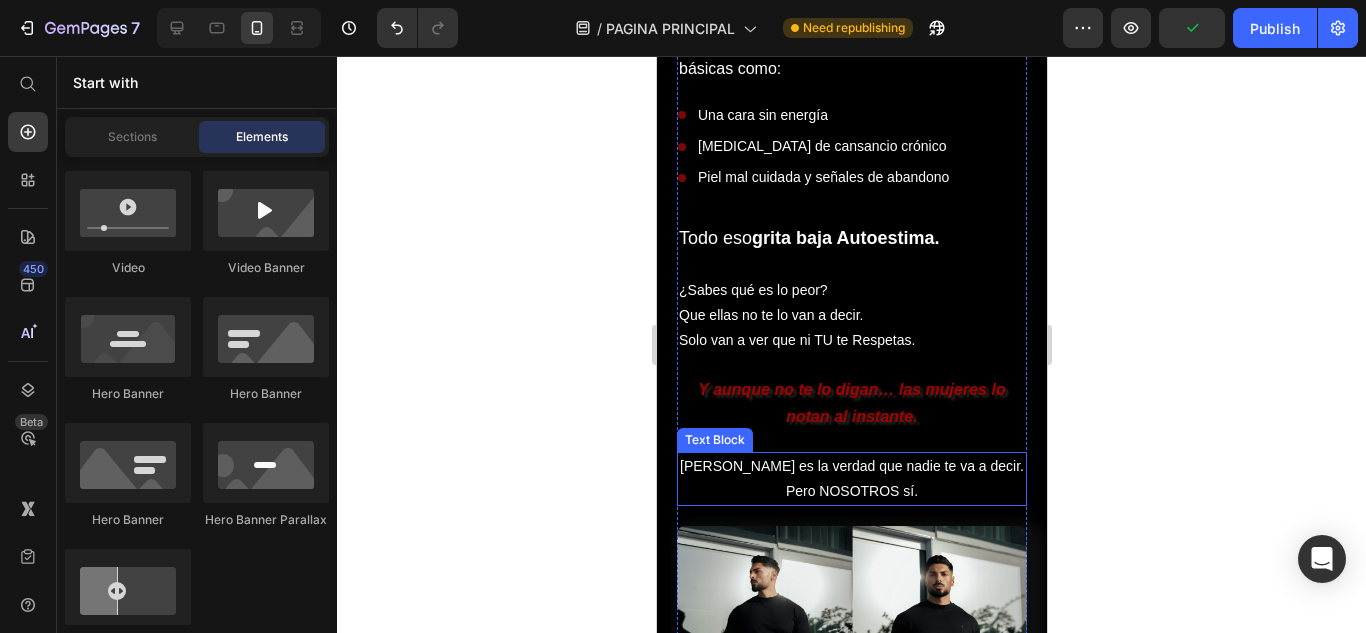 click on "Pero NOSOTROS sí." at bounding box center (851, 491) 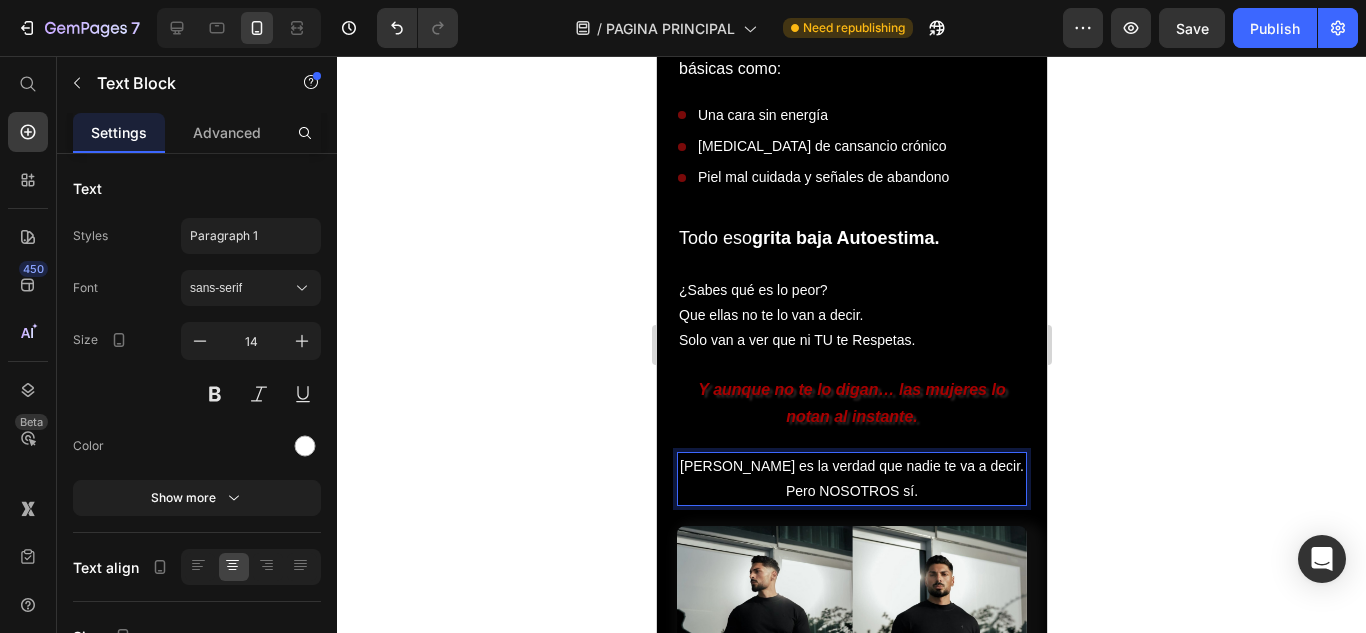 click on "Pero NOSOTROS sí." at bounding box center [851, 491] 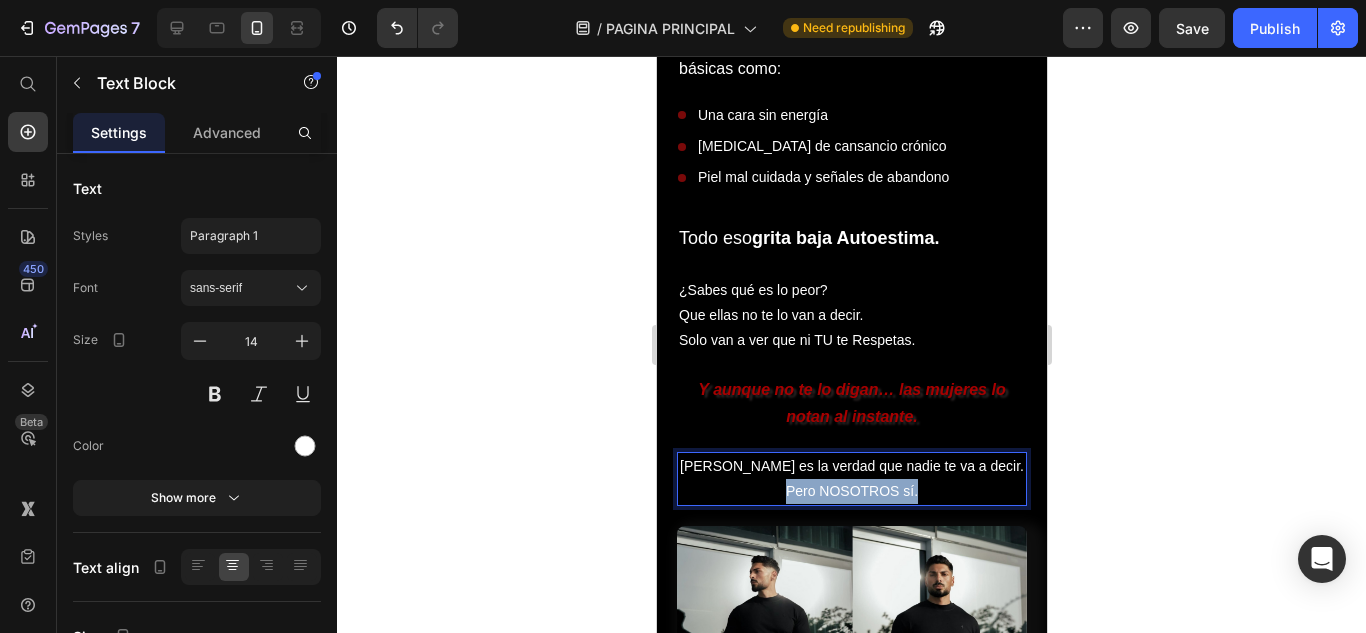 drag, startPoint x: 929, startPoint y: 455, endPoint x: 770, endPoint y: 452, distance: 159.0283 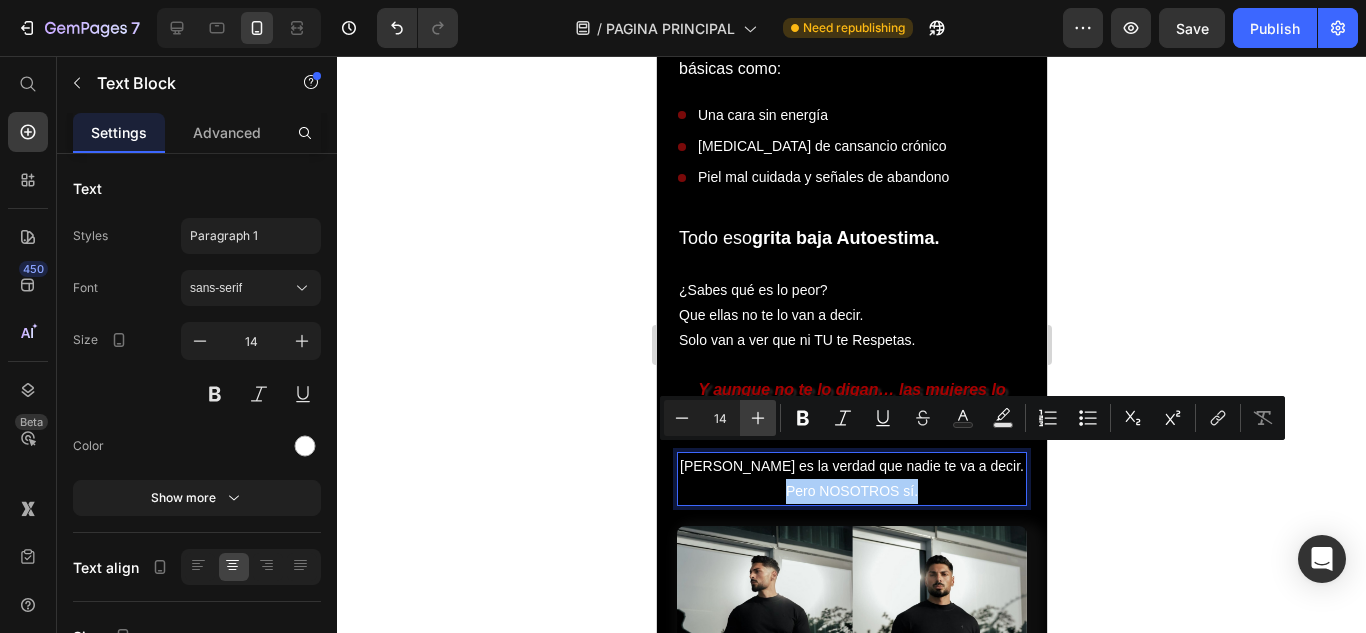 click 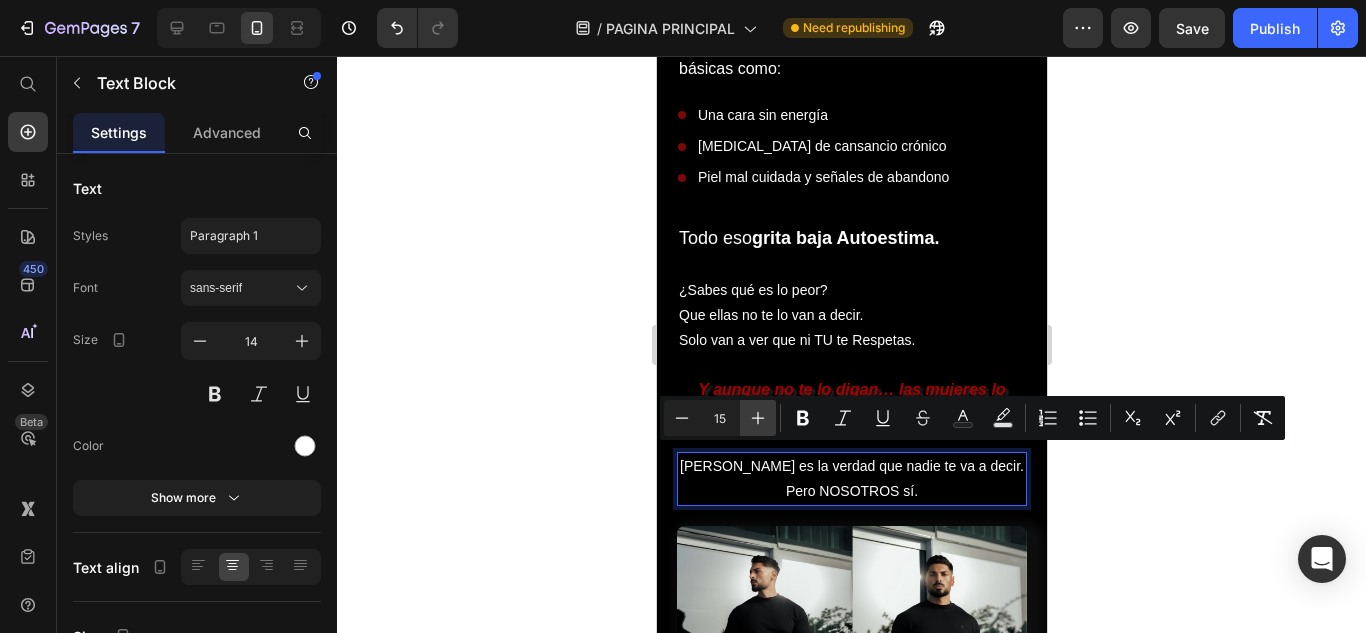 click 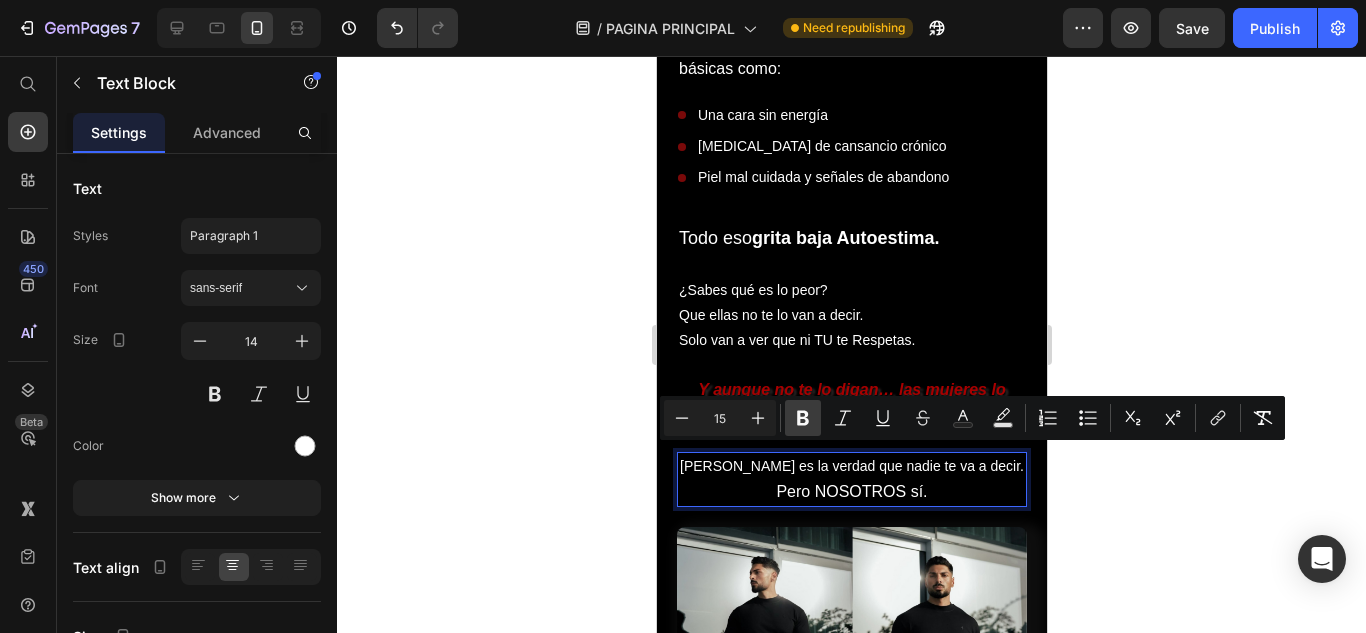 type on "16" 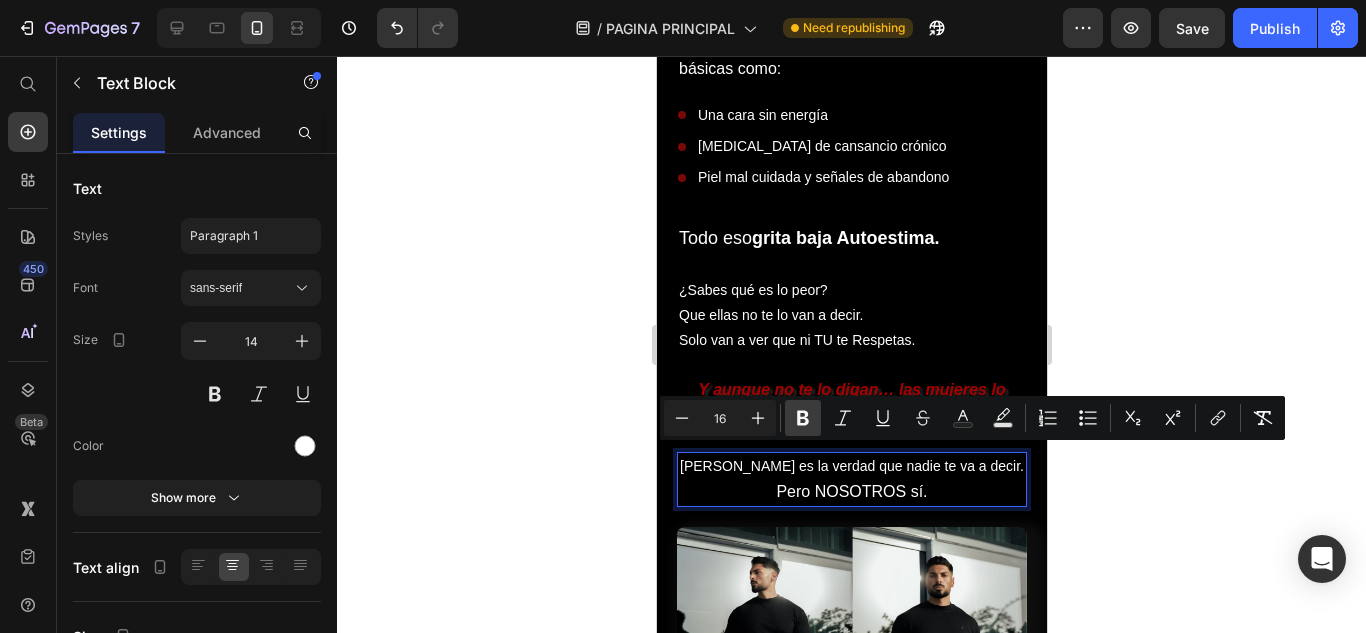 click 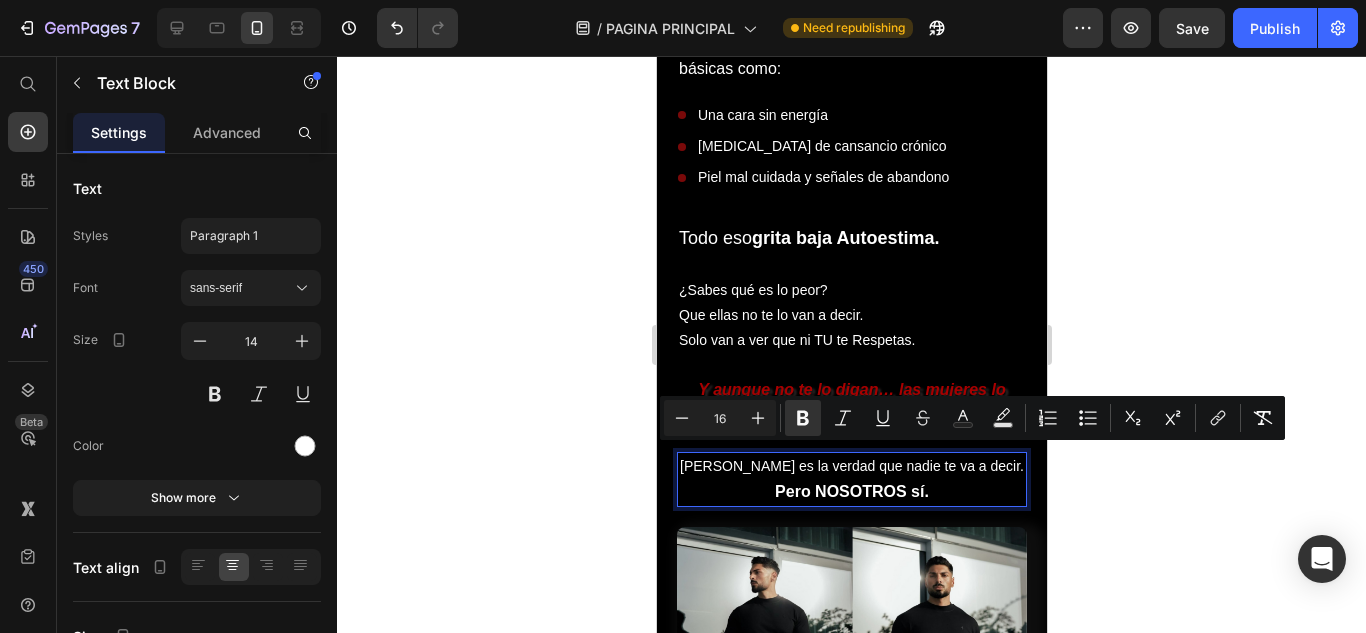 click 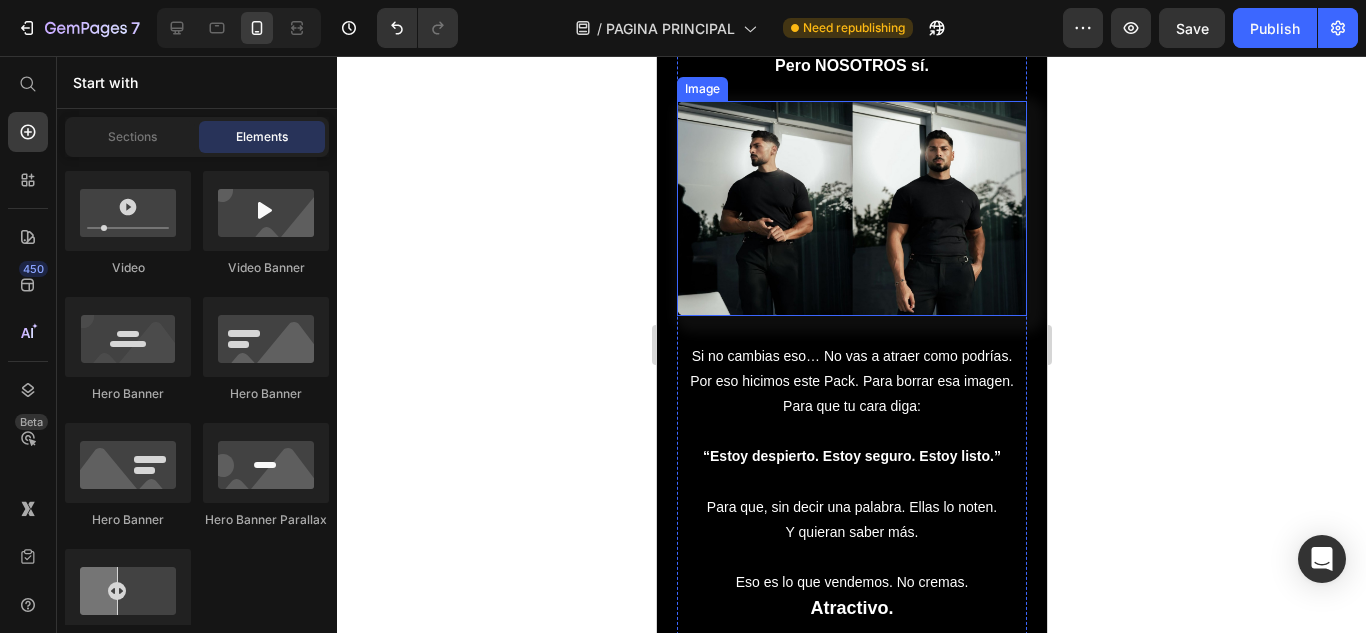 scroll, scrollTop: 2655, scrollLeft: 0, axis: vertical 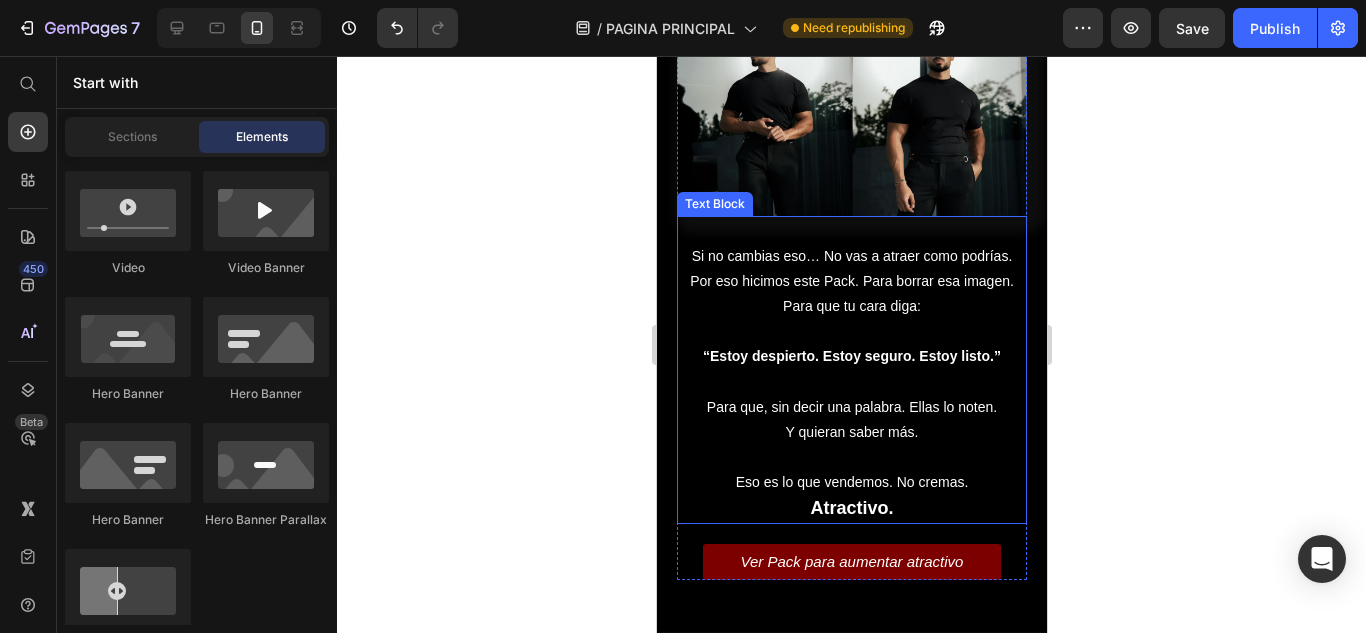click 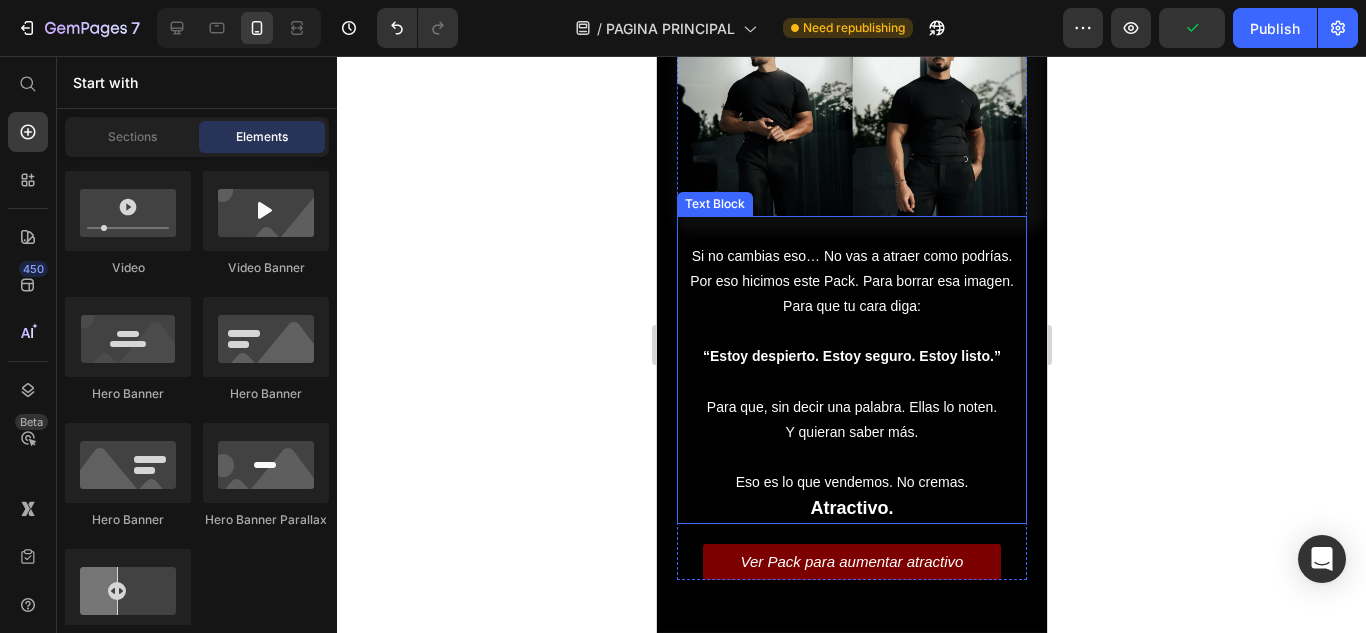 click on "Por eso hicimos este Pack. Para borrar esa imagen. Para que tu cara diga:" at bounding box center [851, 294] 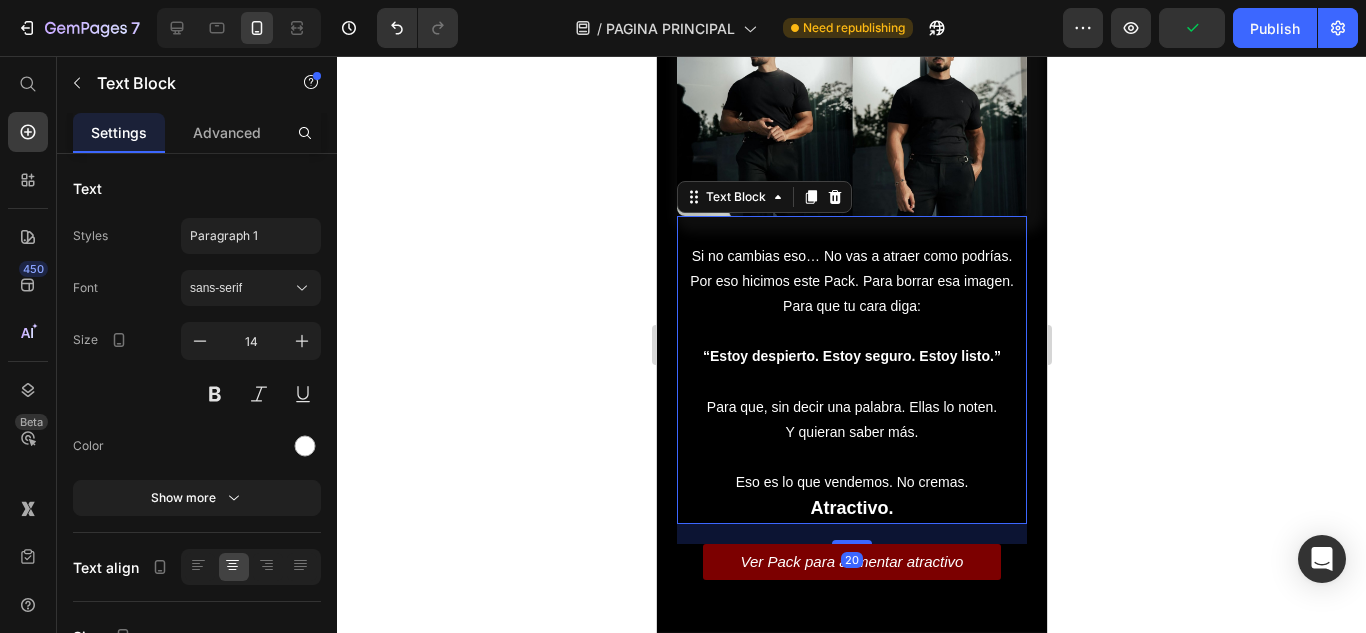 click on "Por eso hicimos este Pack. Para borrar esa imagen. Para que tu cara diga:" at bounding box center [851, 294] 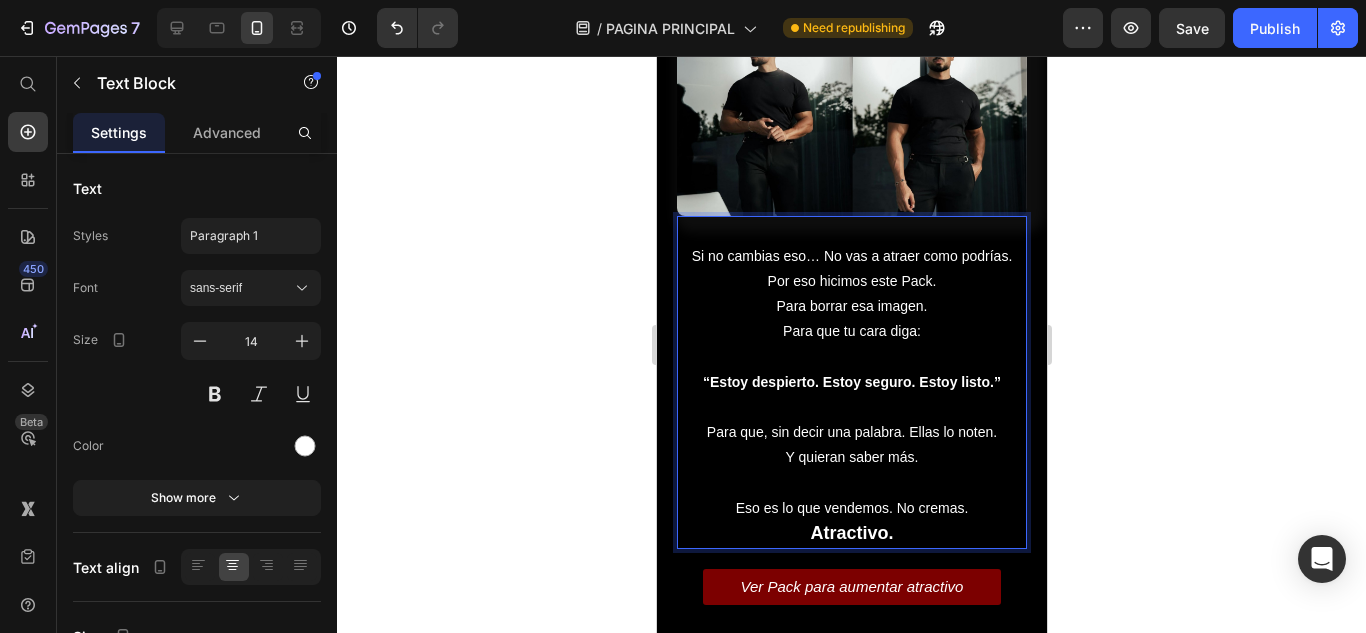 click 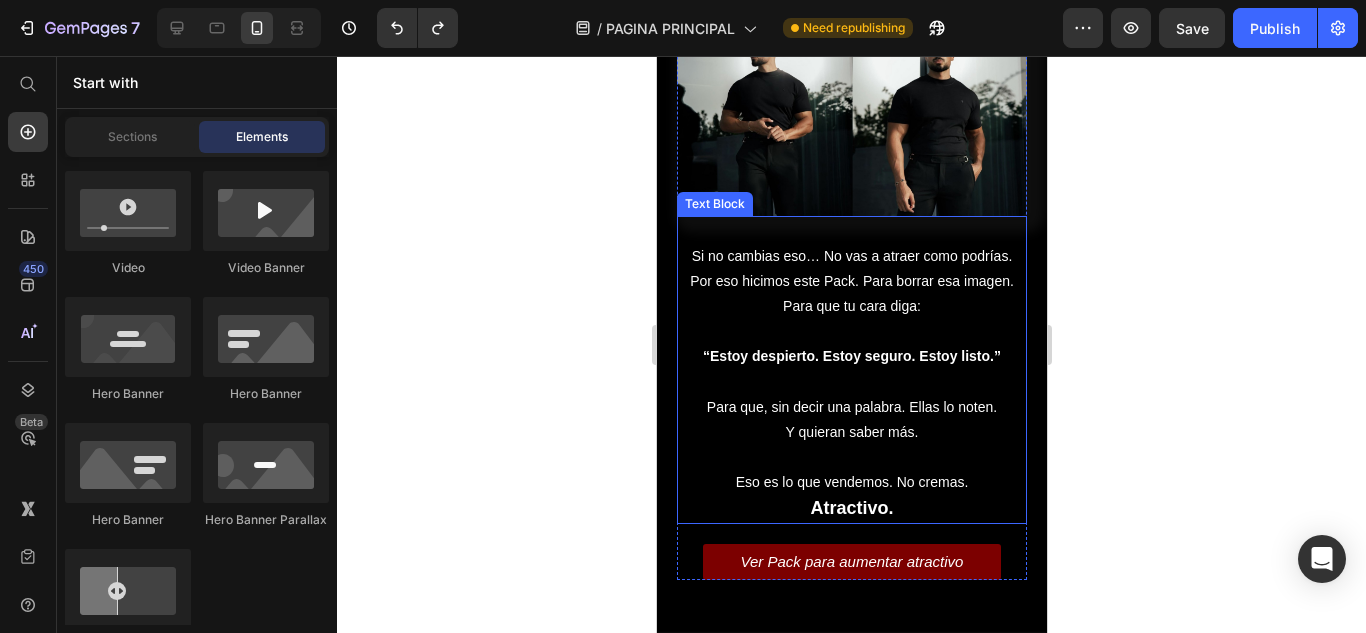 click on "“Estoy despierto. Estoy seguro. Estoy listo.”" at bounding box center [851, 356] 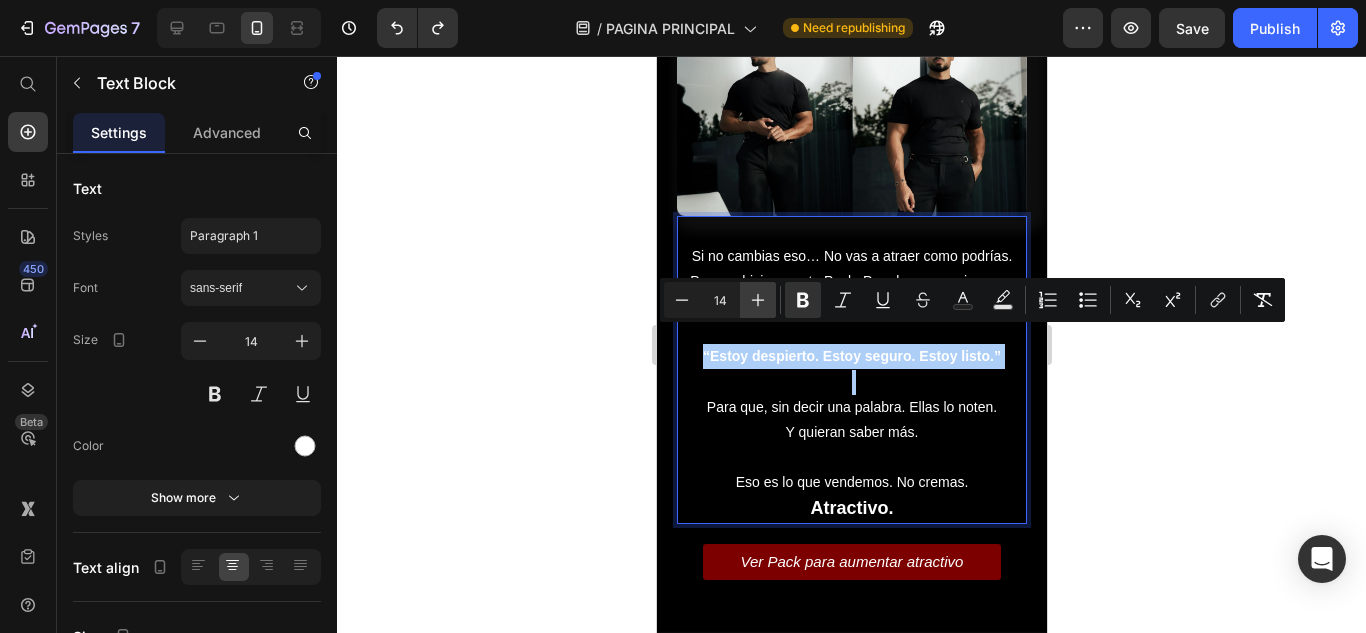 click 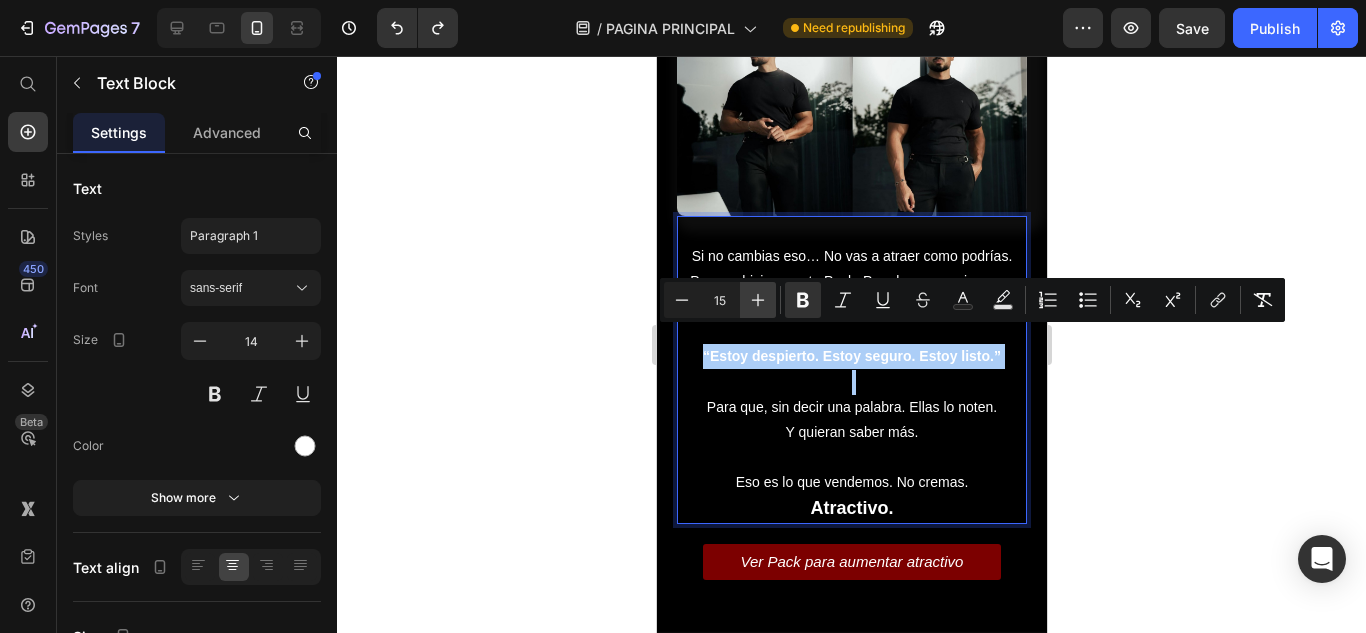 click 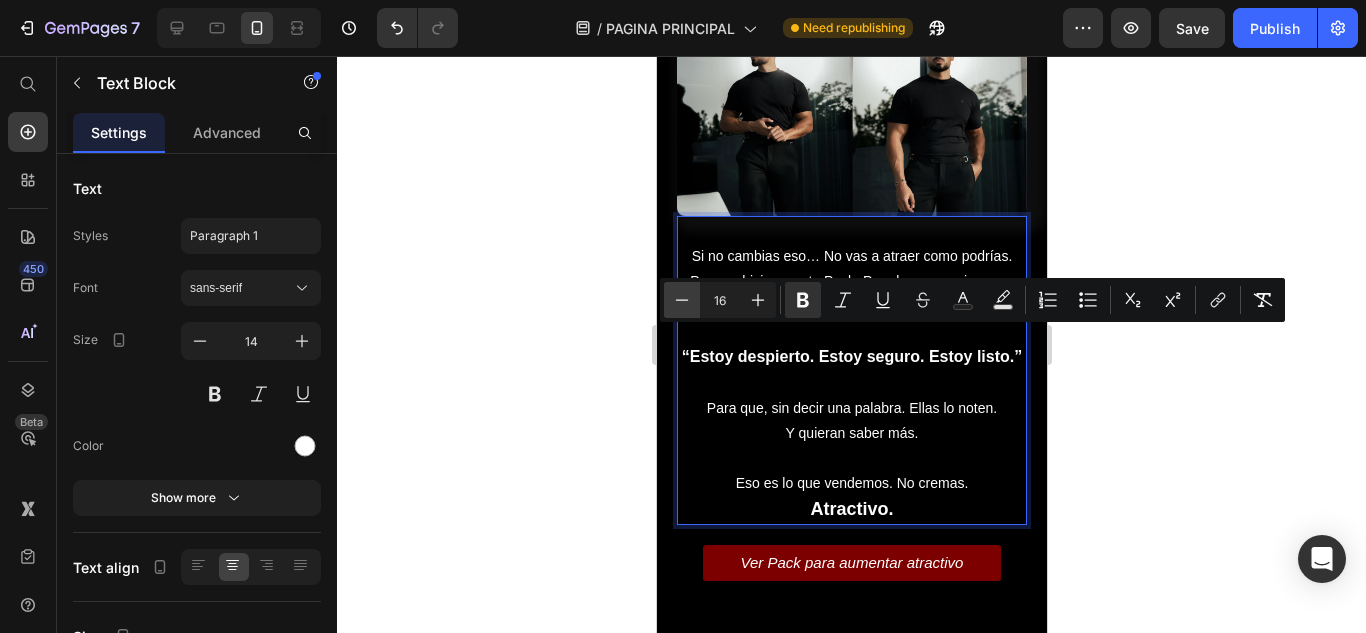 click 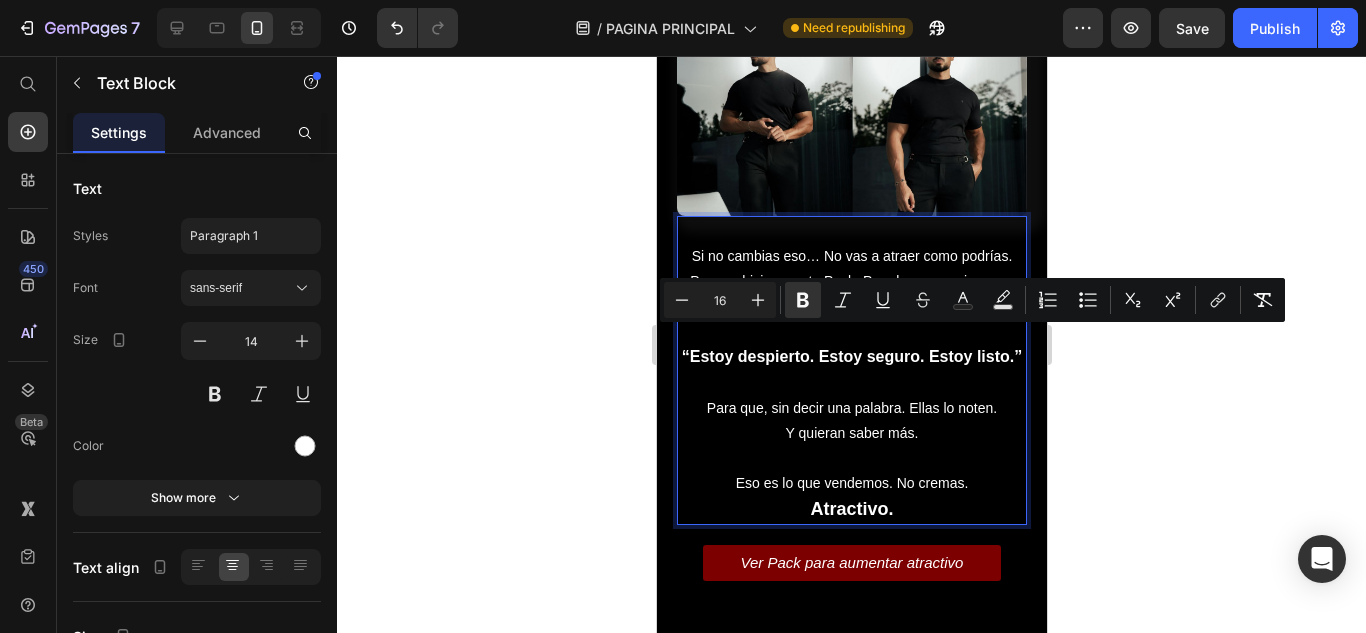 type on "15" 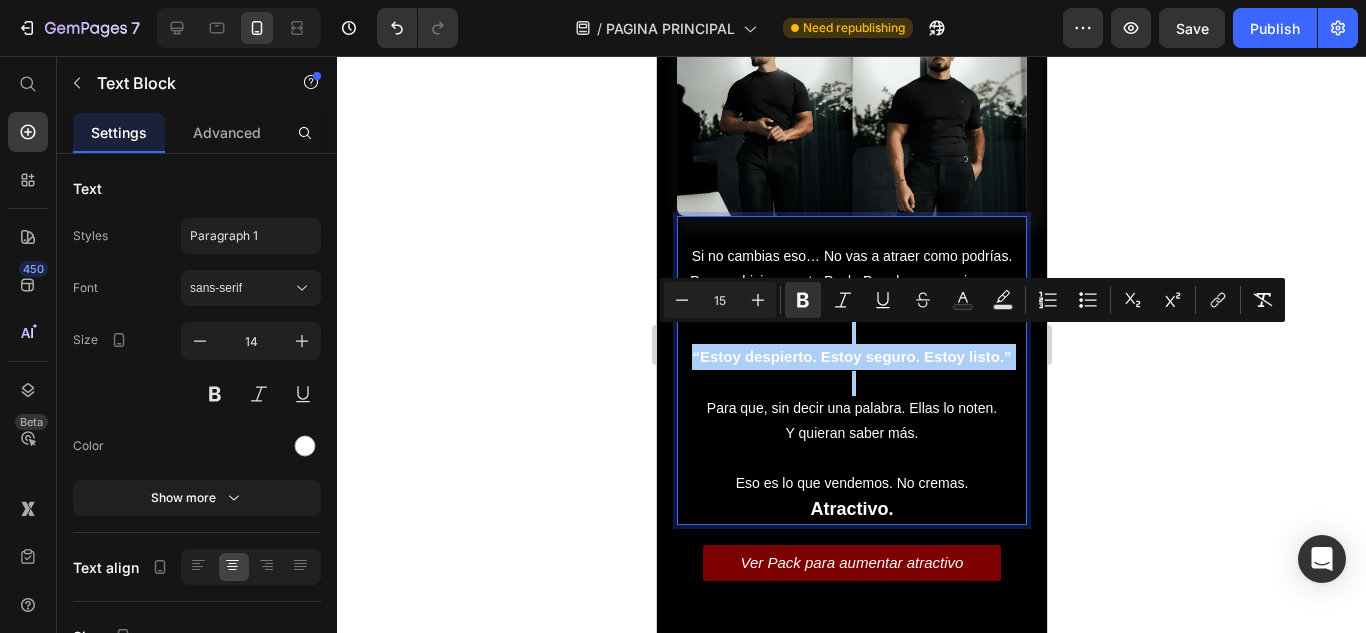 click 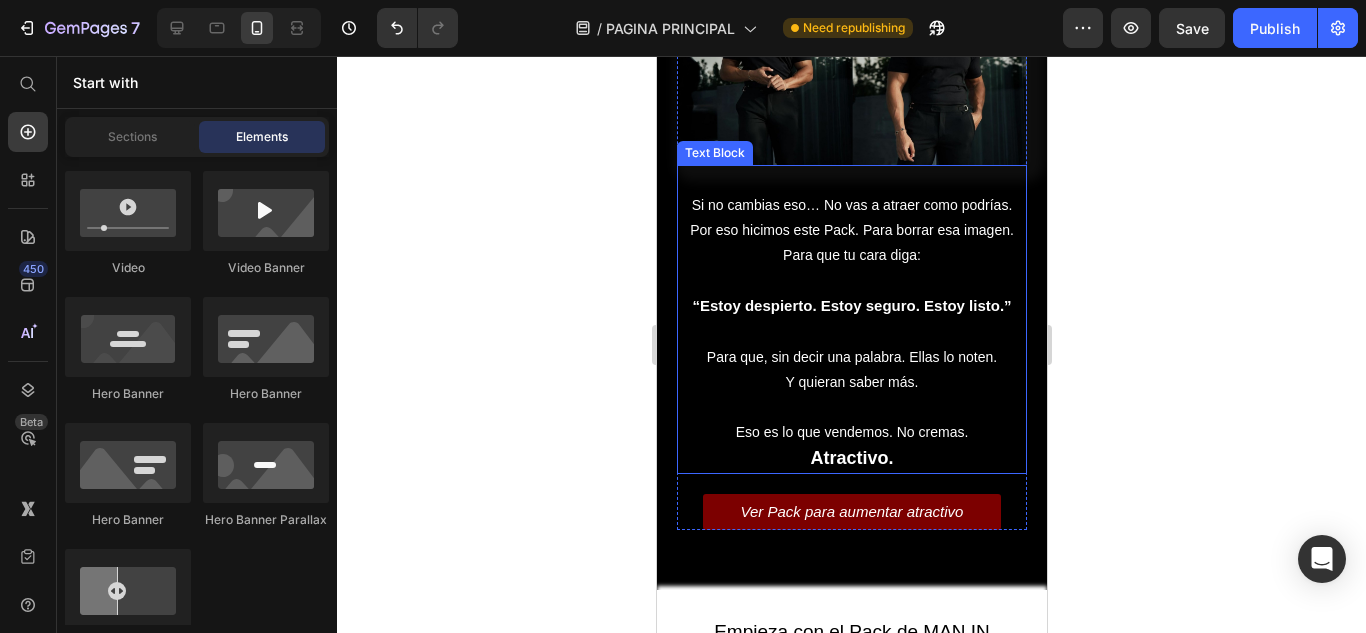 scroll, scrollTop: 2755, scrollLeft: 0, axis: vertical 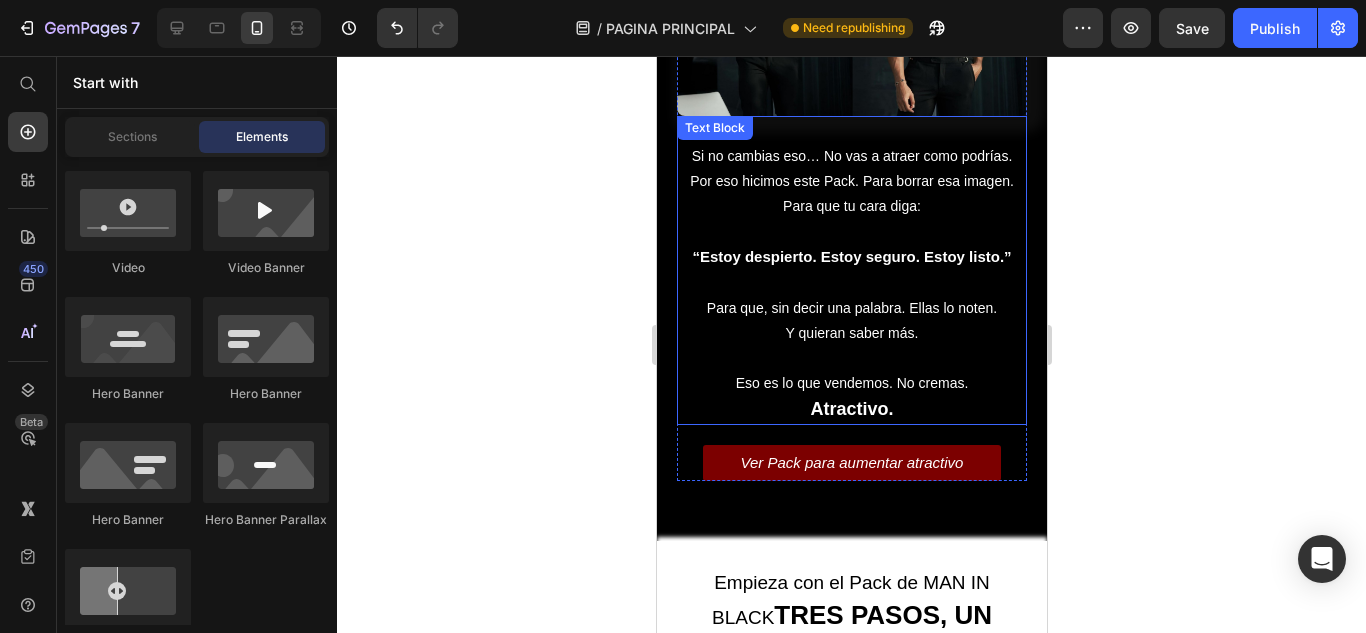 click on "Atractivo." at bounding box center [850, 409] 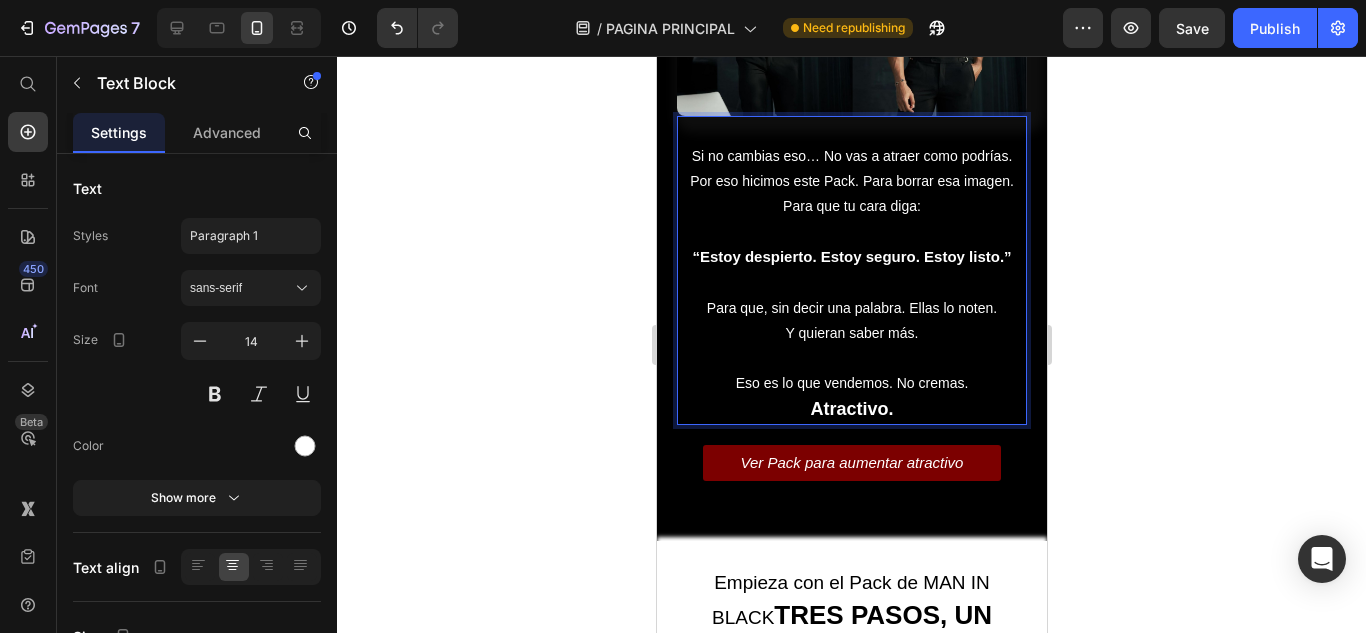 click on "Eso es lo que vendemos. No cremas. Atractivo." at bounding box center [851, 396] 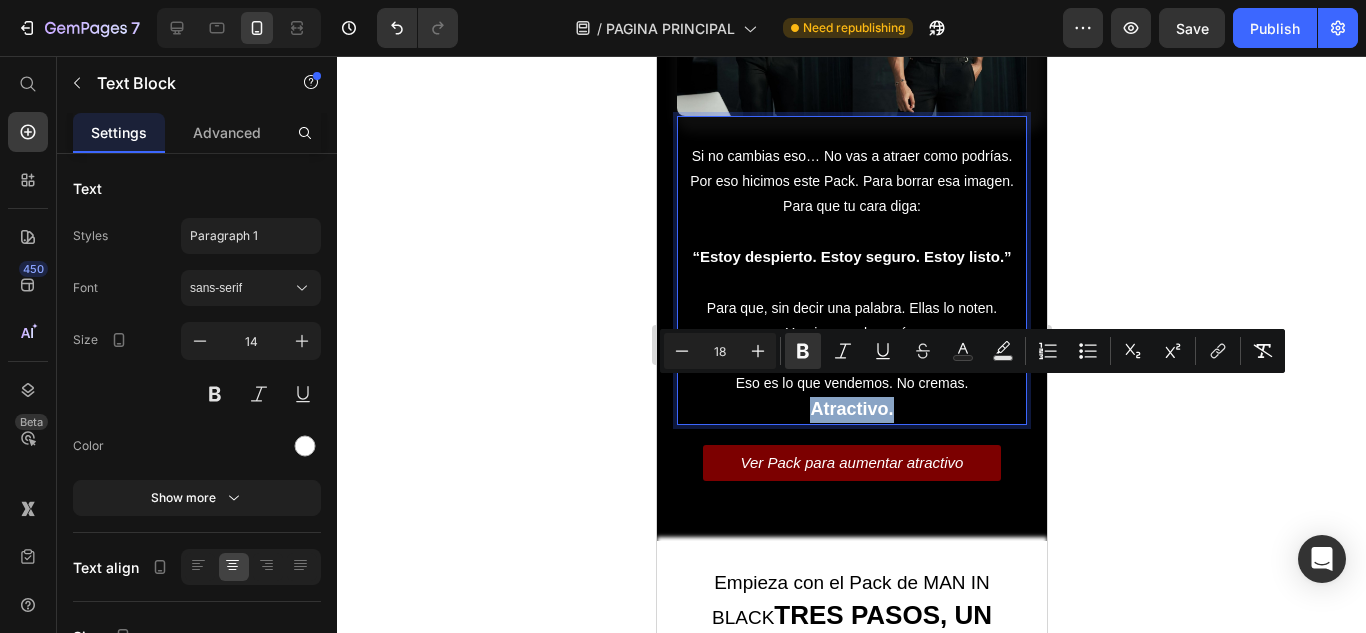 drag, startPoint x: 898, startPoint y: 392, endPoint x: 800, endPoint y: 392, distance: 98 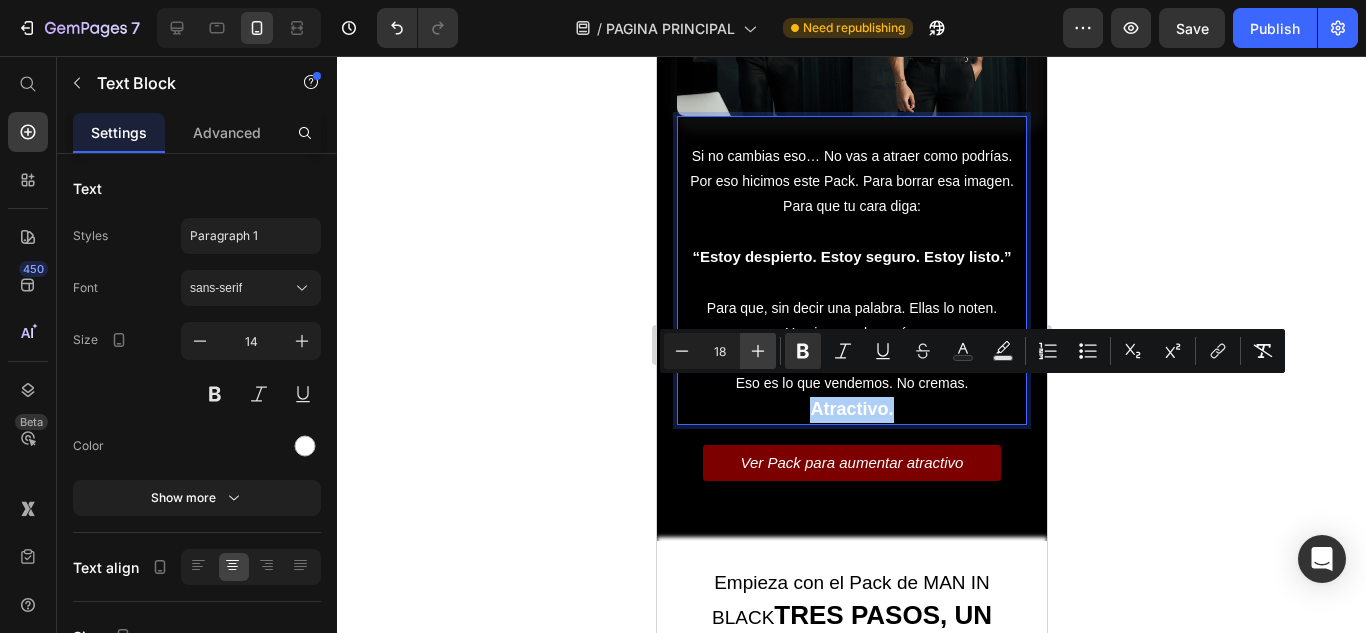 click 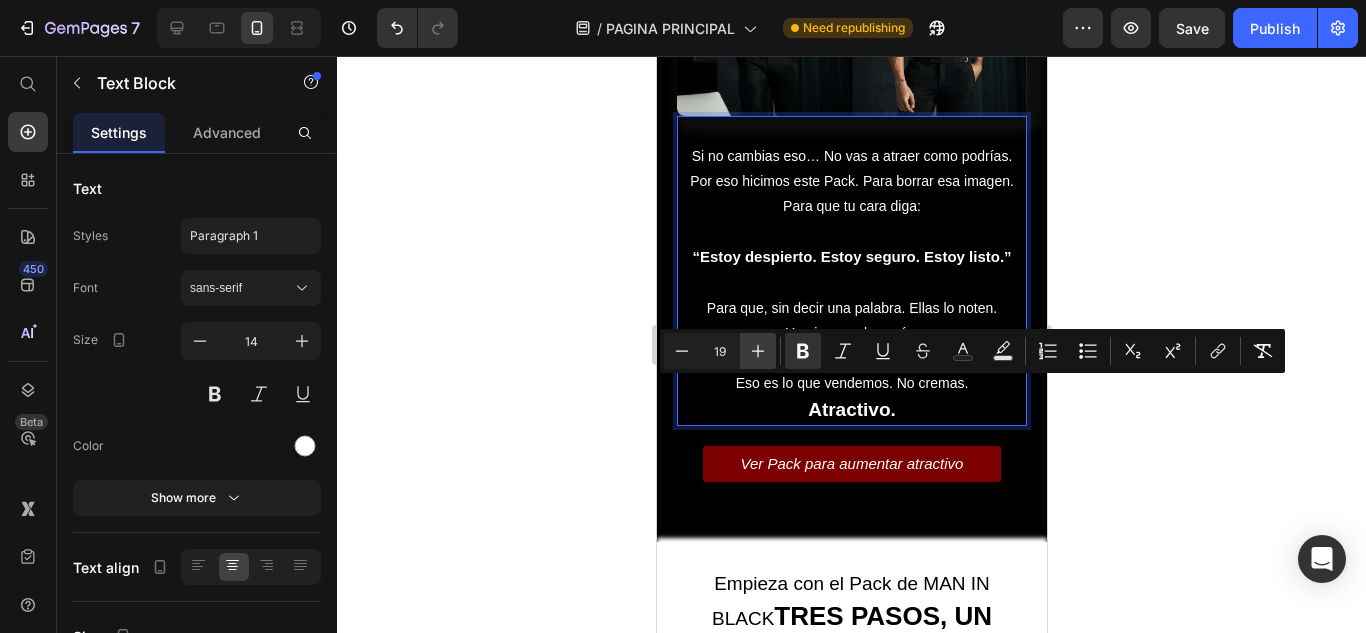 click 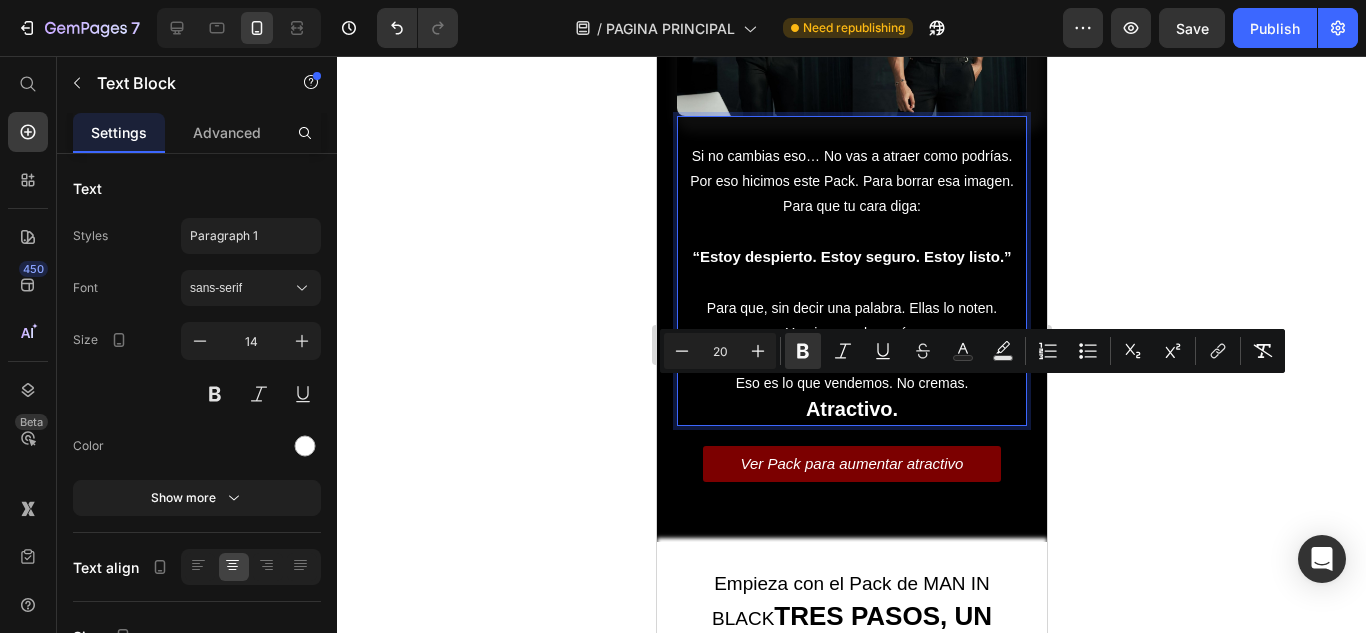 click 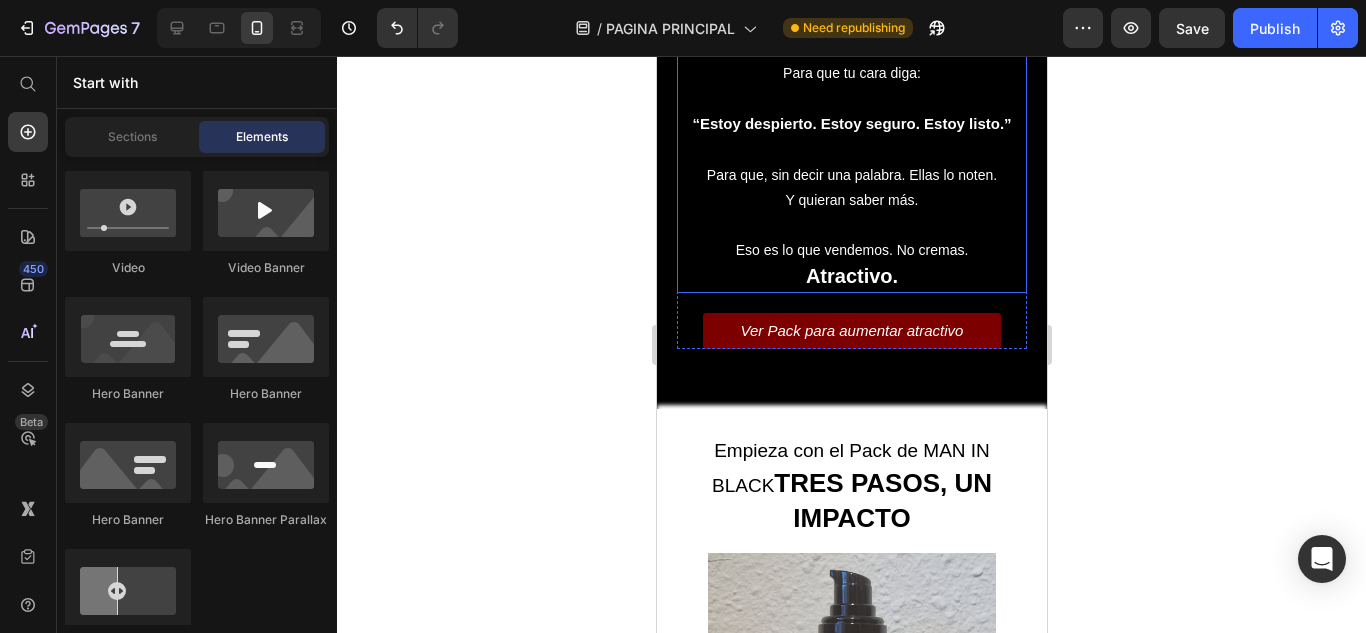 scroll, scrollTop: 2955, scrollLeft: 0, axis: vertical 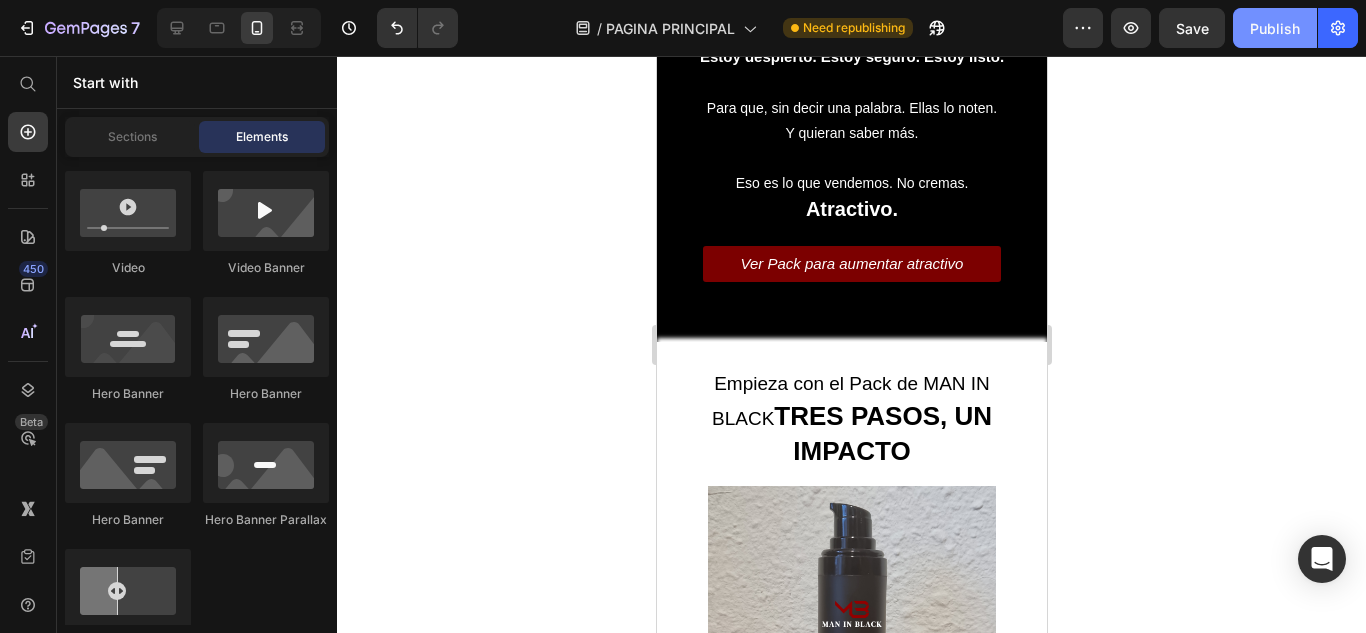 click on "Publish" at bounding box center [1275, 28] 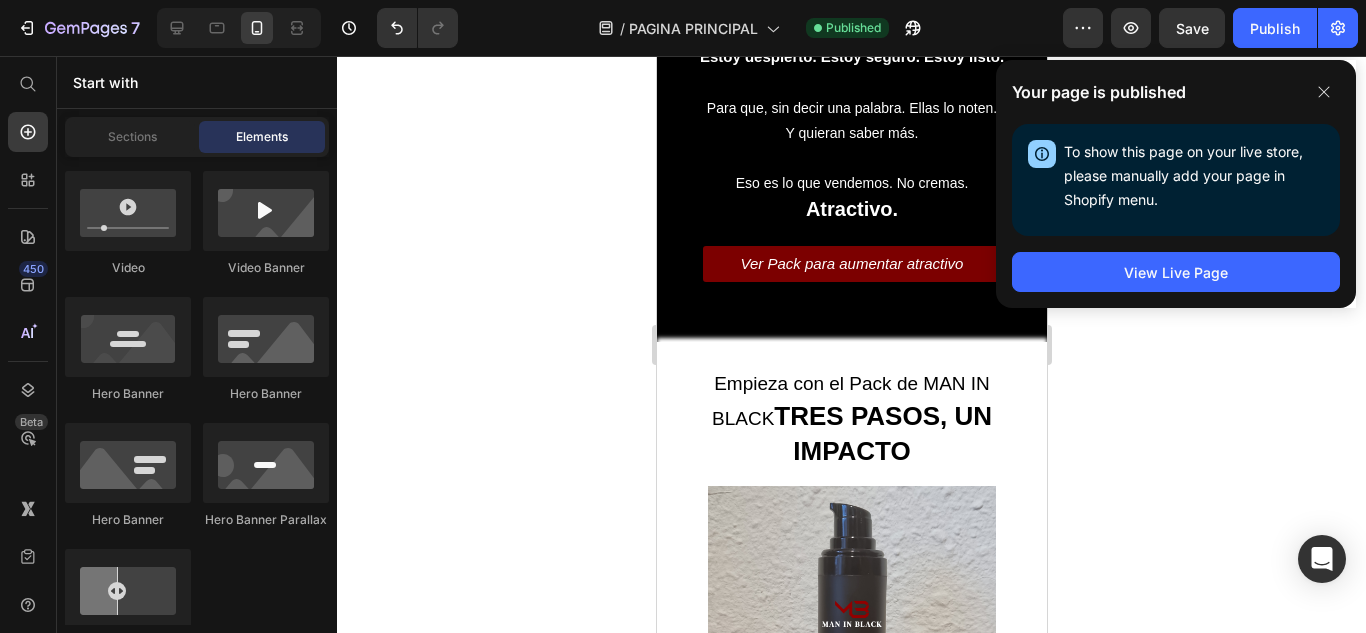 click 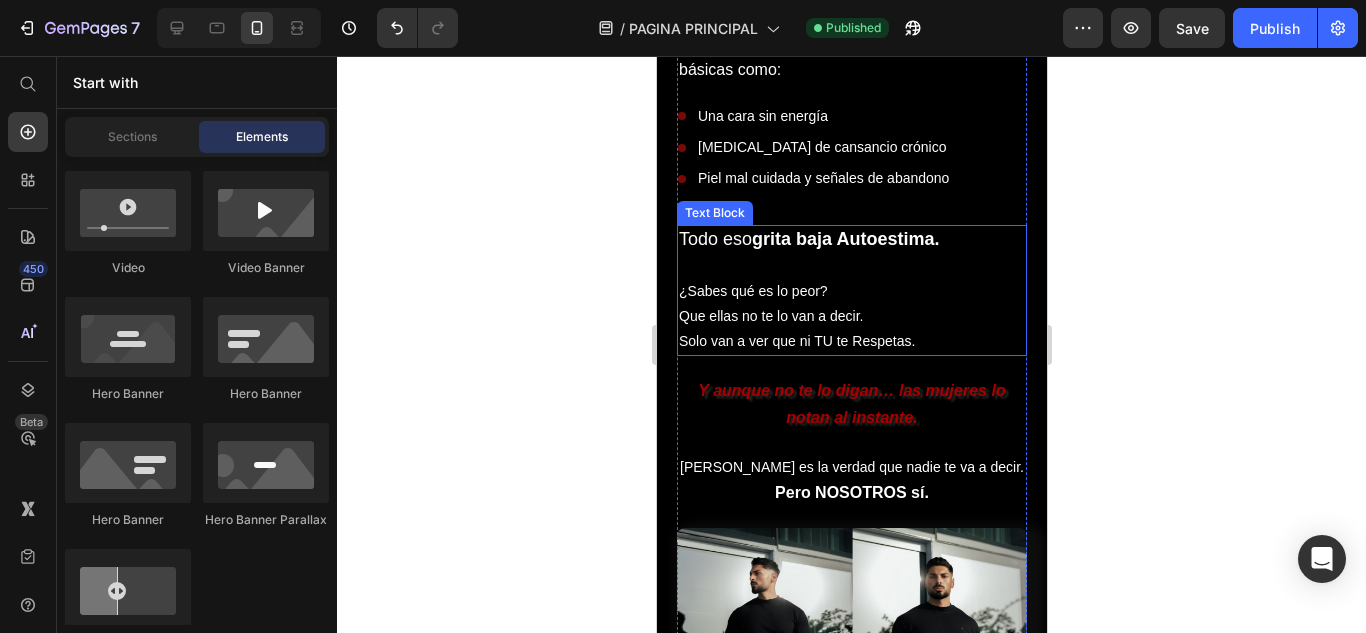 scroll, scrollTop: 2355, scrollLeft: 0, axis: vertical 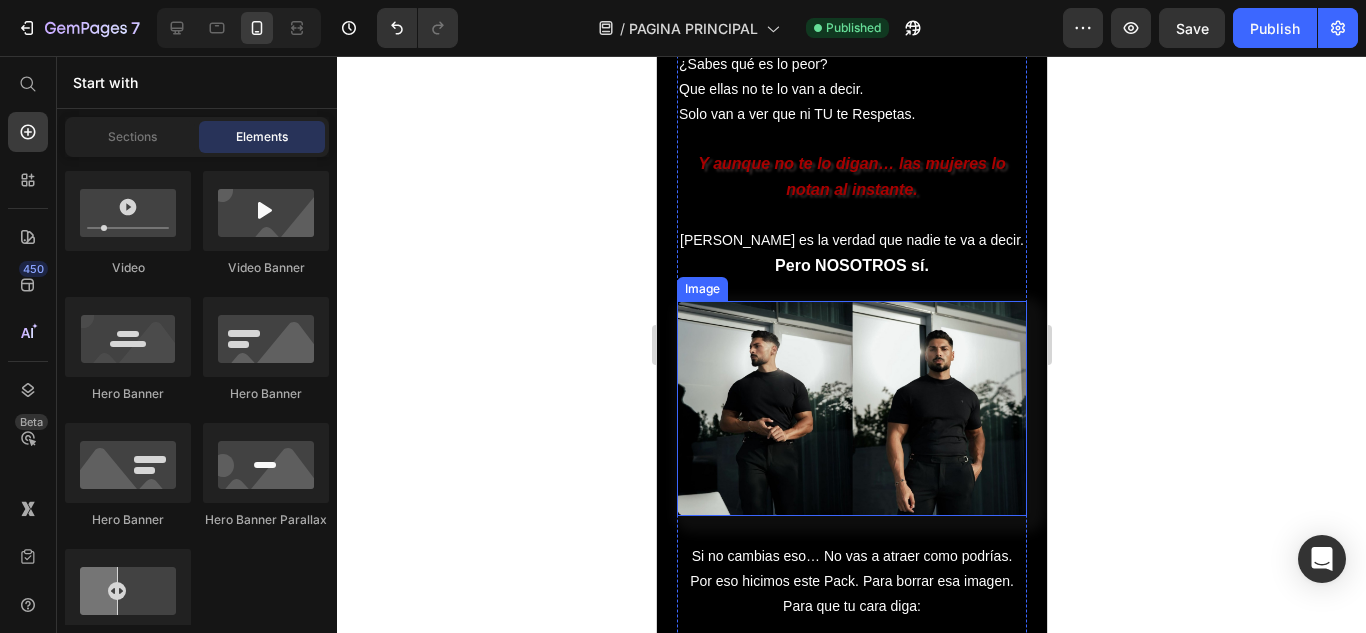 click at bounding box center (851, 408) 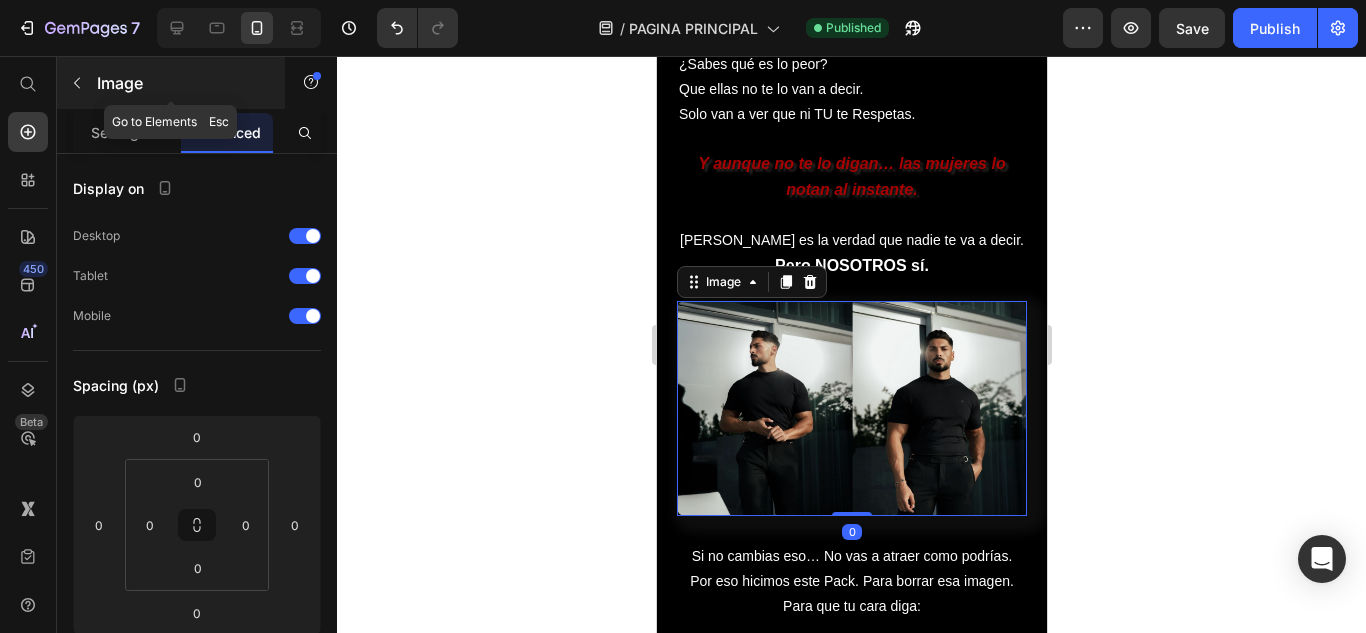 click on "Image" at bounding box center [182, 83] 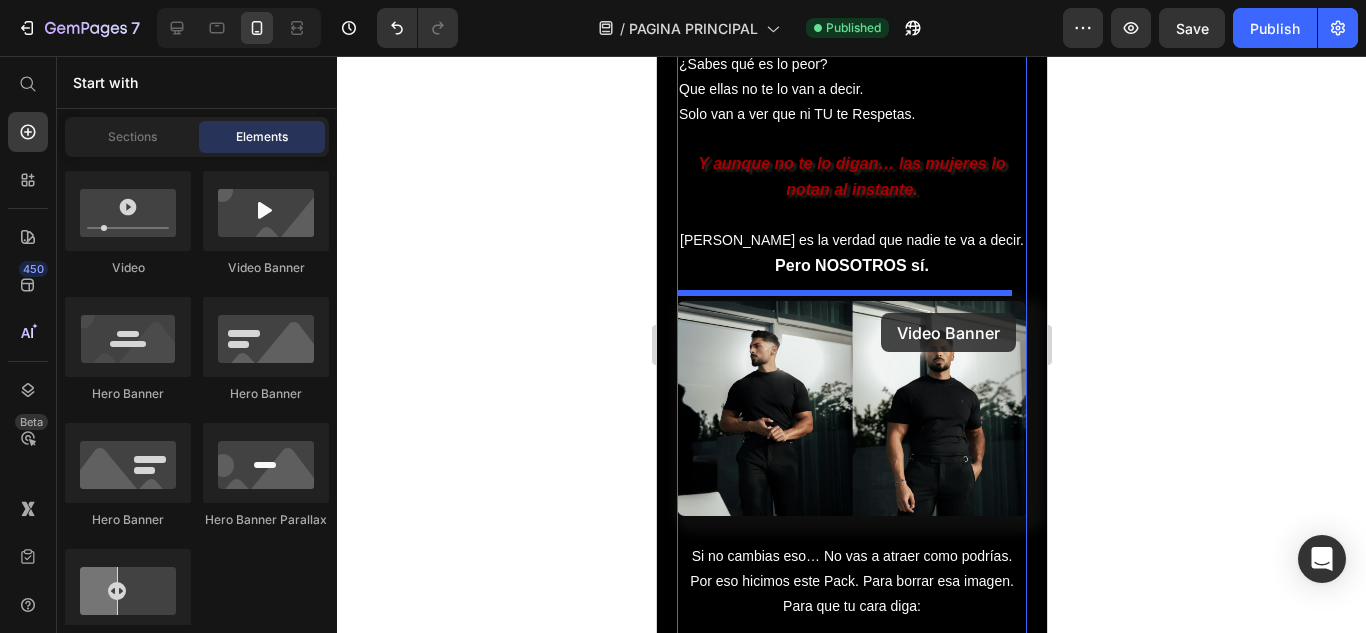 drag, startPoint x: 902, startPoint y: 265, endPoint x: 880, endPoint y: 313, distance: 52.801514 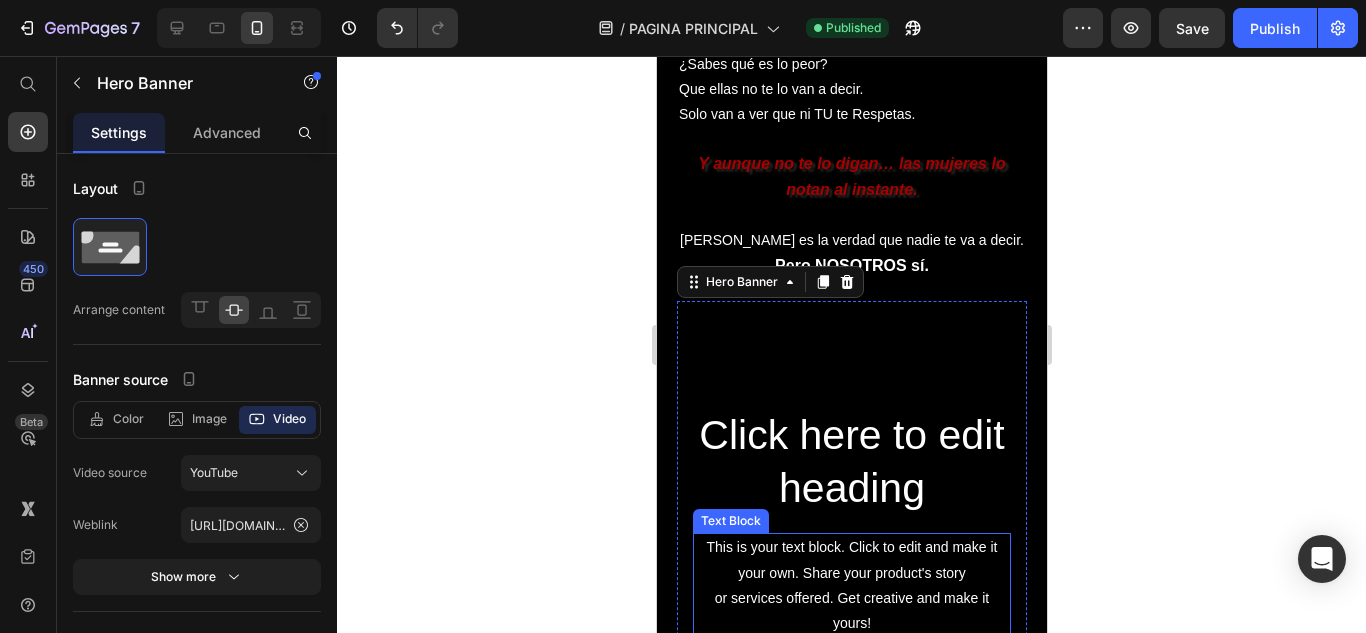 scroll, scrollTop: 2555, scrollLeft: 0, axis: vertical 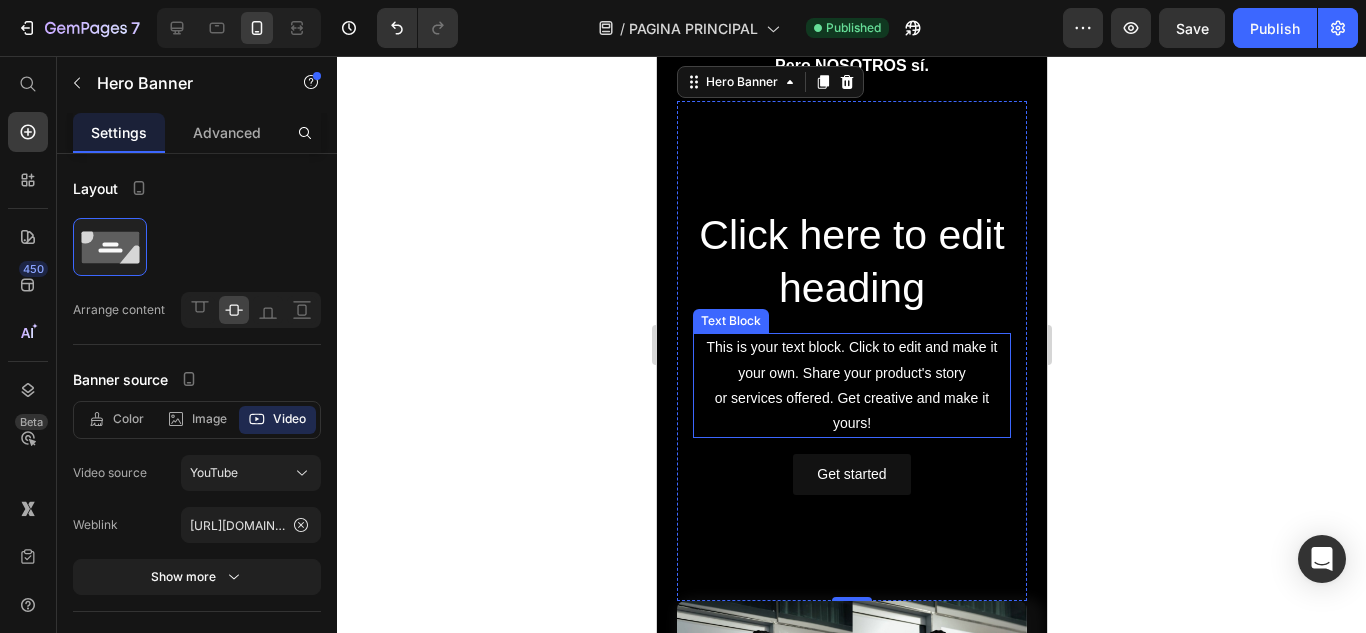 click on "This is your text block. Click to edit and make it your own. Share your product's story                   or services offered. Get creative and make it yours!" at bounding box center (851, 385) 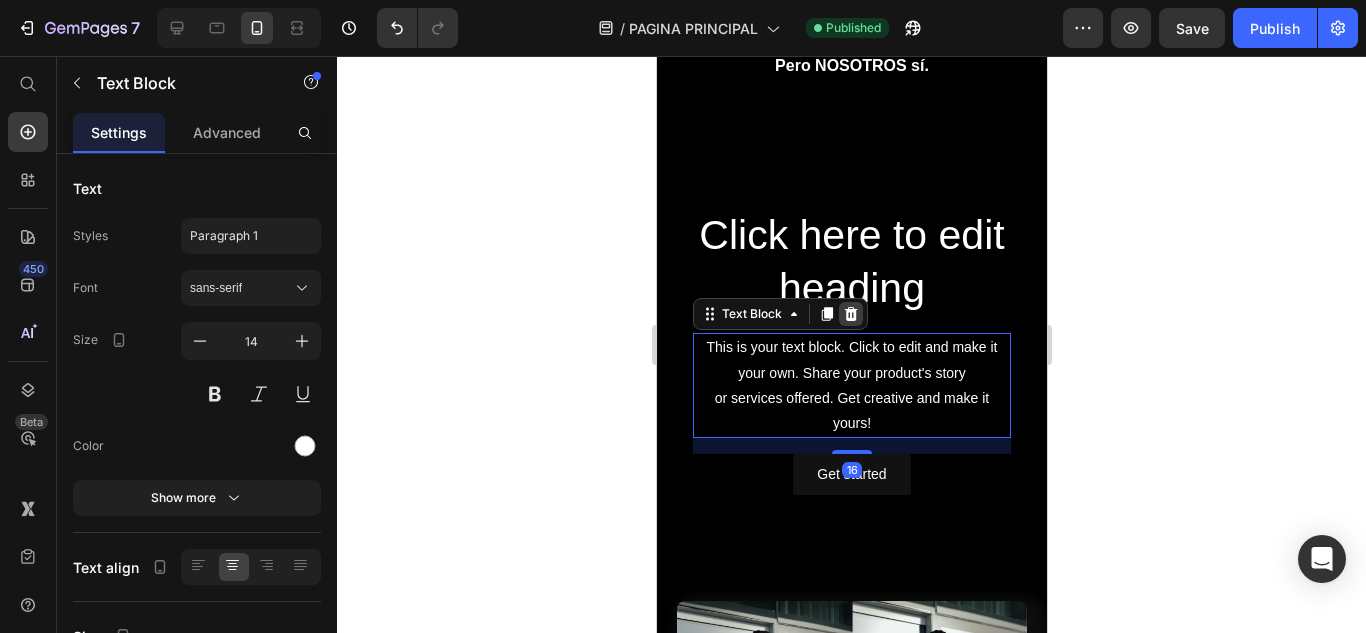 click 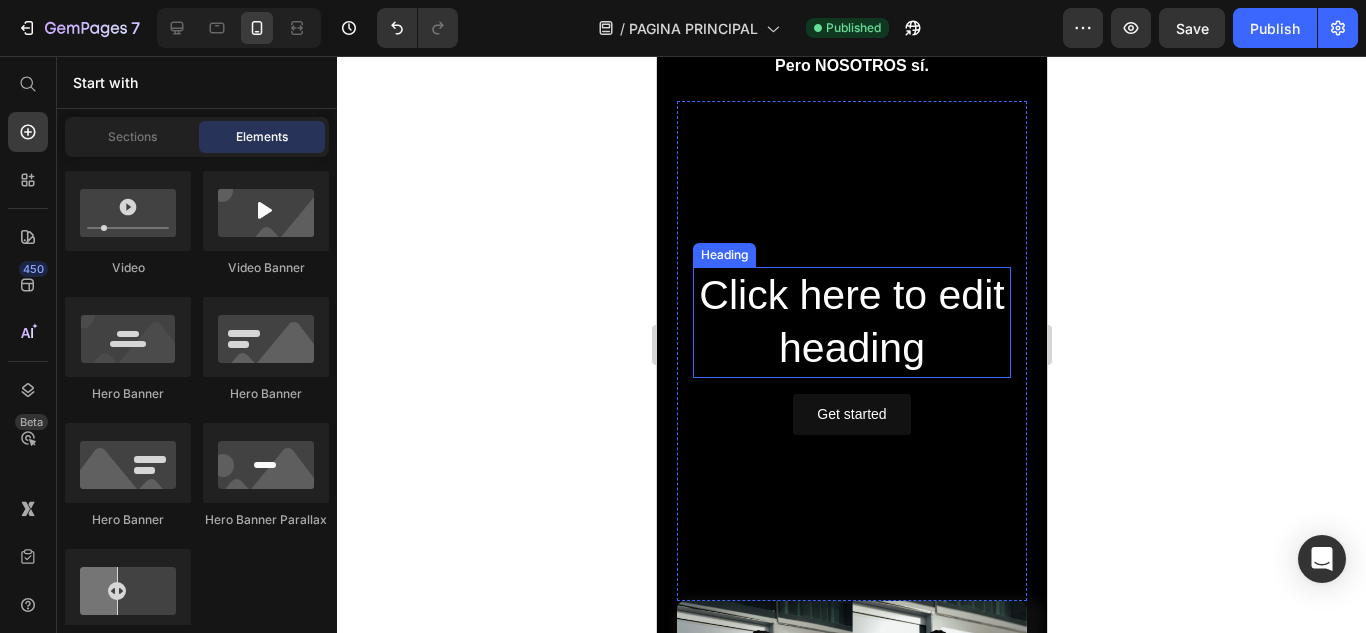 click on "Click here to edit heading" at bounding box center [851, 322] 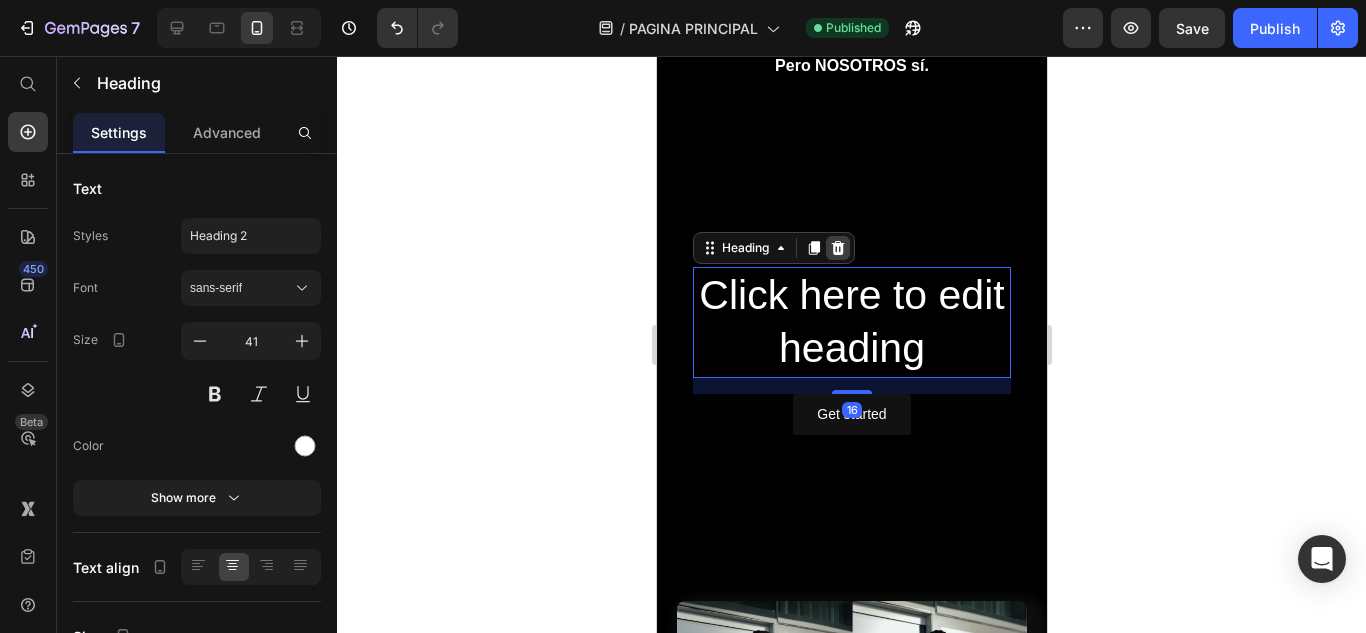 click 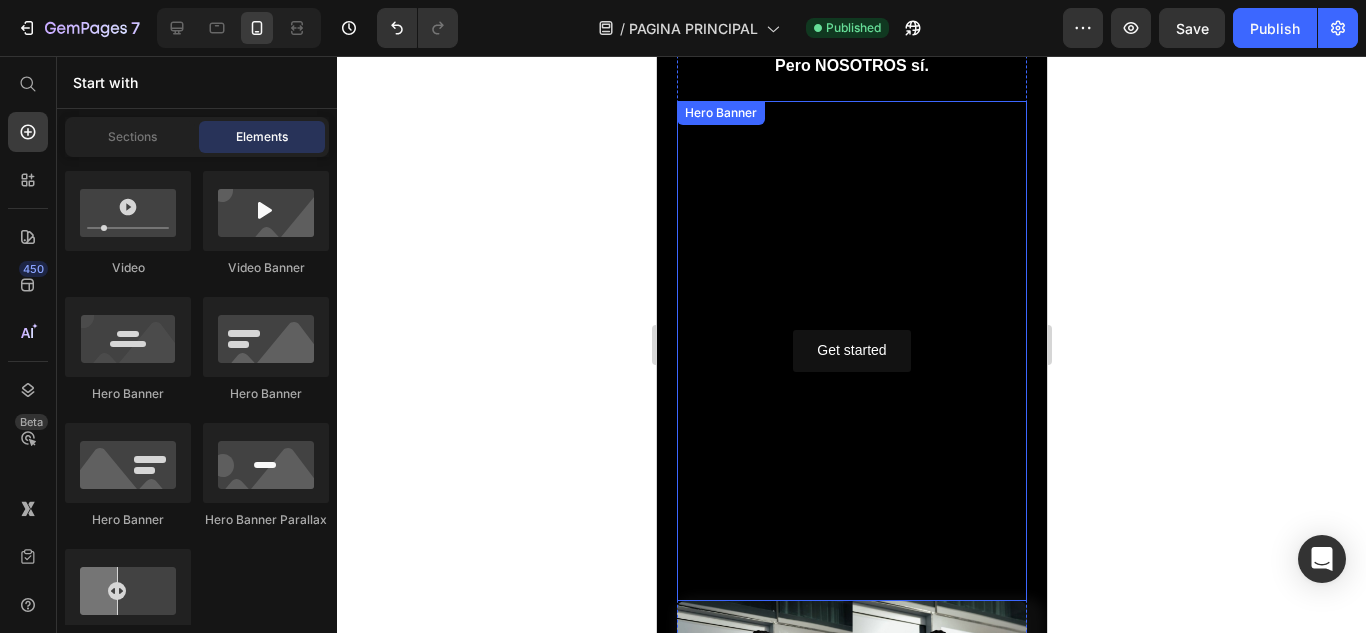 click at bounding box center [851, 351] 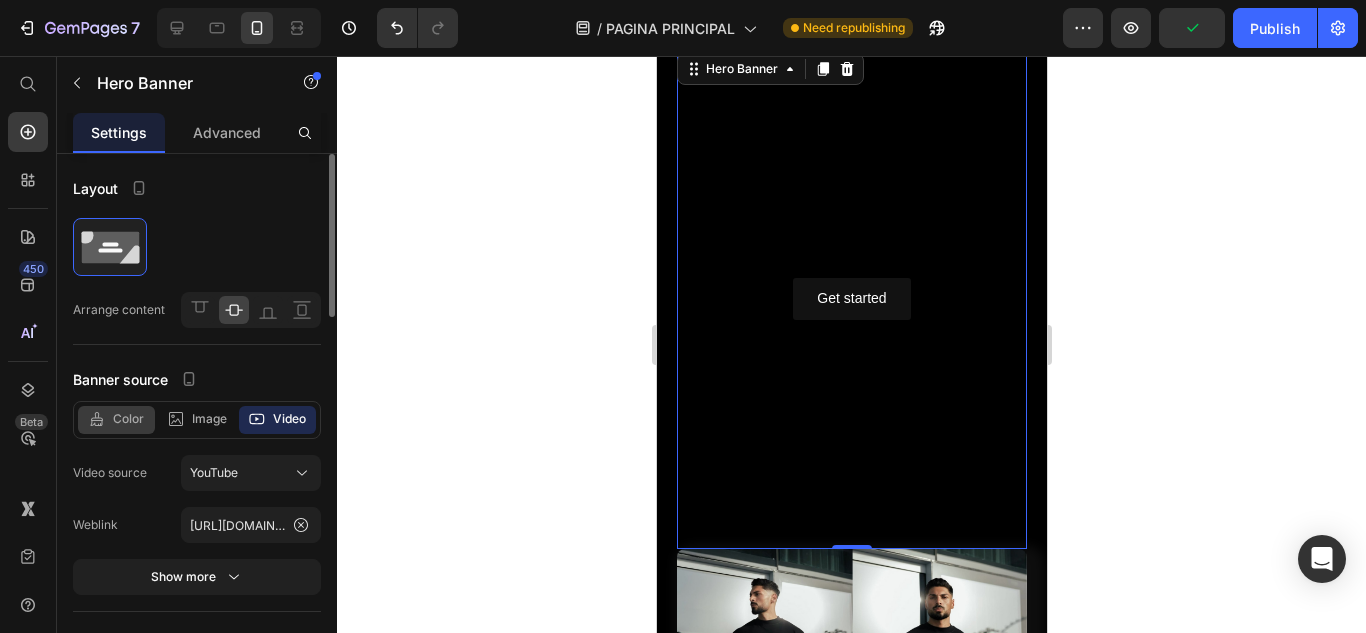 scroll, scrollTop: 2655, scrollLeft: 0, axis: vertical 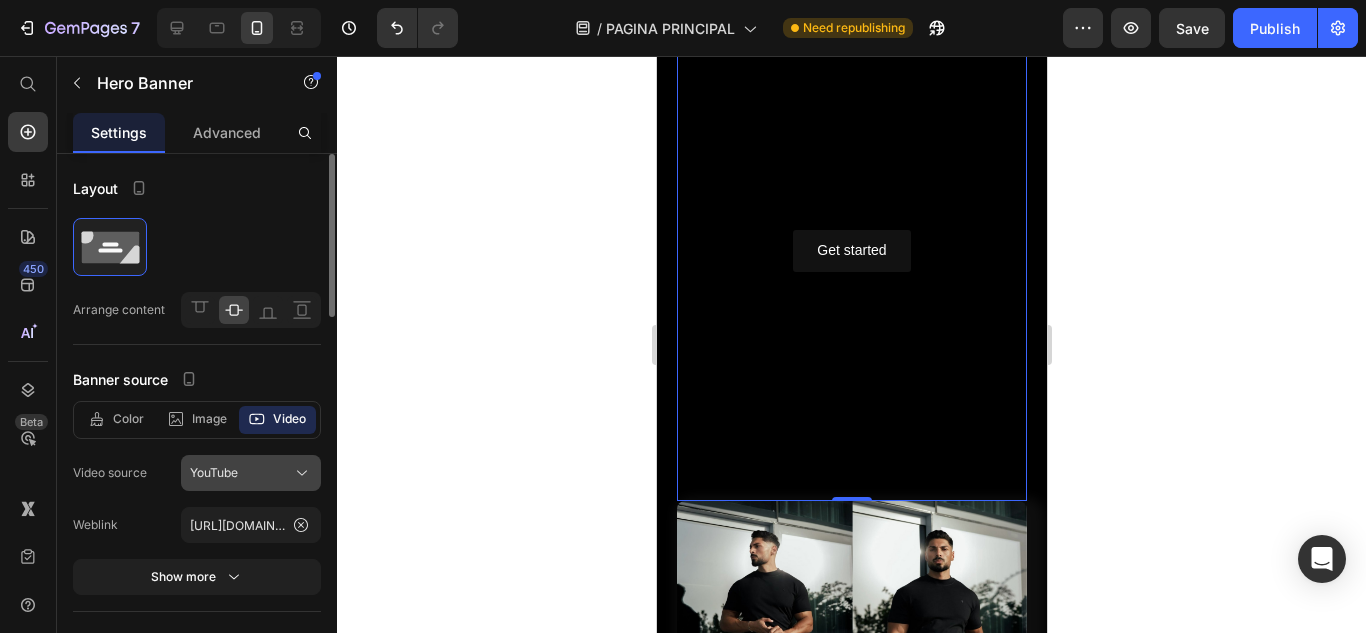 click on "YouTube" 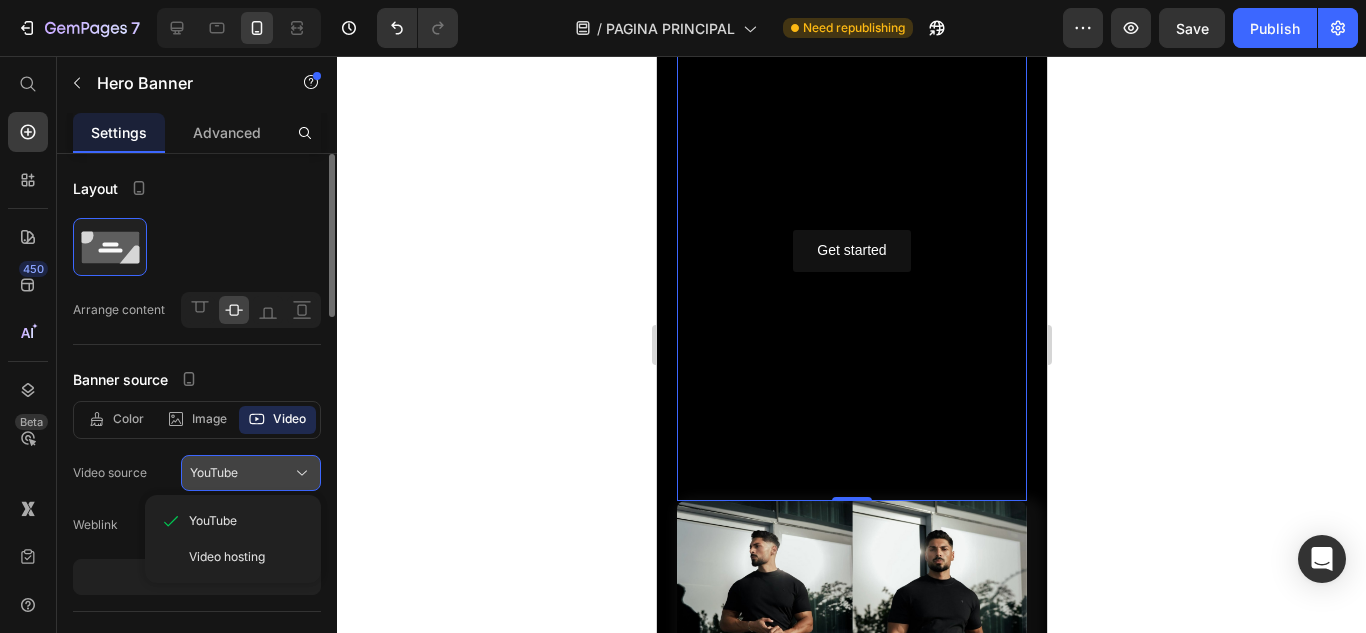click on "YouTube" at bounding box center [251, 473] 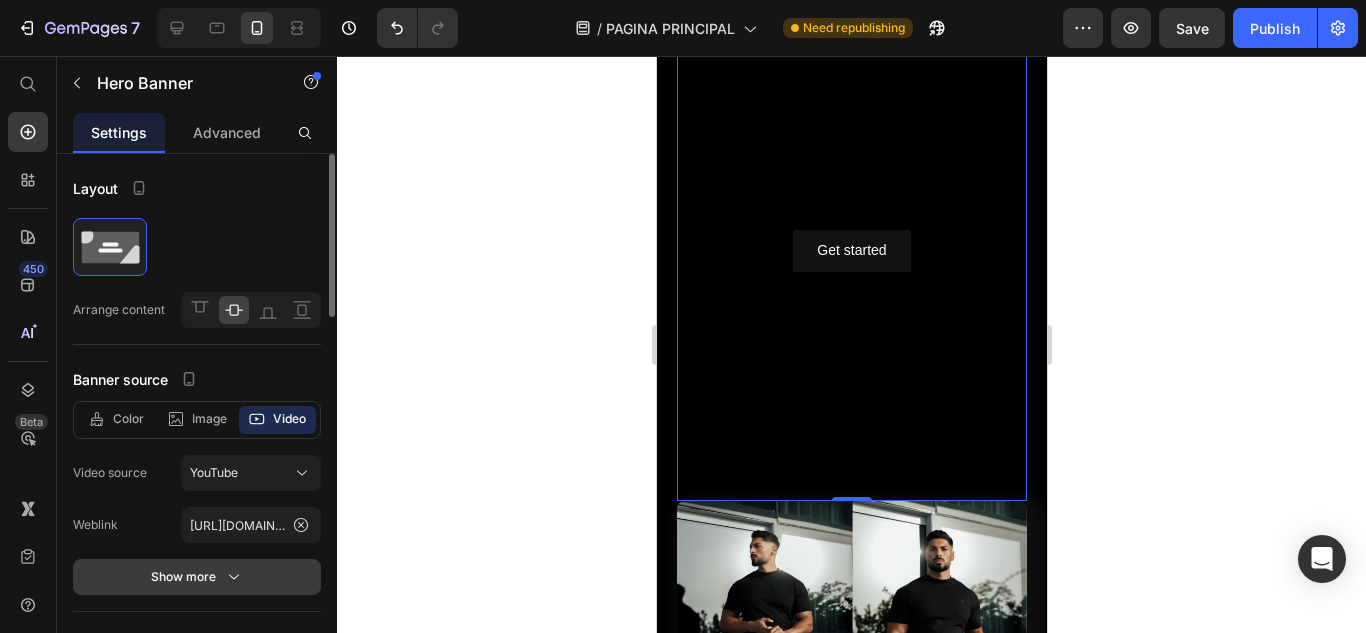 click 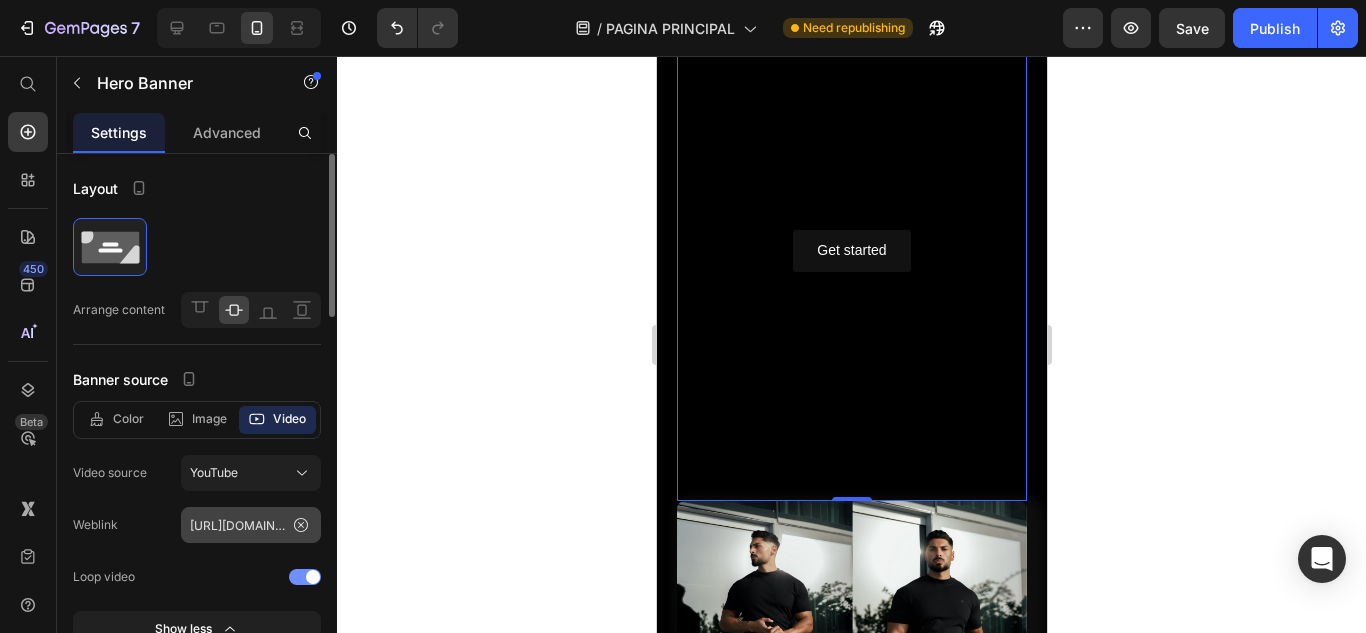 scroll, scrollTop: 100, scrollLeft: 0, axis: vertical 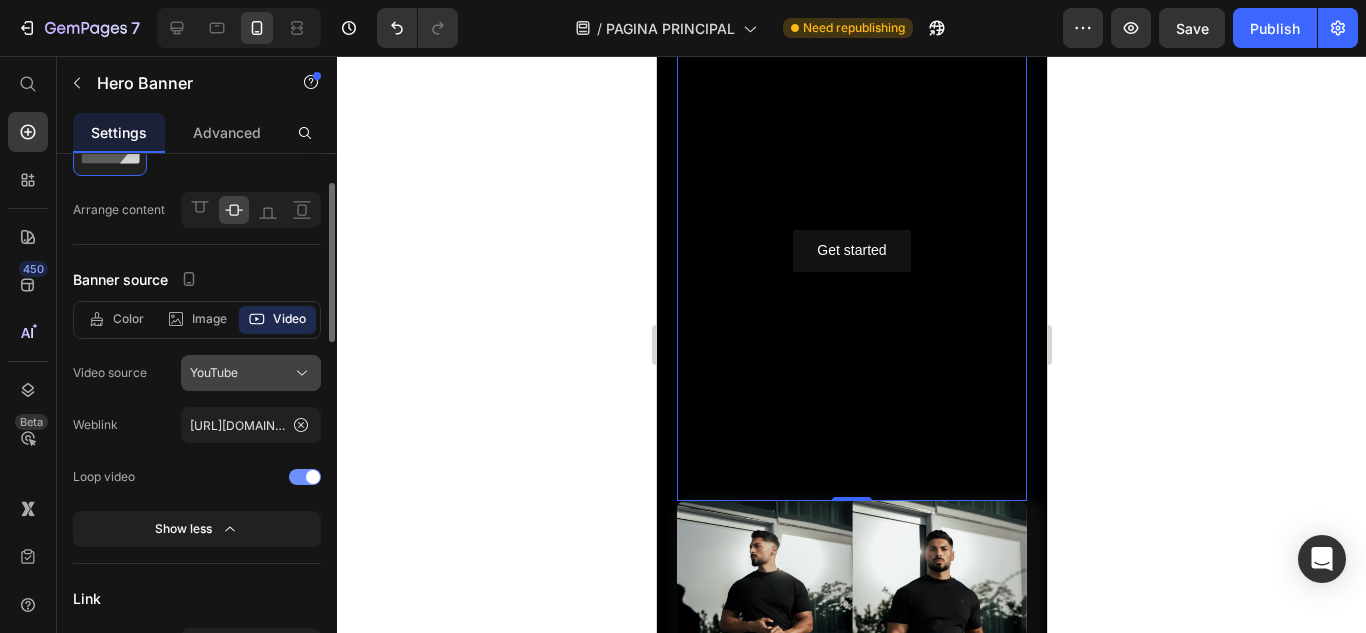 click on "YouTube" at bounding box center [251, 373] 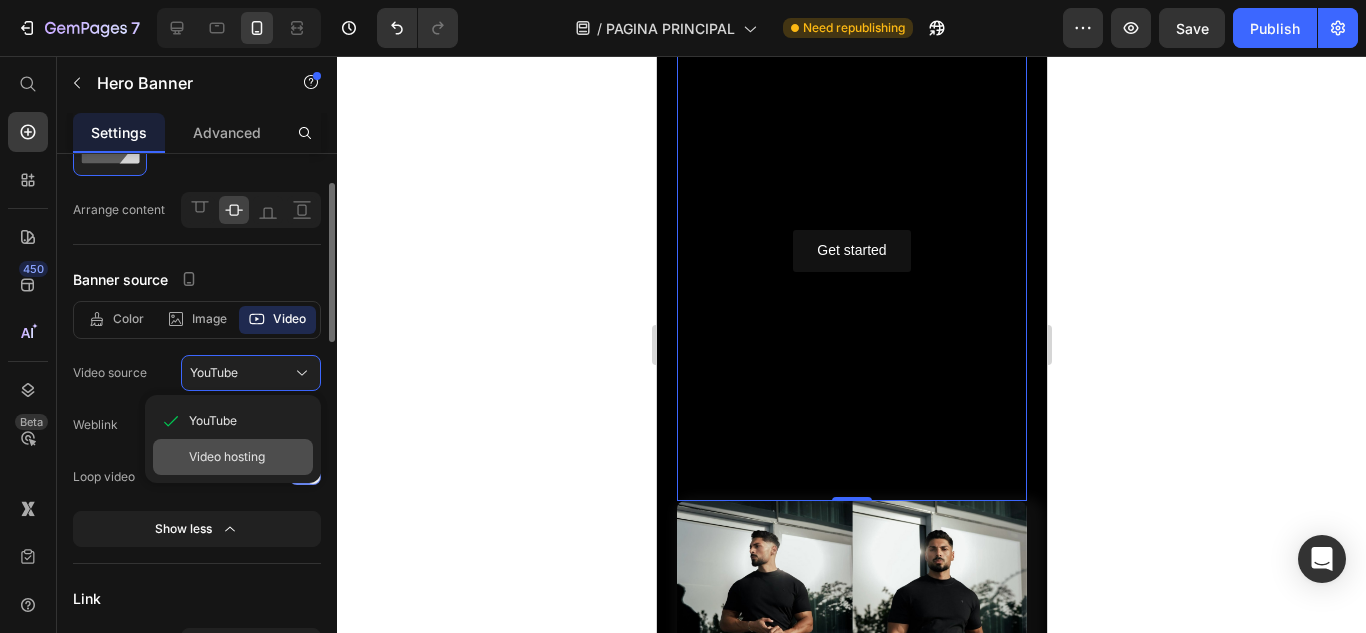 click on "Video hosting" at bounding box center [227, 457] 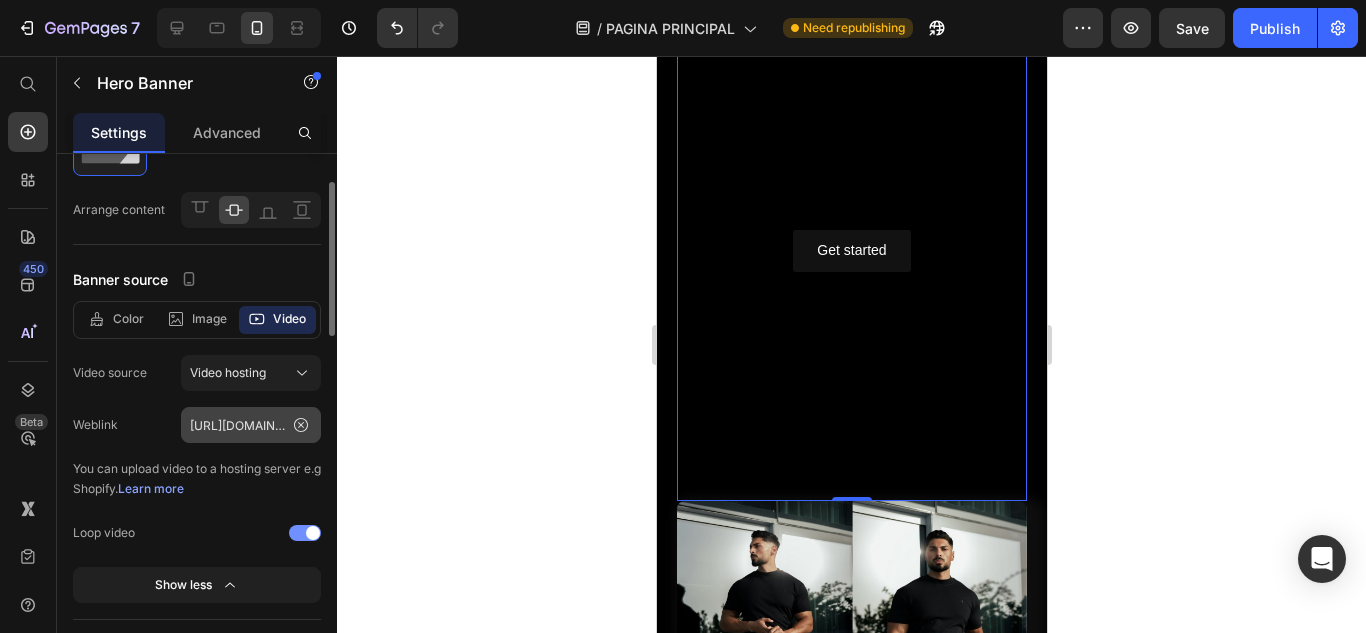 type on "[URL][DOMAIN_NAME]" 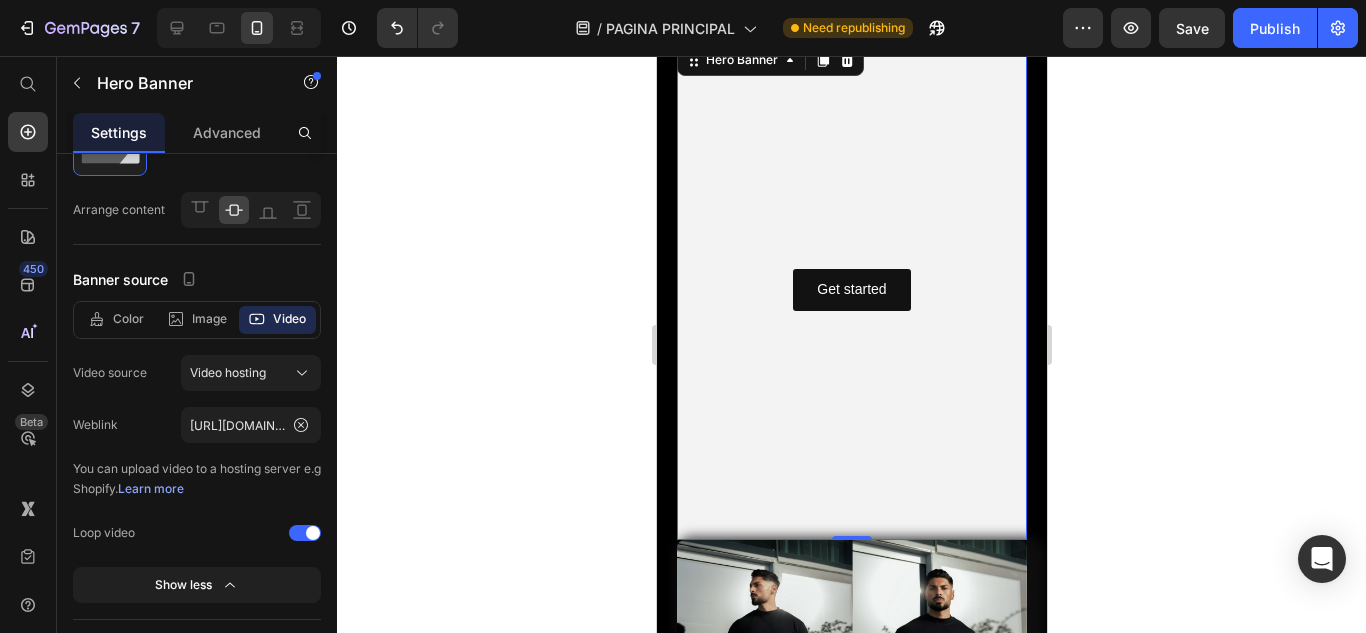 scroll, scrollTop: 2455, scrollLeft: 0, axis: vertical 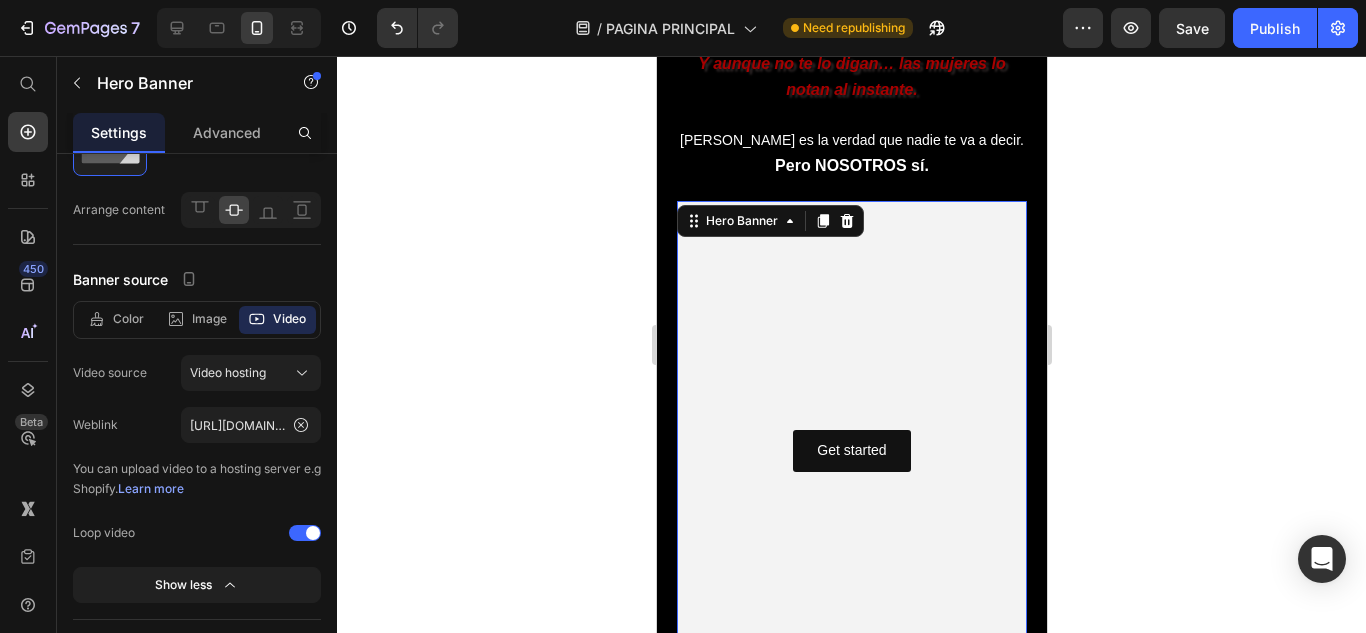 click 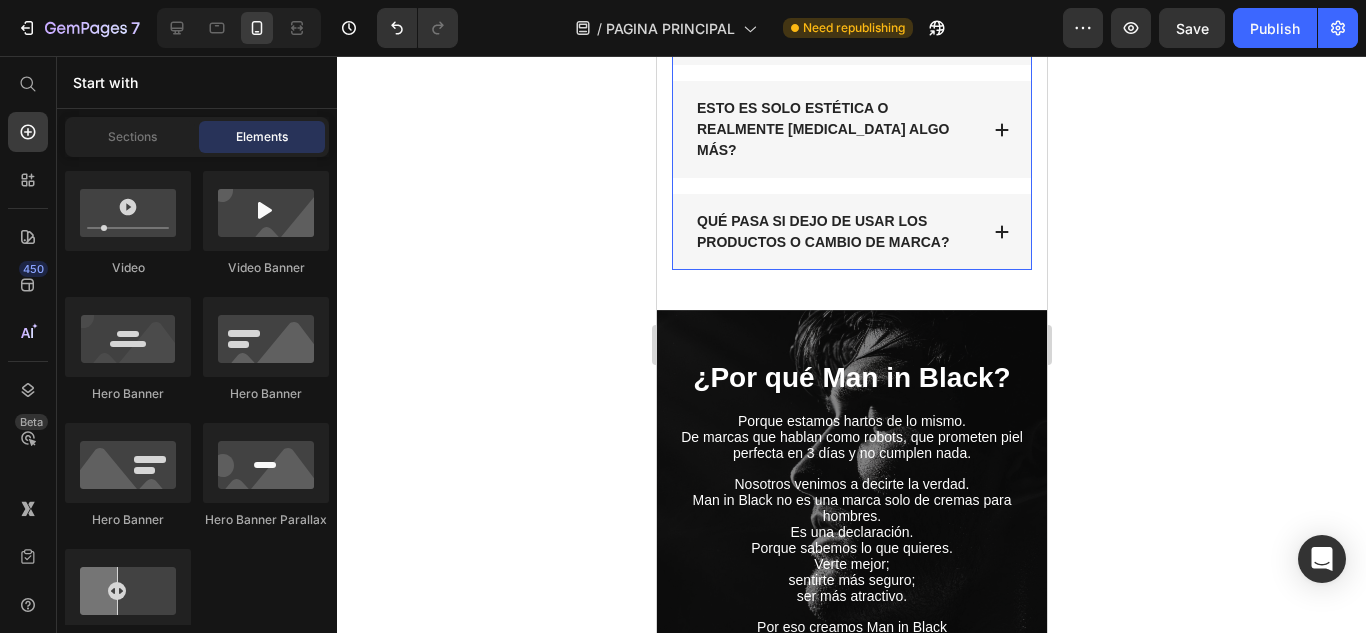 scroll, scrollTop: 7355, scrollLeft: 0, axis: vertical 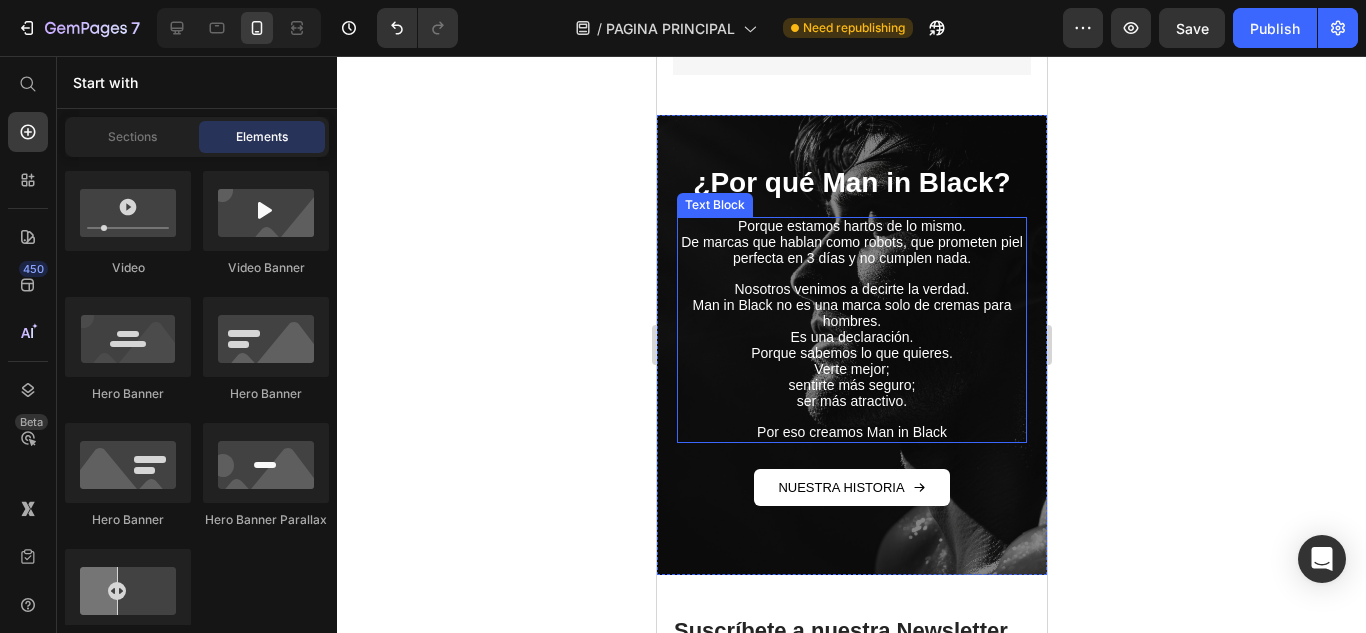 click on "Nosotros venimos a decirte la verdad." at bounding box center (851, 282) 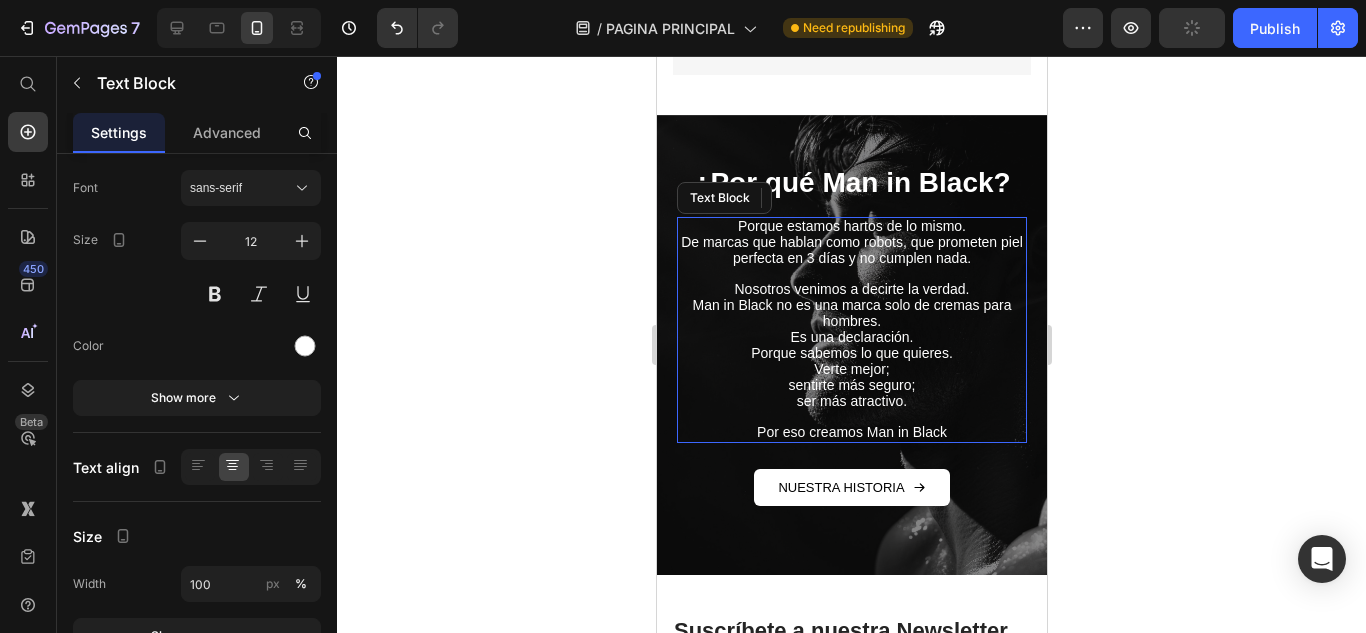 click on "De marcas que hablan como robots, que prometen piel perfecta en 3 días y no cumplen nada." at bounding box center (851, 250) 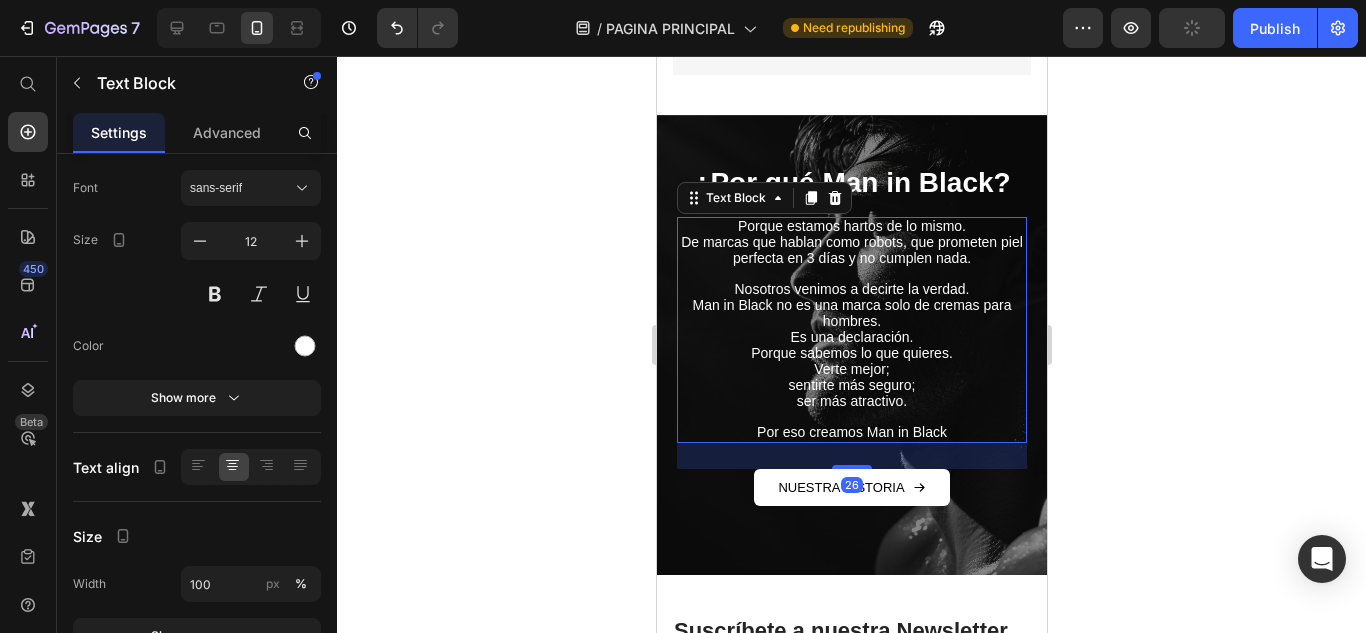scroll, scrollTop: 0, scrollLeft: 0, axis: both 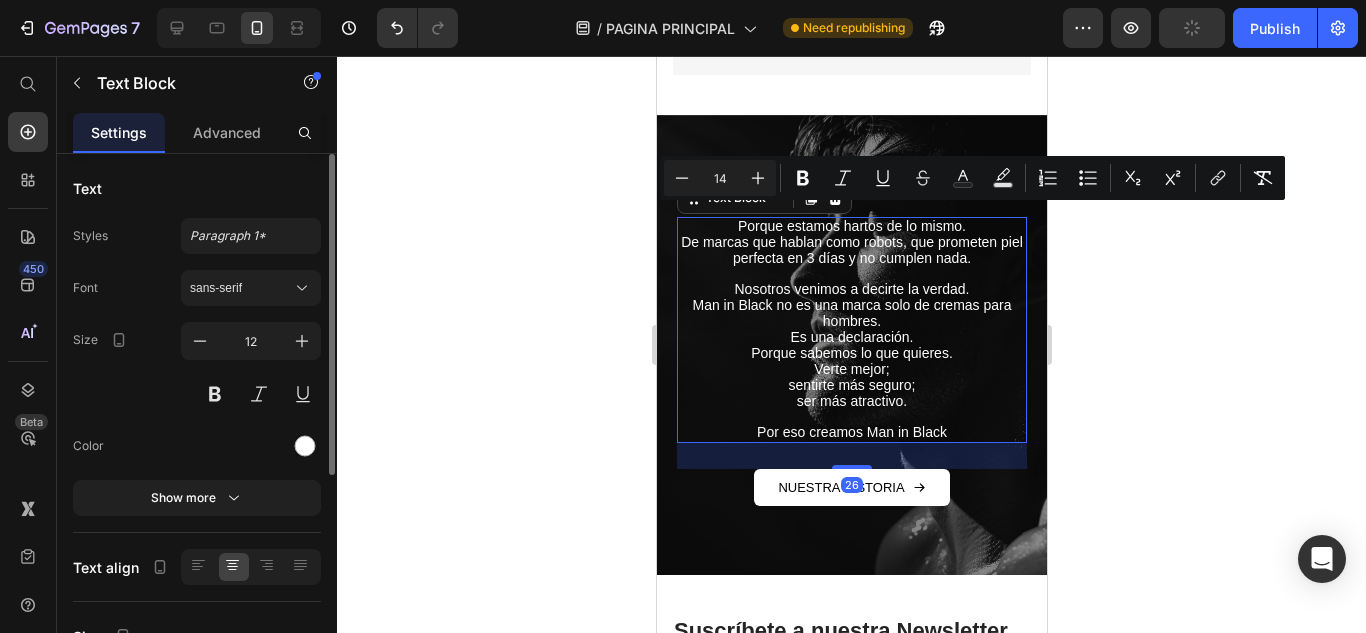 click on "De marcas que hablan como robots, que prometen piel perfecta en 3 días y no cumplen nada." at bounding box center [851, 250] 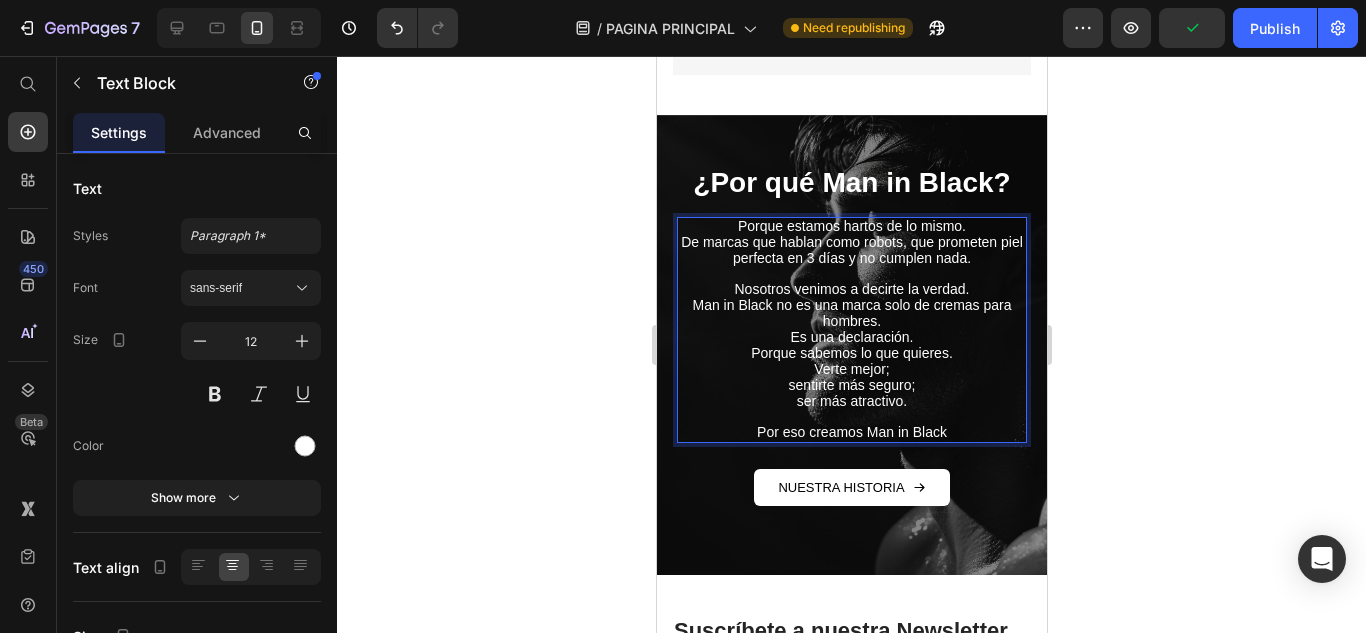 drag, startPoint x: 870, startPoint y: 213, endPoint x: 688, endPoint y: 199, distance: 182.53767 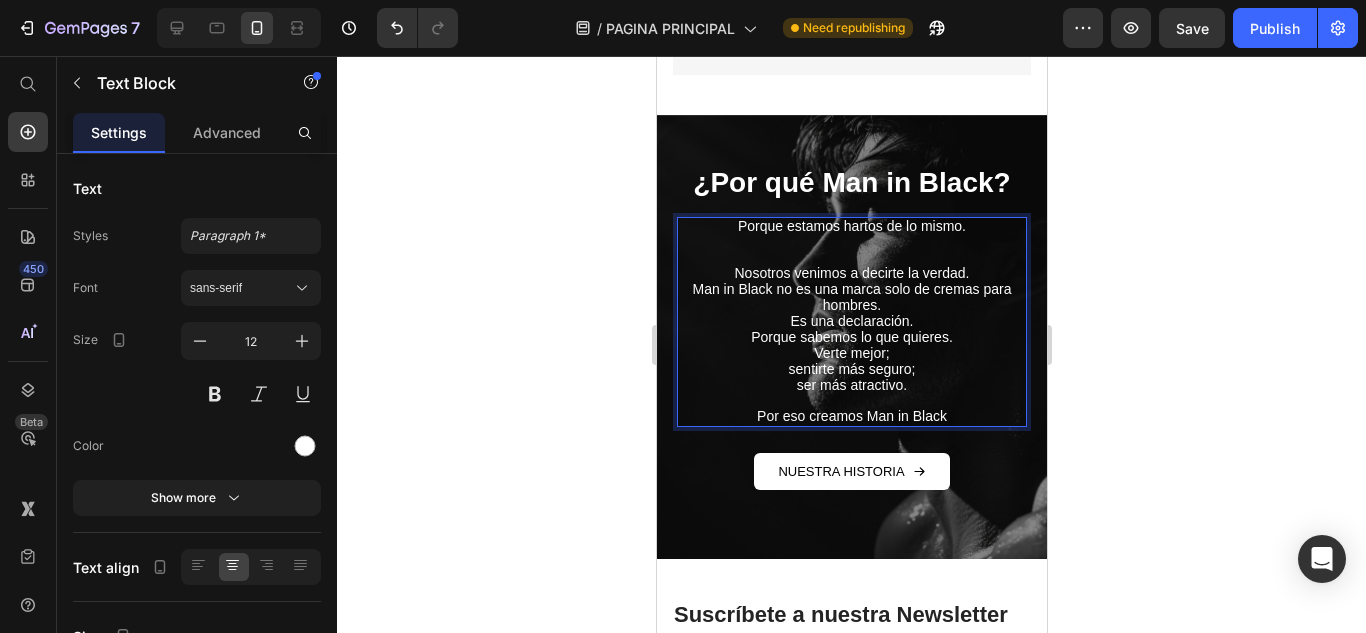 click on "Nosotros venimos a decirte la verdad." at bounding box center (851, 266) 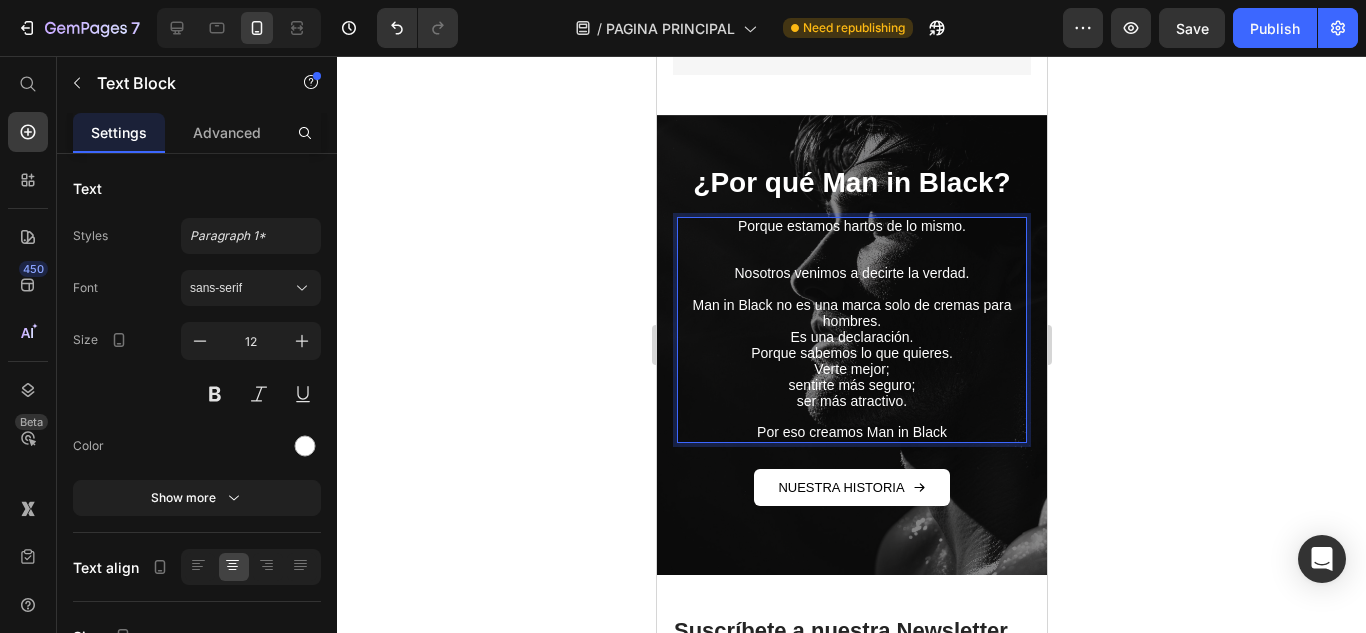 click on "Man in Black no es una marca solo de cremas para hombres. Es una declaración." at bounding box center (851, 322) 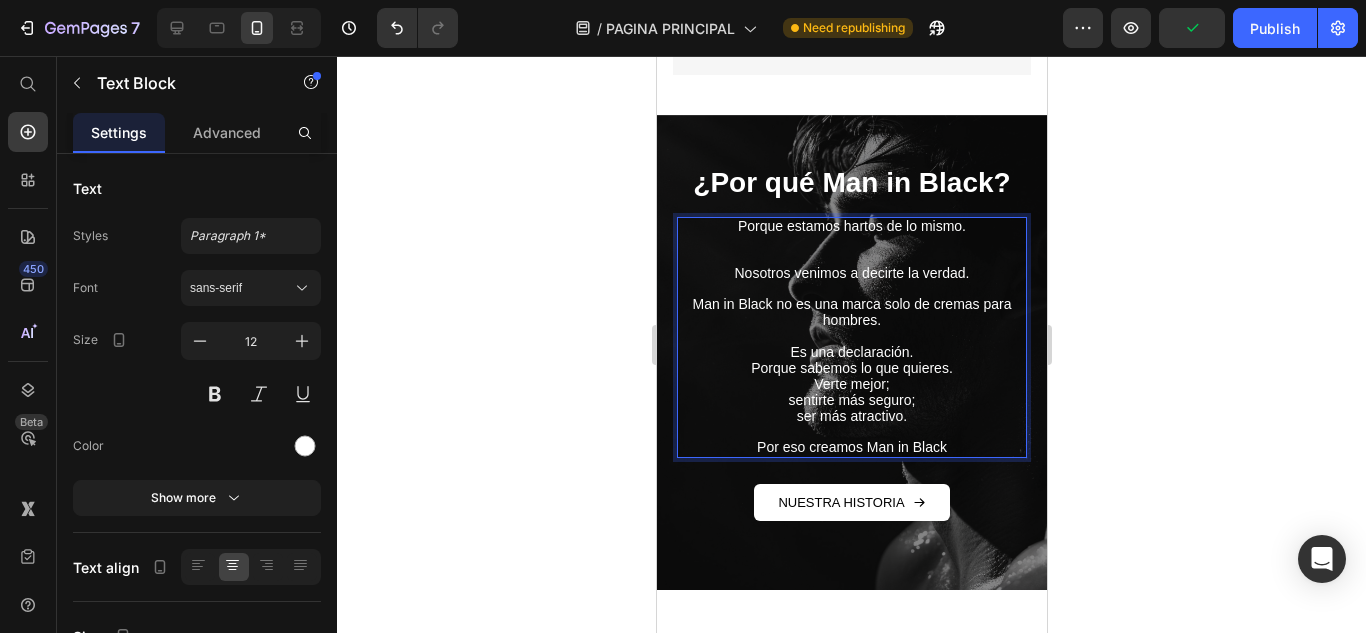 click on "Porque sabemos lo que quieres. Verte mejor; sentirte más seguro; ser más atractivo." at bounding box center (851, 393) 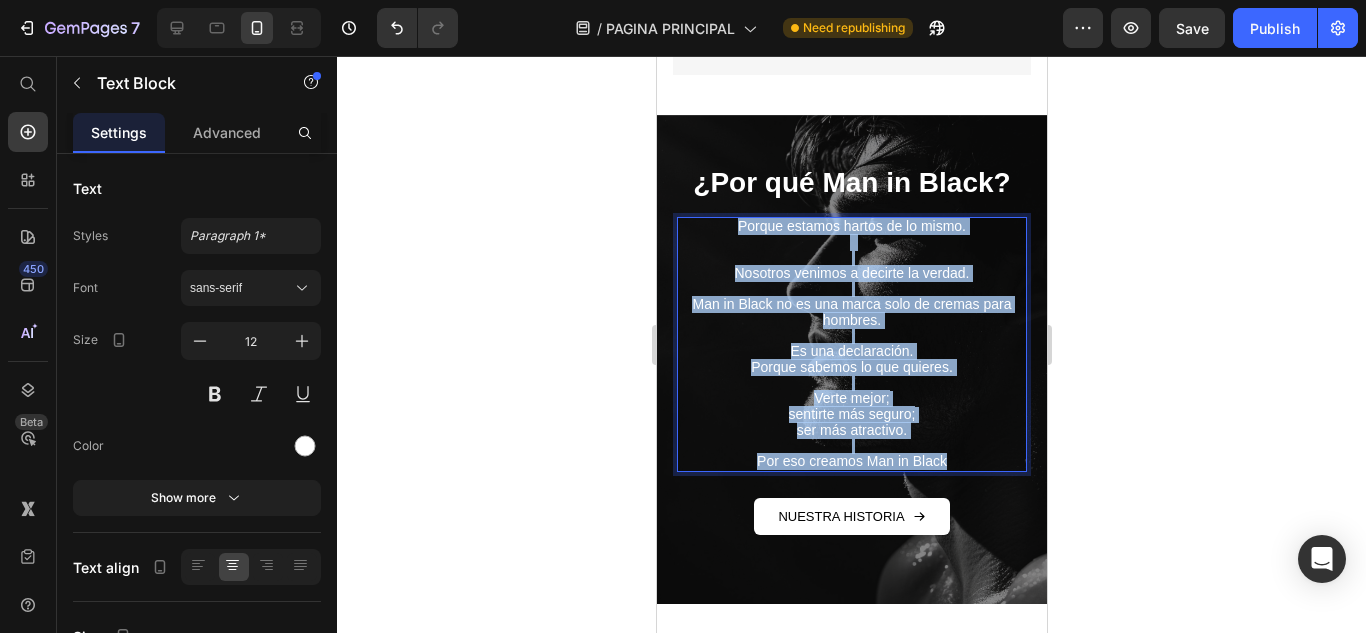 drag, startPoint x: 958, startPoint y: 420, endPoint x: 732, endPoint y: 183, distance: 327.48282 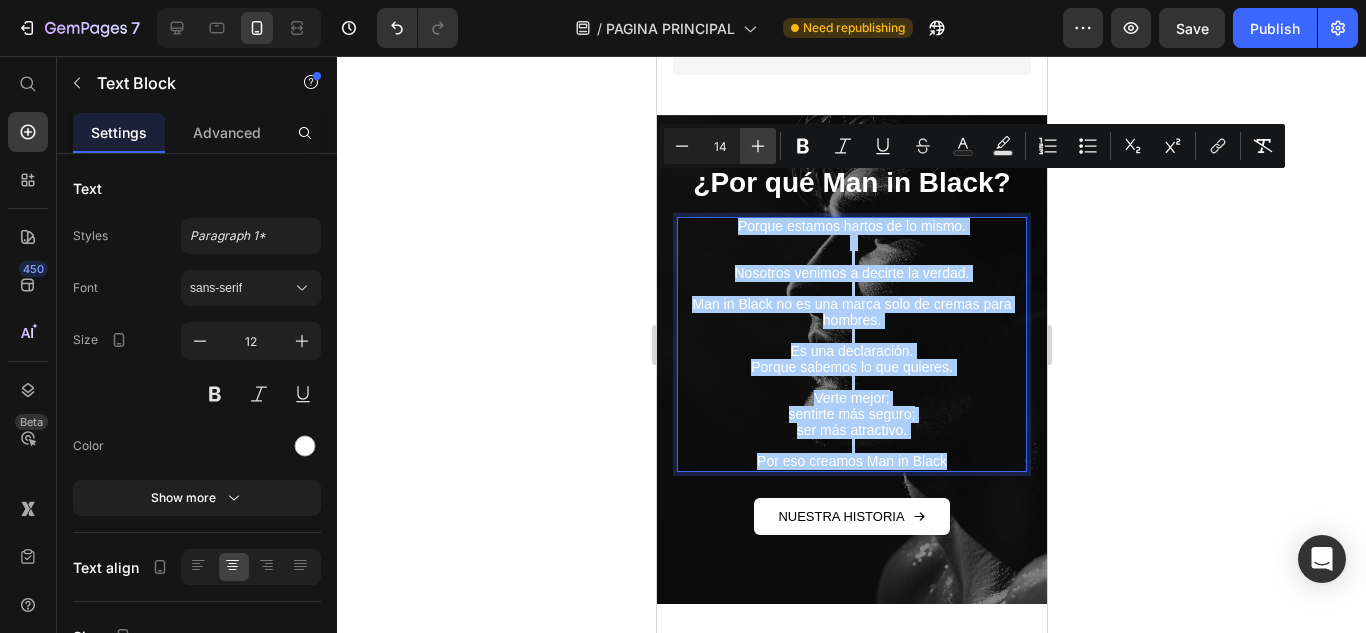 click 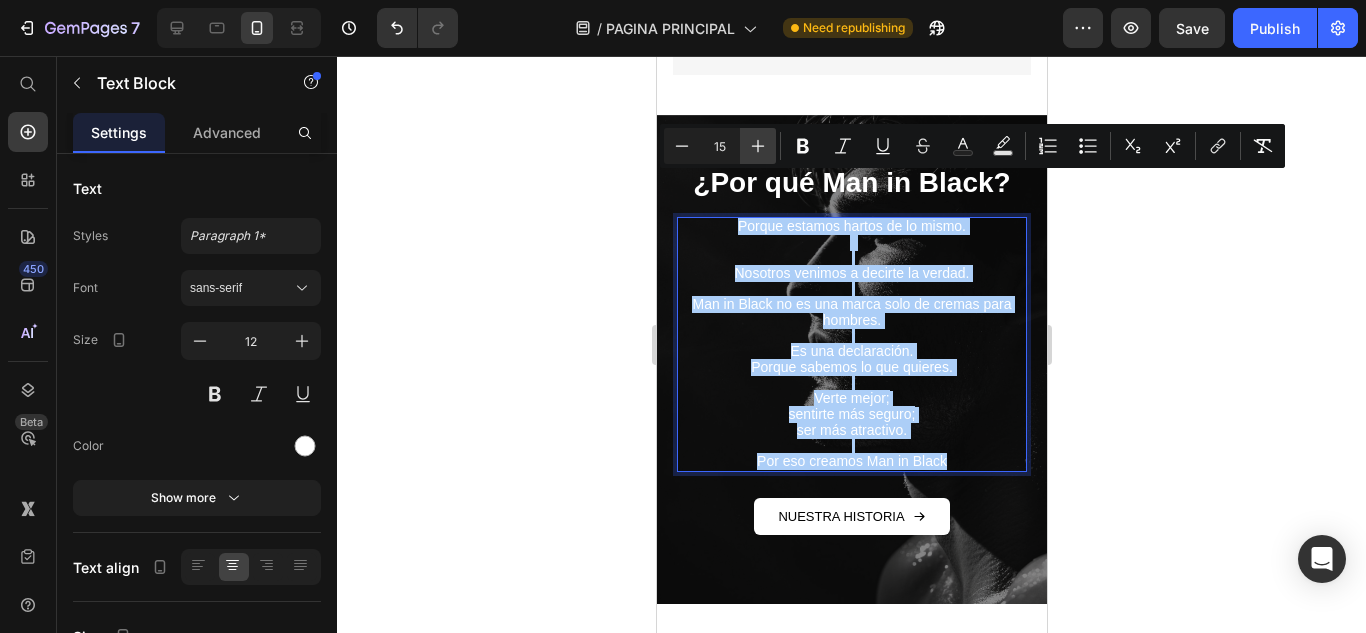 click 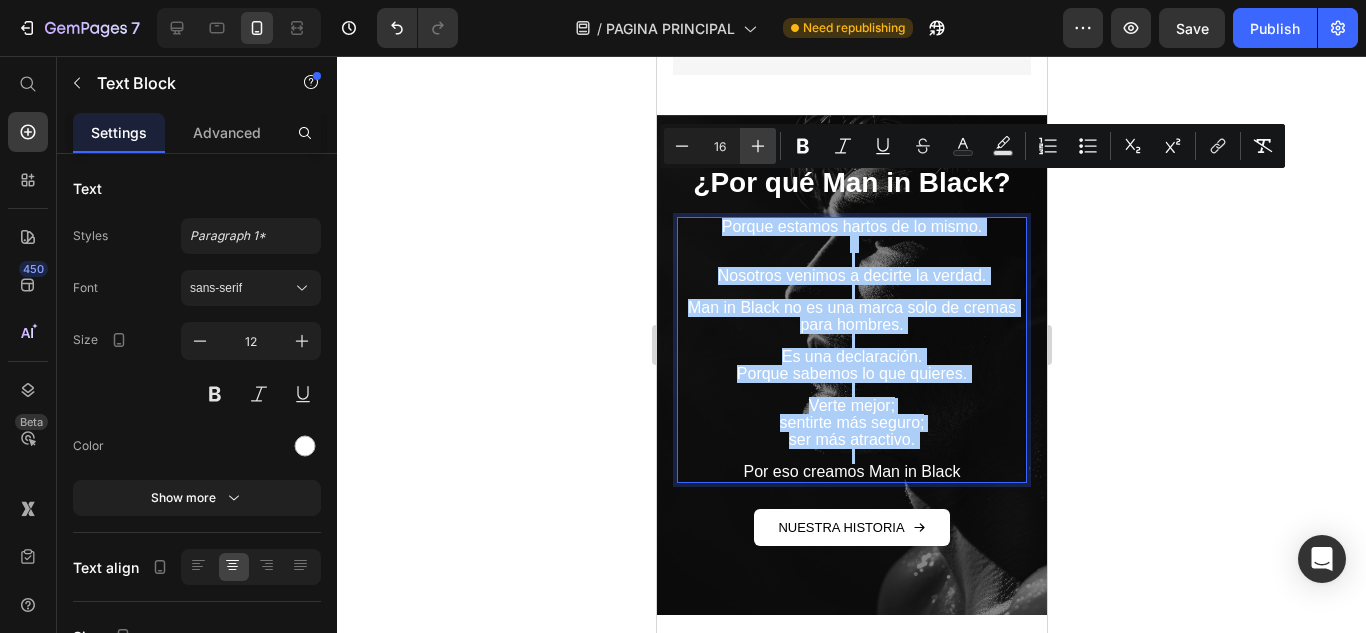 click 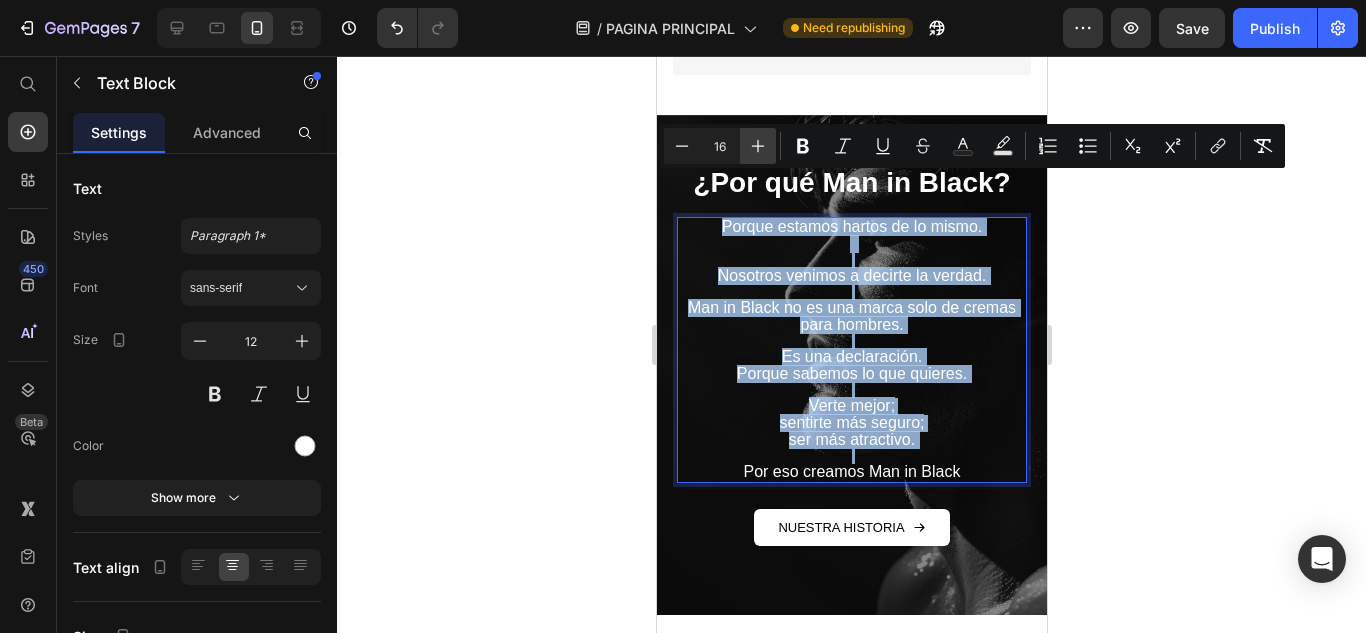 type on "17" 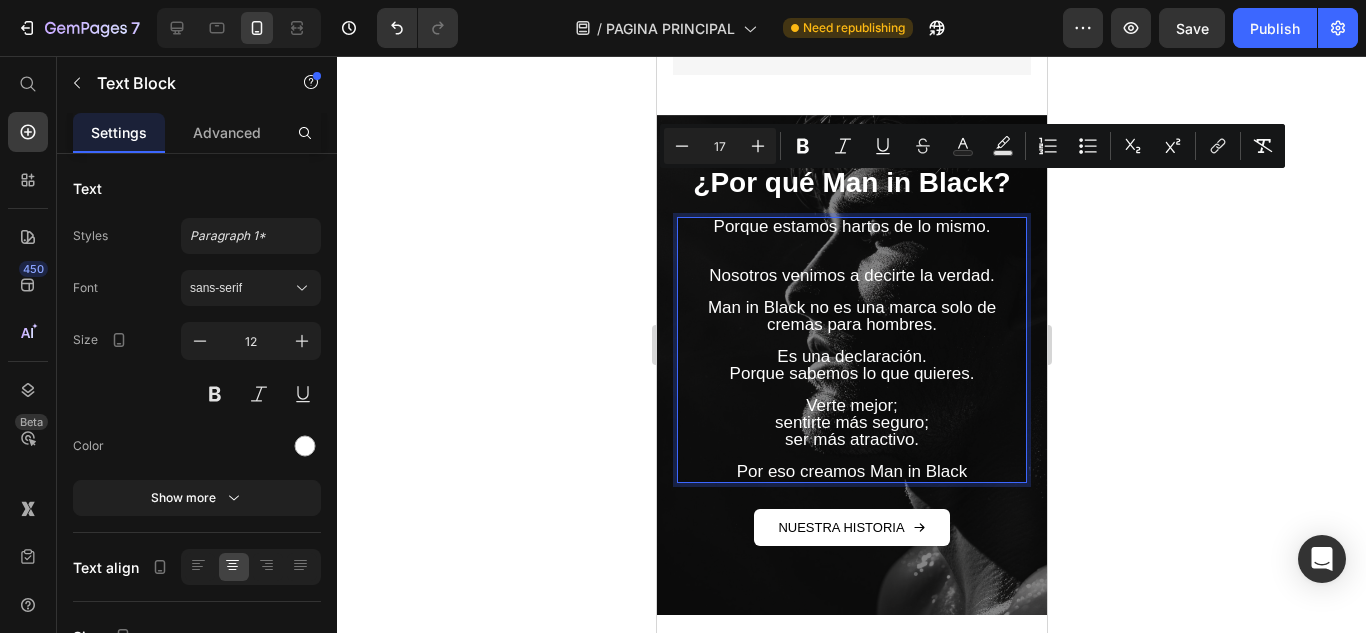 click 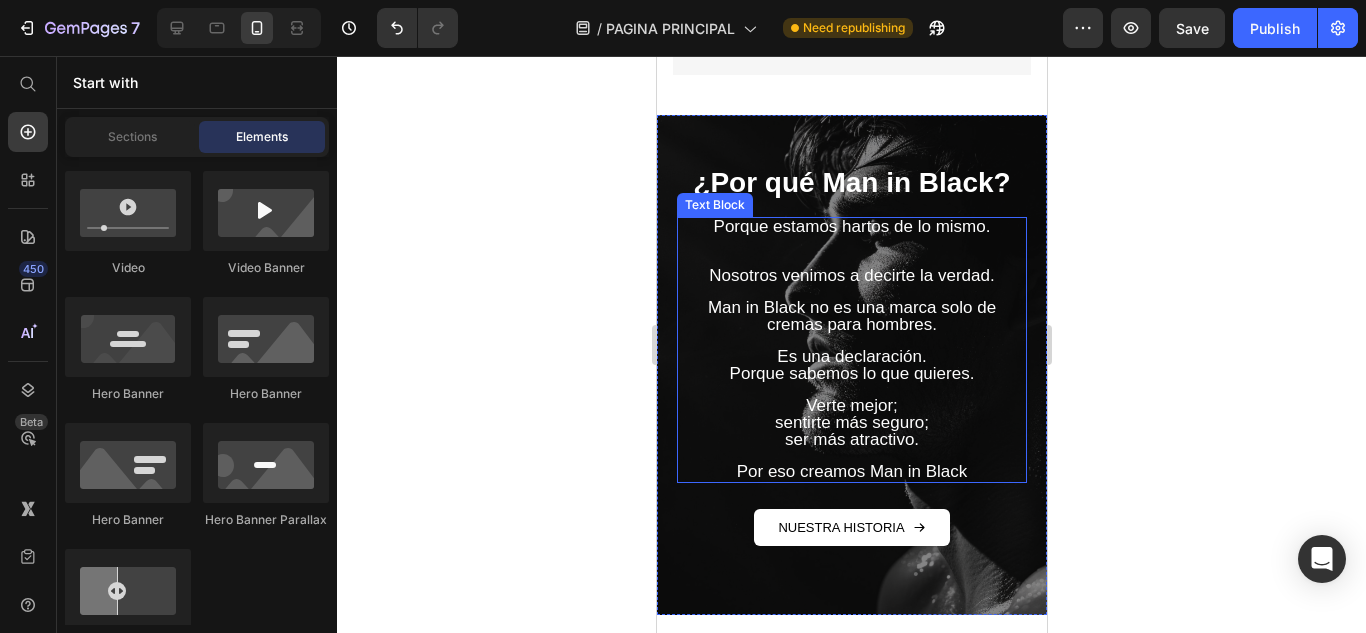 click on "Es una declaración." at bounding box center (850, 356) 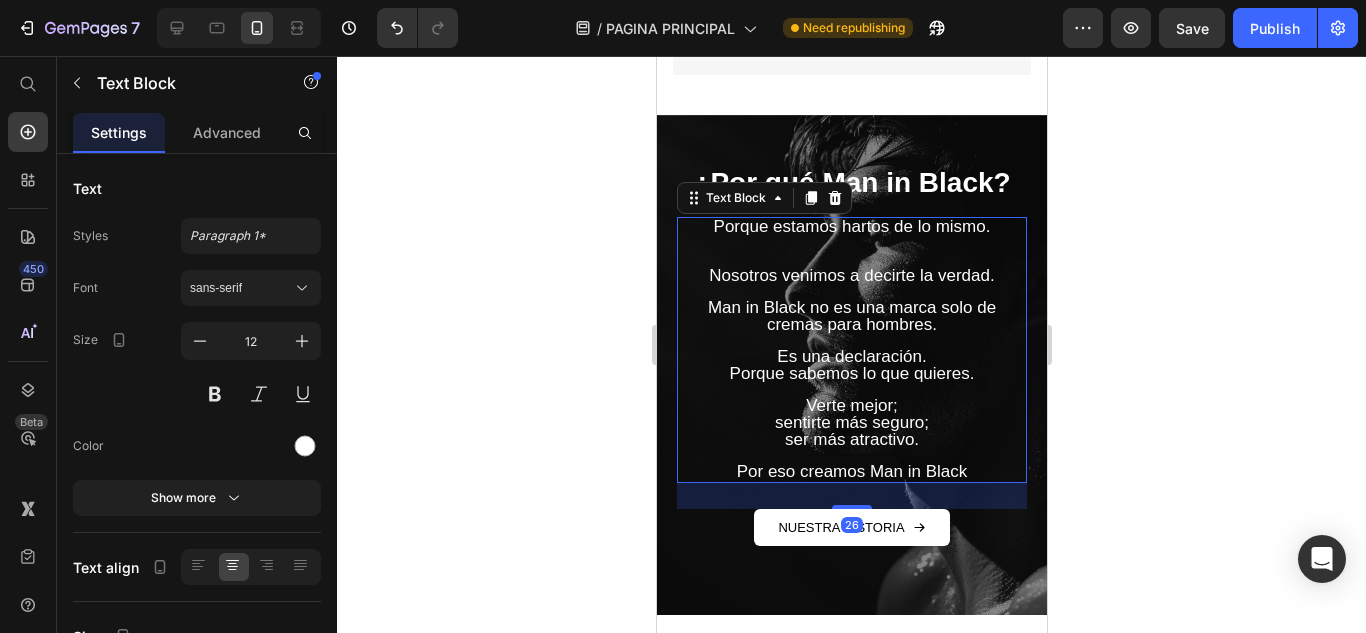 click 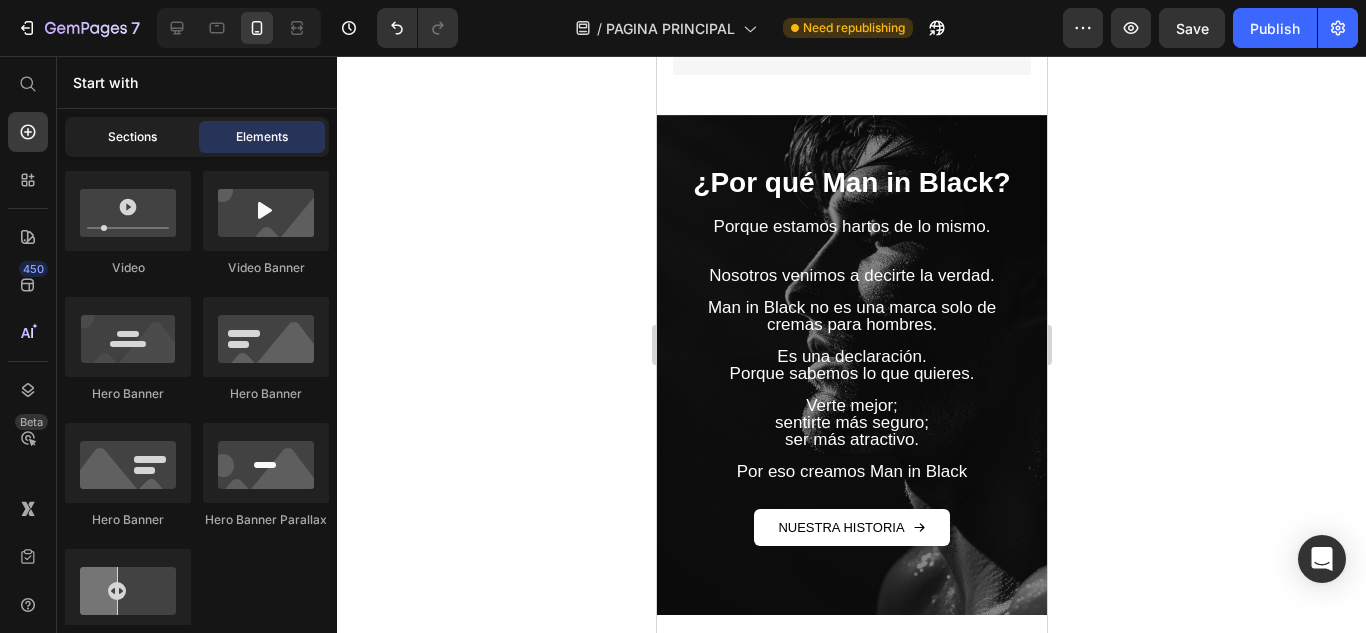 click on "Sections" at bounding box center [132, 137] 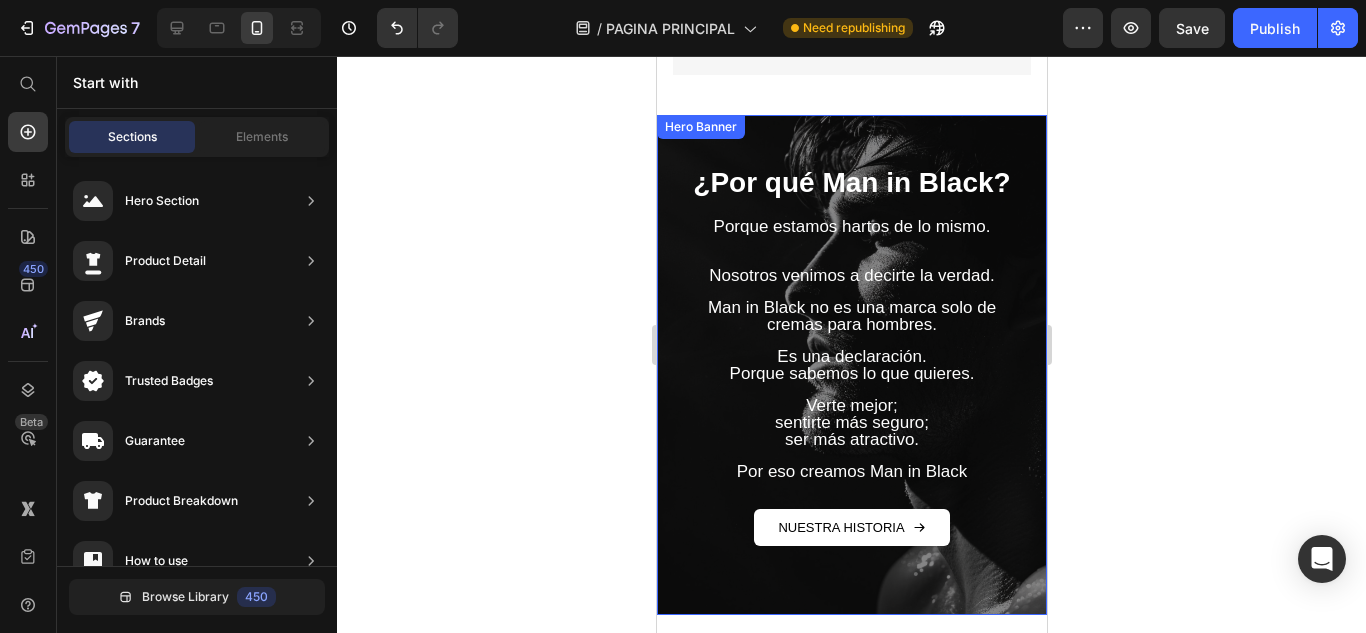click on "¿Por qué Man in Black? Heading Porque estamos hartos de lo mismo.   Nosotros venimos a decirte la verdad. Man in Black no es una marca solo de cremas para hombres. Es una declaración. Porque sabemos lo que quieres. Verte mejor; sentirte más seguro; ser más atractivo. Por eso creamos Man in Black Text Block
NUESTRA HISTORIA   Button" at bounding box center [851, 365] 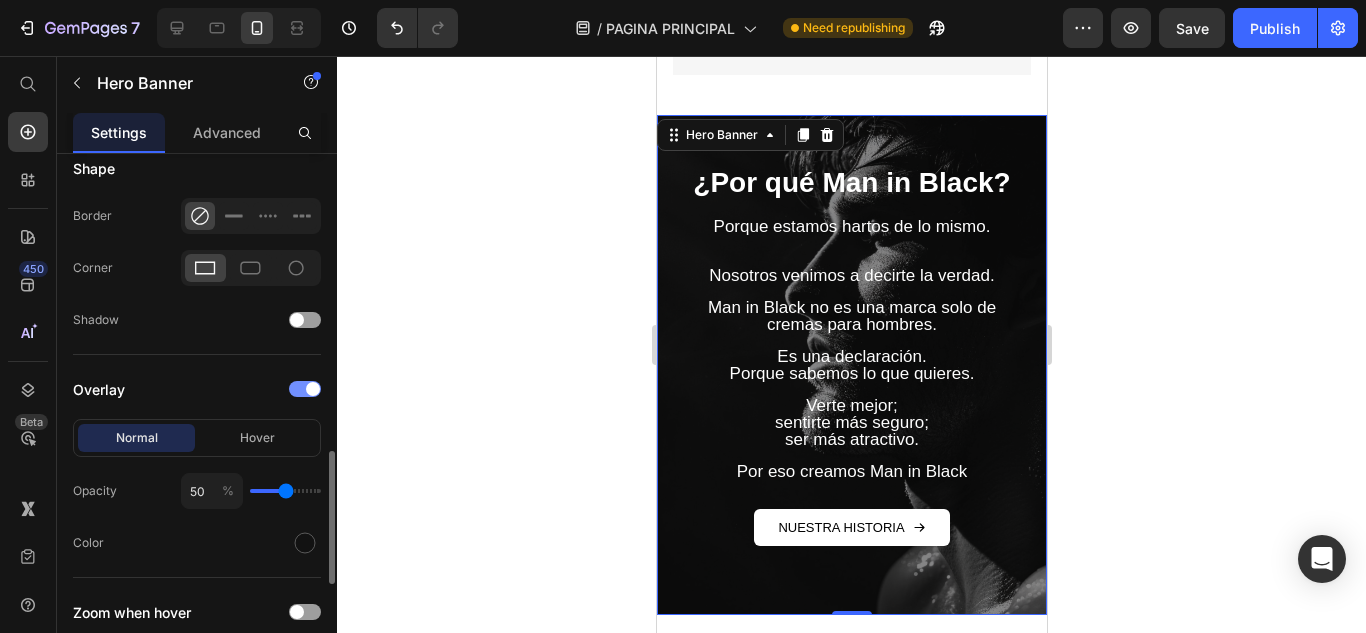 scroll, scrollTop: 1400, scrollLeft: 0, axis: vertical 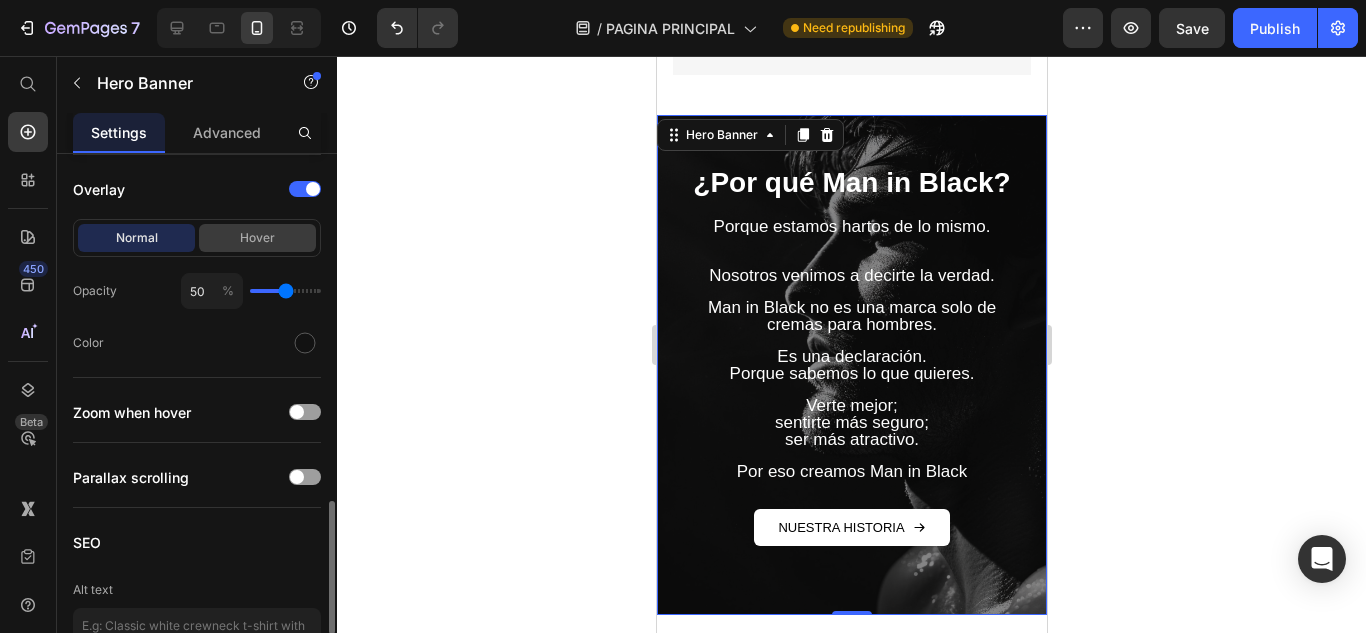 click on "Hover" at bounding box center [257, 238] 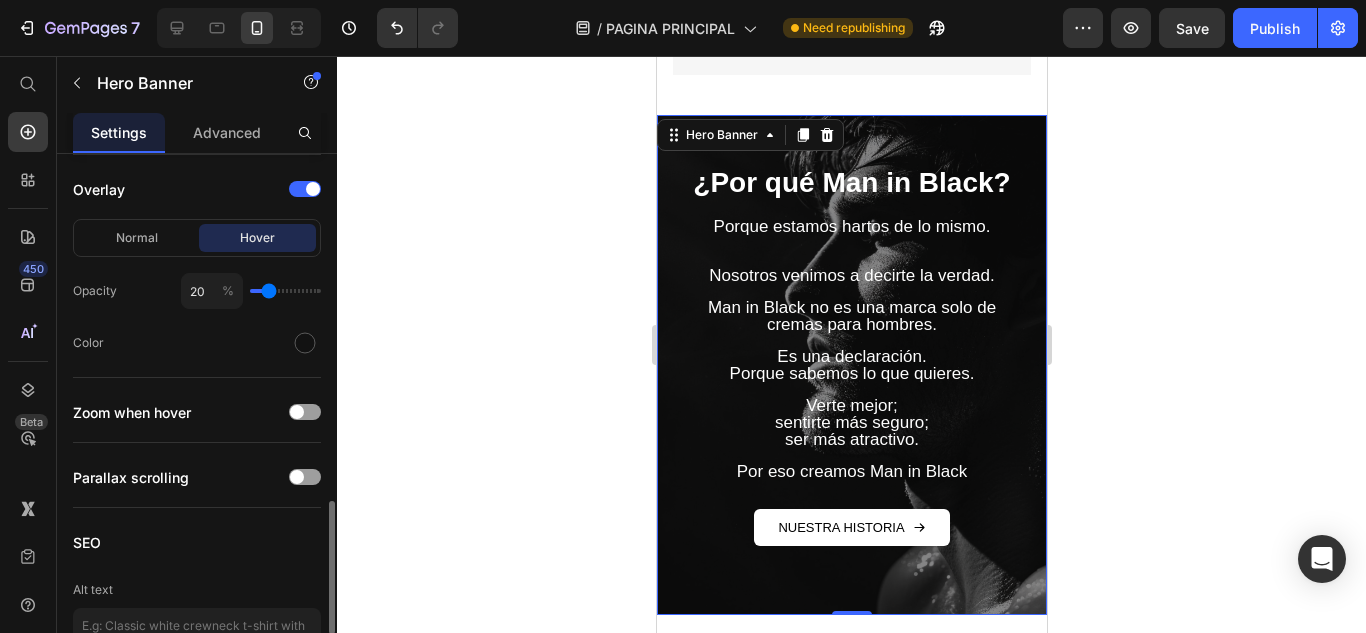 type on "25" 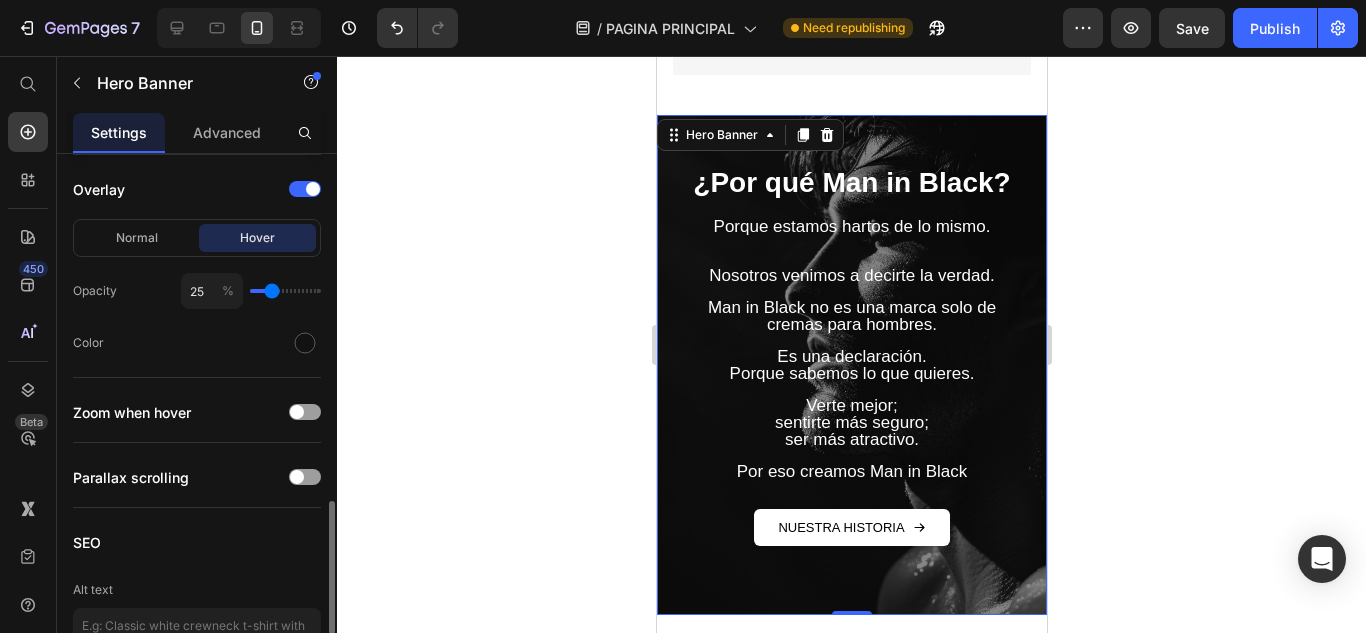 type on "27" 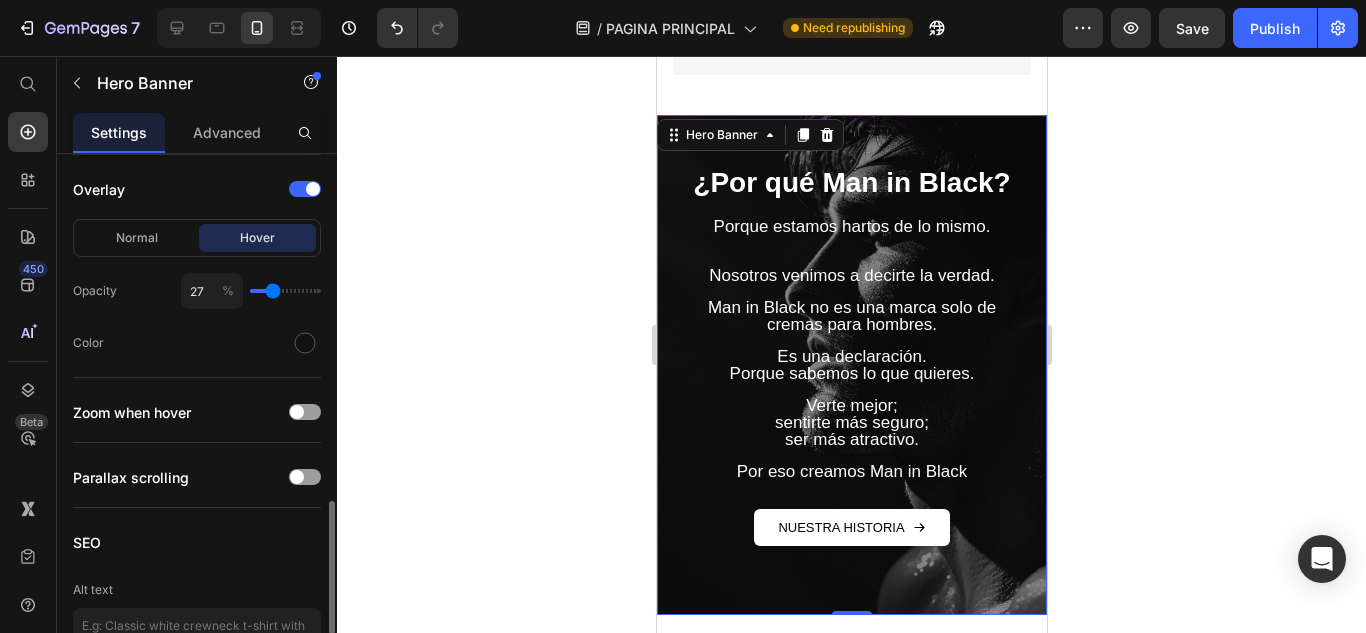 type on "29" 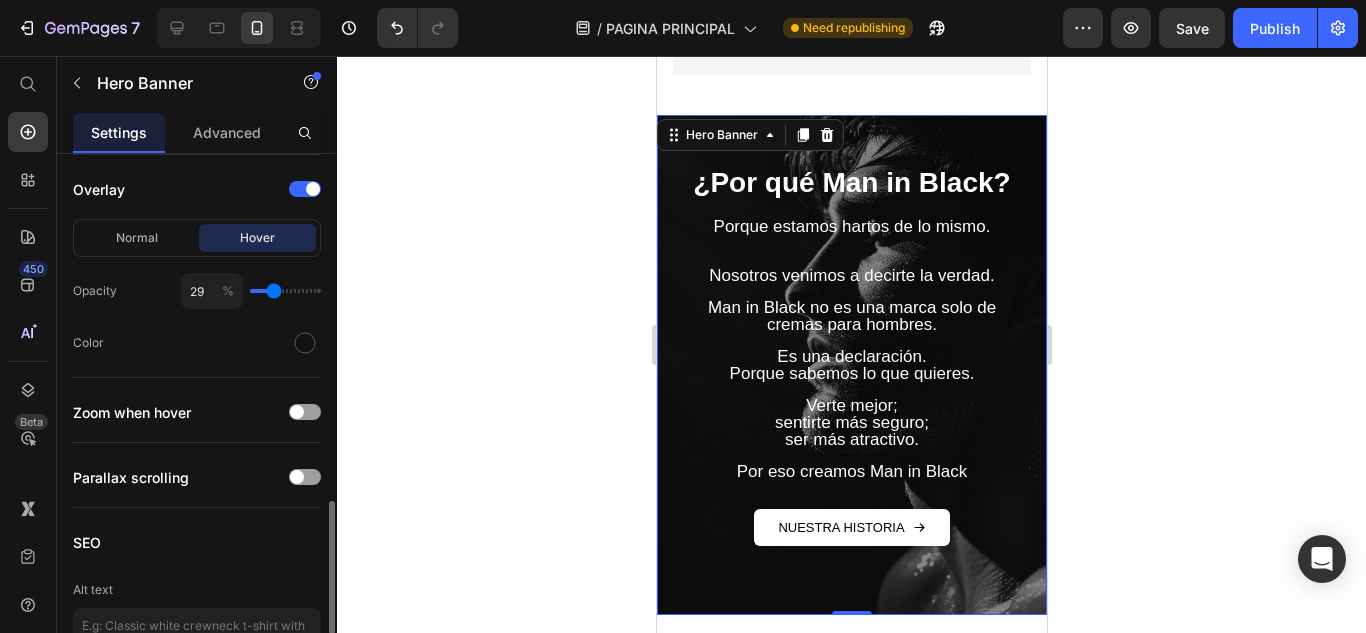 type on "31" 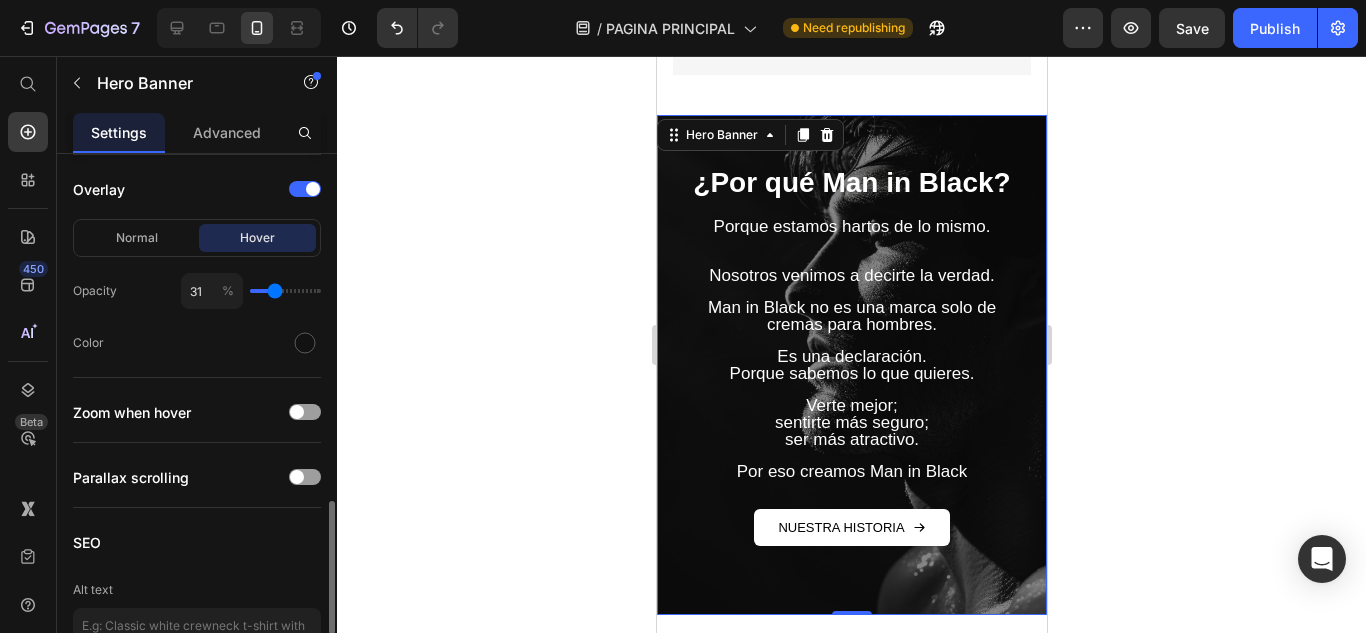 type on "33" 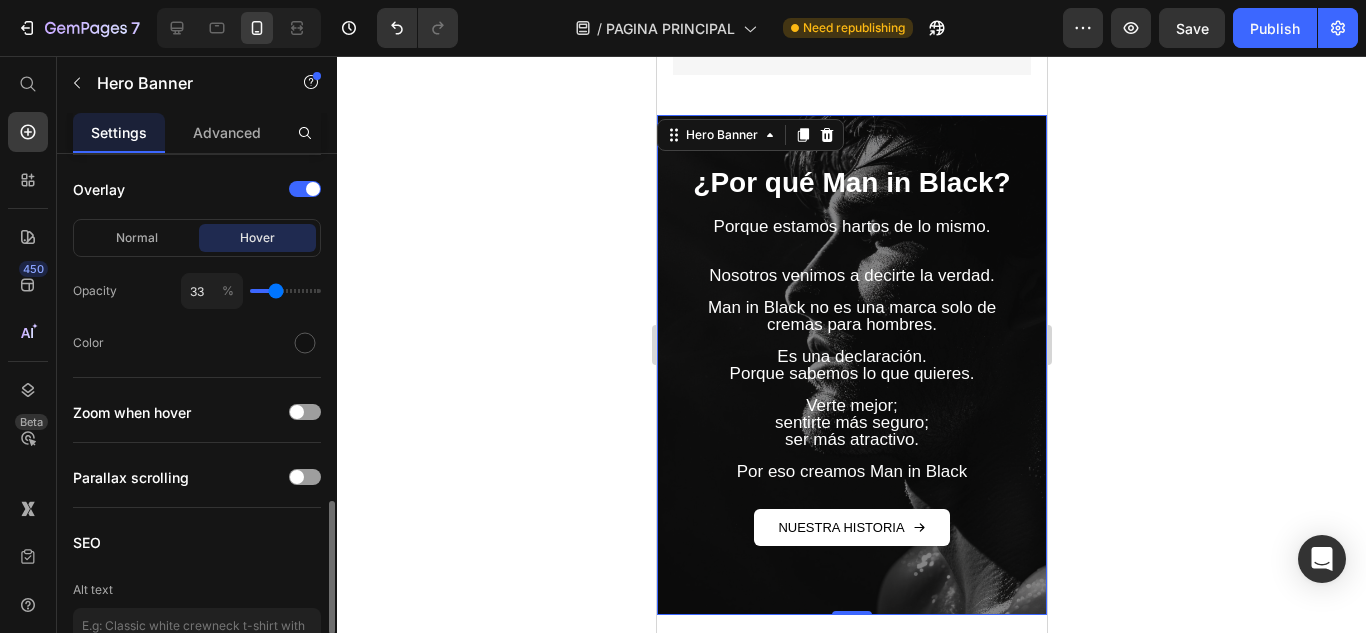 type on "35" 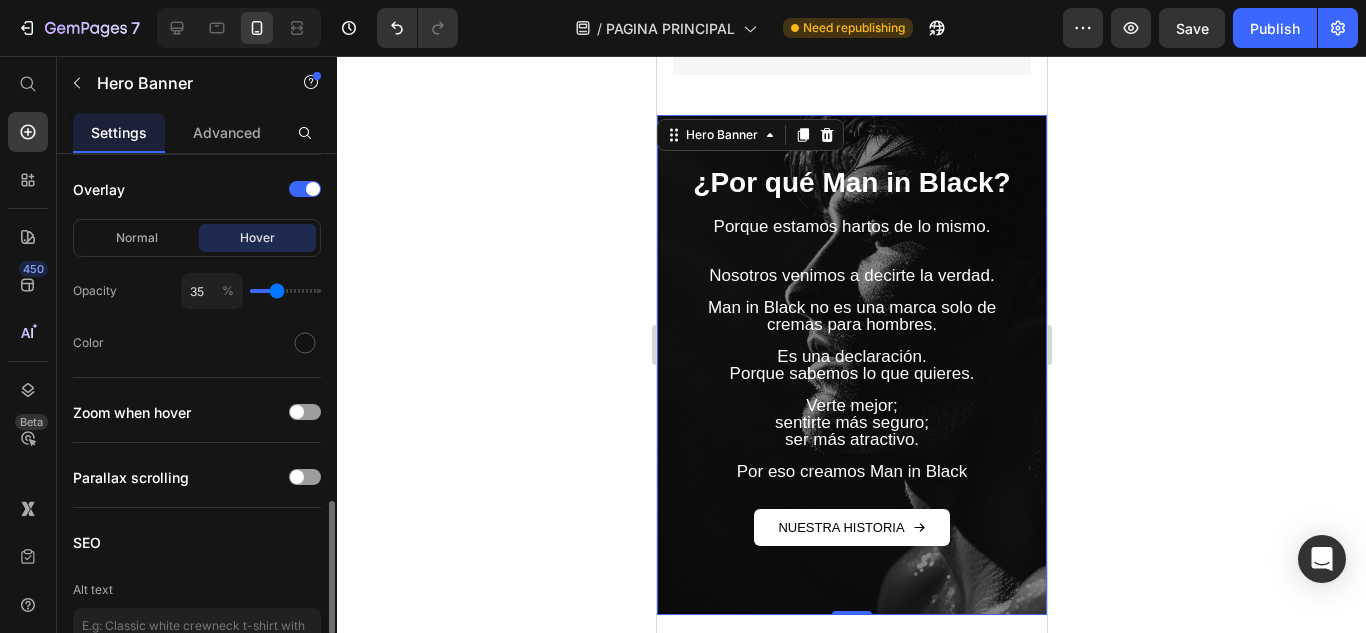 type on "36" 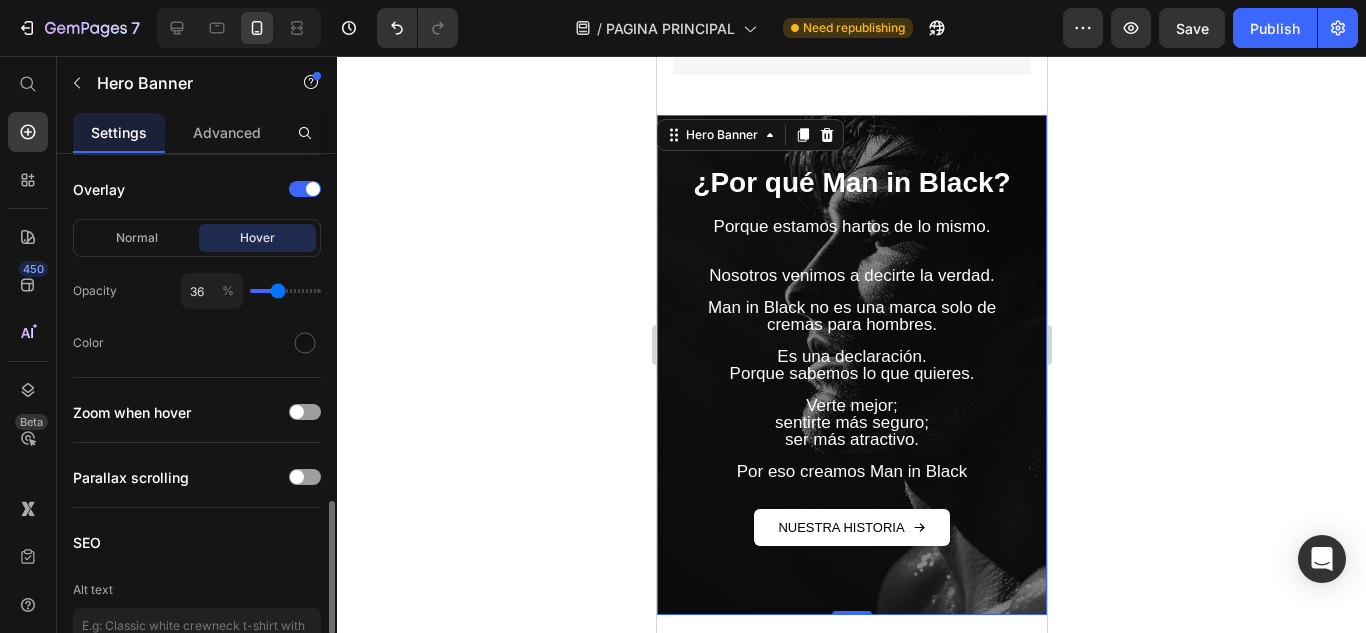 type on "40" 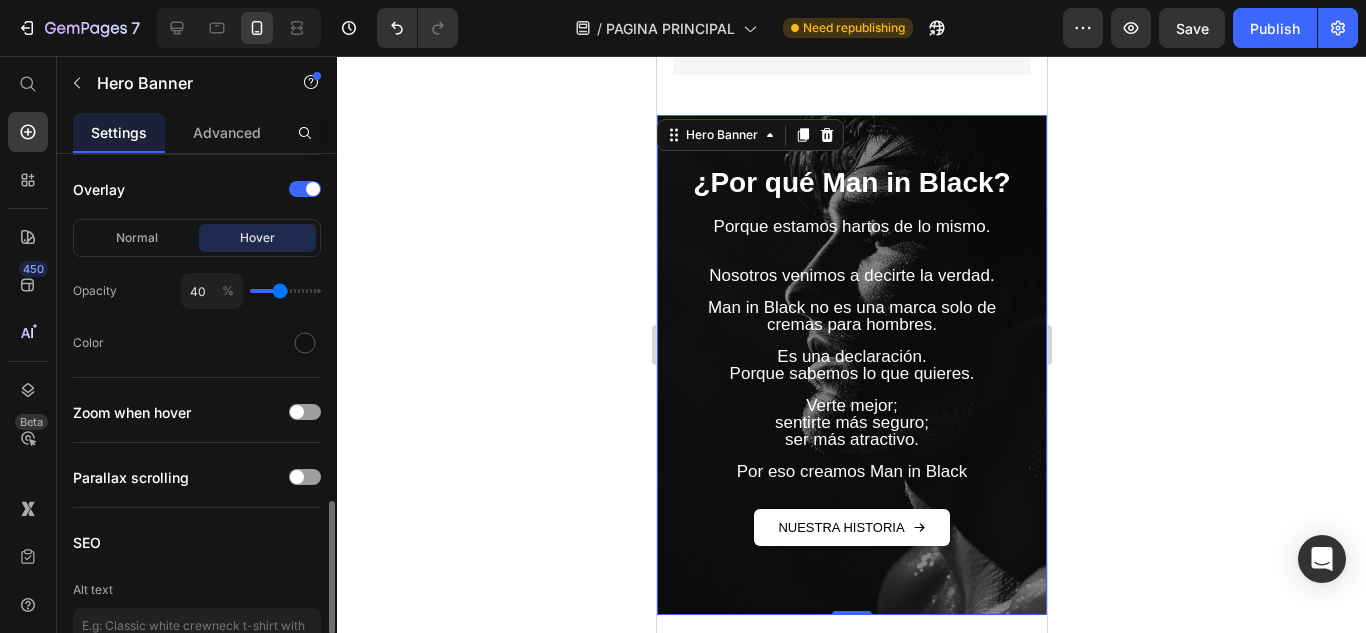 type on "44" 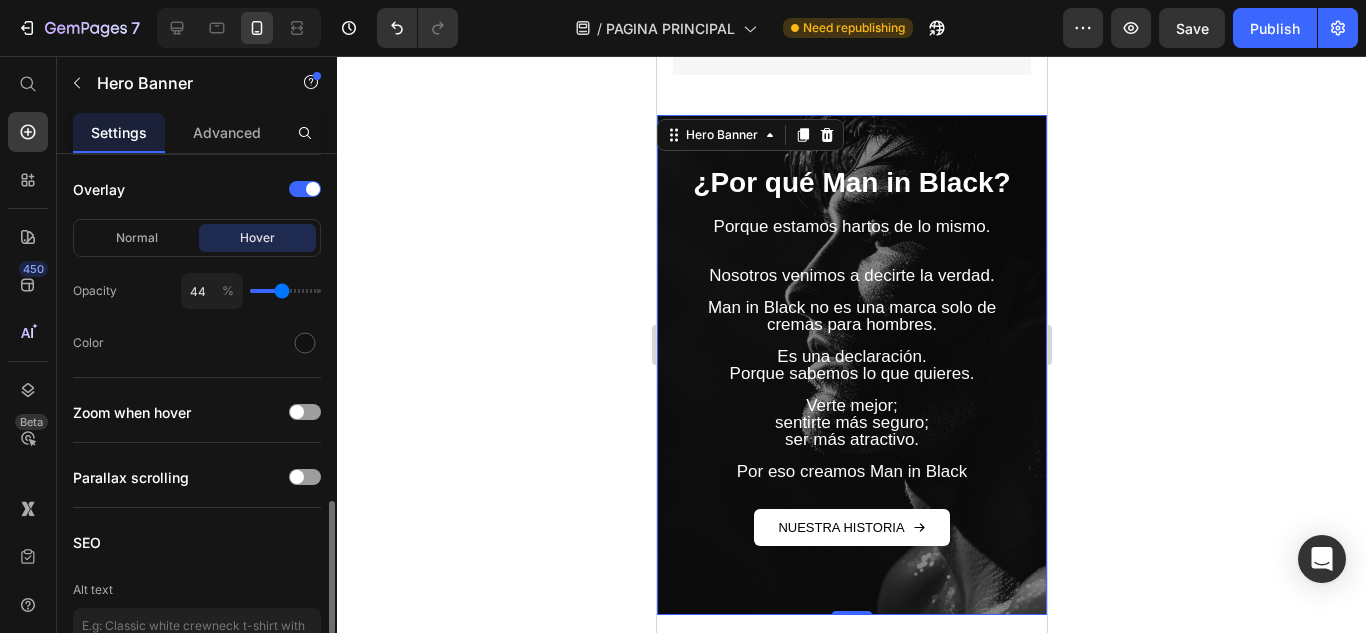 type on "49" 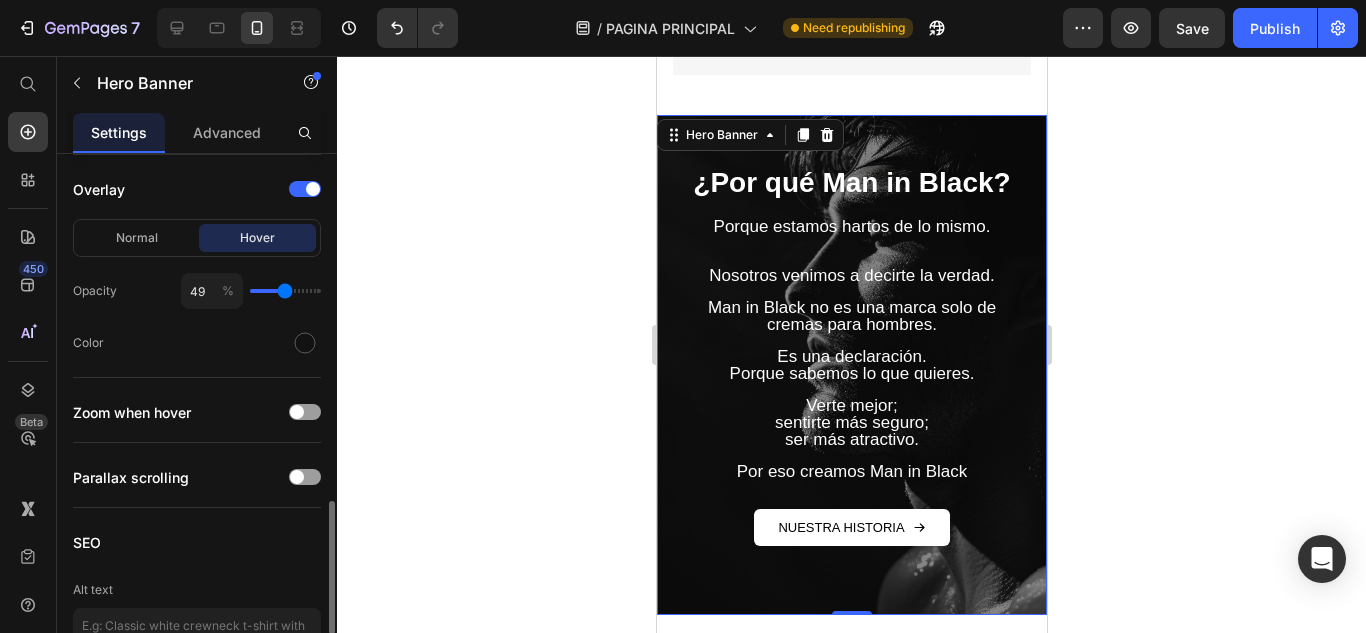 type on "51" 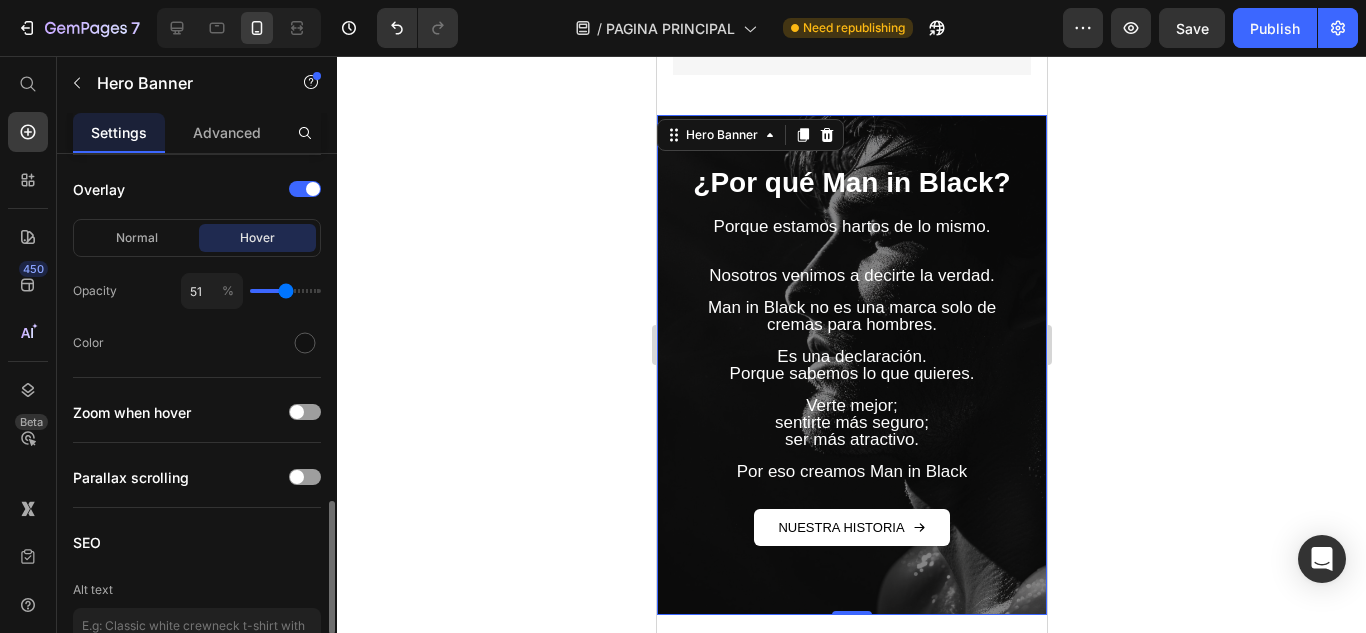 type on "53" 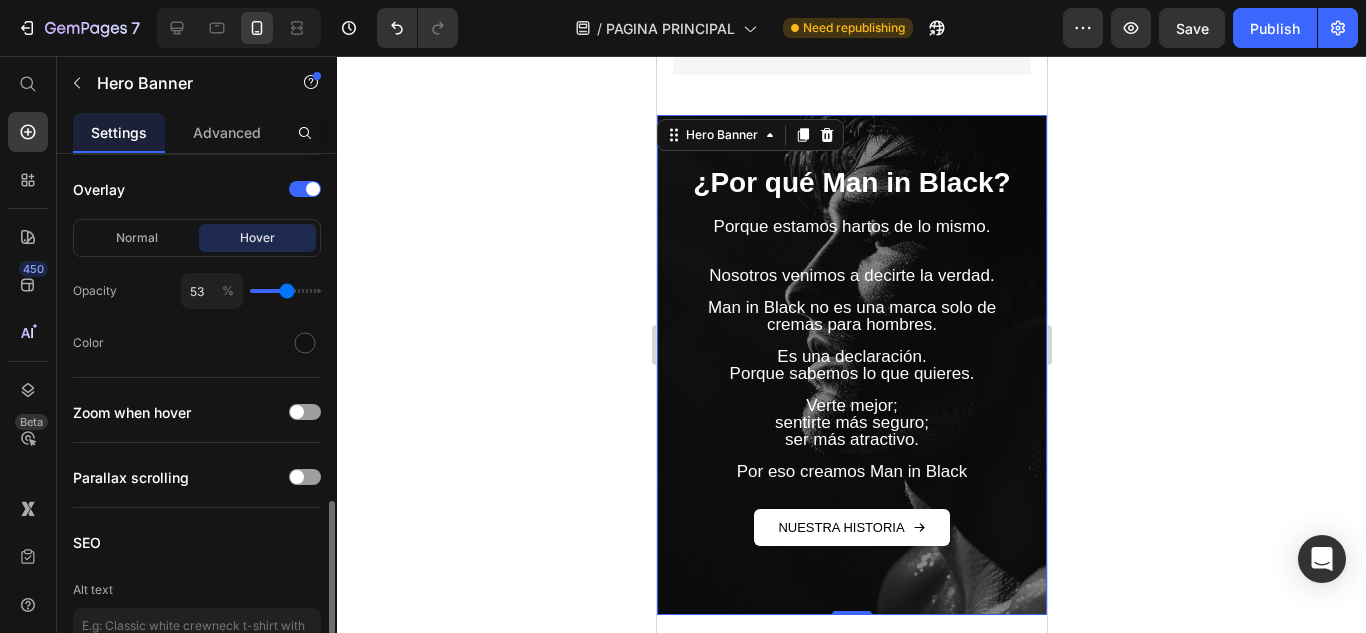 type on "55" 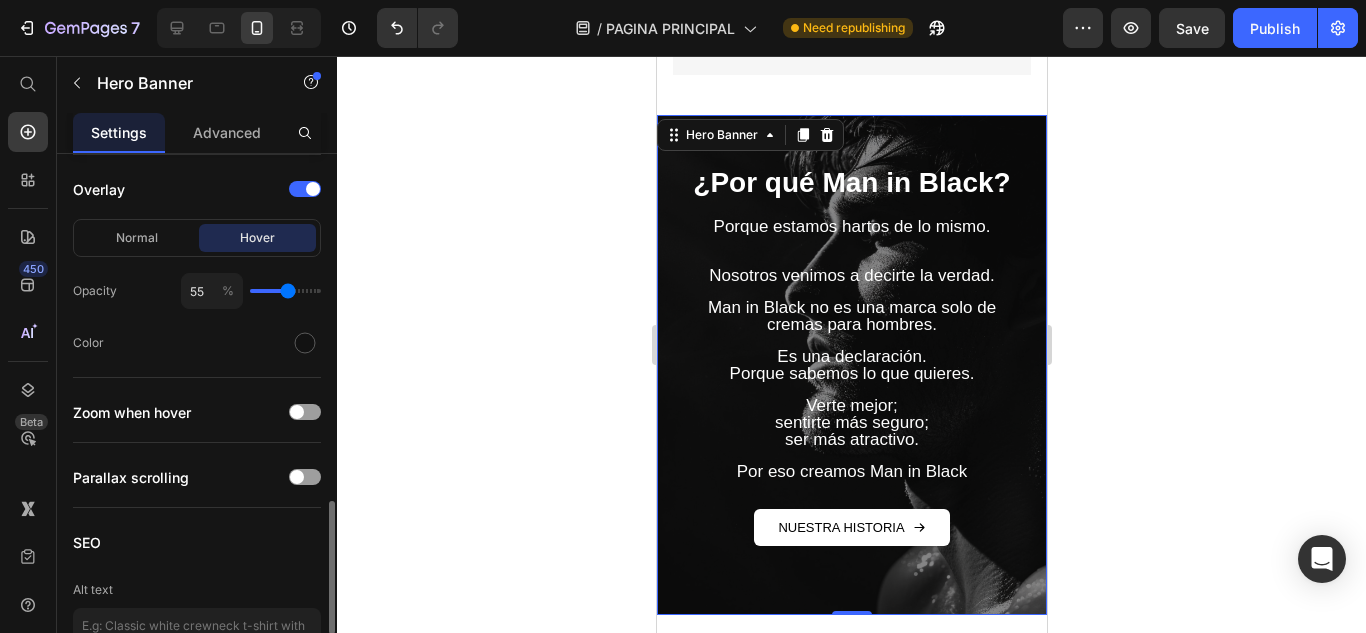 type on "53" 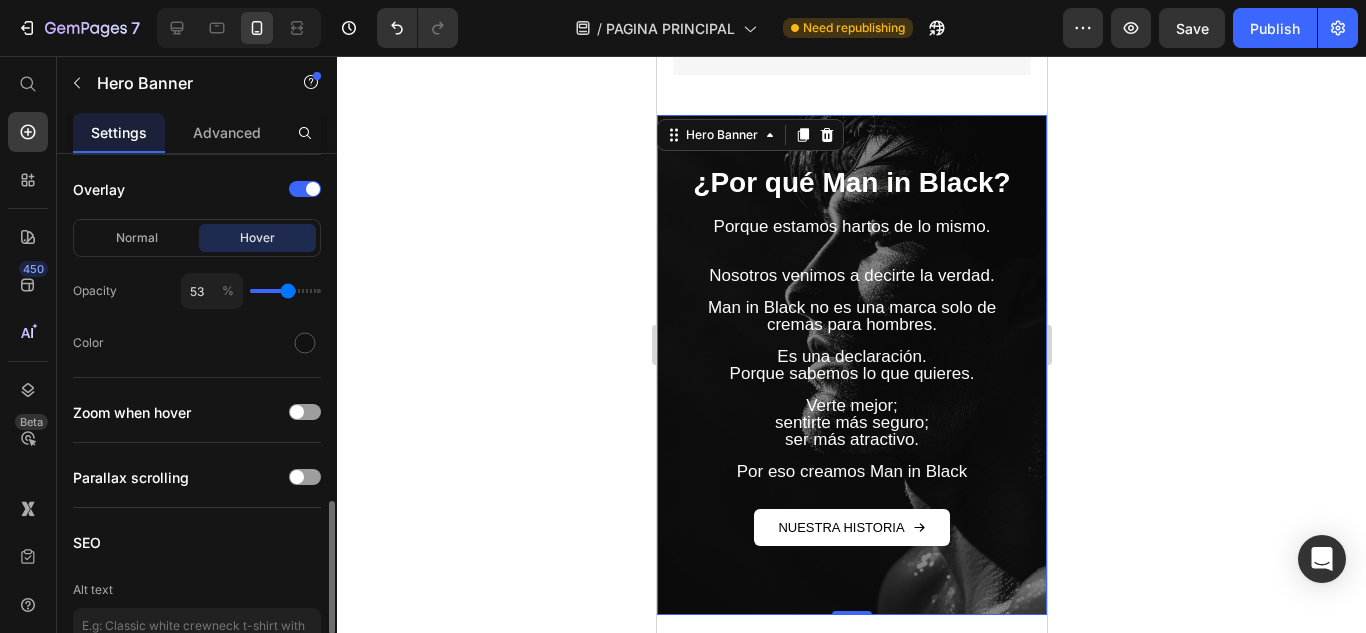 type on "53" 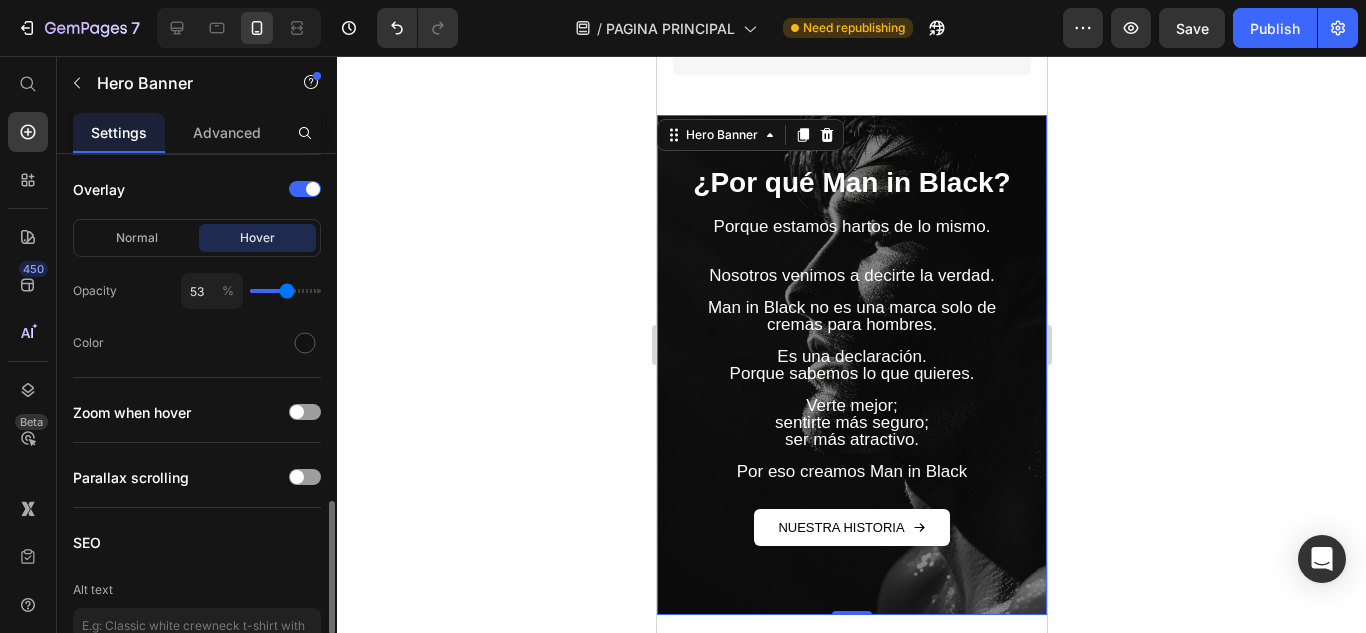 type on "51" 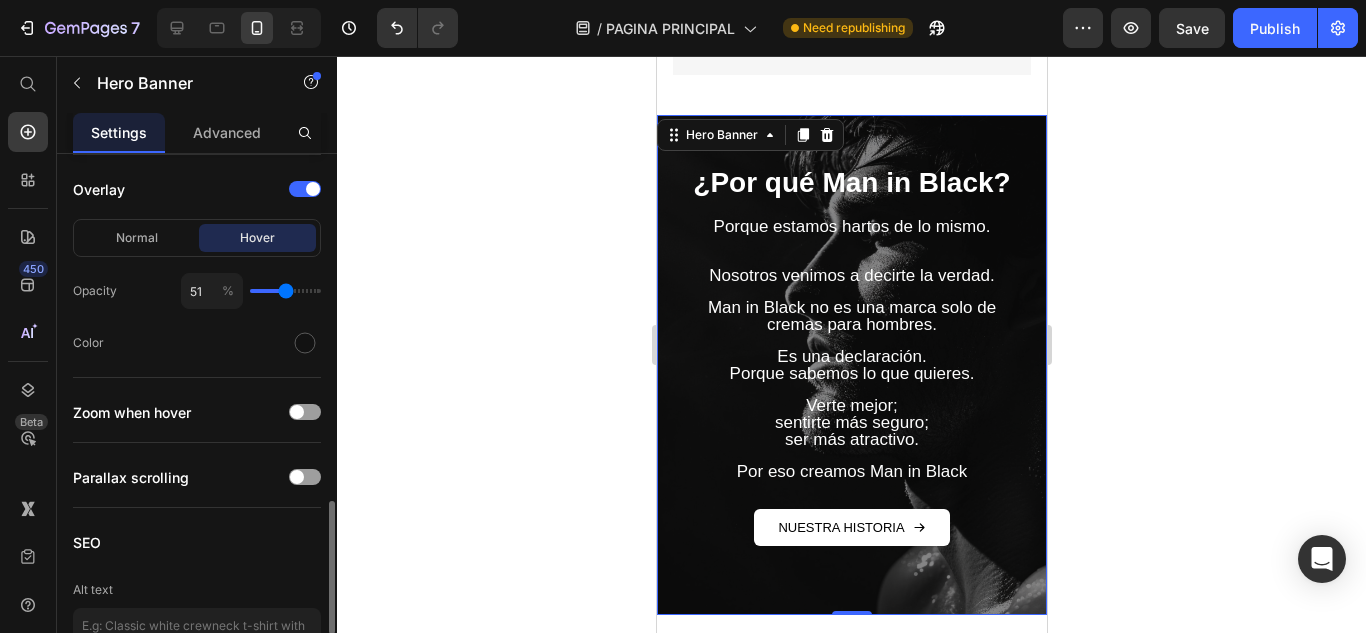 type on "49" 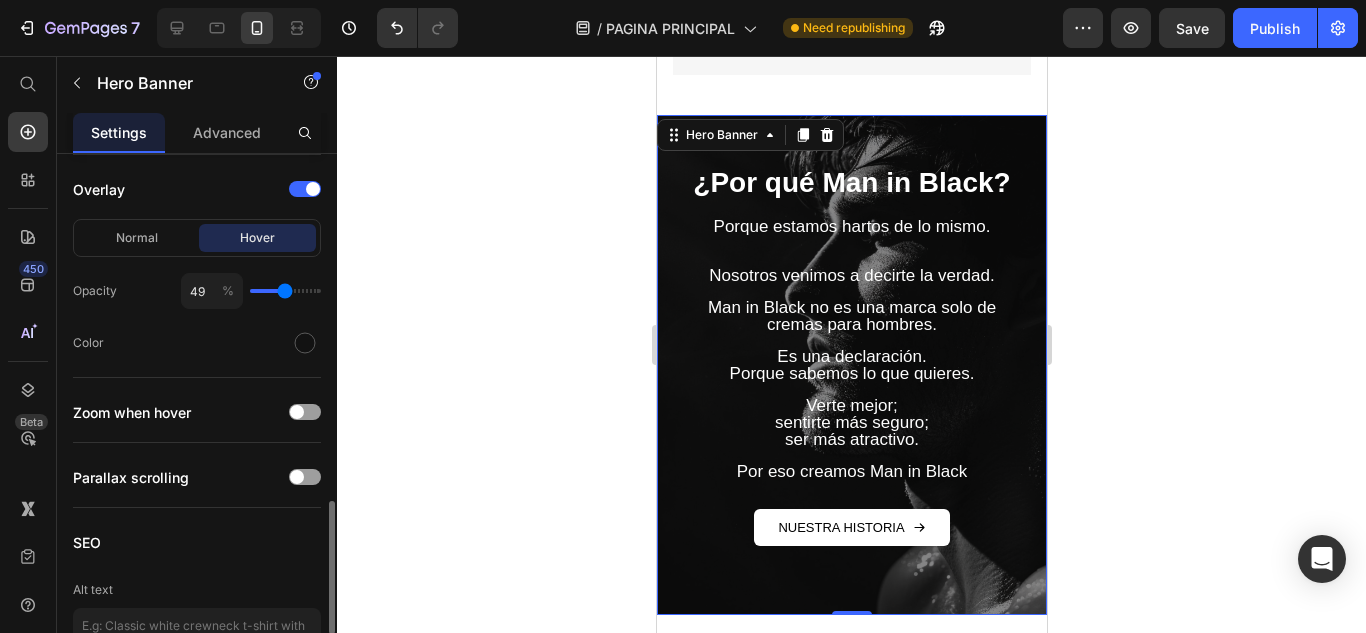 type on "45" 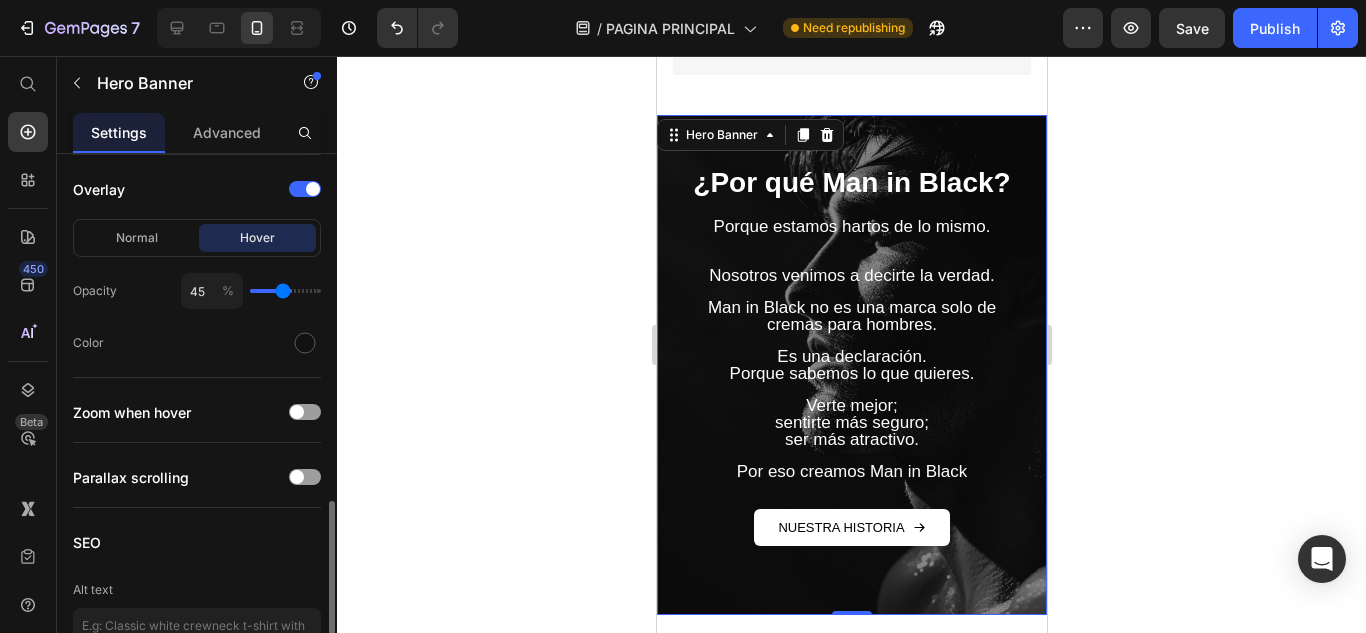 type on "44" 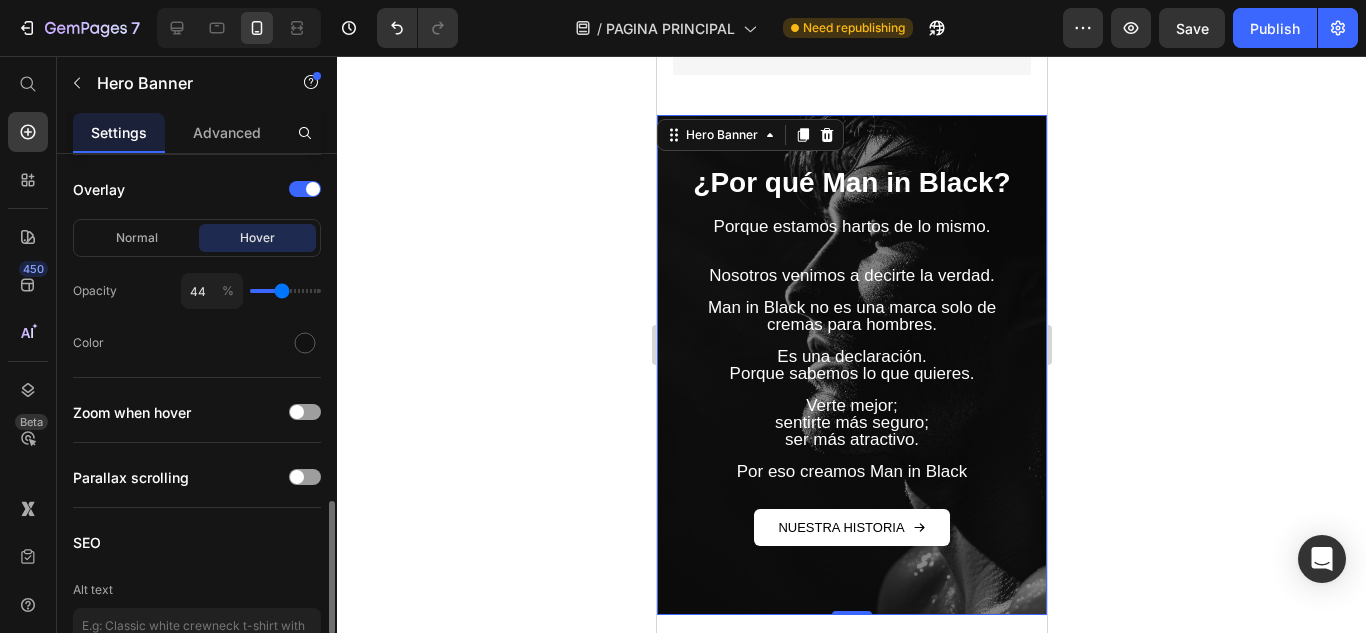 type on "44" 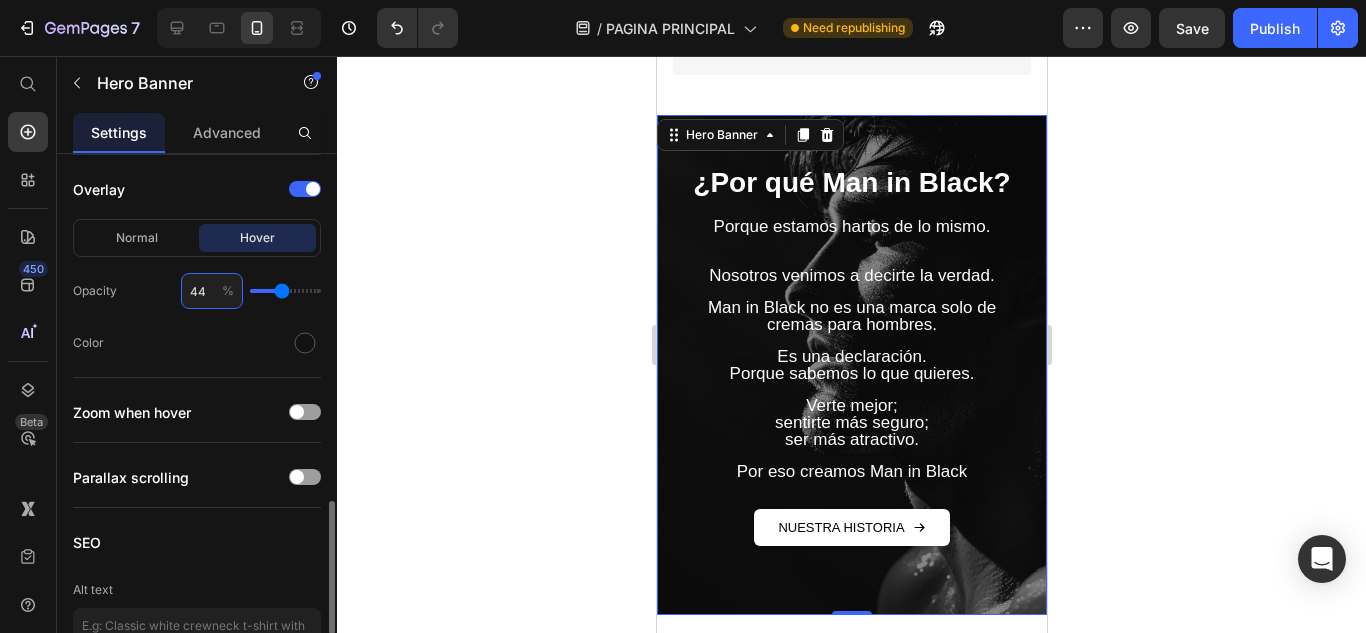 type on "5" 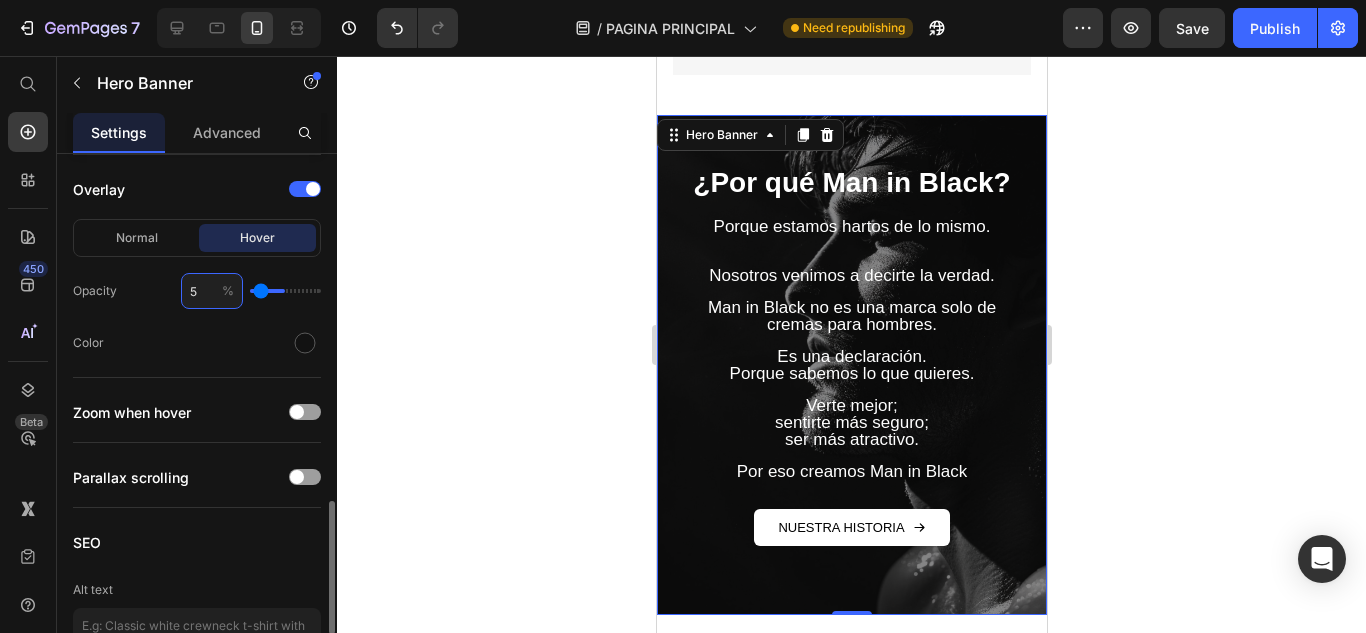 type on "50" 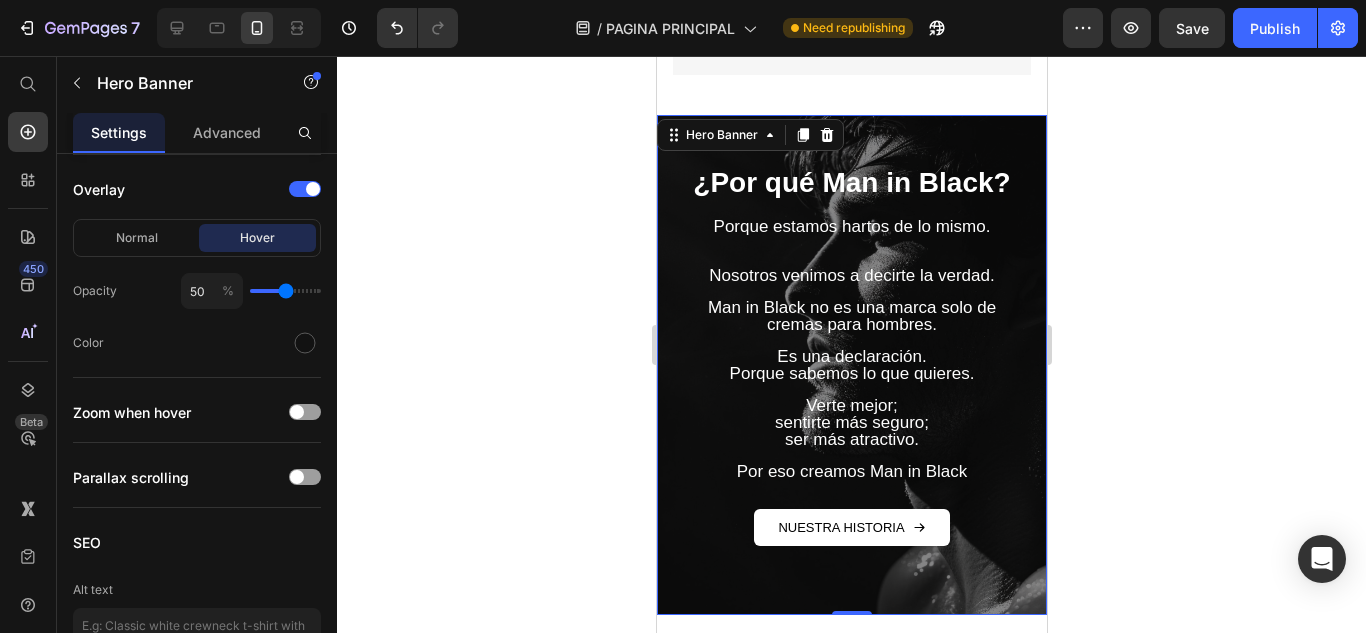 click 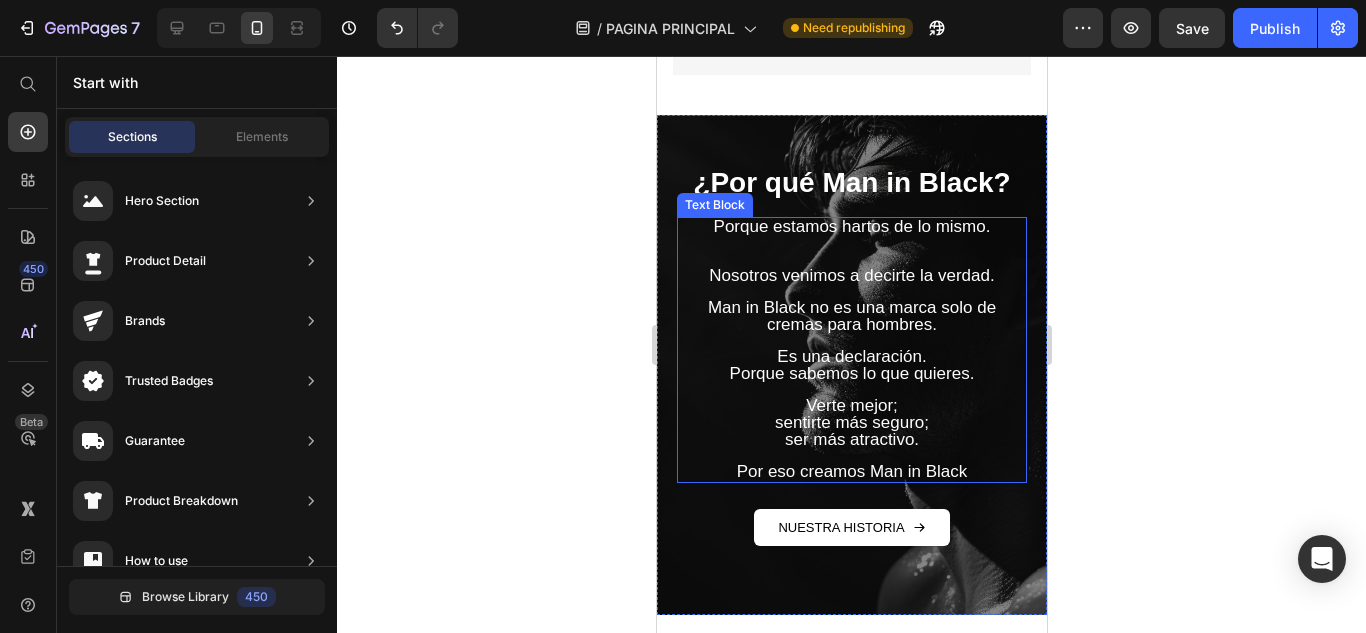 click on "Por eso creamos Man in Black" at bounding box center (851, 471) 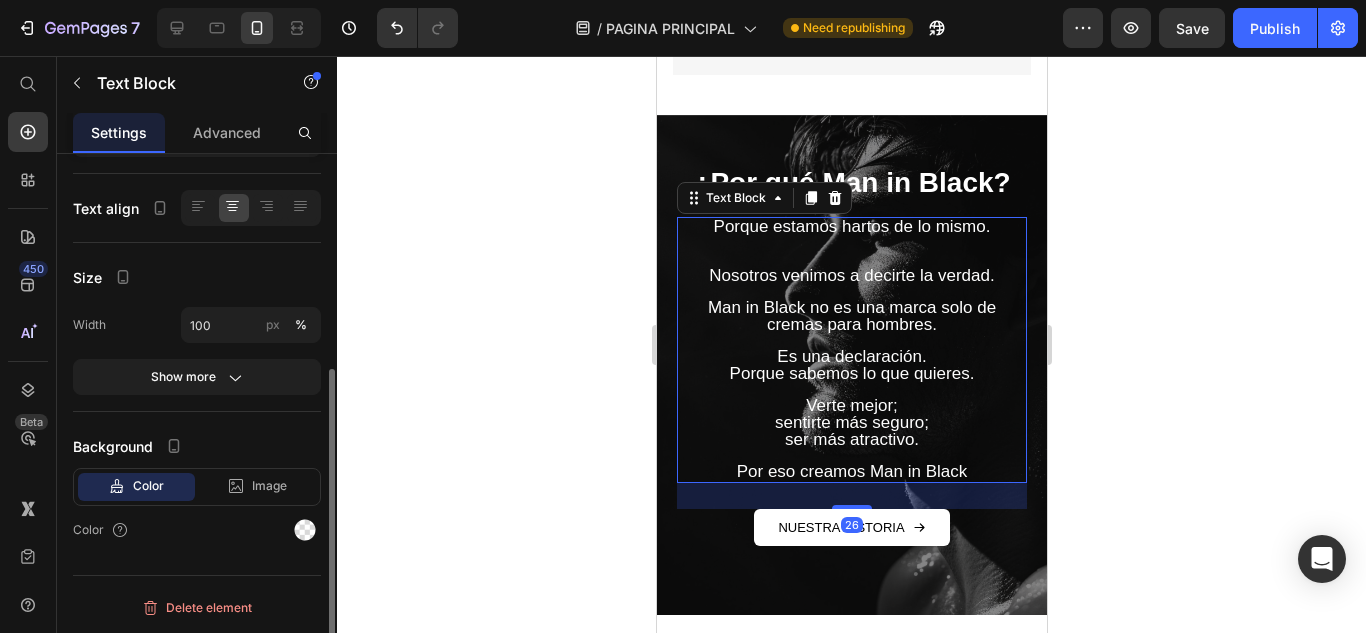 scroll, scrollTop: 0, scrollLeft: 0, axis: both 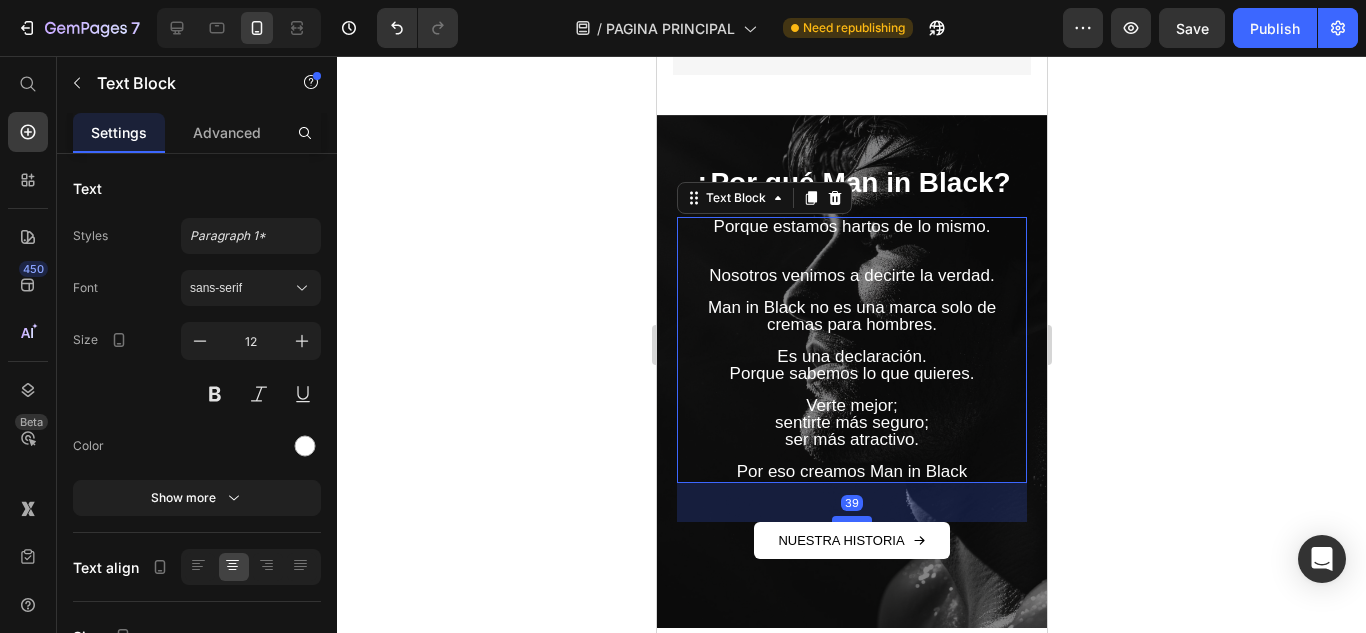 drag, startPoint x: 850, startPoint y: 464, endPoint x: 1728, endPoint y: 509, distance: 879.1524 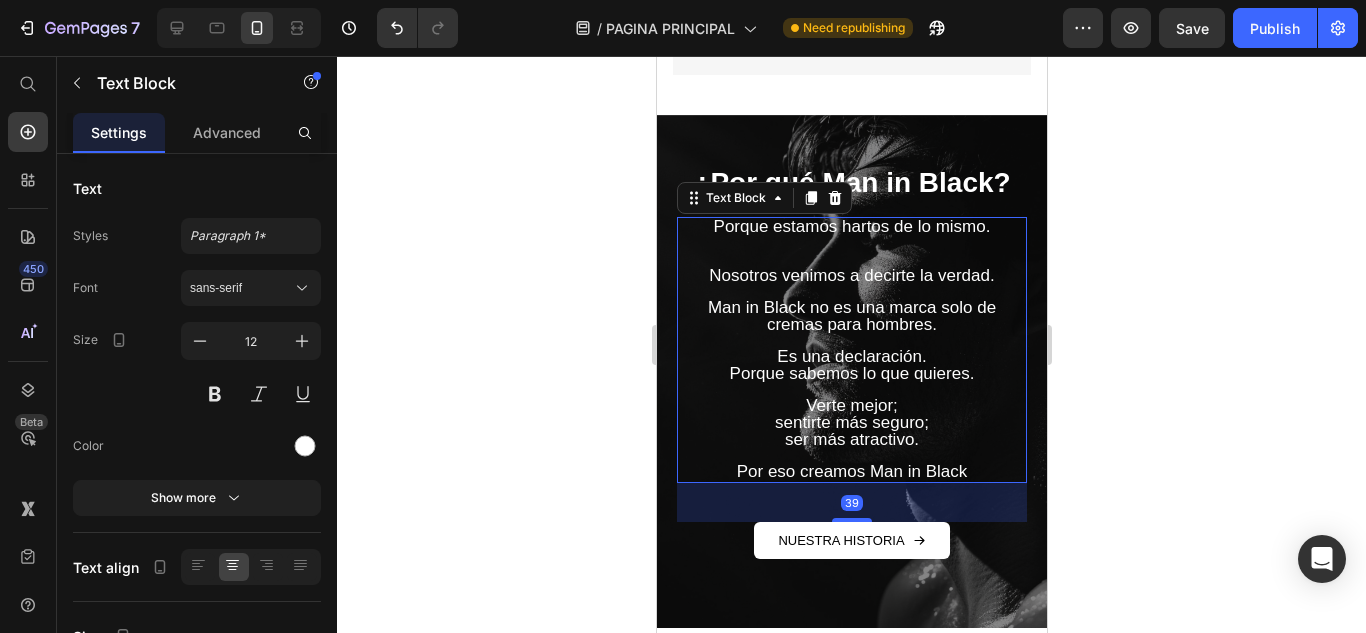 click 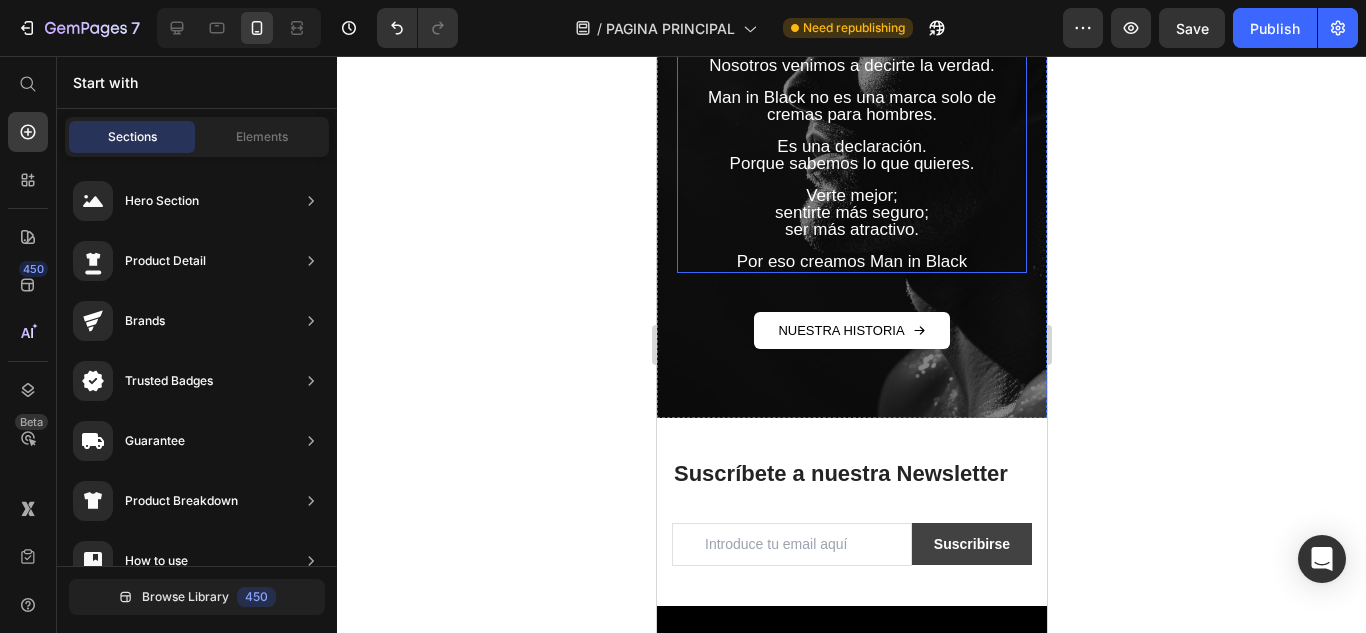 scroll, scrollTop: 7655, scrollLeft: 0, axis: vertical 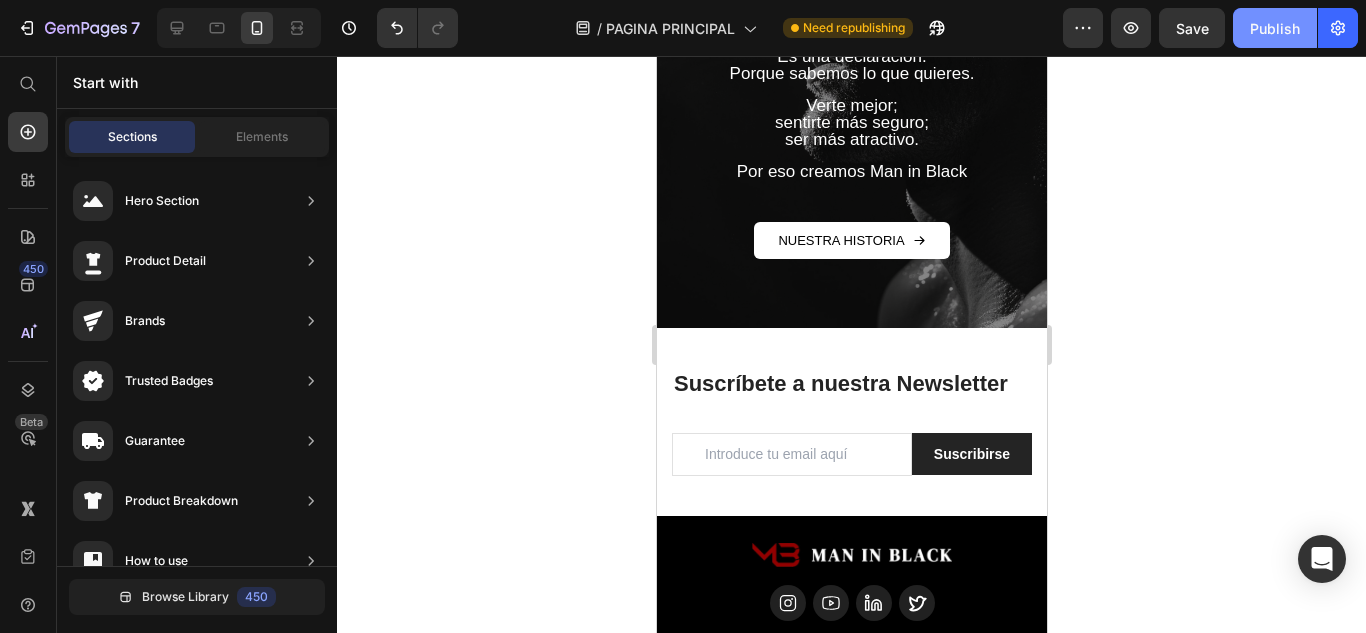 click on "Publish" 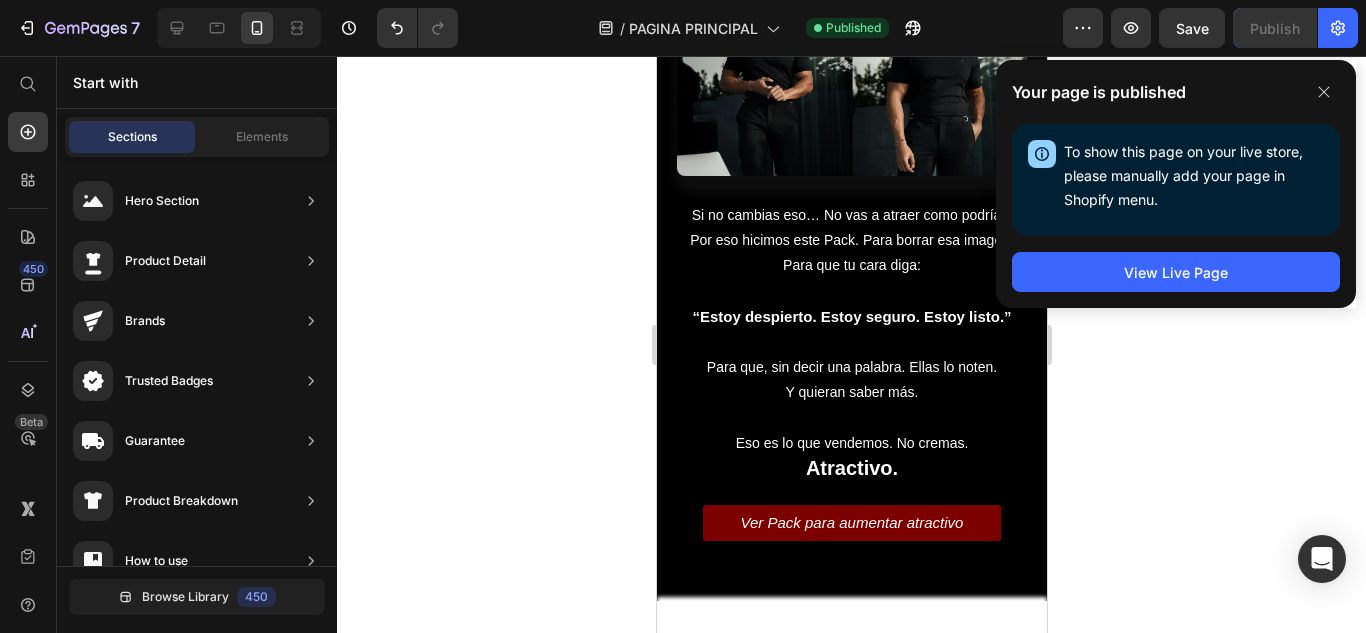 scroll, scrollTop: 1423, scrollLeft: 0, axis: vertical 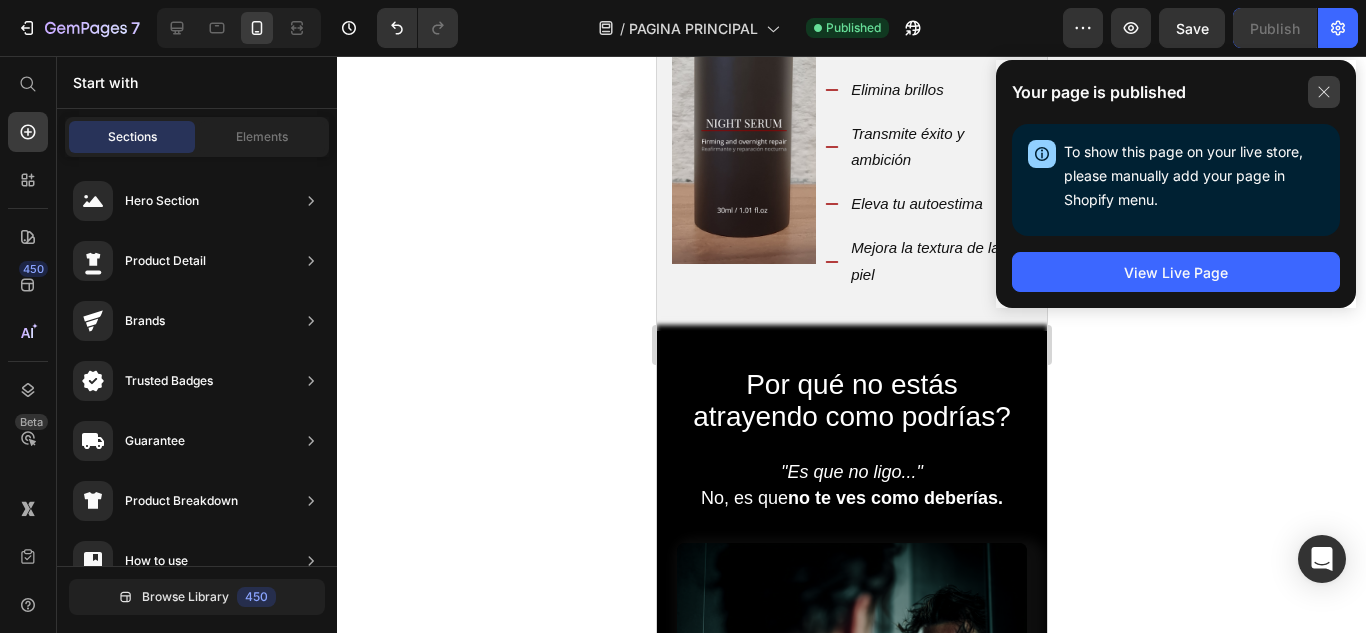 click 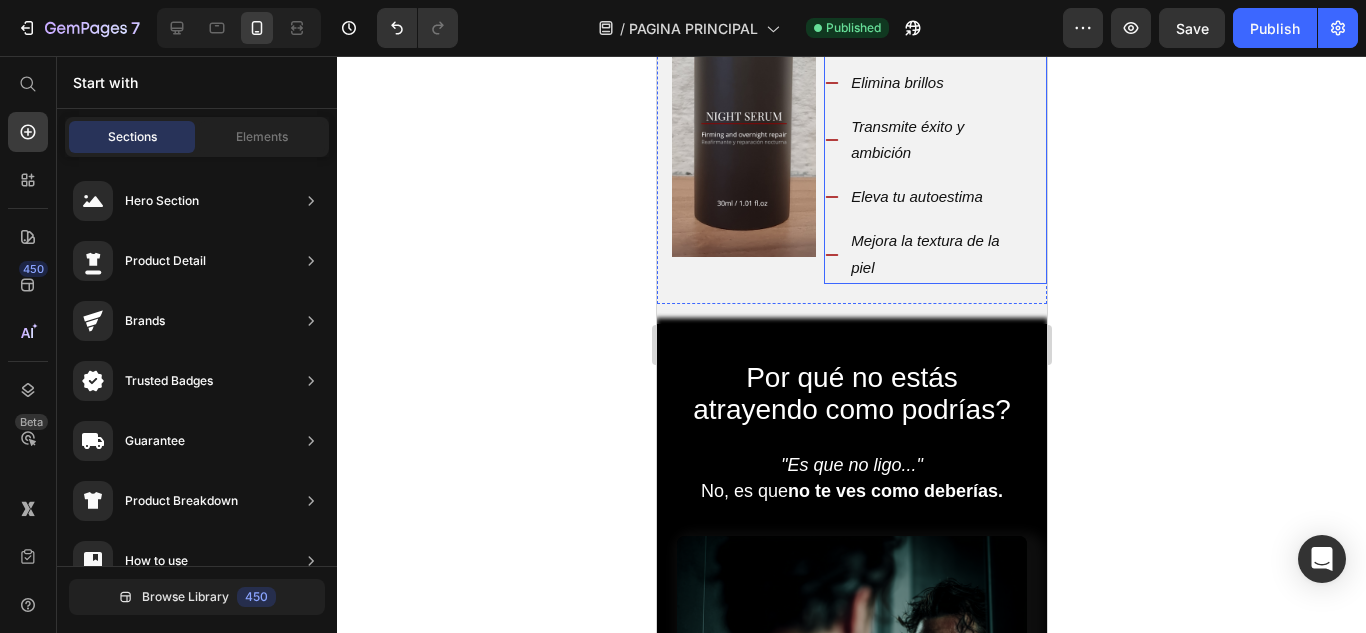 scroll, scrollTop: 1123, scrollLeft: 0, axis: vertical 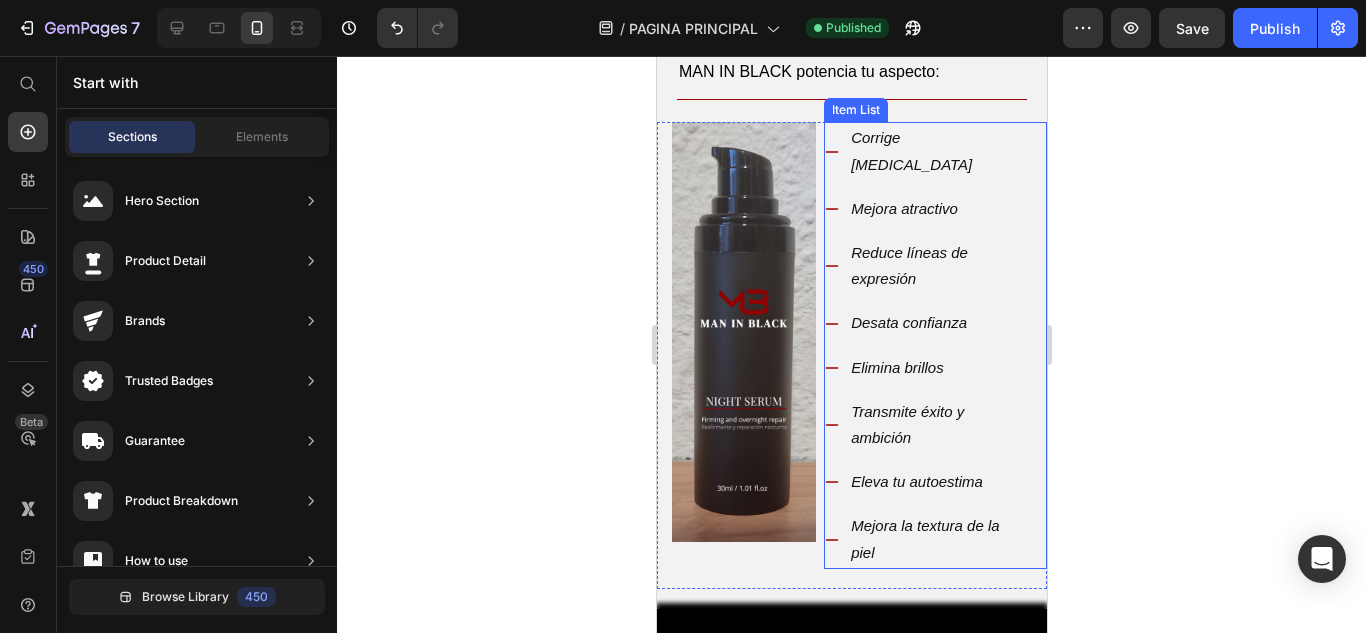 click on "Mejora atractivo" at bounding box center [936, 209] 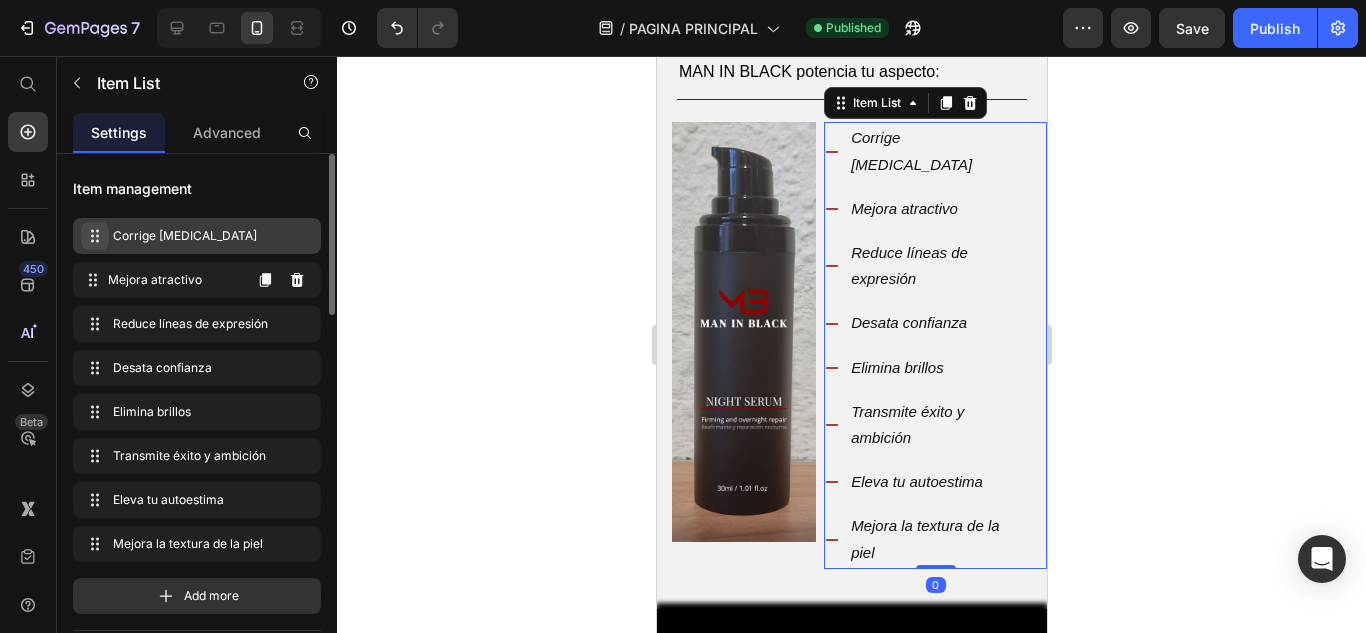 type 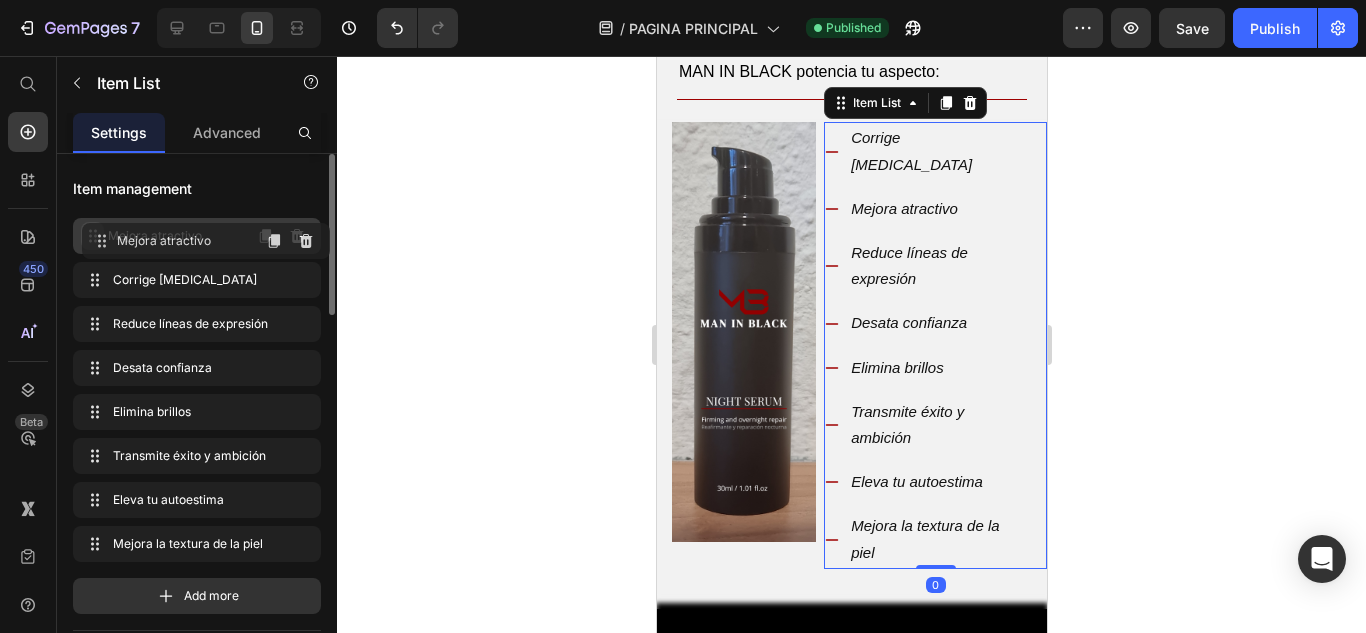 drag, startPoint x: 93, startPoint y: 279, endPoint x: 97, endPoint y: 238, distance: 41.19466 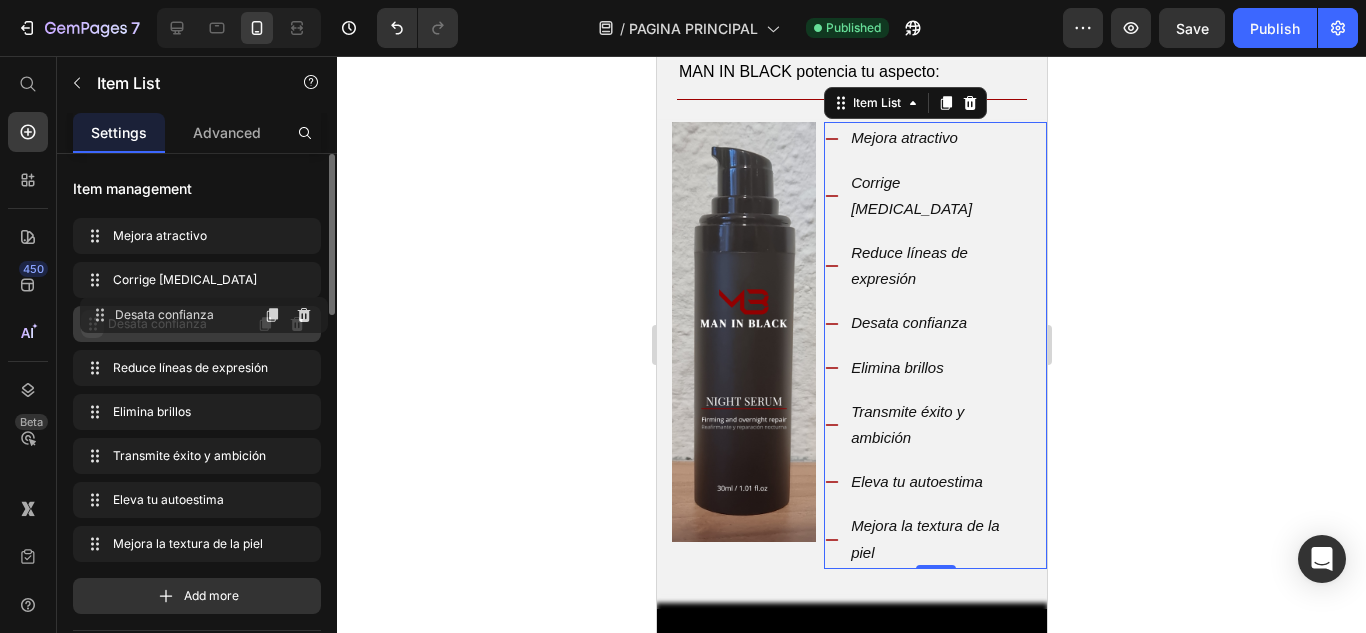 drag, startPoint x: 94, startPoint y: 370, endPoint x: 101, endPoint y: 317, distance: 53.460266 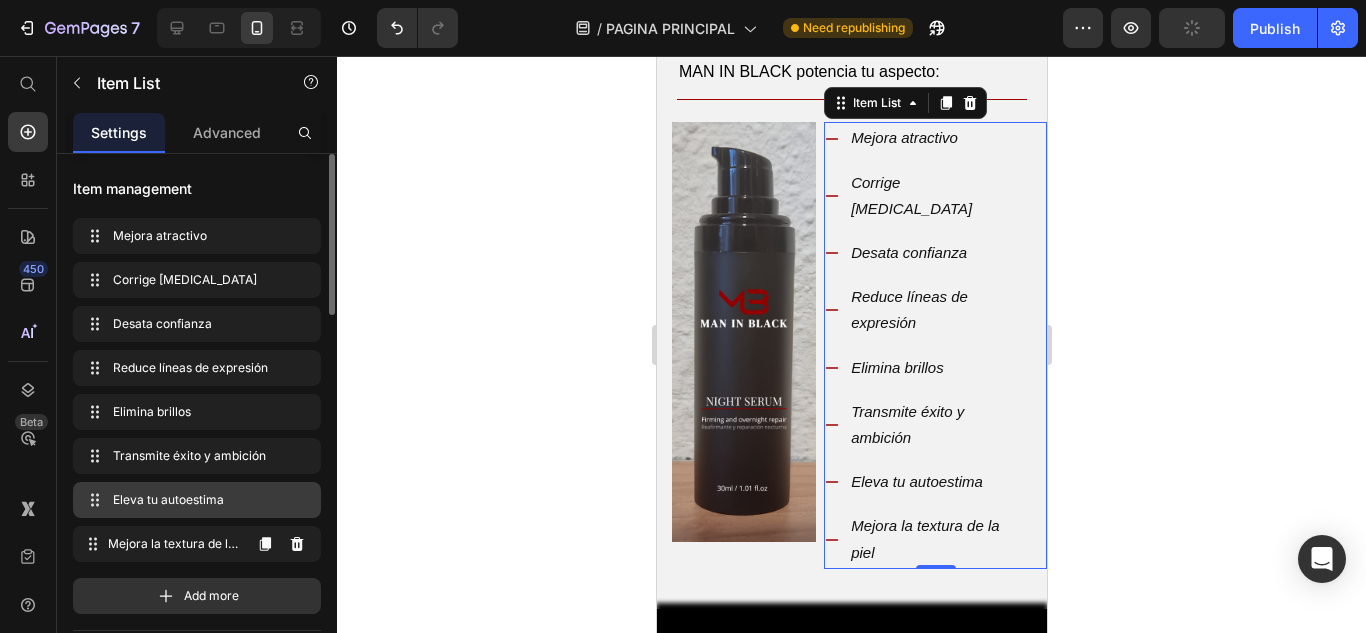 click 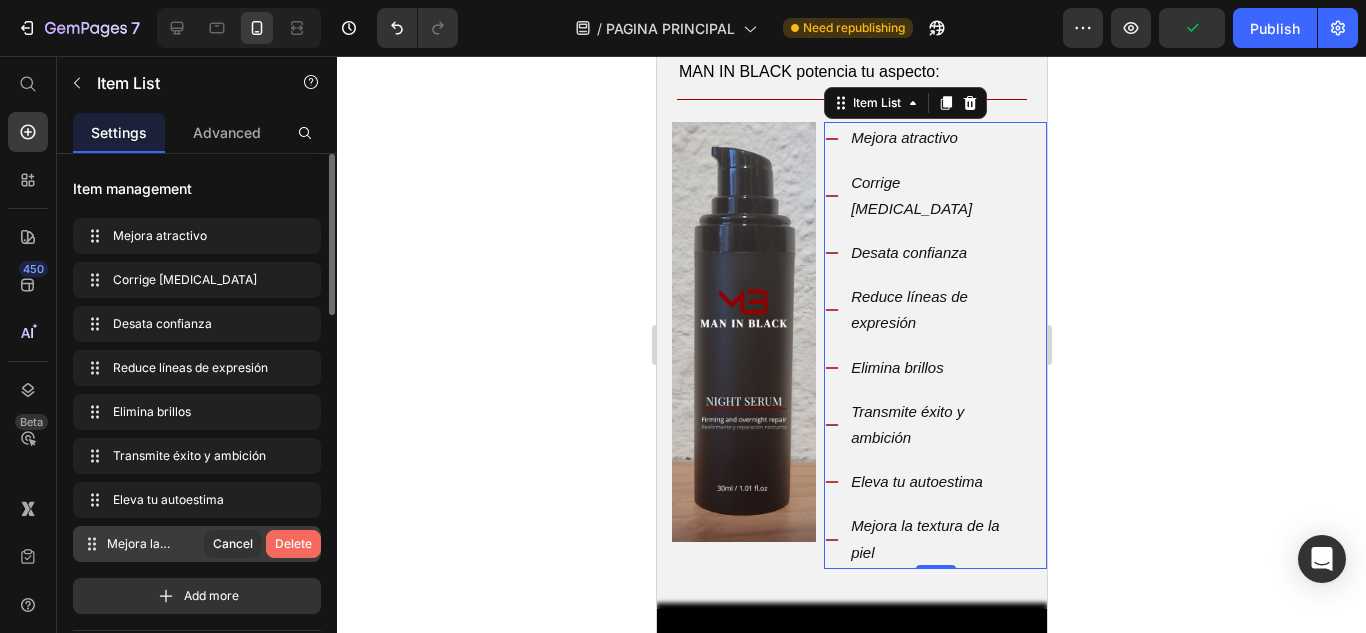 click on "Delete" at bounding box center (293, 544) 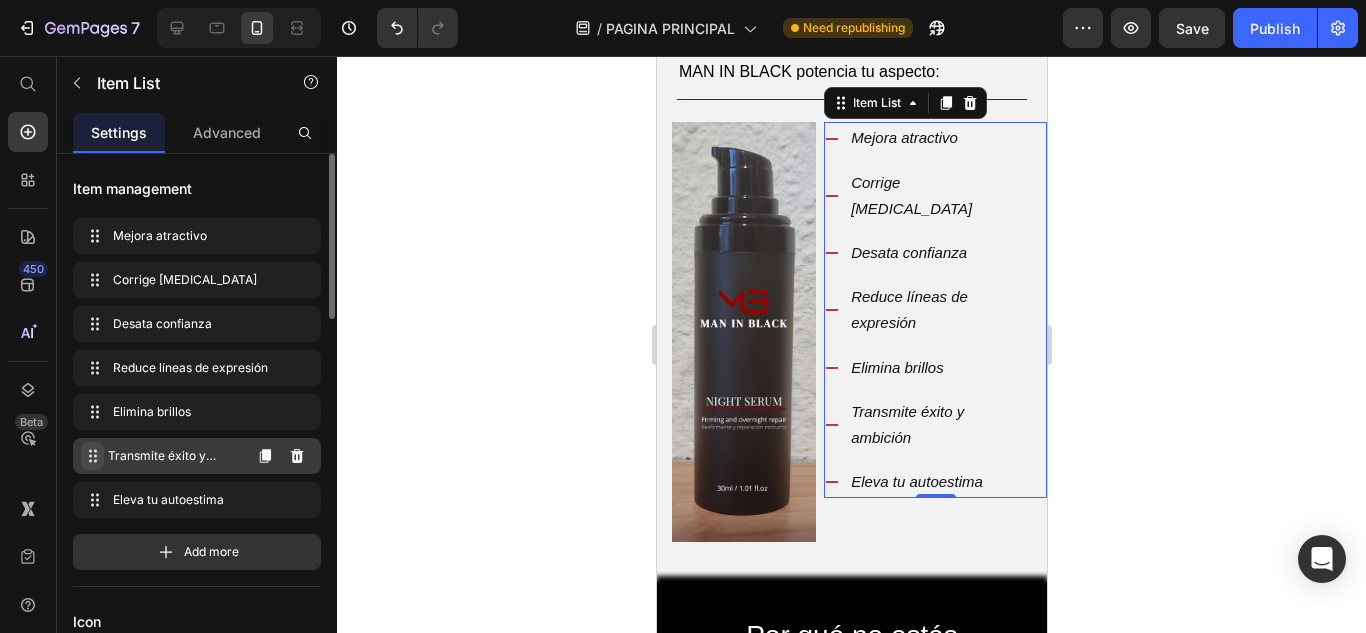 click 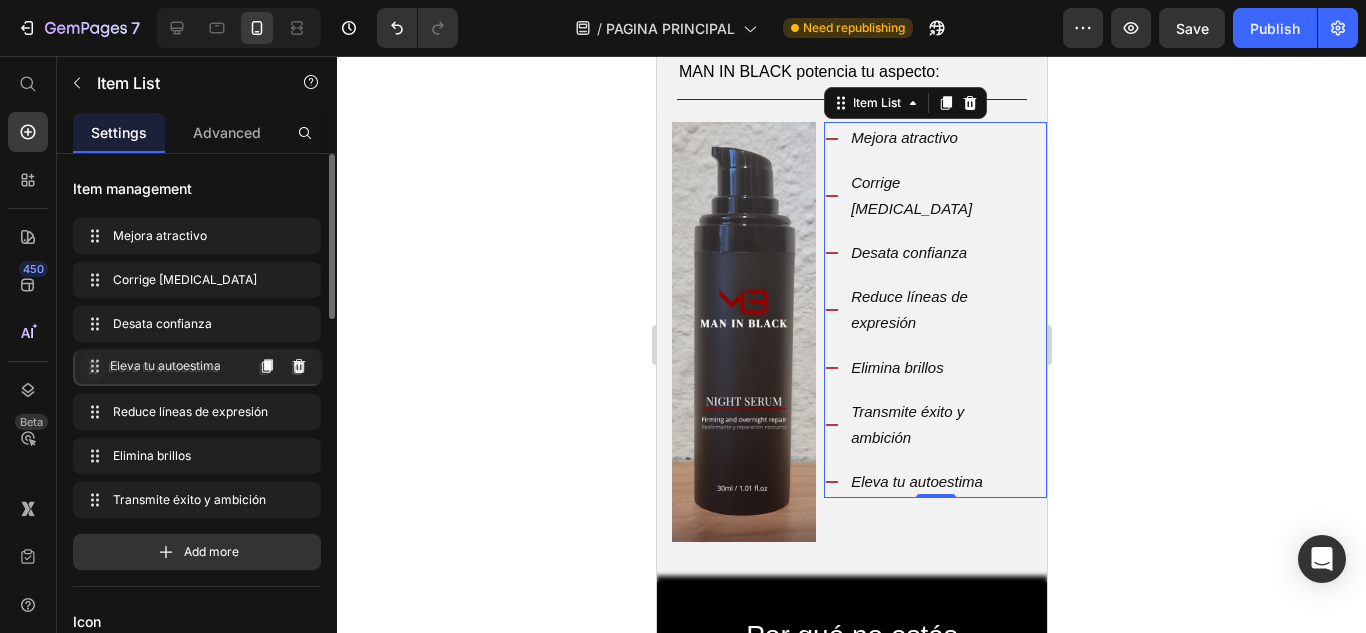 drag, startPoint x: 97, startPoint y: 499, endPoint x: 100, endPoint y: 361, distance: 138.03261 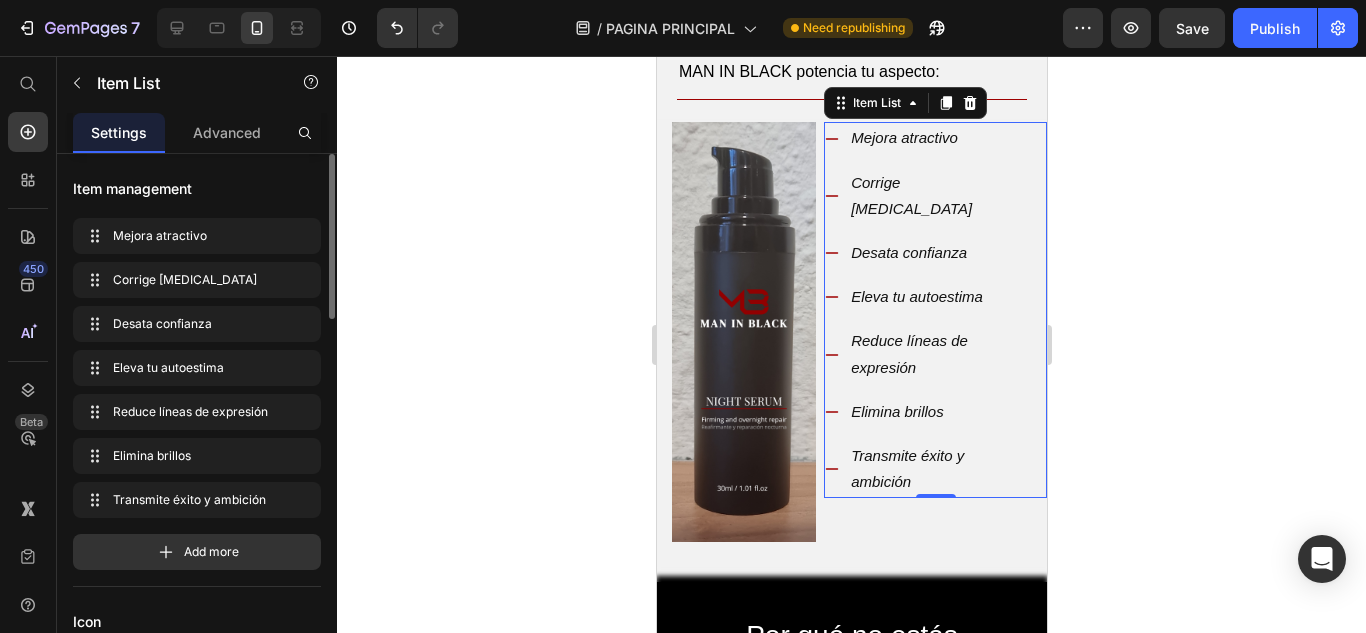 click 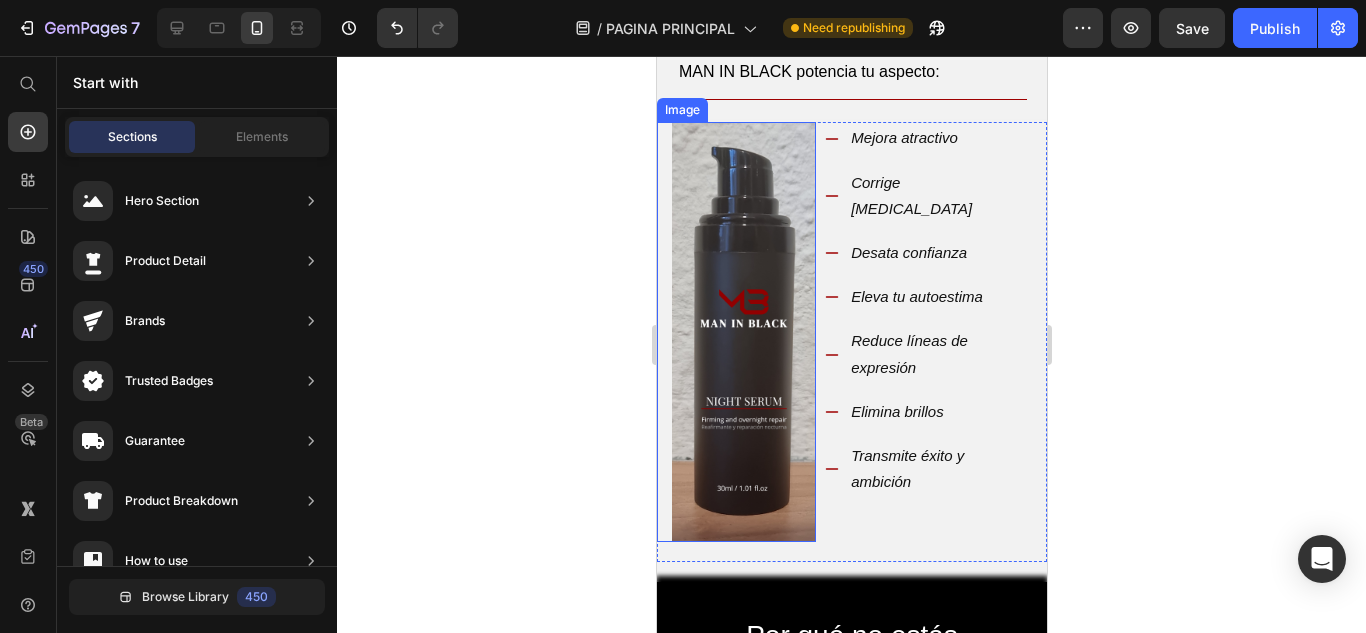 click at bounding box center (735, 332) 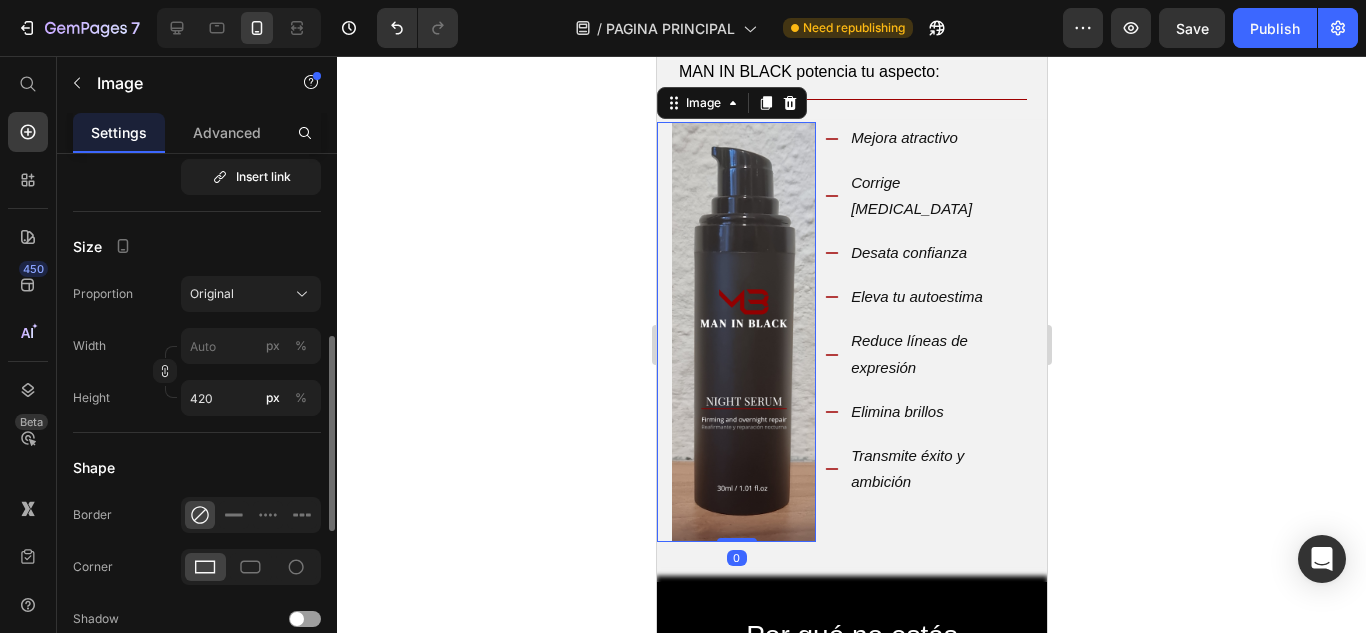 scroll, scrollTop: 600, scrollLeft: 0, axis: vertical 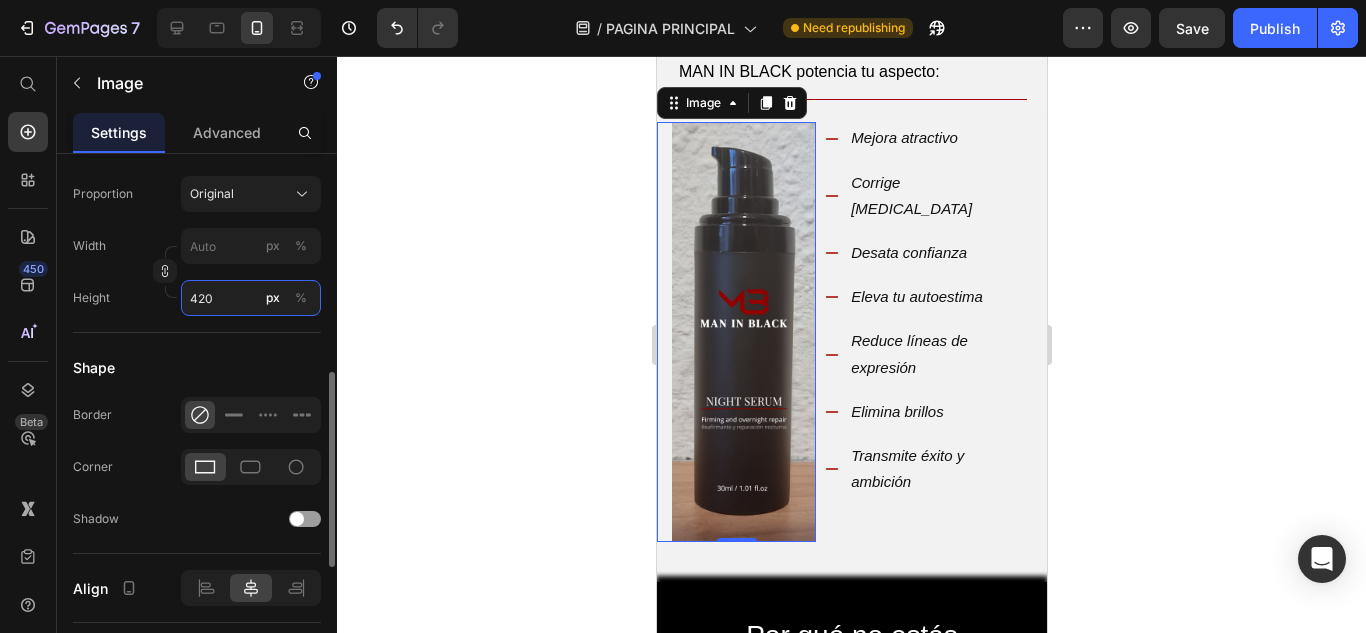 click on "420" at bounding box center [251, 298] 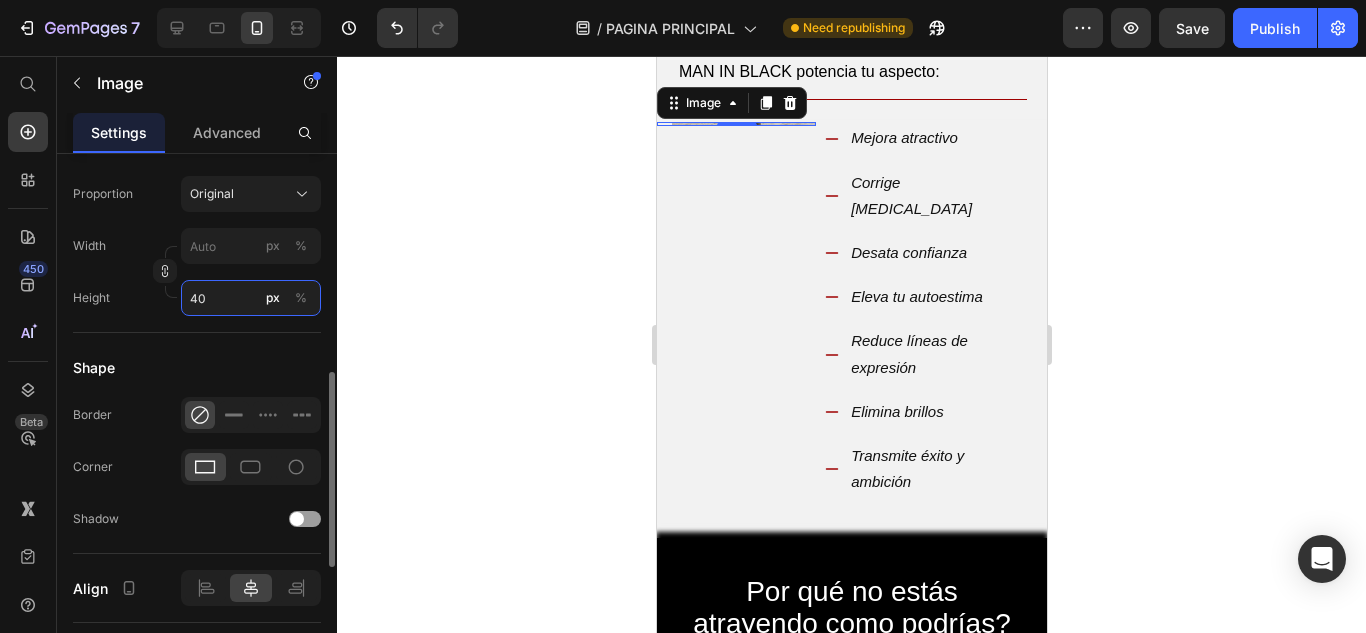 type on "400" 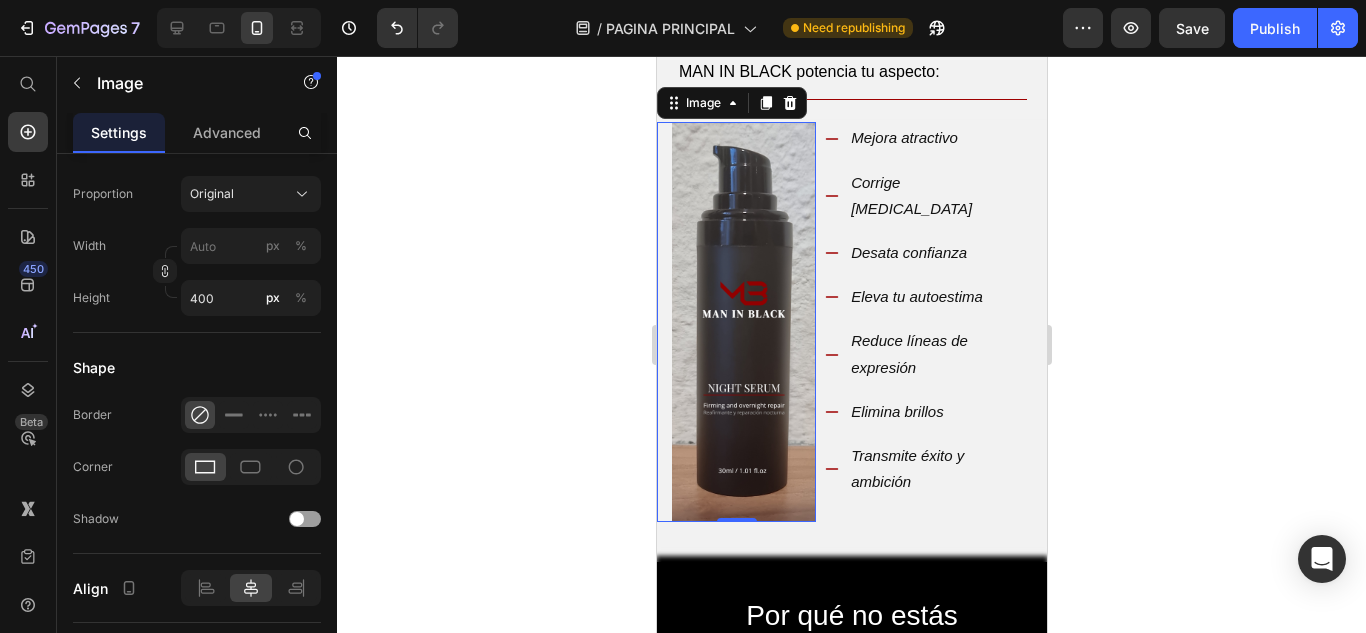 click 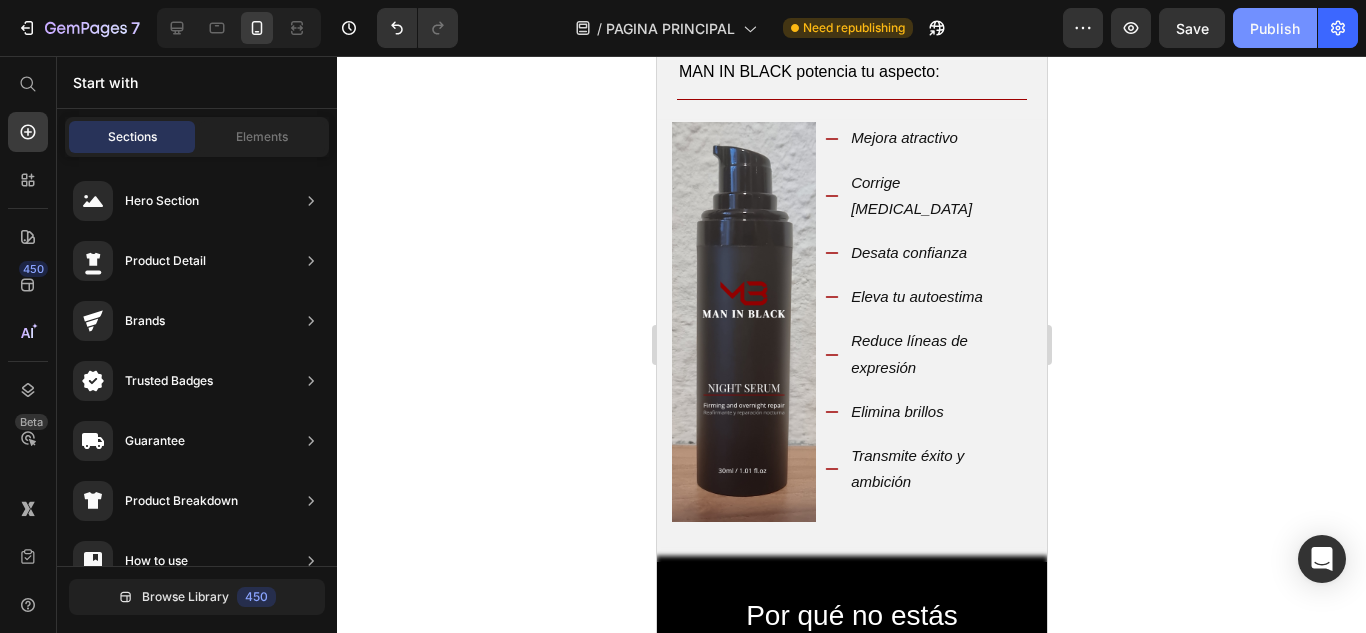click on "Publish" at bounding box center (1275, 28) 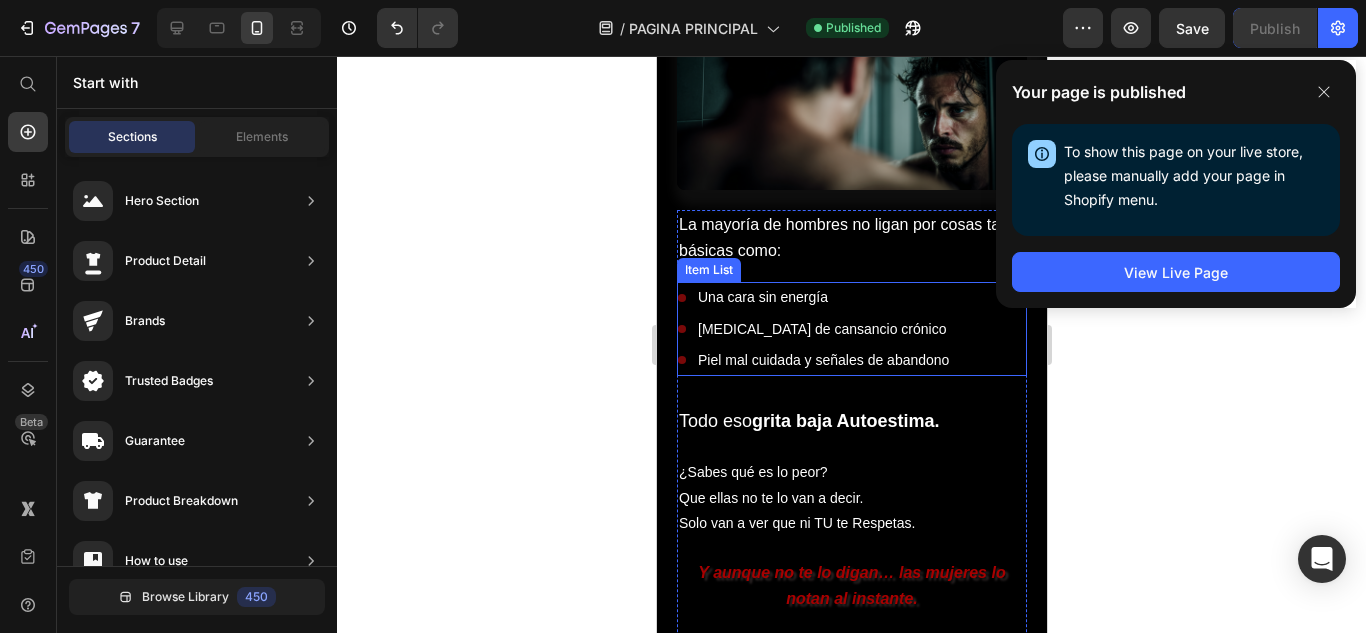 scroll, scrollTop: 2023, scrollLeft: 0, axis: vertical 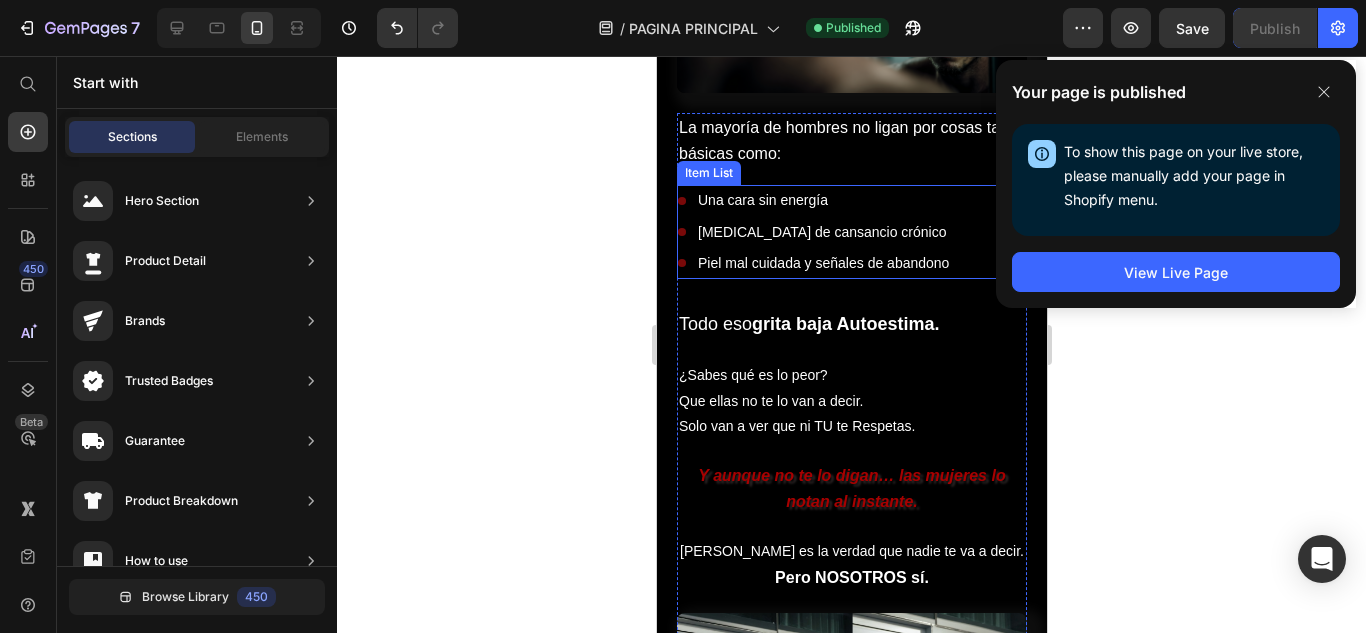 click on "Una cara sin energía
[MEDICAL_DATA] de cansancio crónico
Piel mal cuidada y señales de abandono" at bounding box center (851, 232) 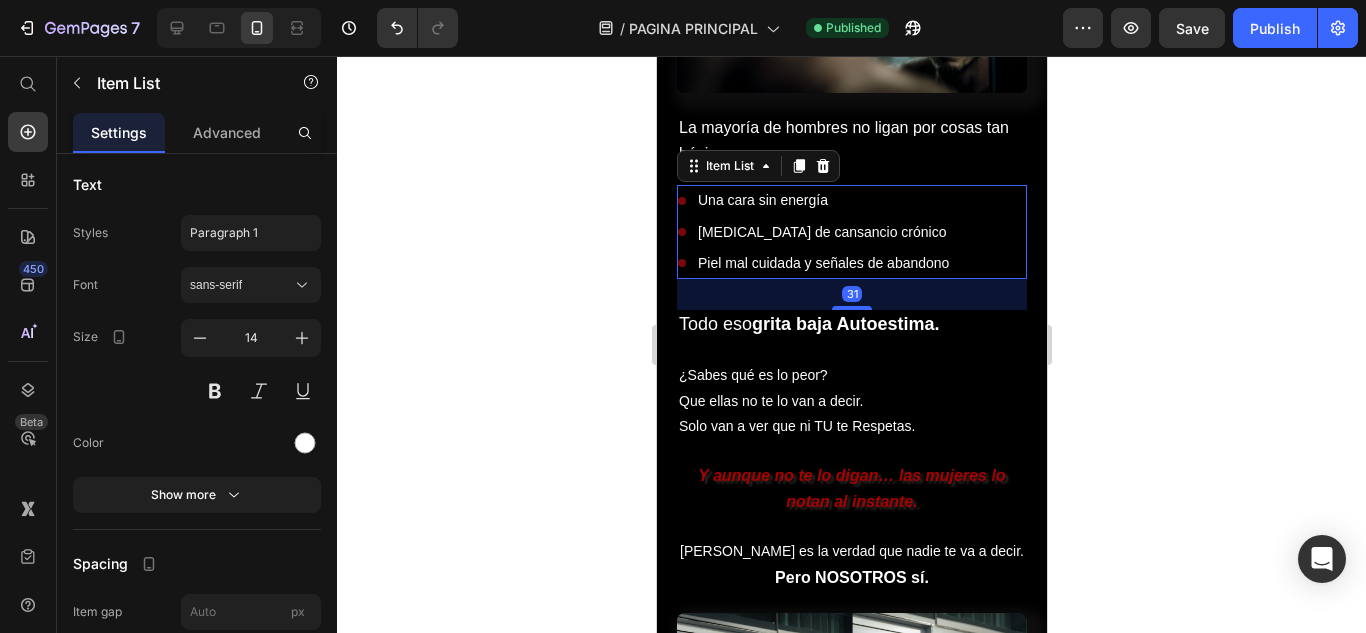 scroll, scrollTop: 0, scrollLeft: 0, axis: both 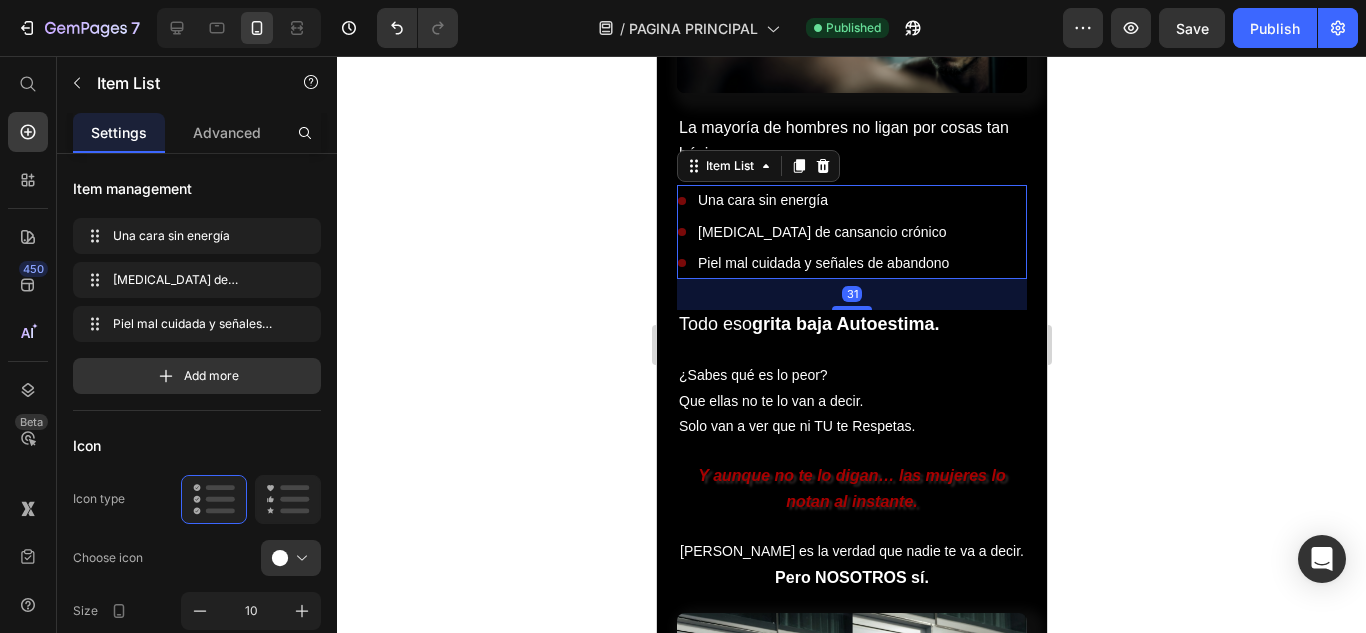 click on "Una cara sin energía" at bounding box center (822, 200) 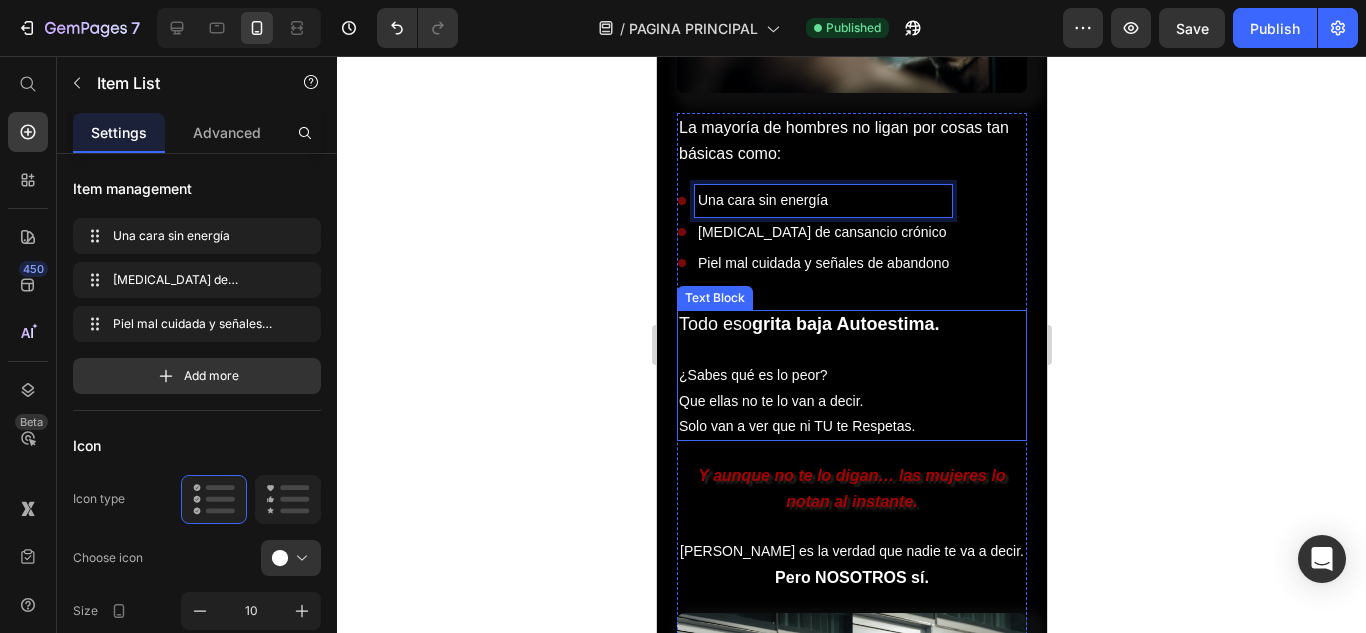 click on "Que ellas no te lo van a decir." at bounding box center [851, 401] 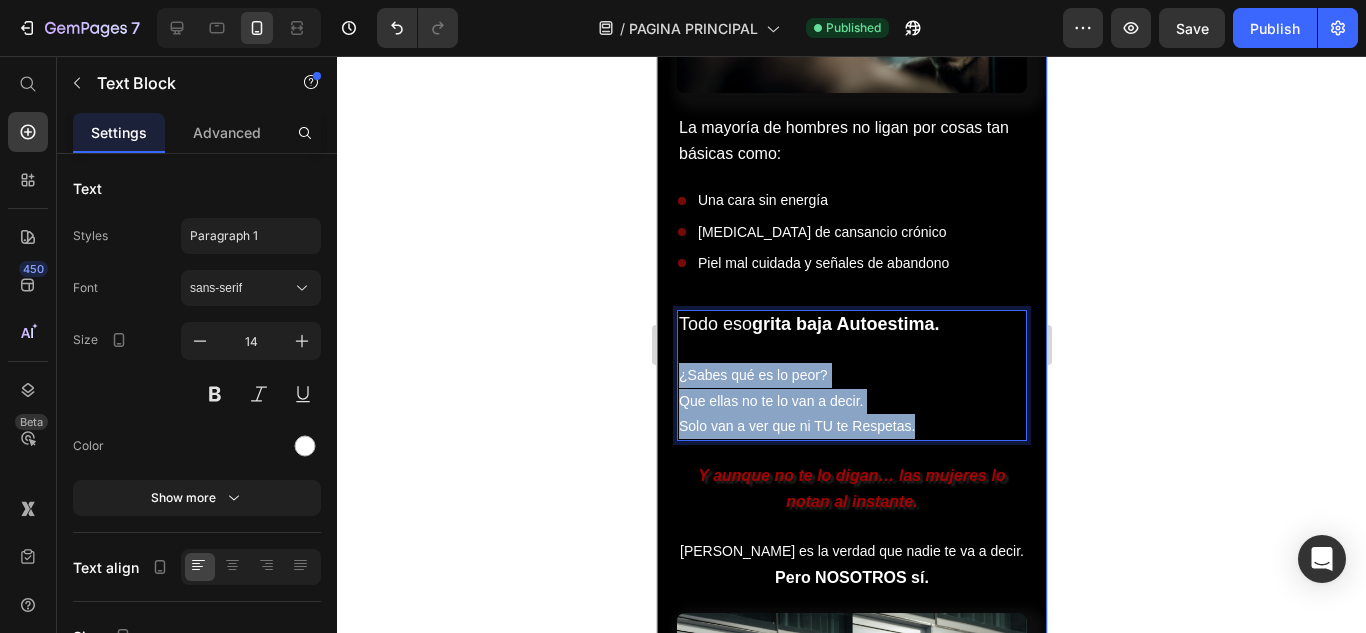 drag, startPoint x: 936, startPoint y: 417, endPoint x: 674, endPoint y: 369, distance: 266.36066 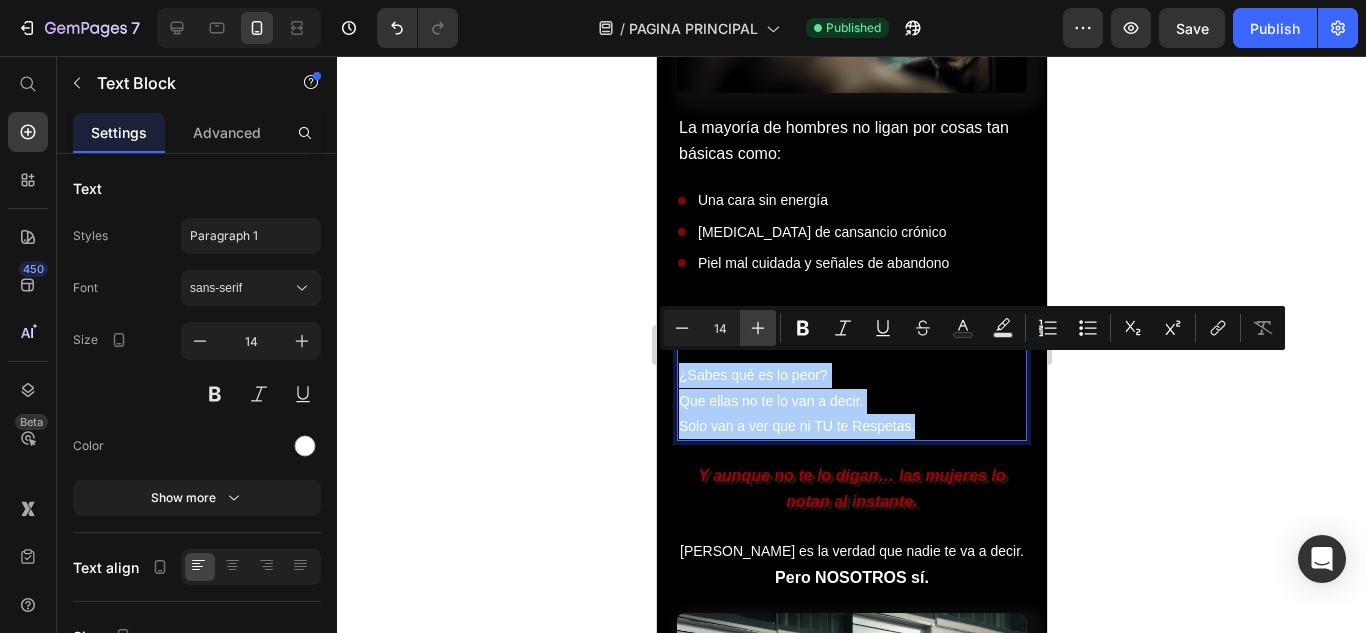 click 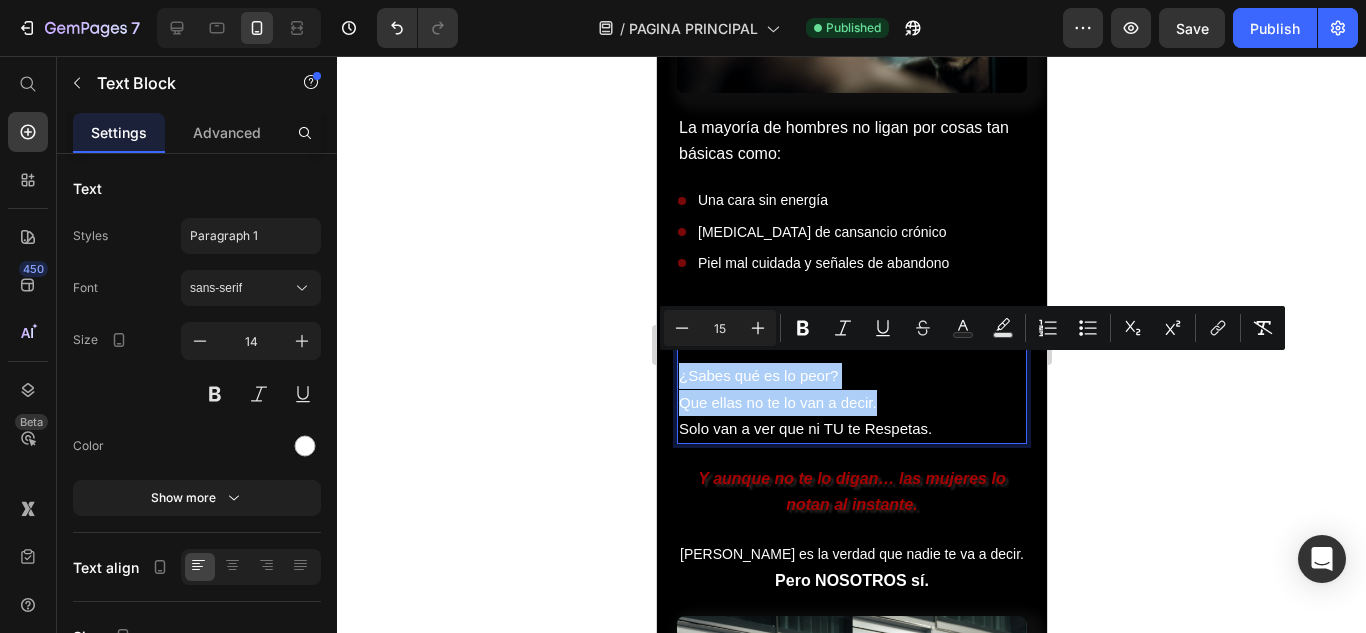 drag, startPoint x: 763, startPoint y: 321, endPoint x: 1039, endPoint y: 347, distance: 277.22192 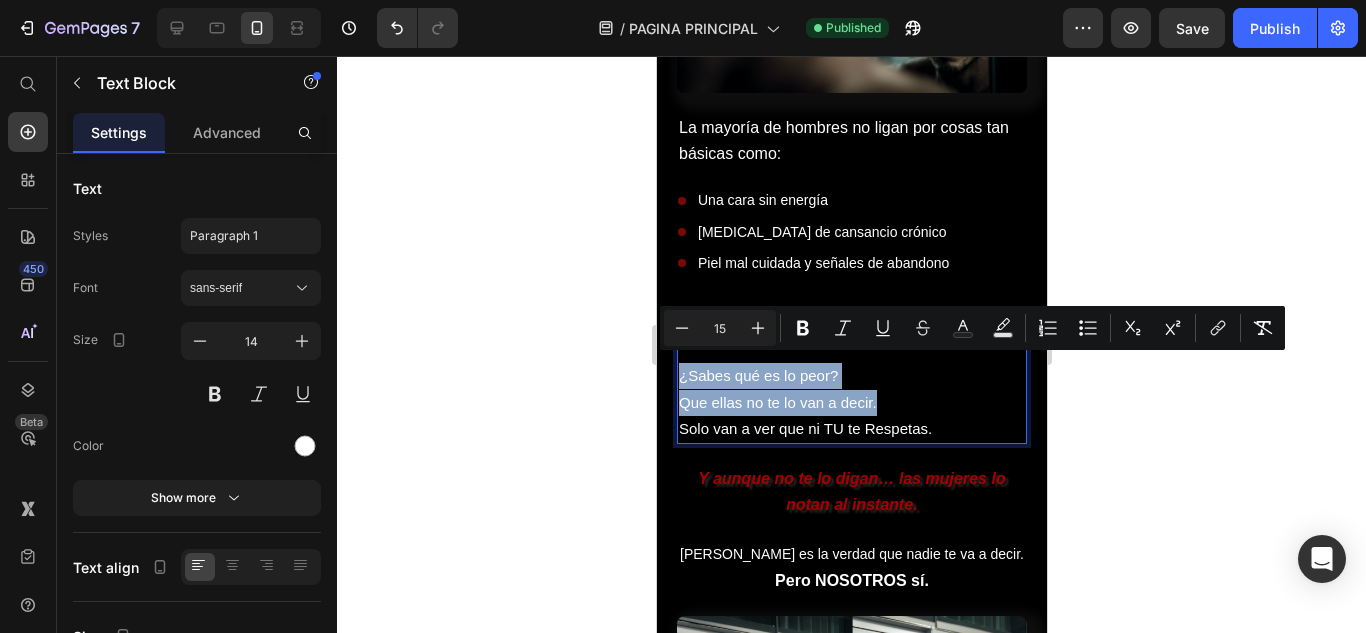 type on "16" 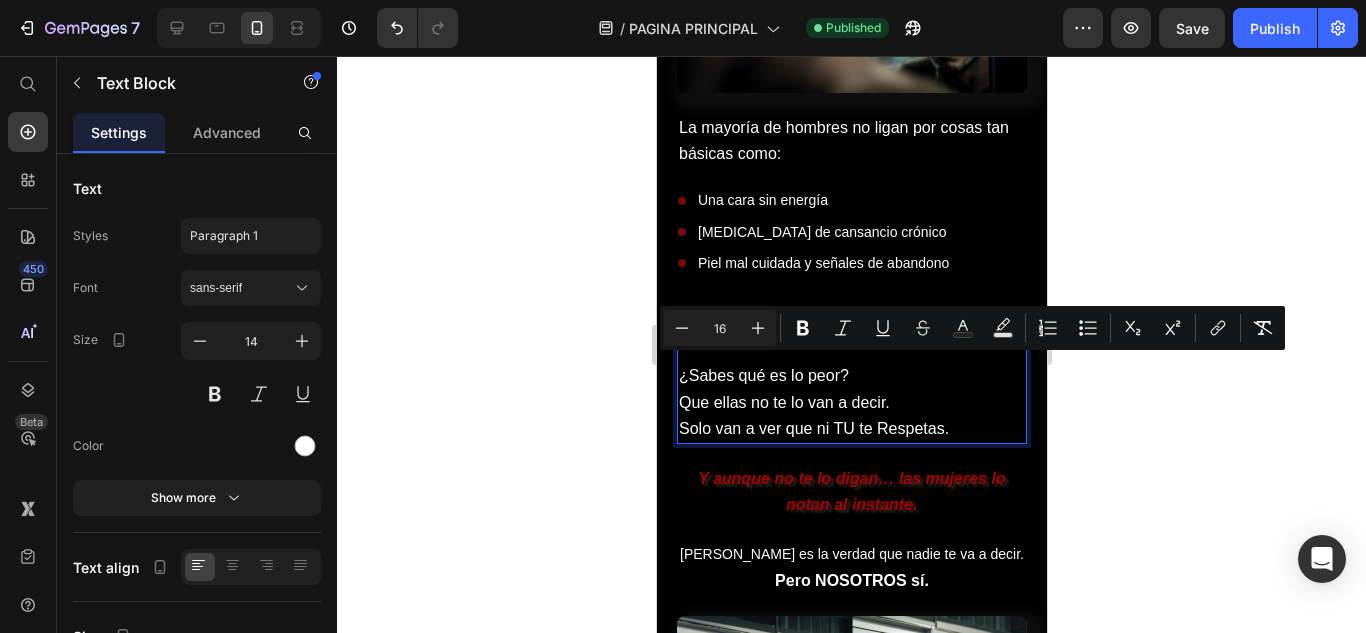 click 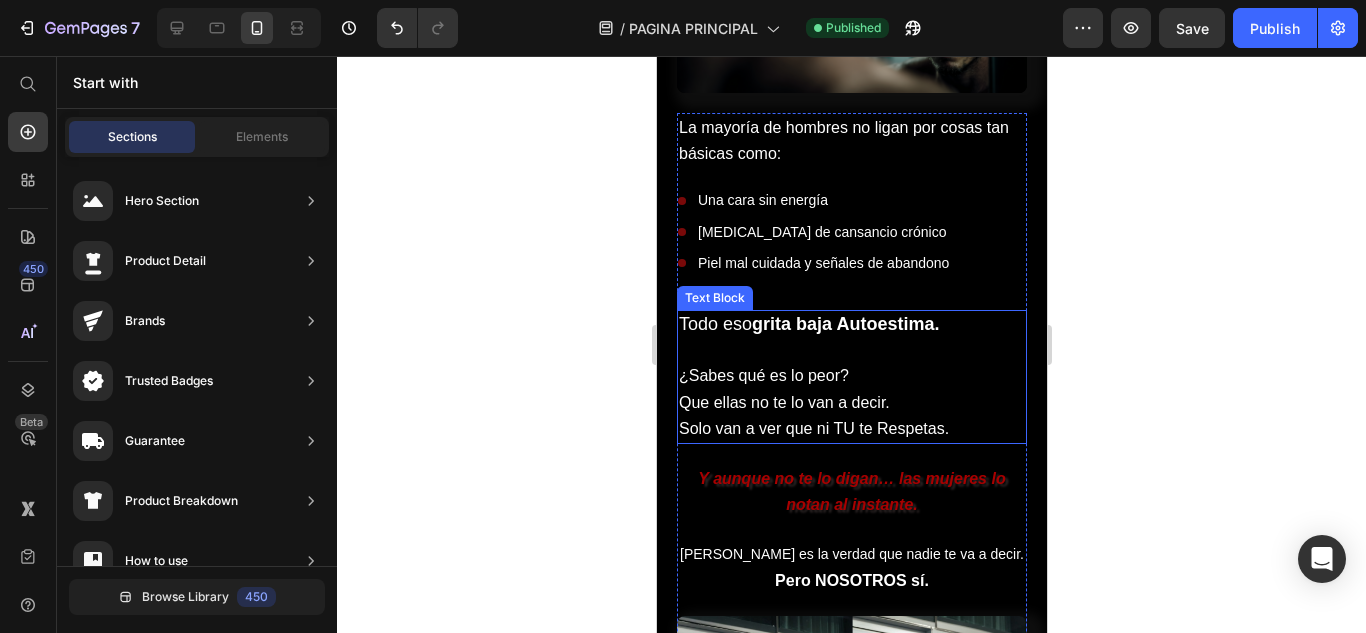 click on "grita baja Autoestima." at bounding box center [844, 324] 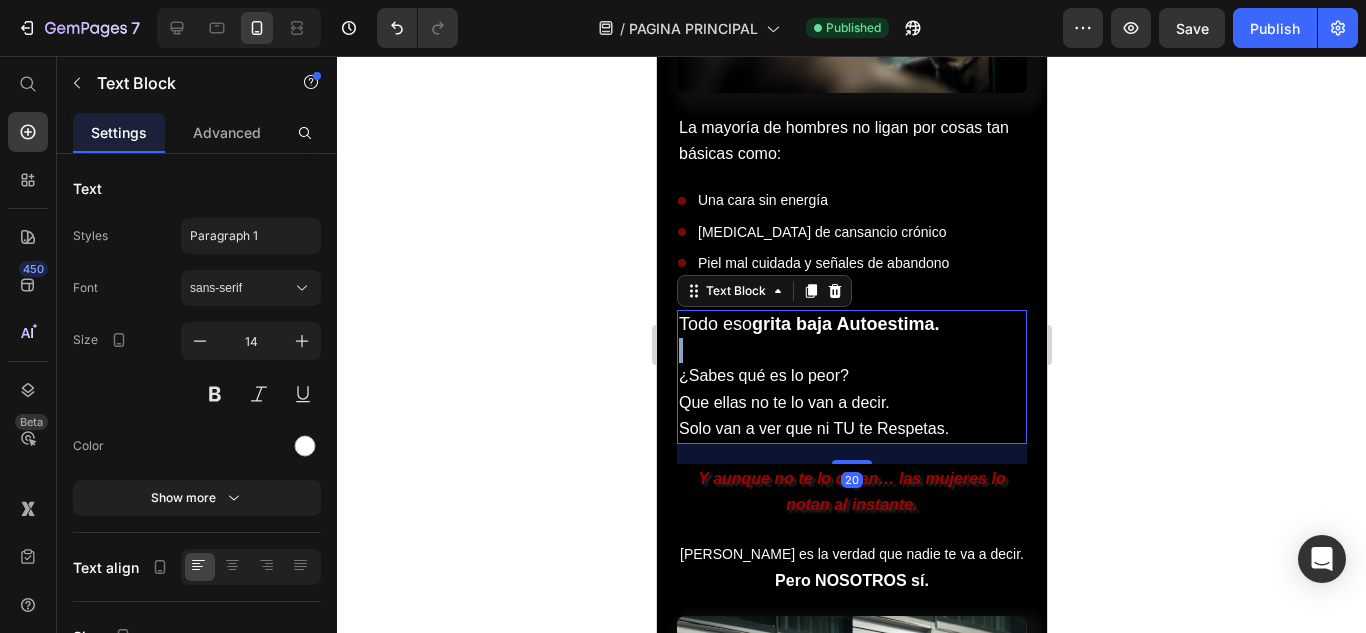 click on "Todo eso  grita baja Autoestima." at bounding box center (851, 325) 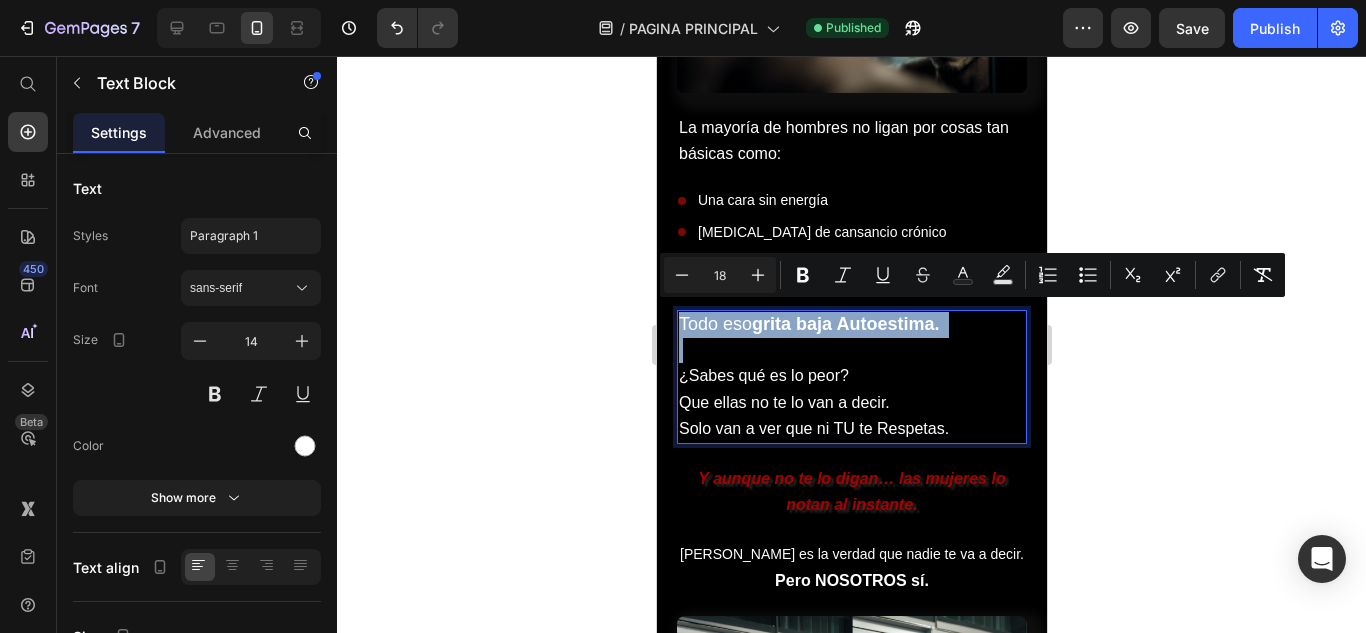 drag, startPoint x: 925, startPoint y: 317, endPoint x: 848, endPoint y: 316, distance: 77.00649 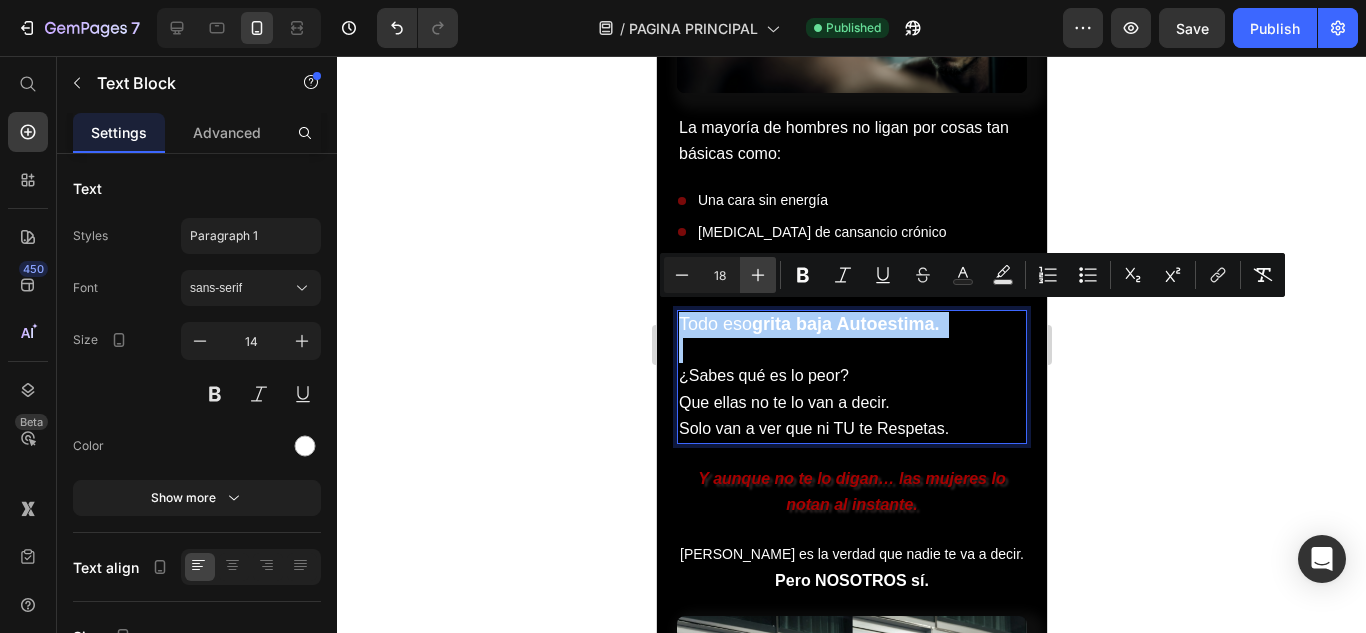 click 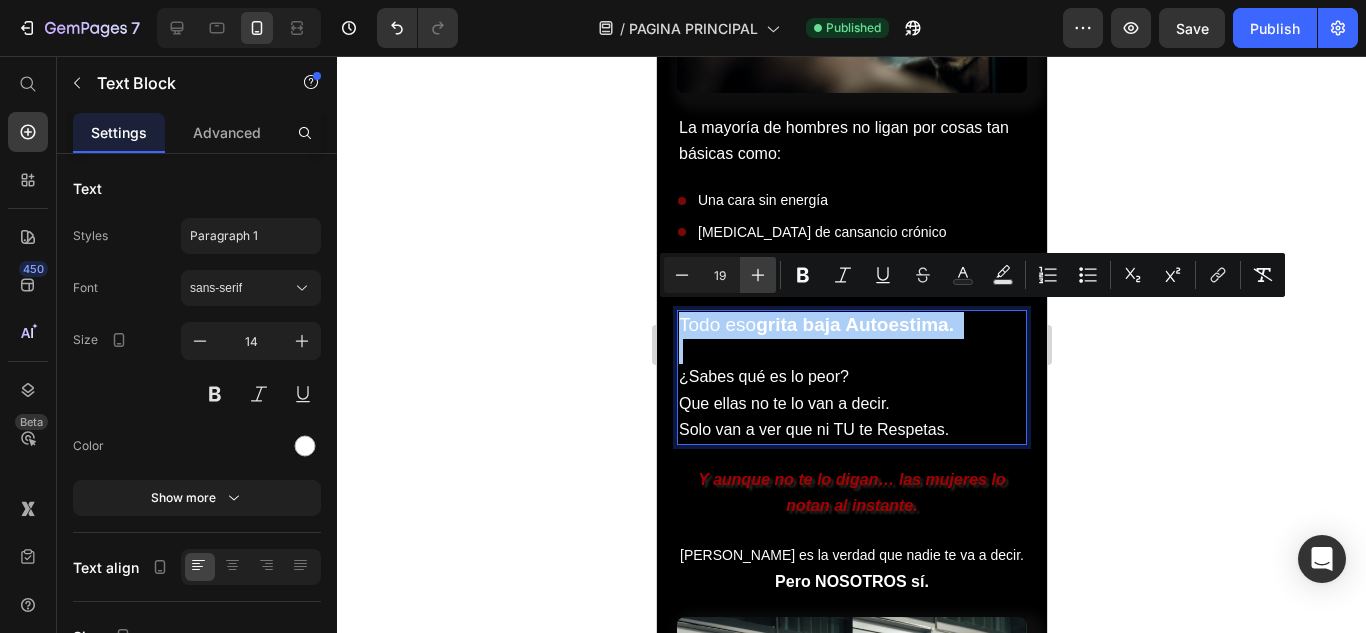 click 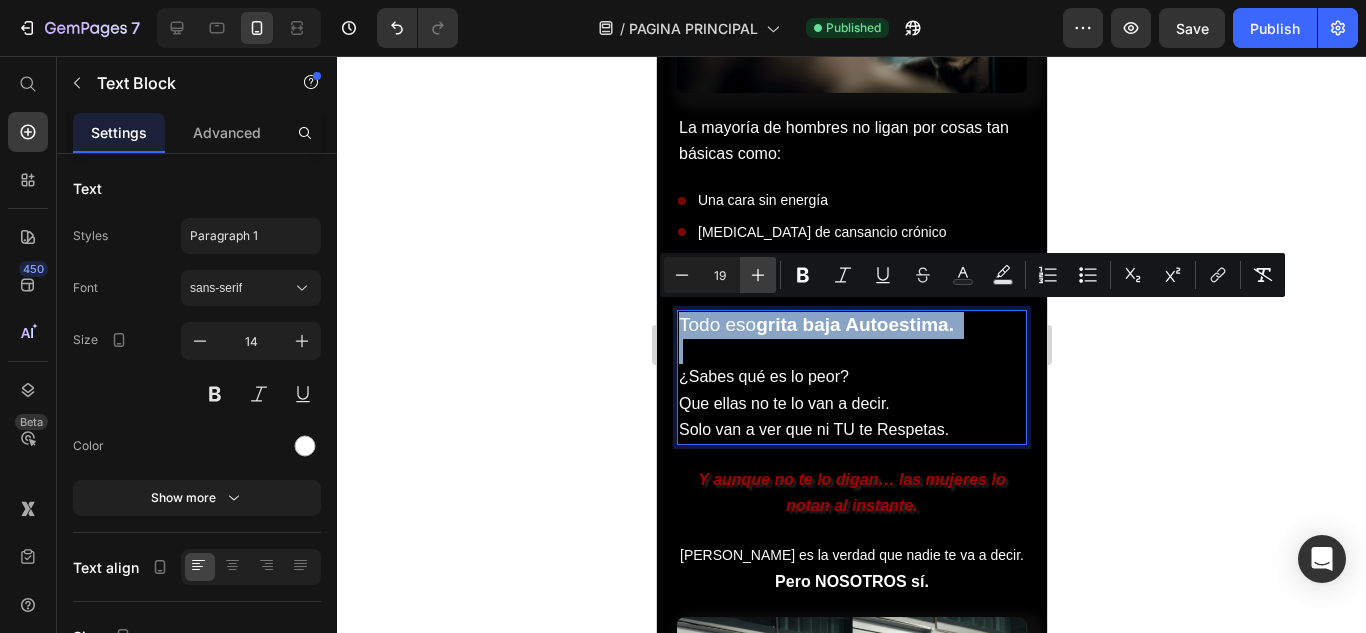 type on "20" 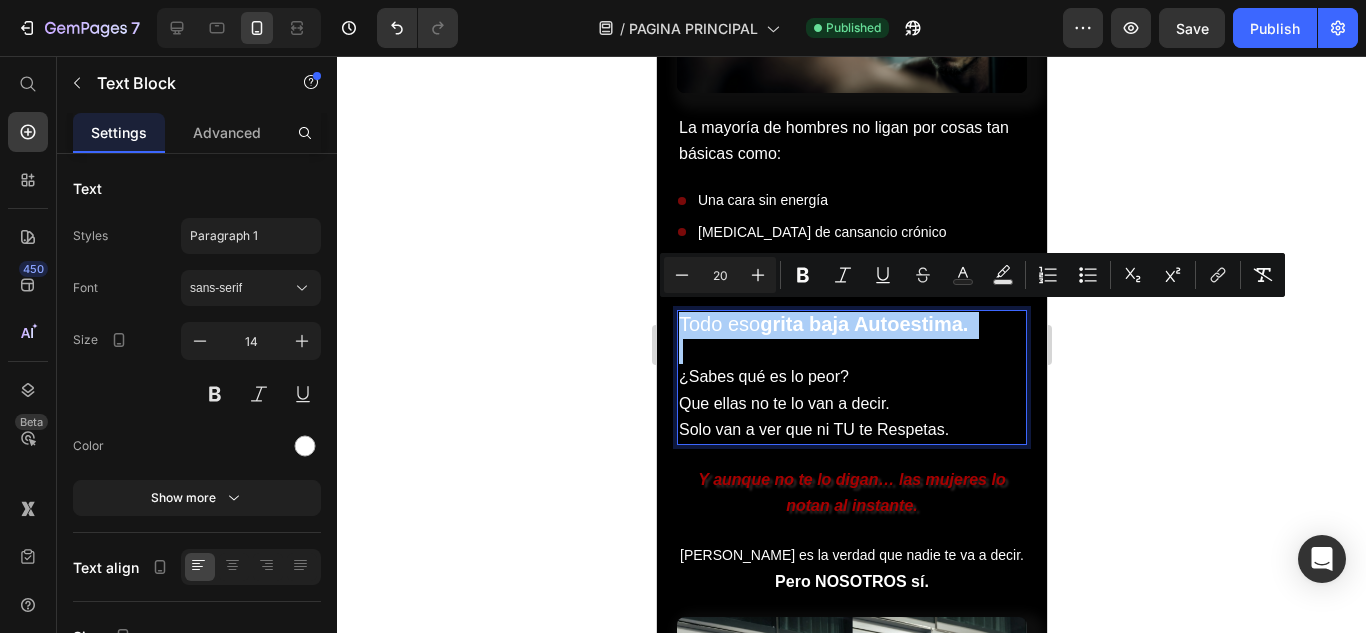 click 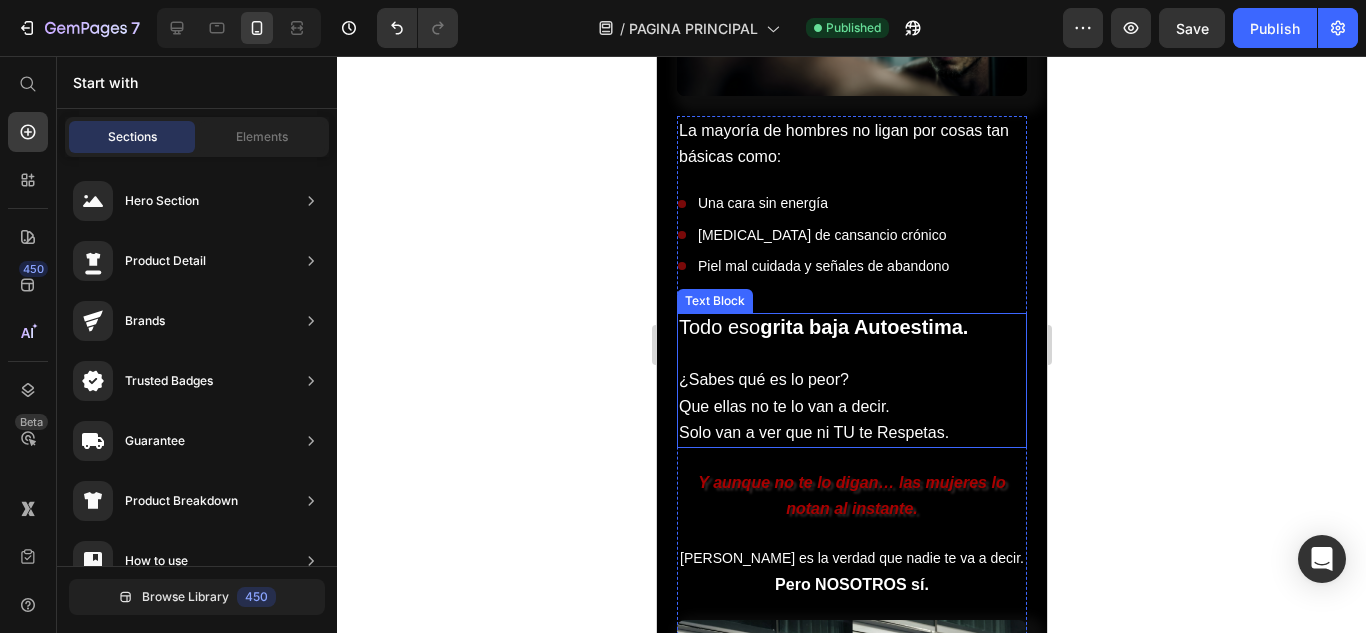 scroll, scrollTop: 2023, scrollLeft: 0, axis: vertical 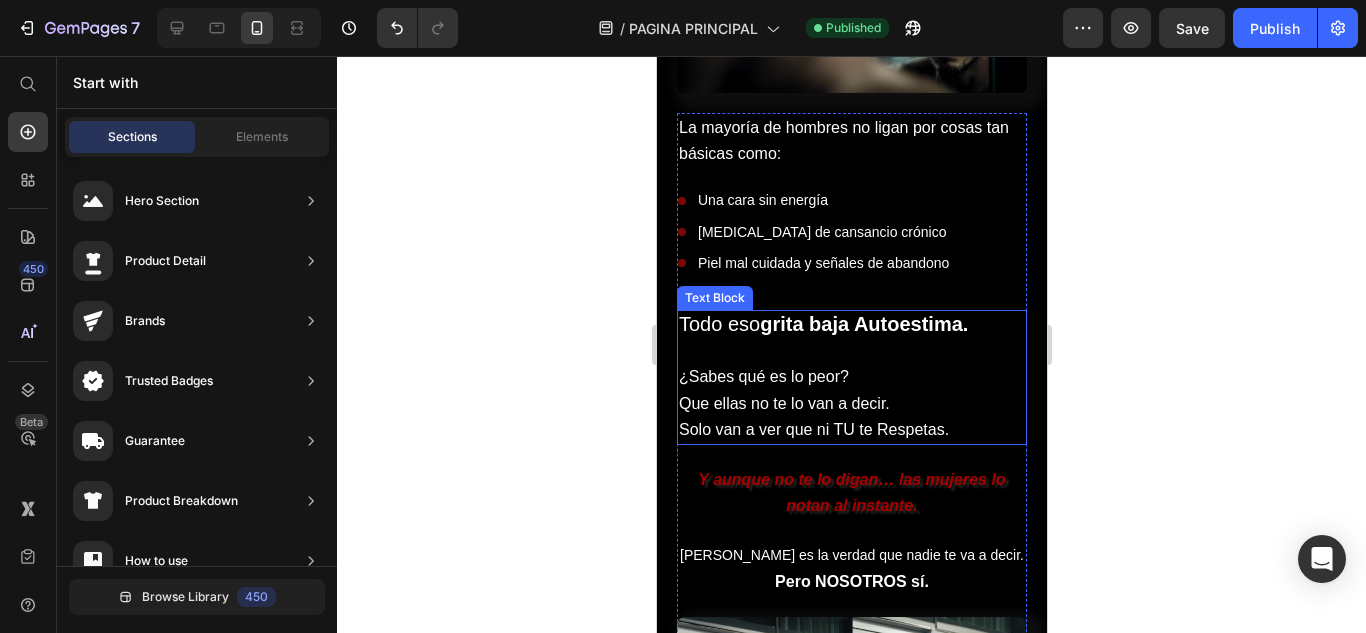 click on "¿Sabes qué es lo peor?" at bounding box center (851, 377) 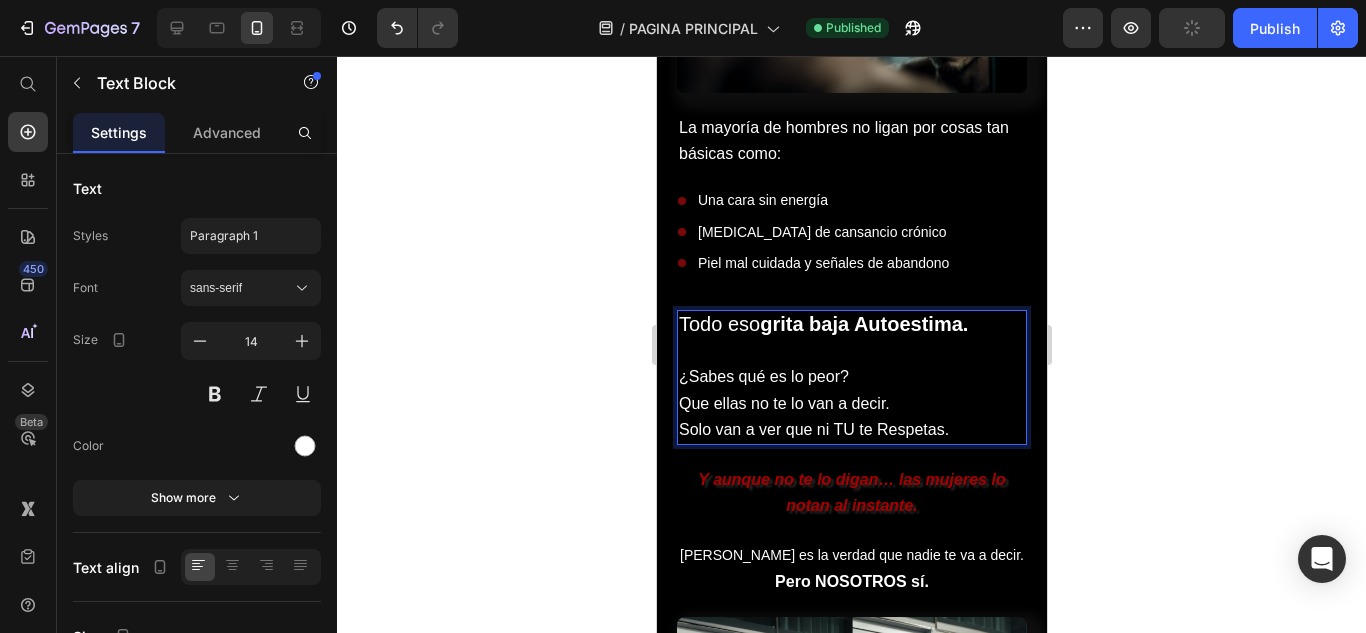 click on "Solo van a ver que ni TU te Respetas." at bounding box center (851, 430) 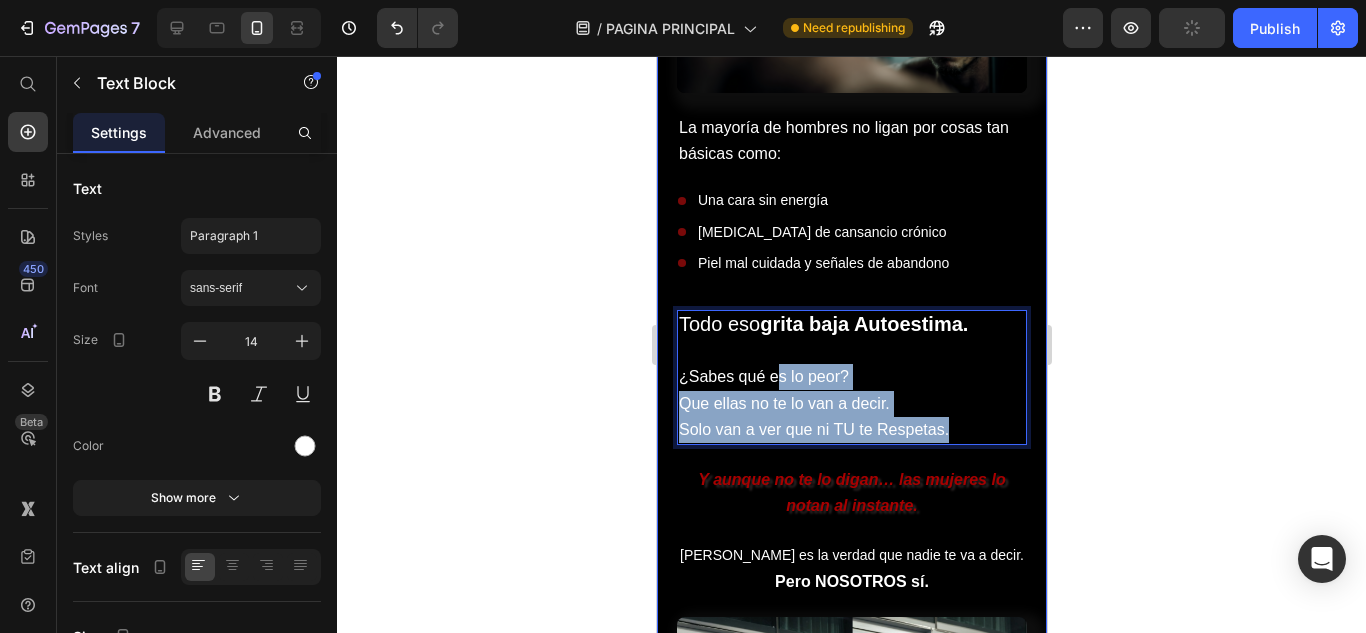 drag, startPoint x: 948, startPoint y: 416, endPoint x: 668, endPoint y: 366, distance: 284.42926 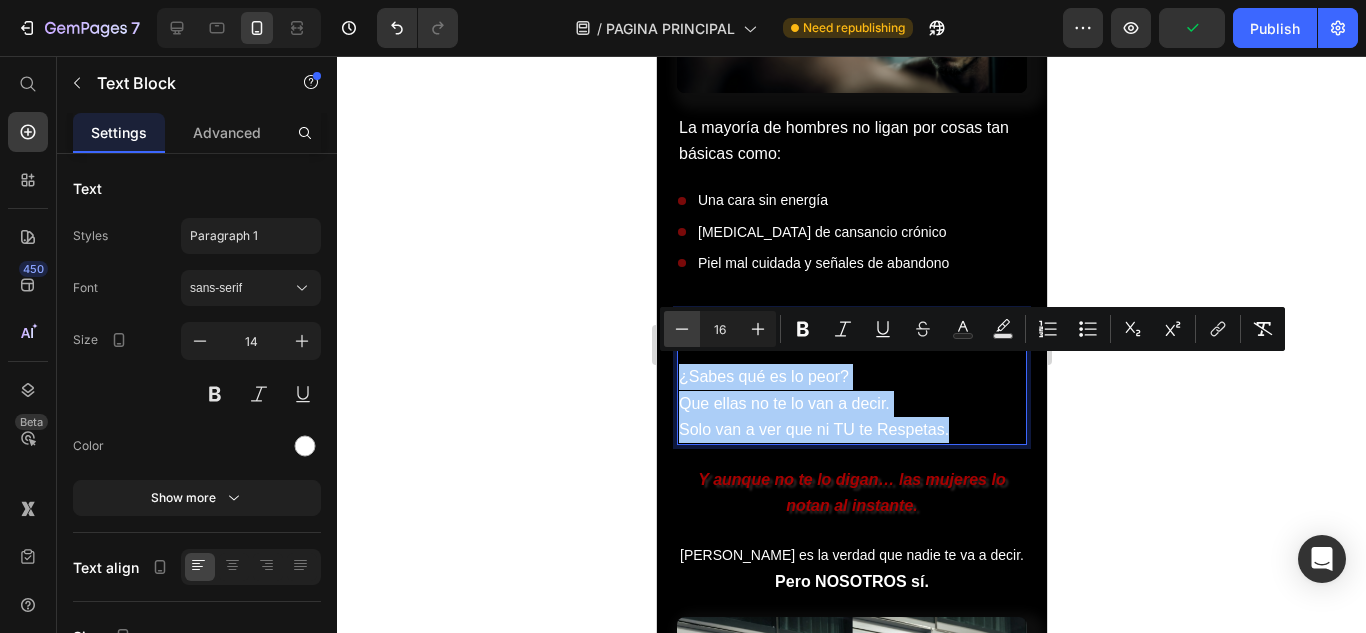 click on "Minus" at bounding box center (682, 329) 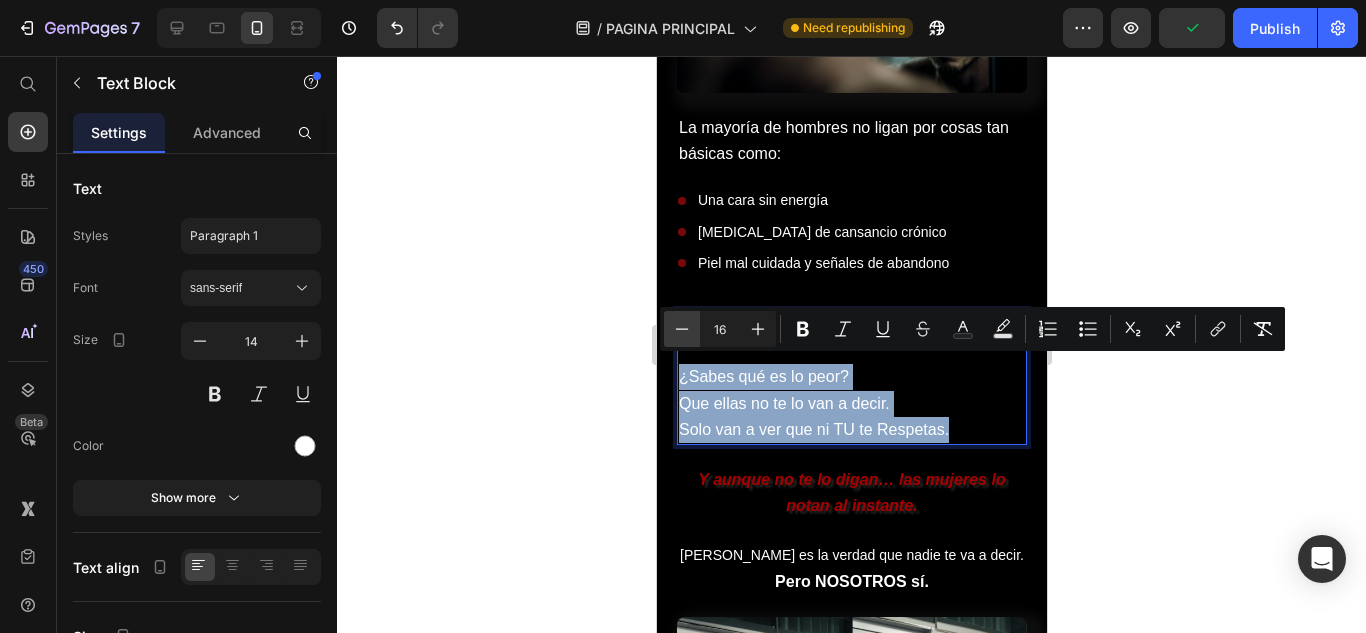 type on "15" 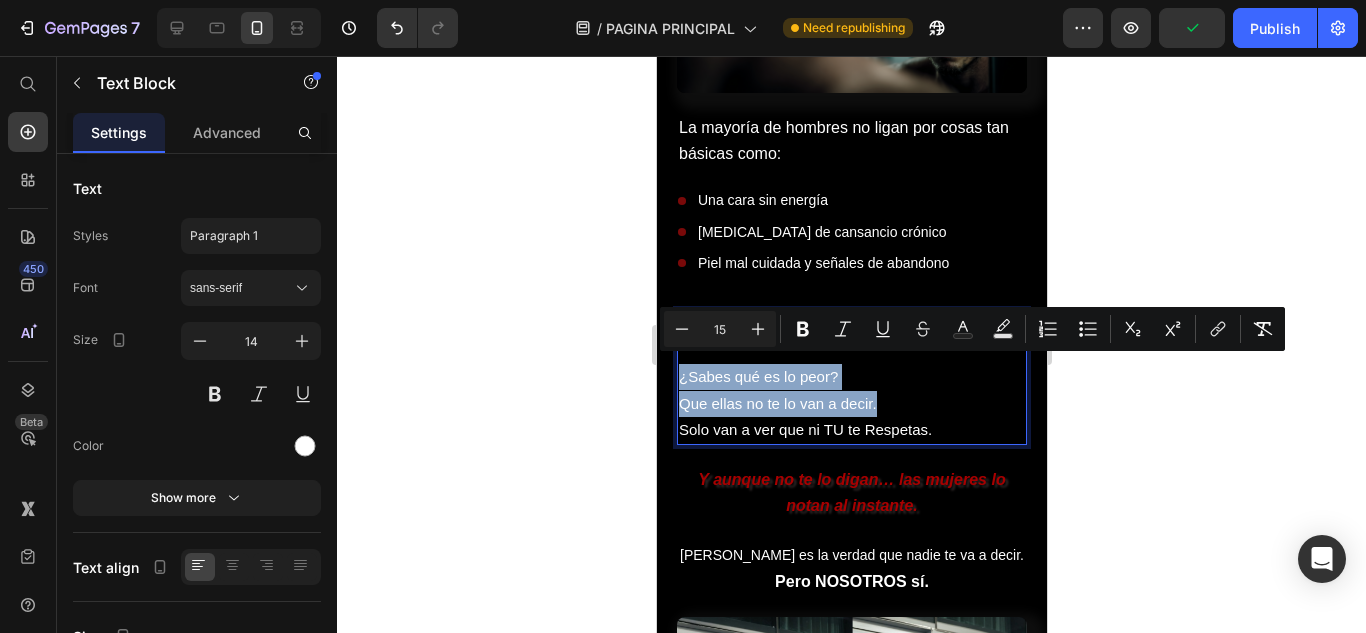 click on "Que ellas no te lo van a decir." at bounding box center [777, 403] 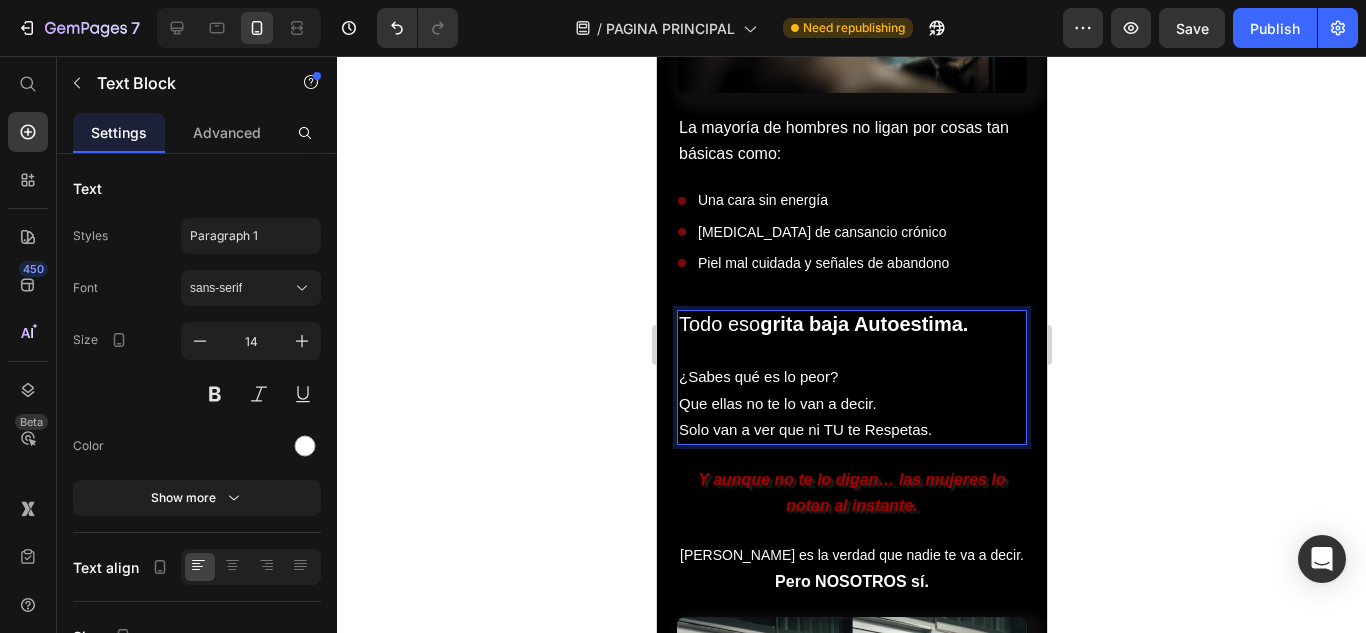 click on "Todo eso  grita baja Autoestima." at bounding box center [851, 325] 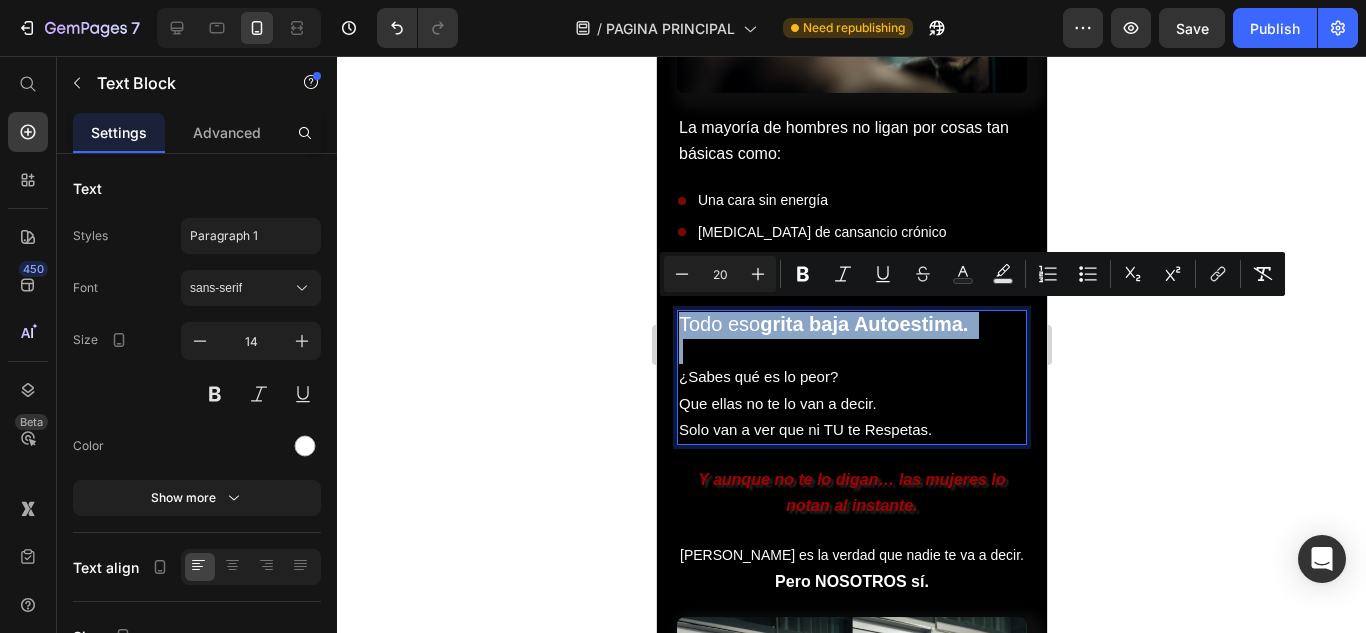 drag, startPoint x: 985, startPoint y: 320, endPoint x: 682, endPoint y: 319, distance: 303.00165 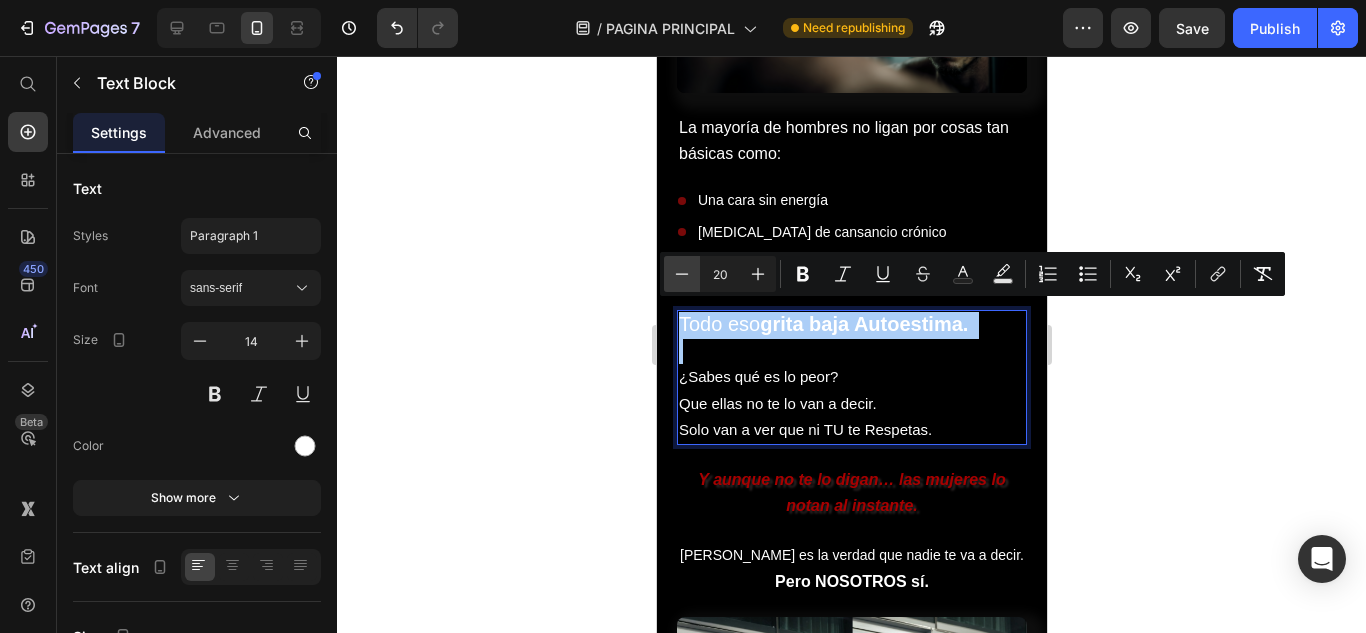 click 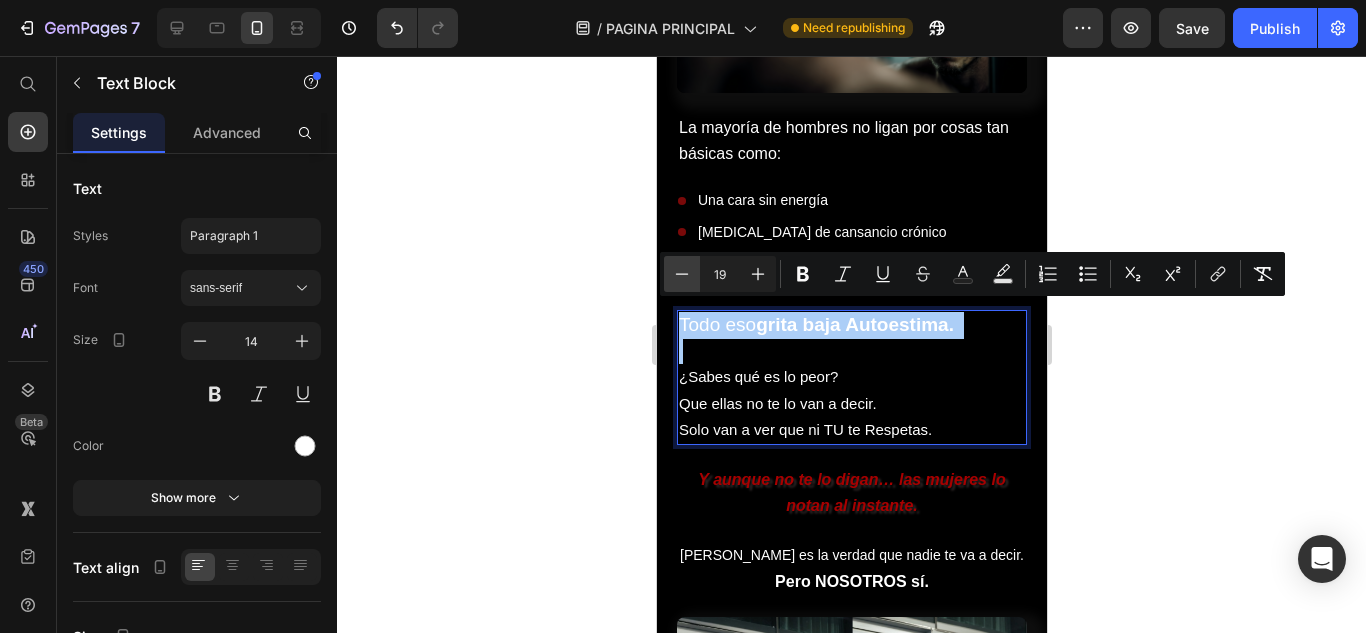 click 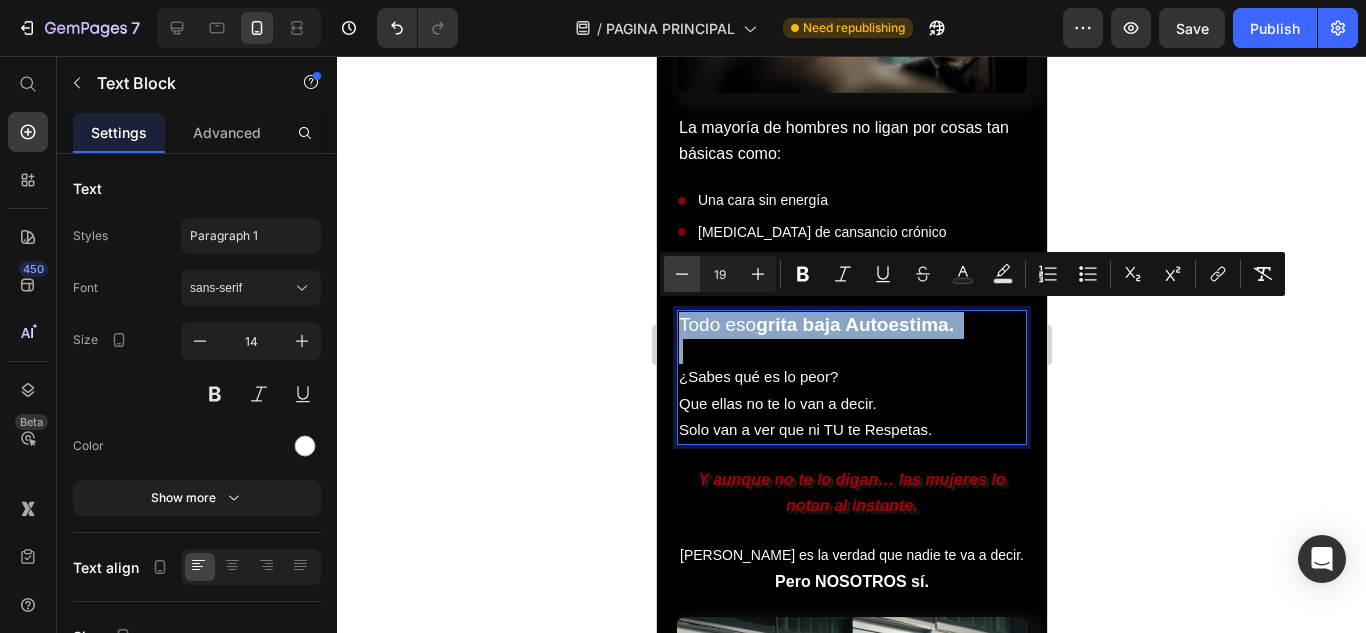 type on "18" 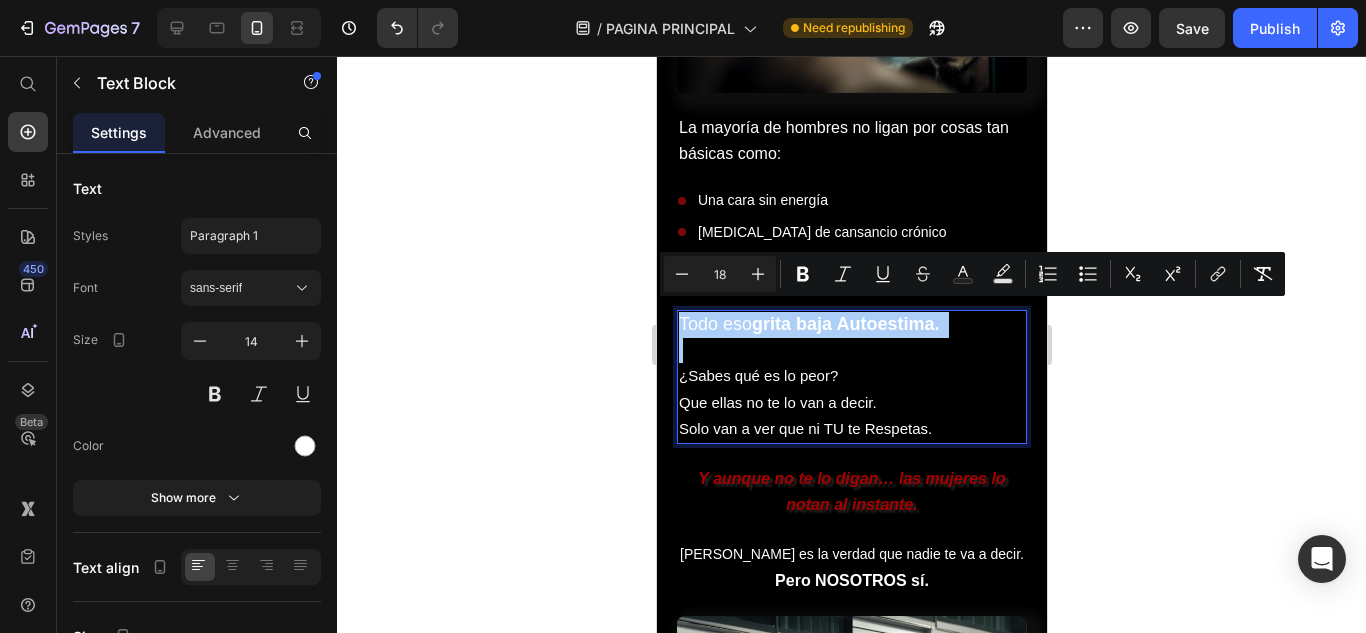 click 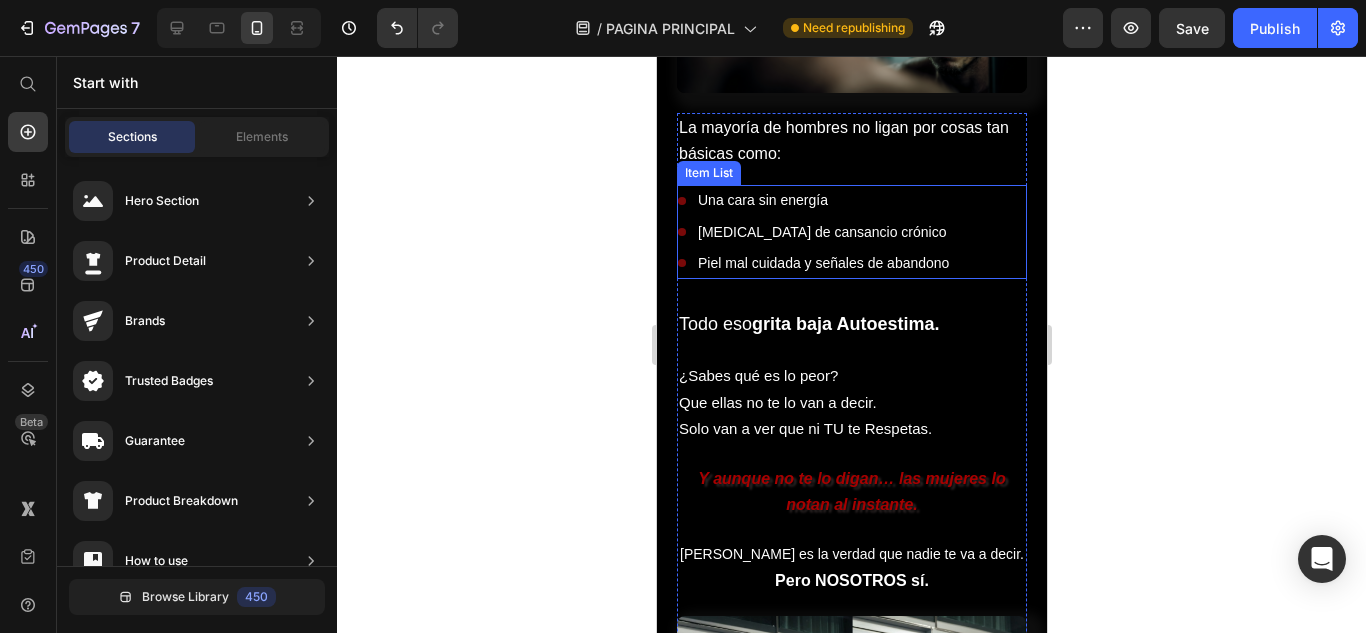 click on "[MEDICAL_DATA] de cansancio crónico" at bounding box center [822, 232] 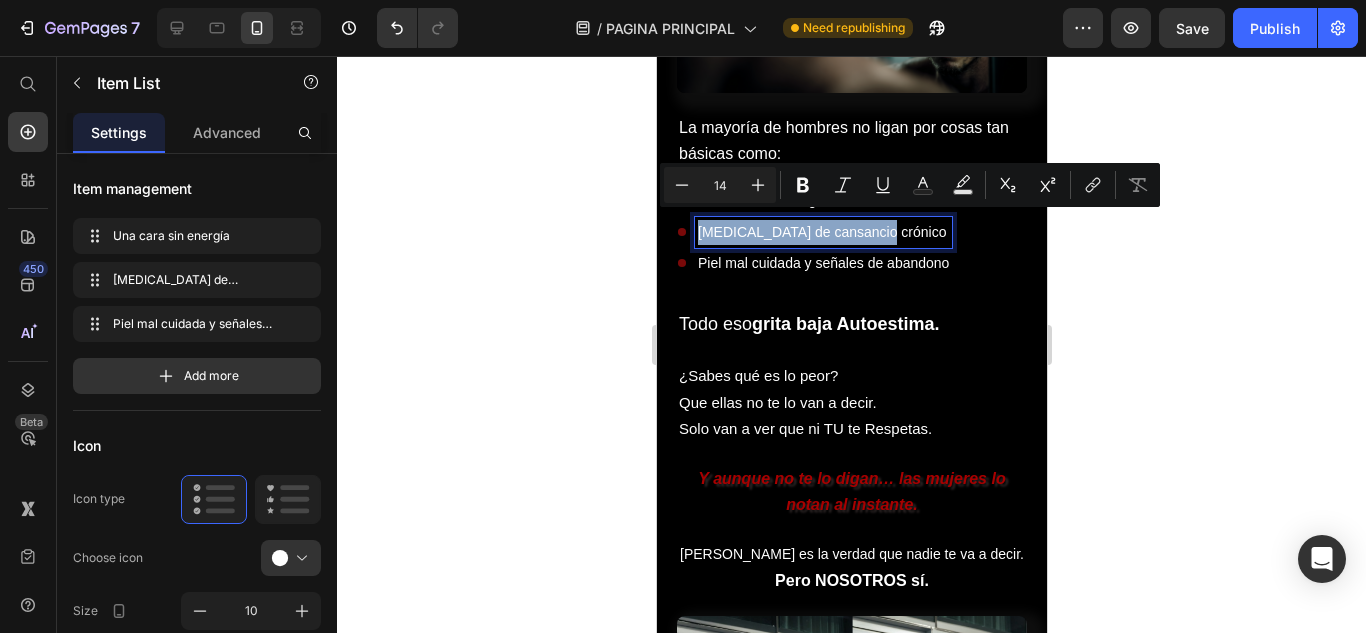 drag, startPoint x: 882, startPoint y: 228, endPoint x: 690, endPoint y: 222, distance: 192.09373 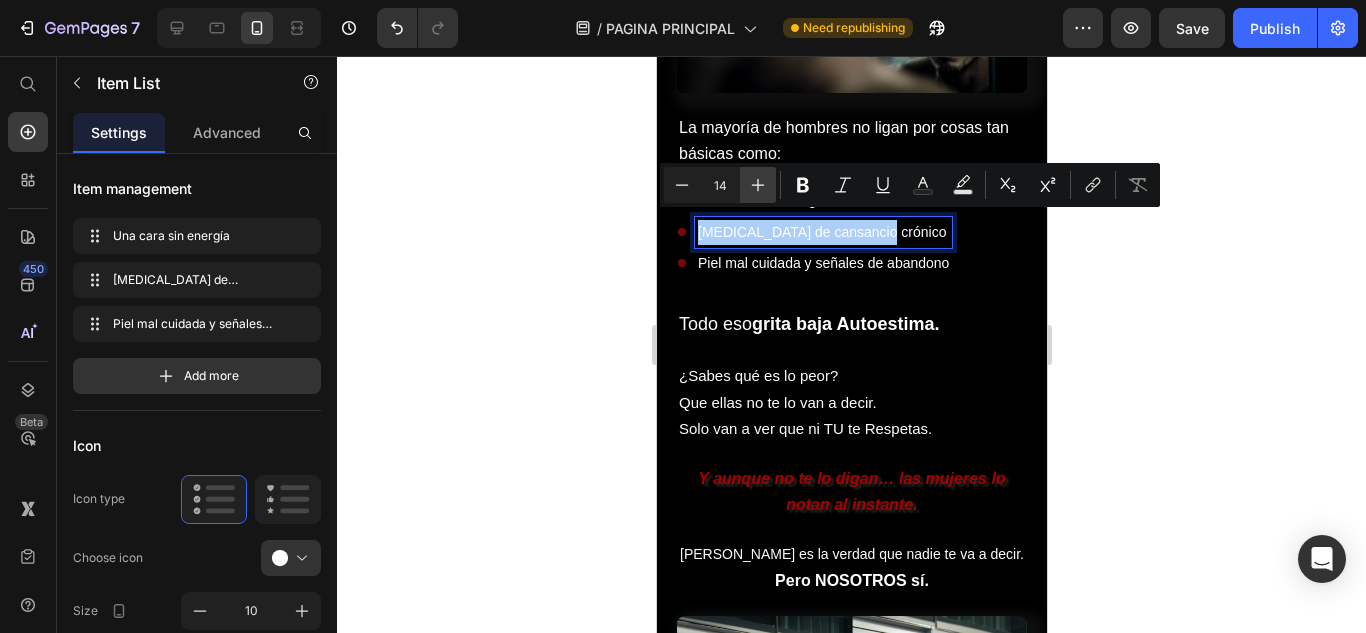 click 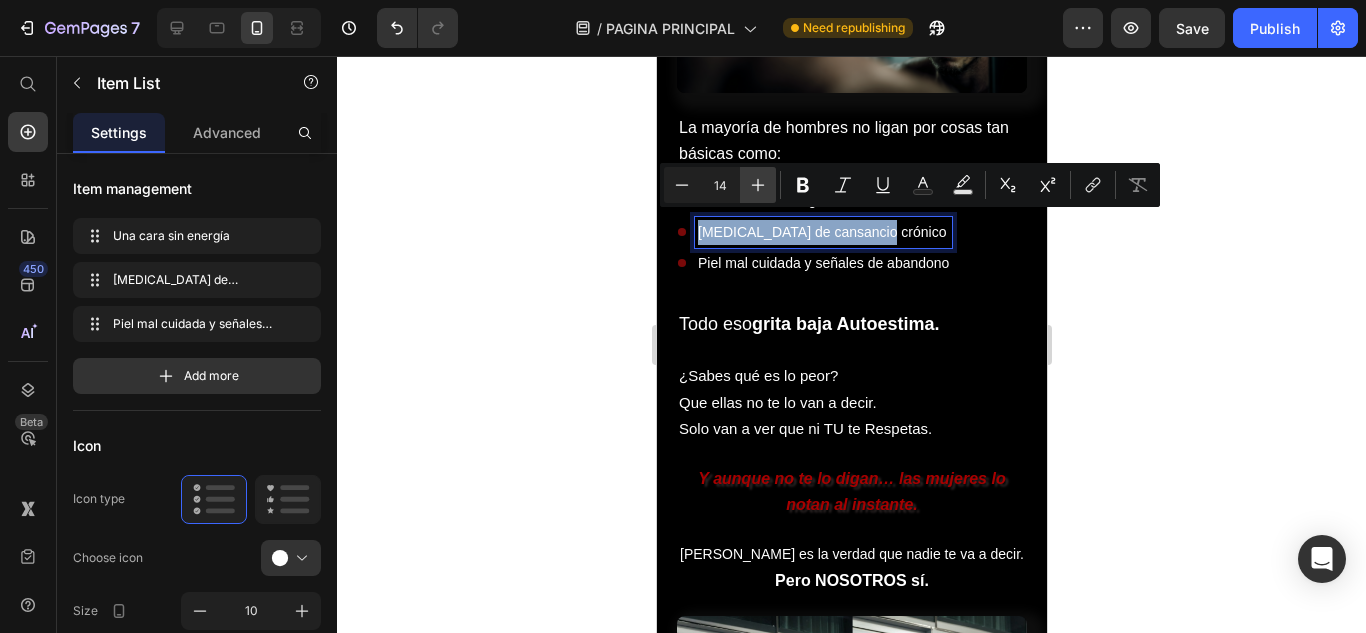 type on "15" 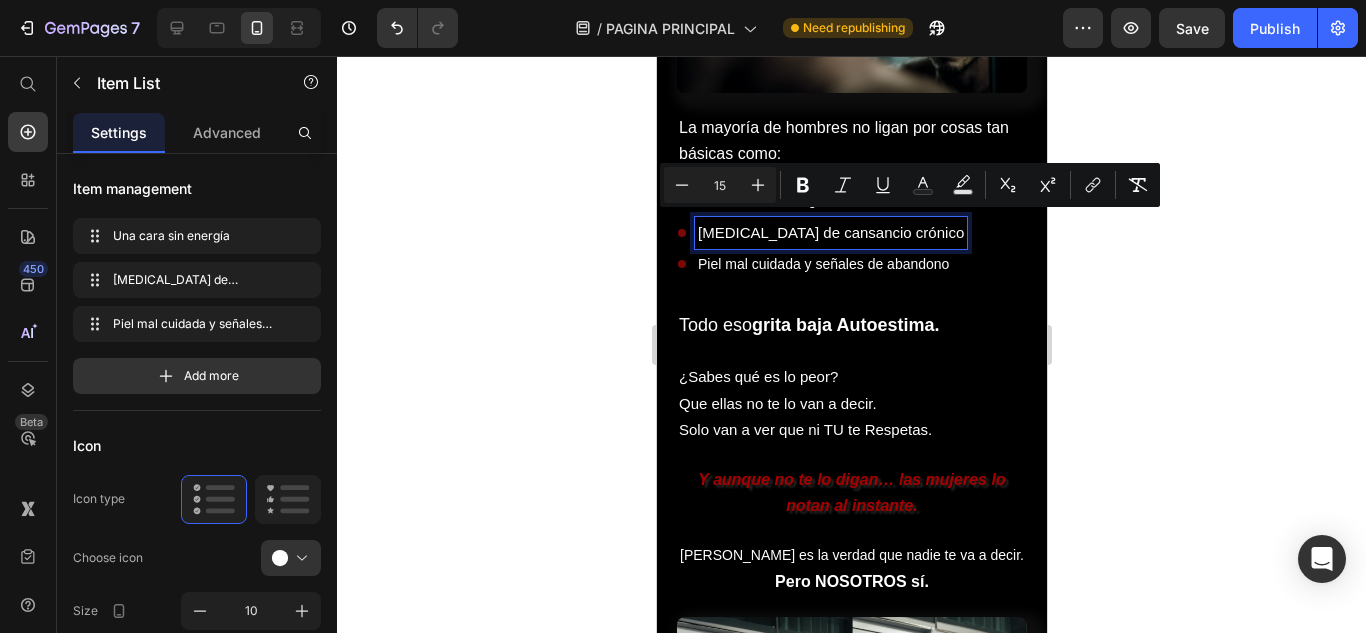click on "Piel mal cuidada y señales de abandono" at bounding box center [830, 264] 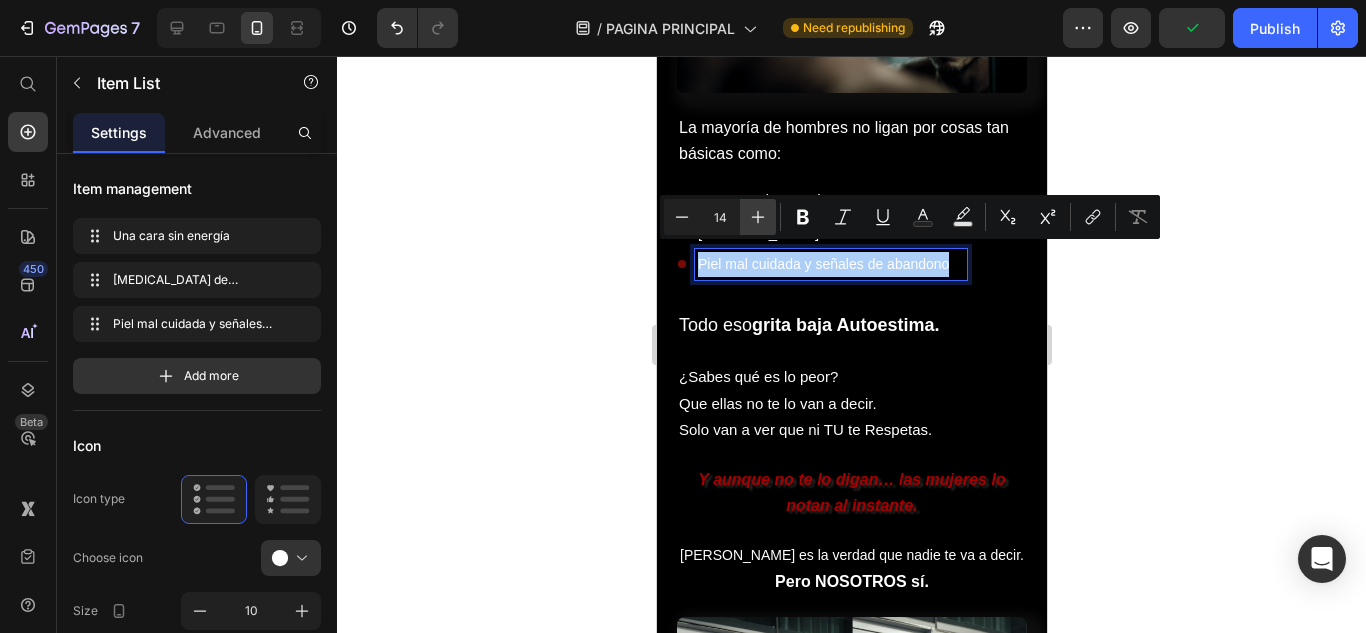 click 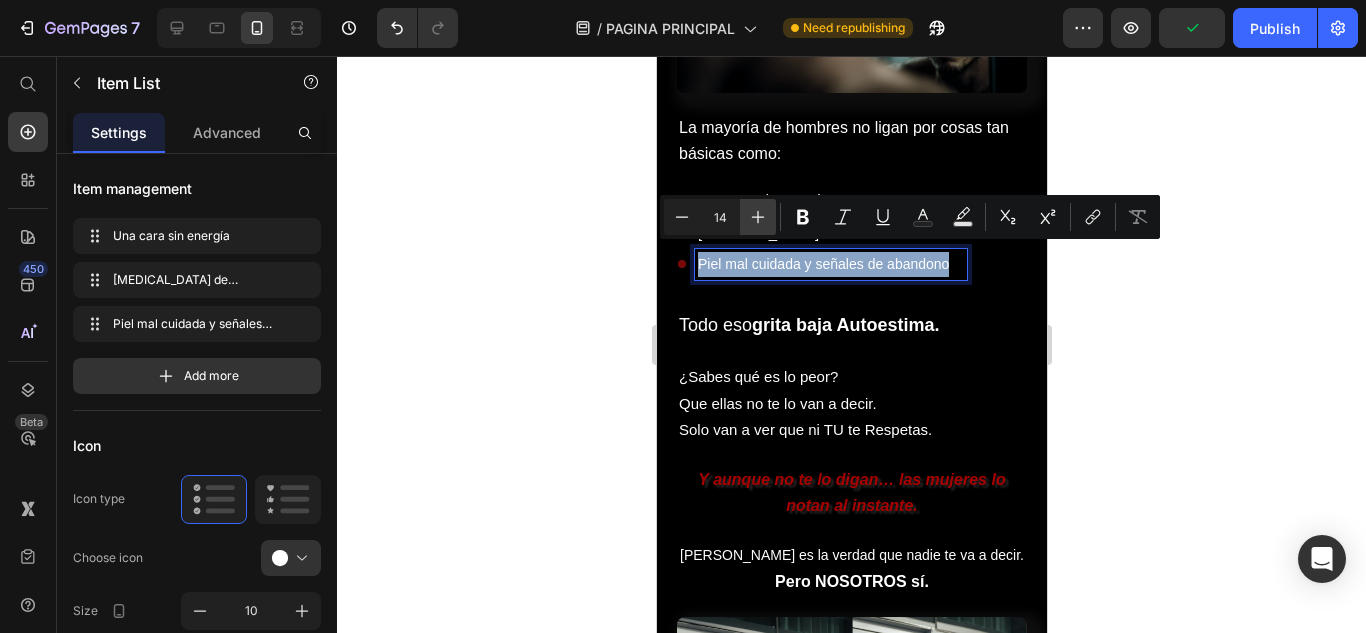 type on "15" 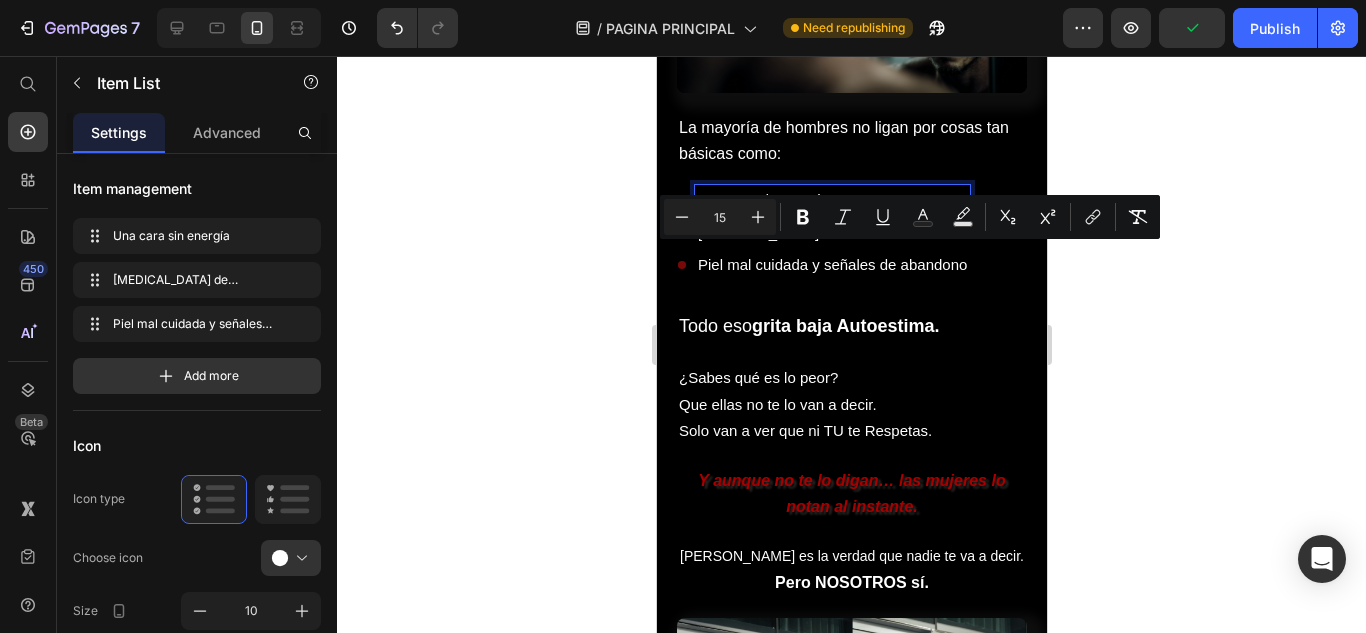 click on "Una cara sin energía" at bounding box center (831, 200) 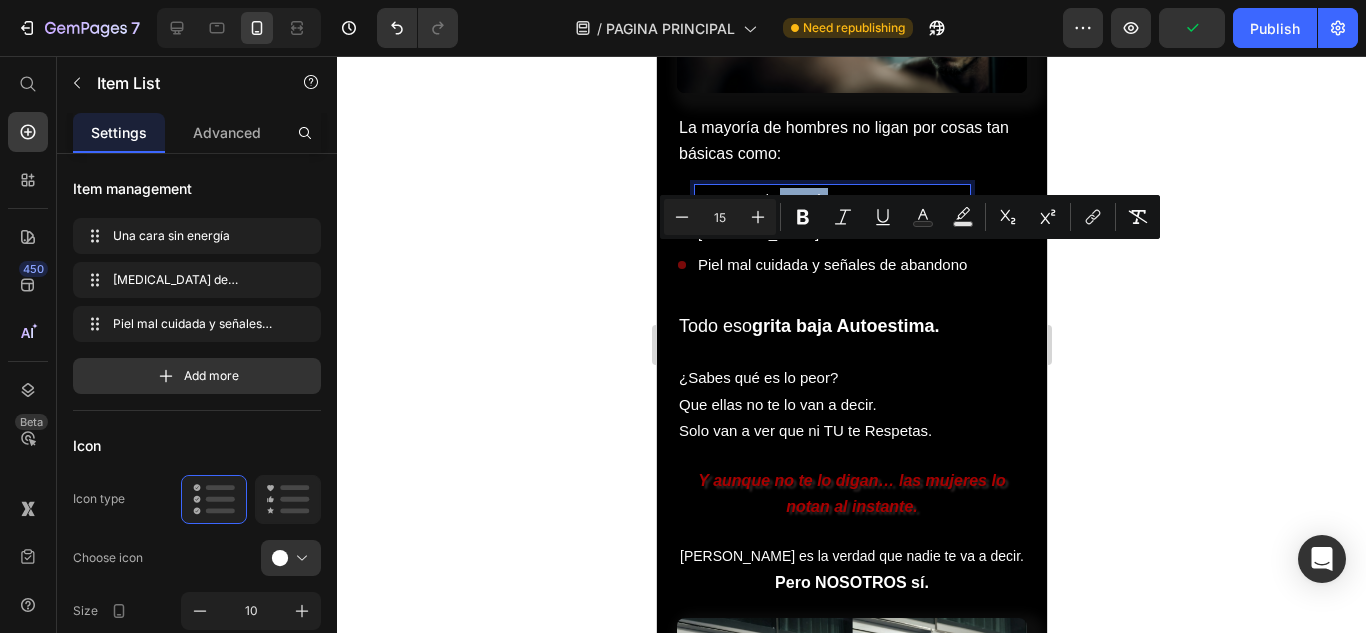 click on "Una cara sin energía" at bounding box center [831, 200] 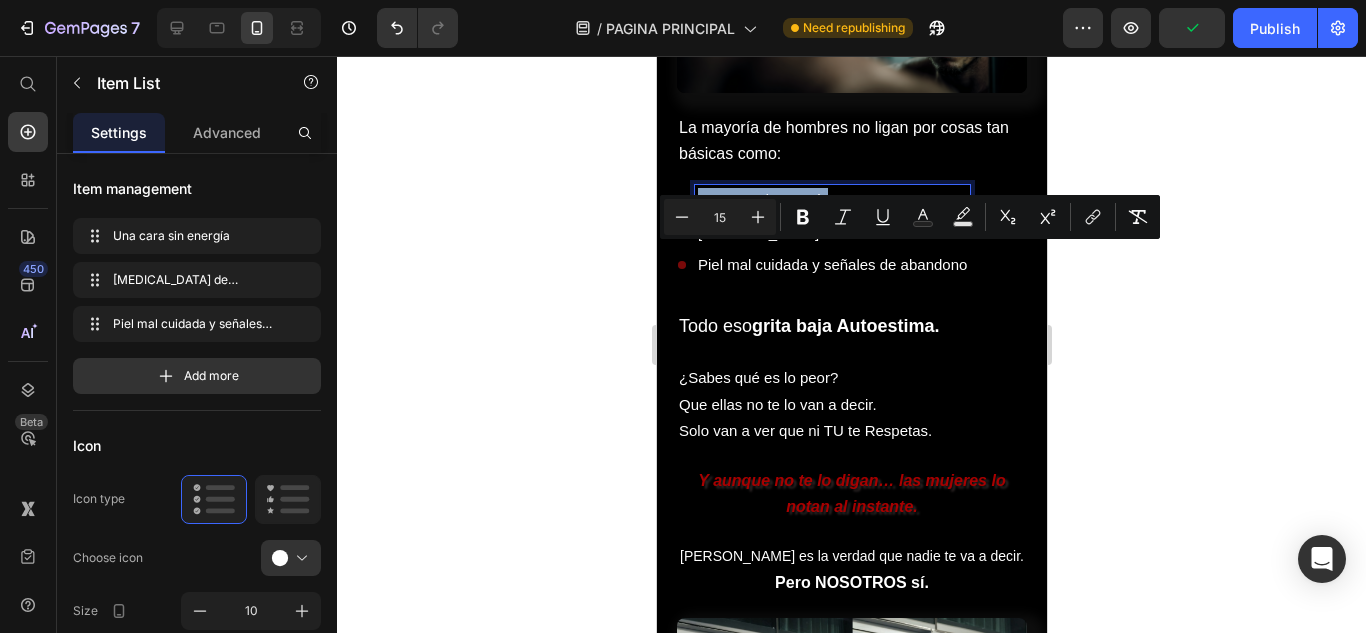 click on "Una cara sin energía" at bounding box center (831, 200) 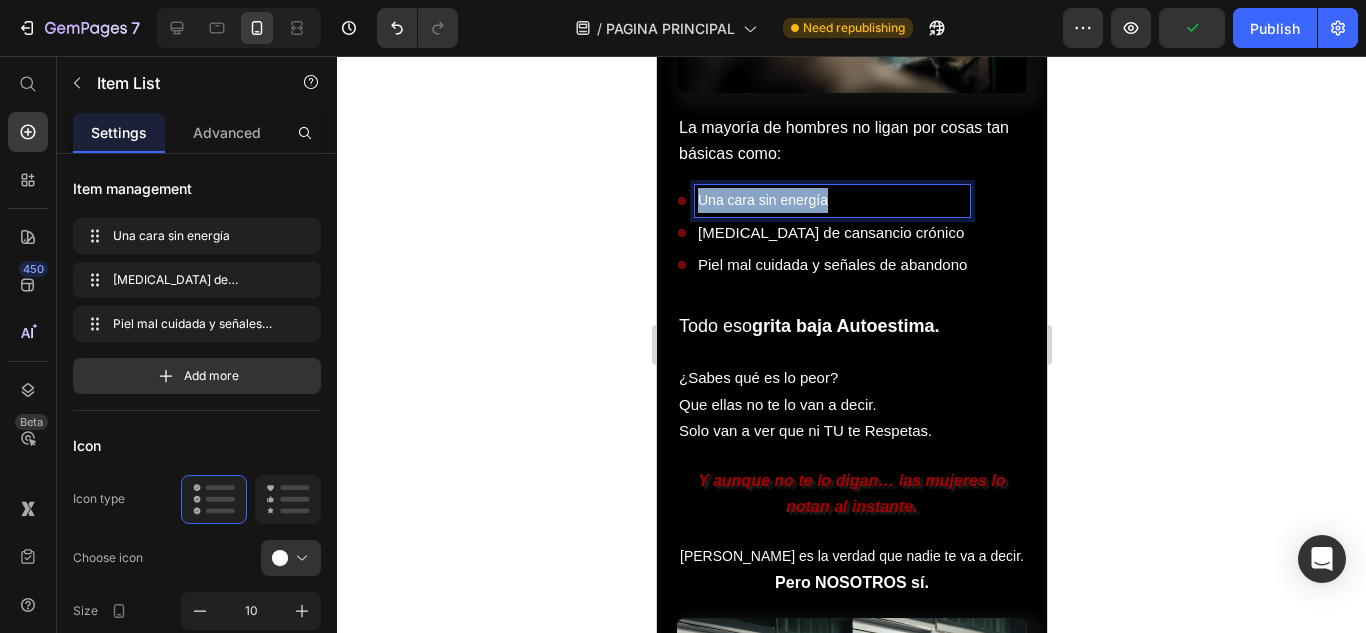 click on "Una cara sin energía" at bounding box center [831, 200] 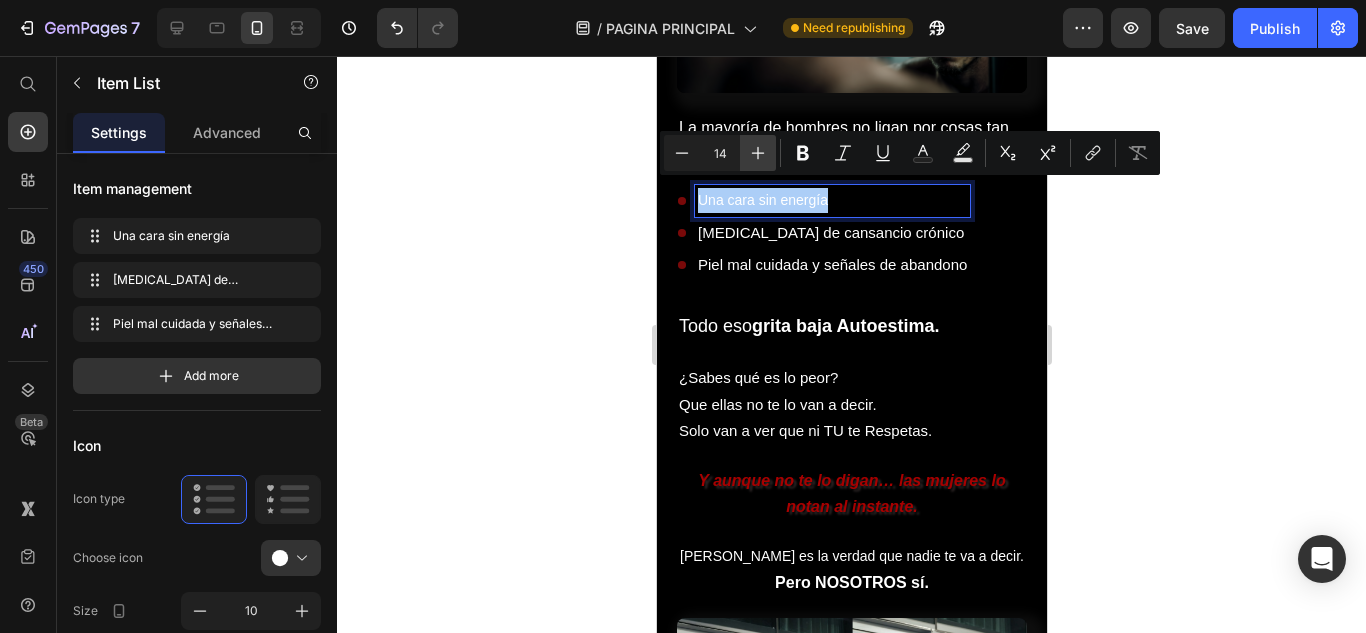 click on "Plus" at bounding box center [758, 153] 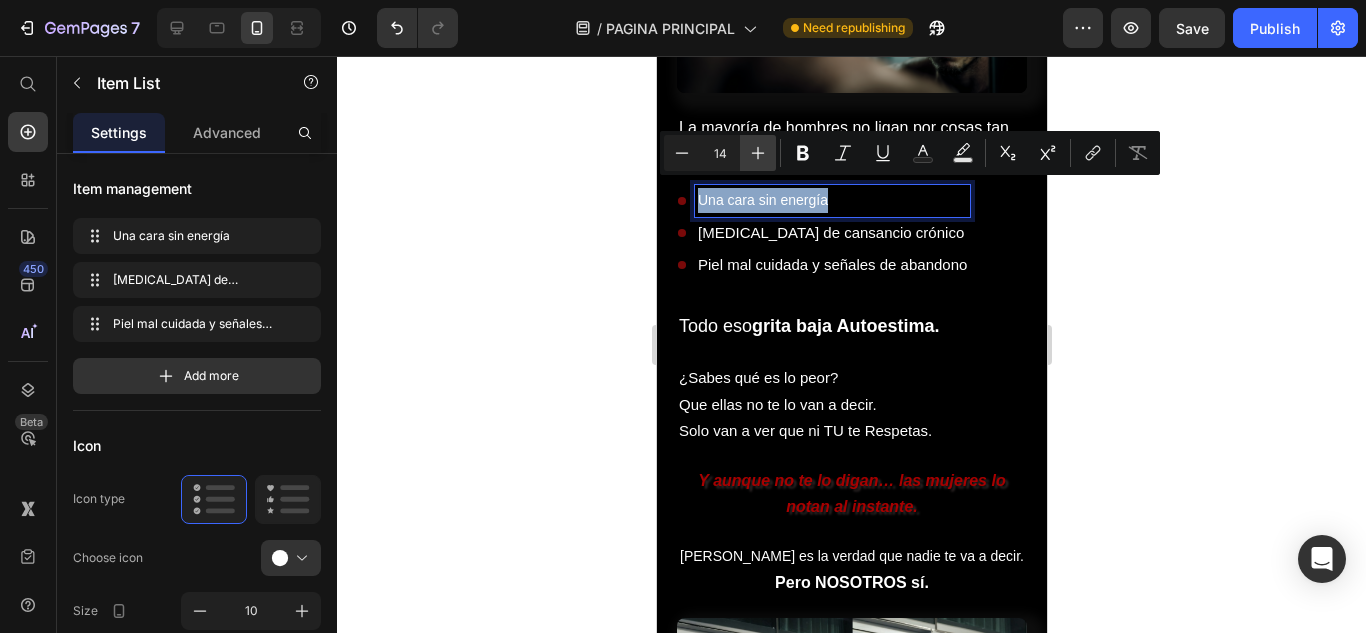 type on "15" 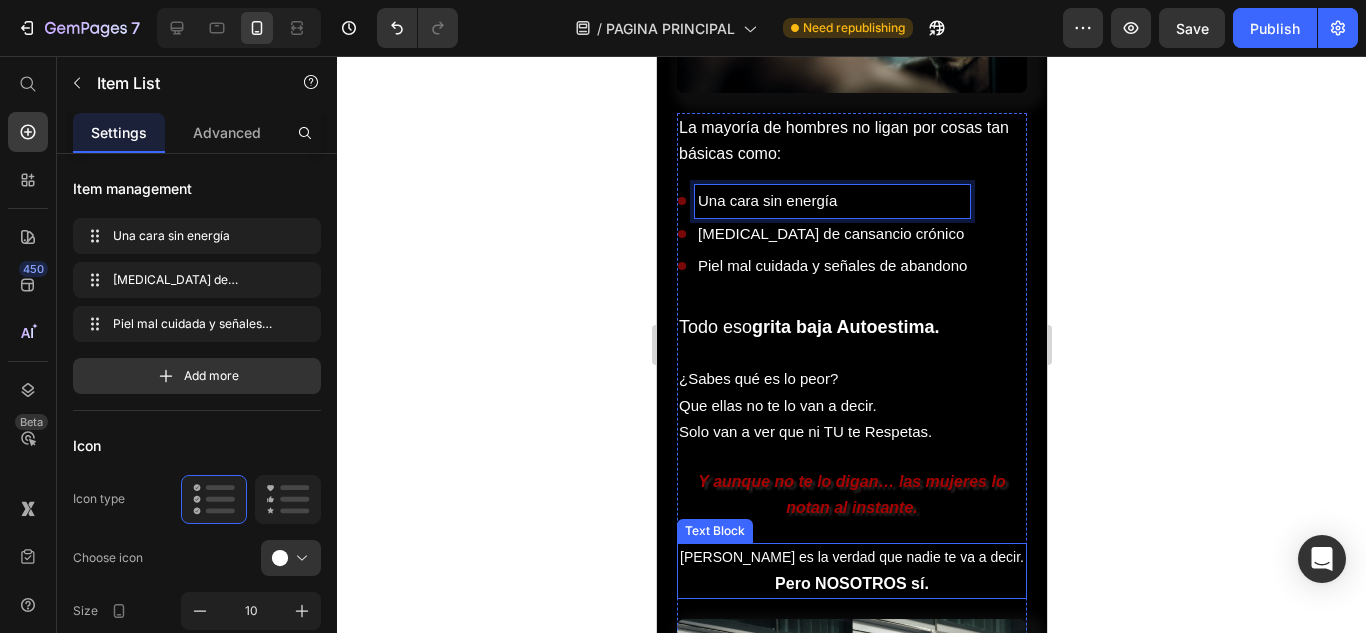 scroll, scrollTop: 2223, scrollLeft: 0, axis: vertical 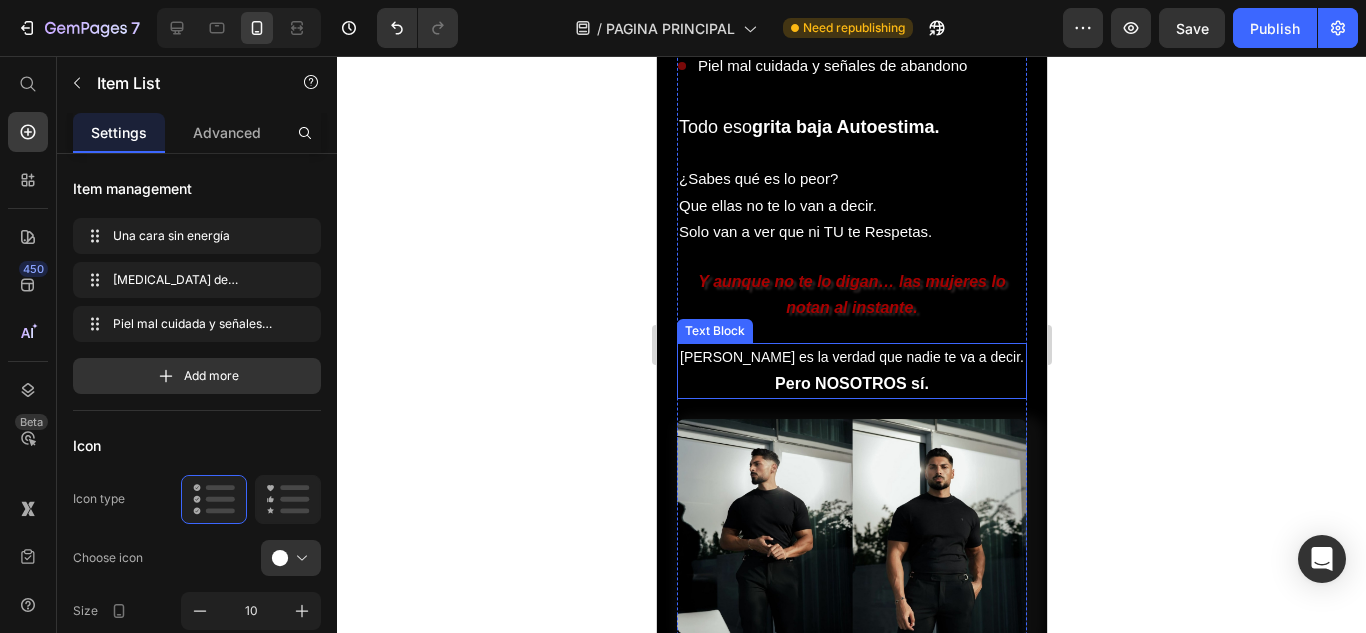 click on "[PERSON_NAME] es la verdad que nadie te va a decir." at bounding box center (851, 357) 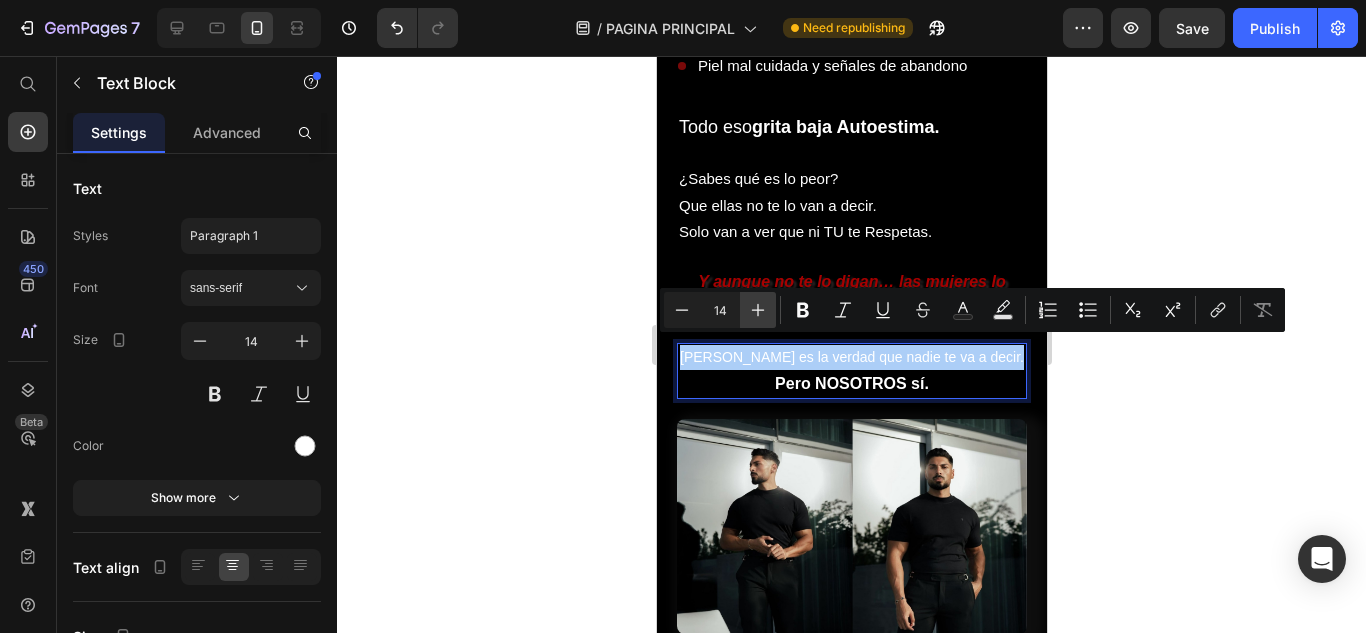 click 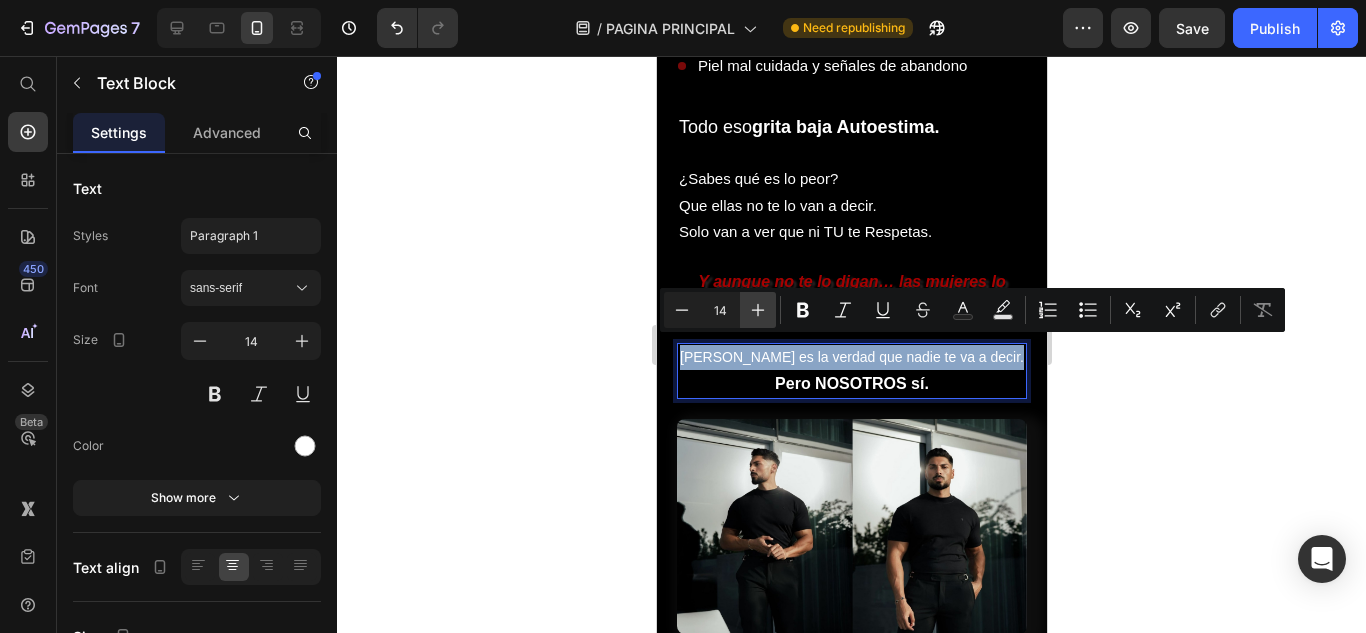 type on "15" 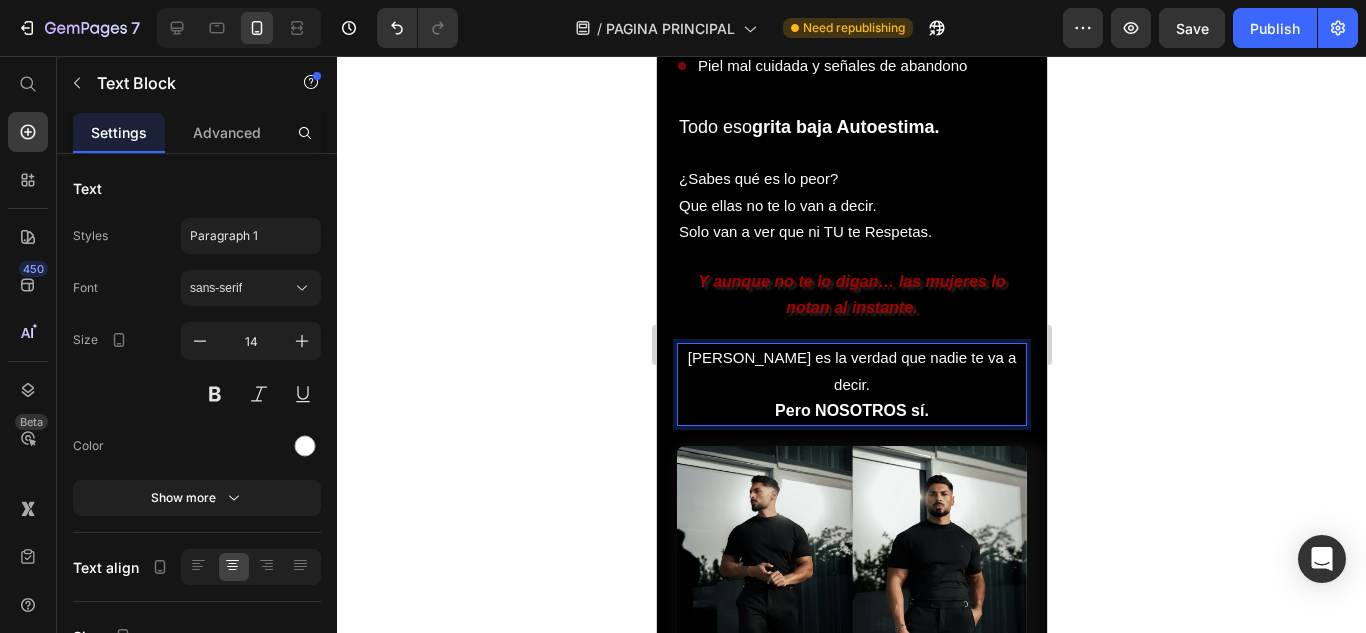 click on "Pero NOSOTROS sí." at bounding box center (851, 410) 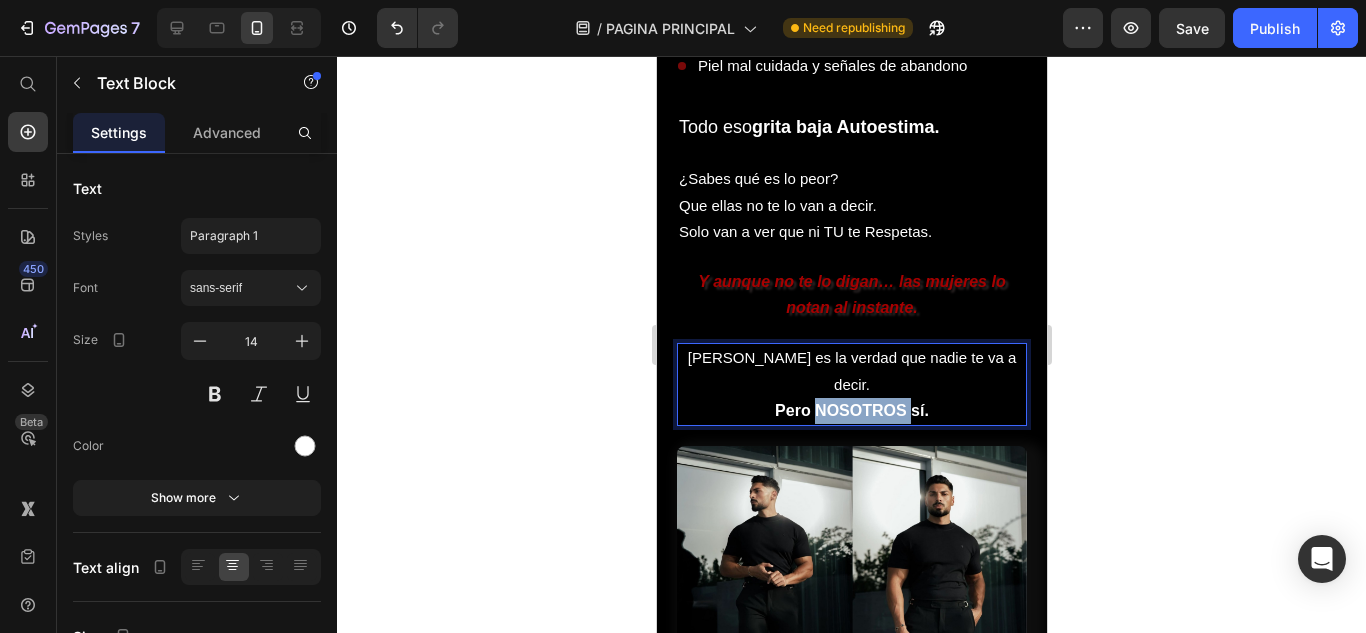 click on "Pero NOSOTROS sí." at bounding box center [851, 410] 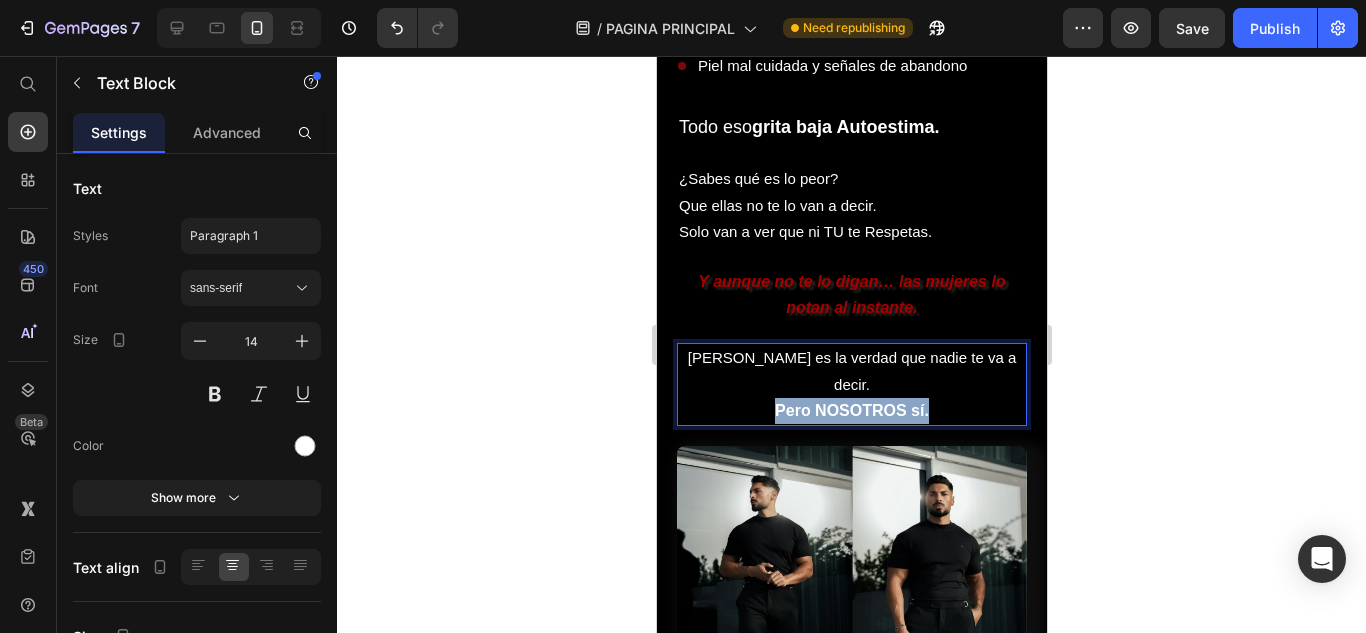 click on "Pero NOSOTROS sí." at bounding box center (851, 410) 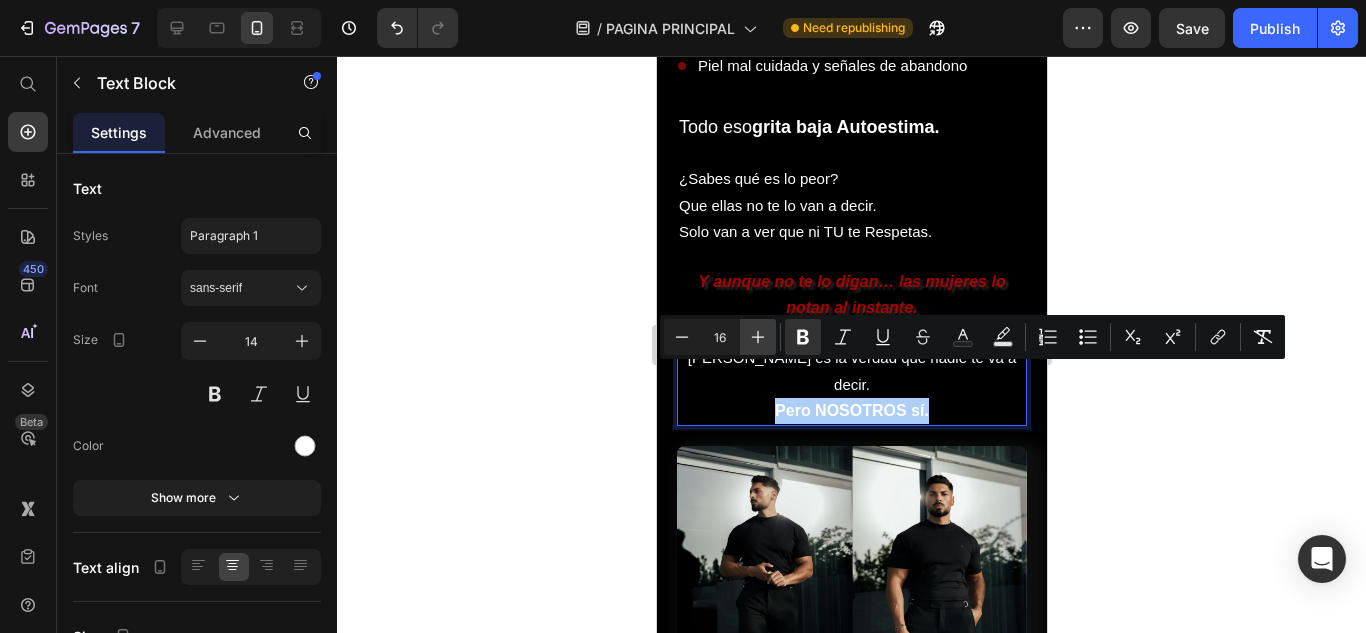 click 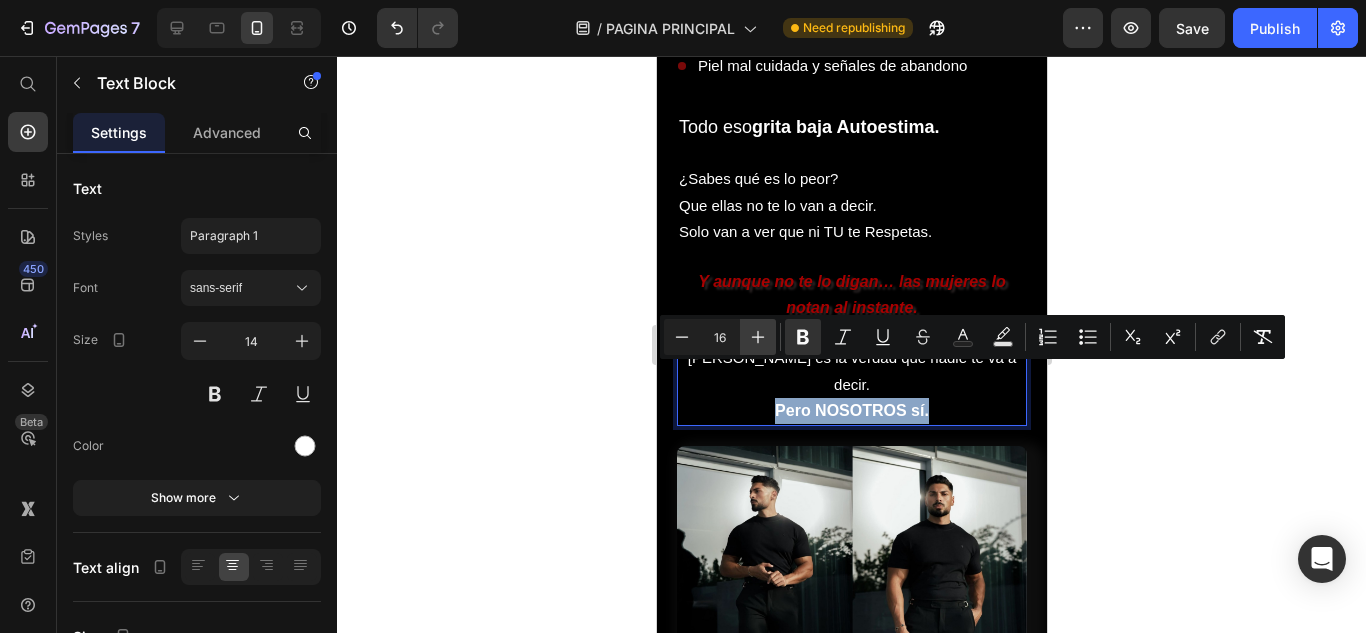 type on "17" 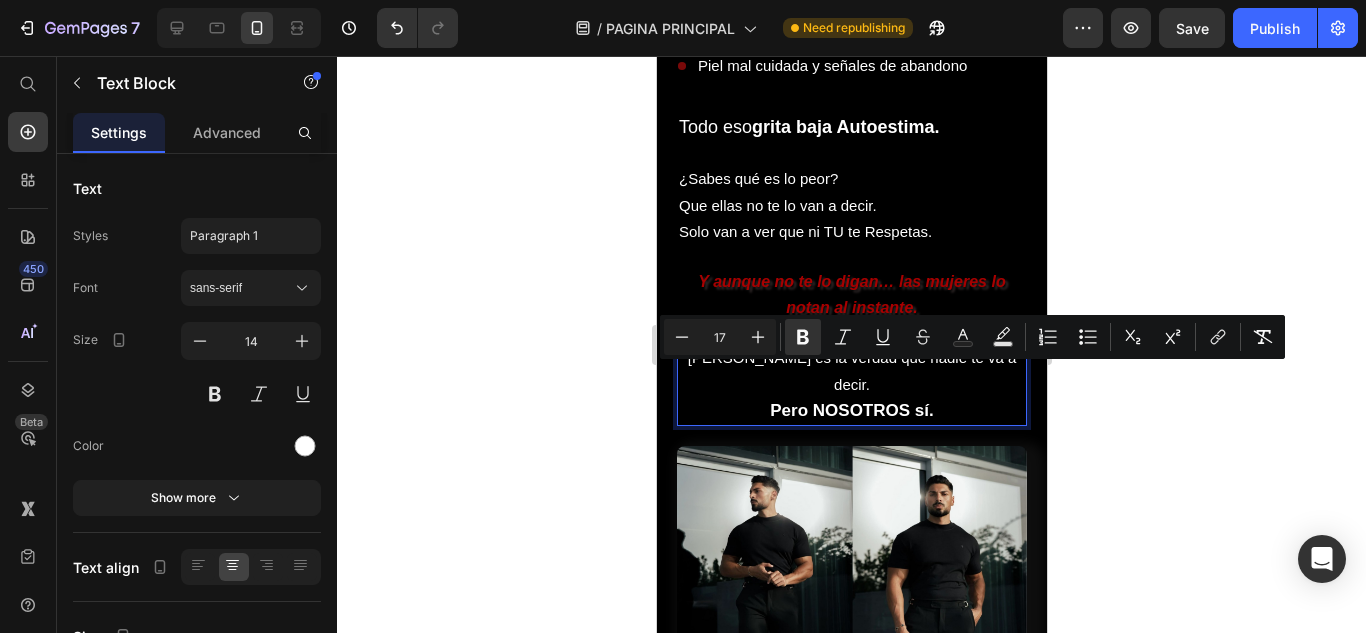 click 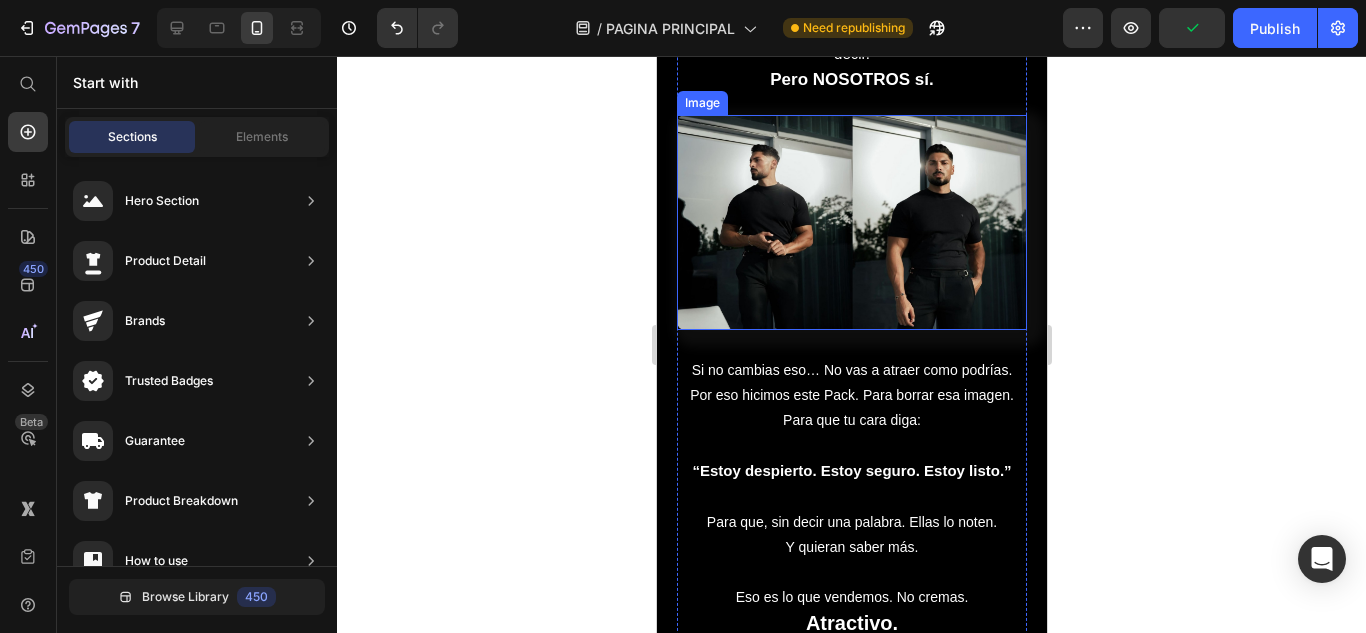 scroll, scrollTop: 2623, scrollLeft: 0, axis: vertical 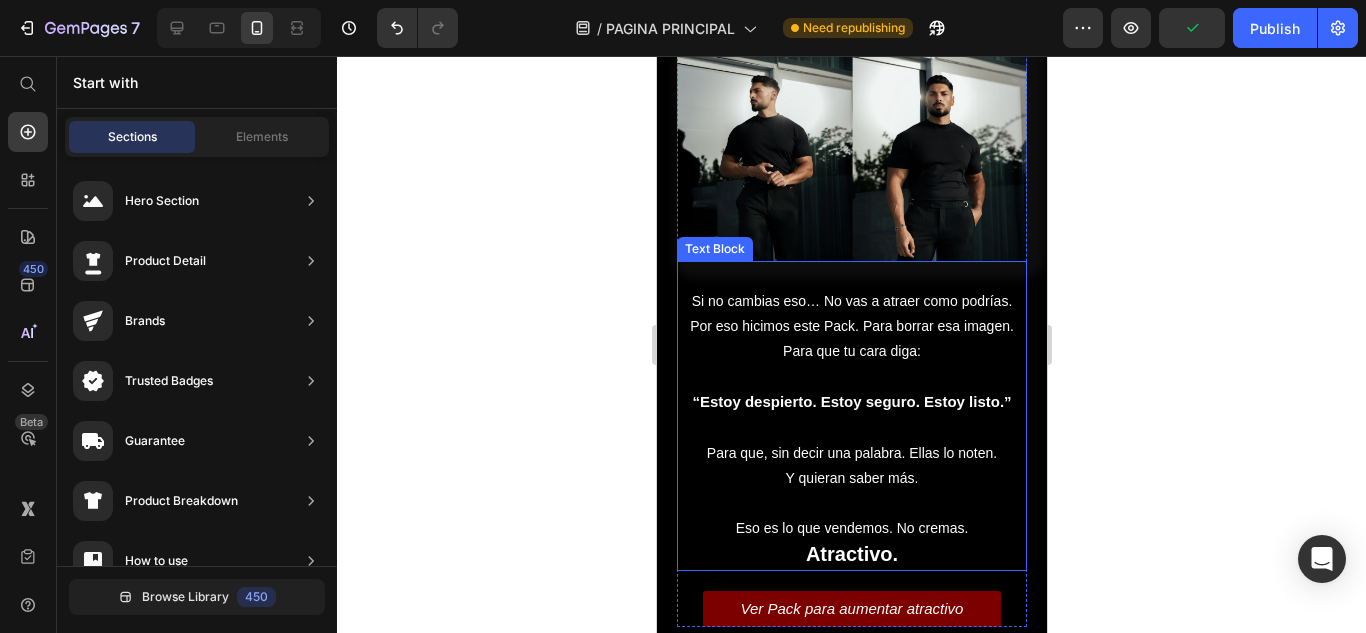click on "Por eso hicimos este Pack. Para borrar esa imagen. Para que tu cara diga:" at bounding box center (851, 339) 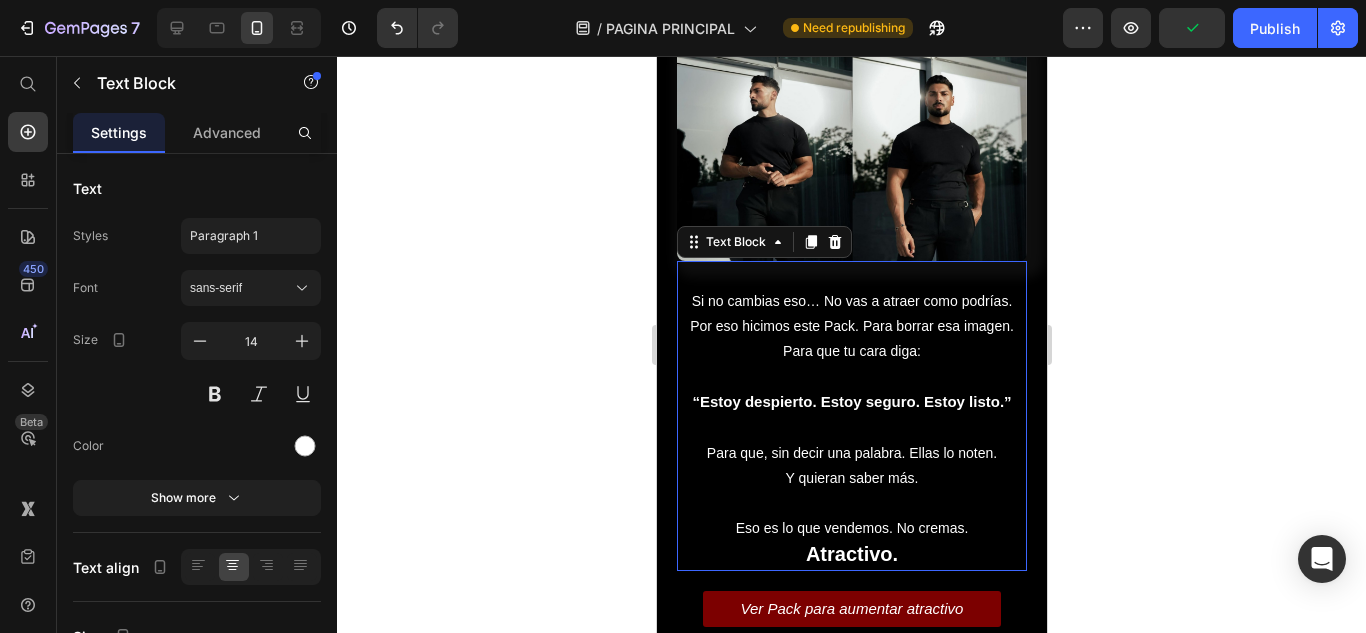 click on "Por eso hicimos este Pack. Para borrar esa imagen. Para que tu cara diga:" at bounding box center (851, 339) 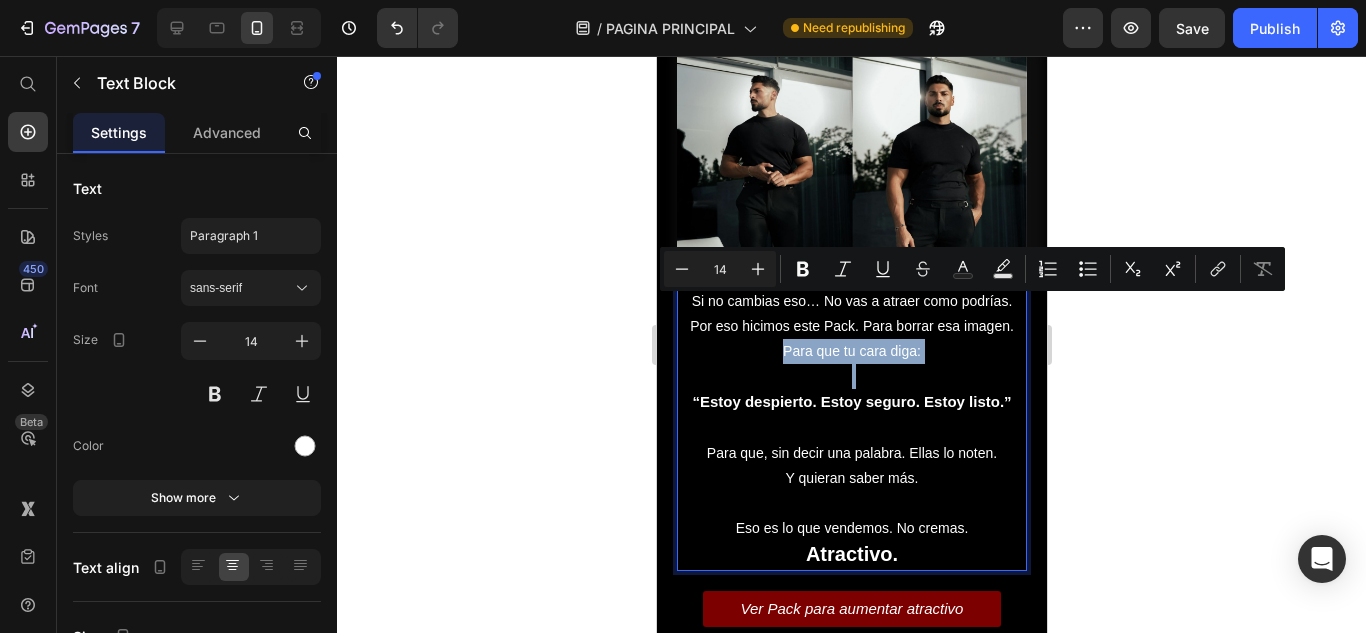 click on "Por eso hicimos este Pack. Para borrar esa imagen. Para que tu cara diga:" at bounding box center (851, 339) 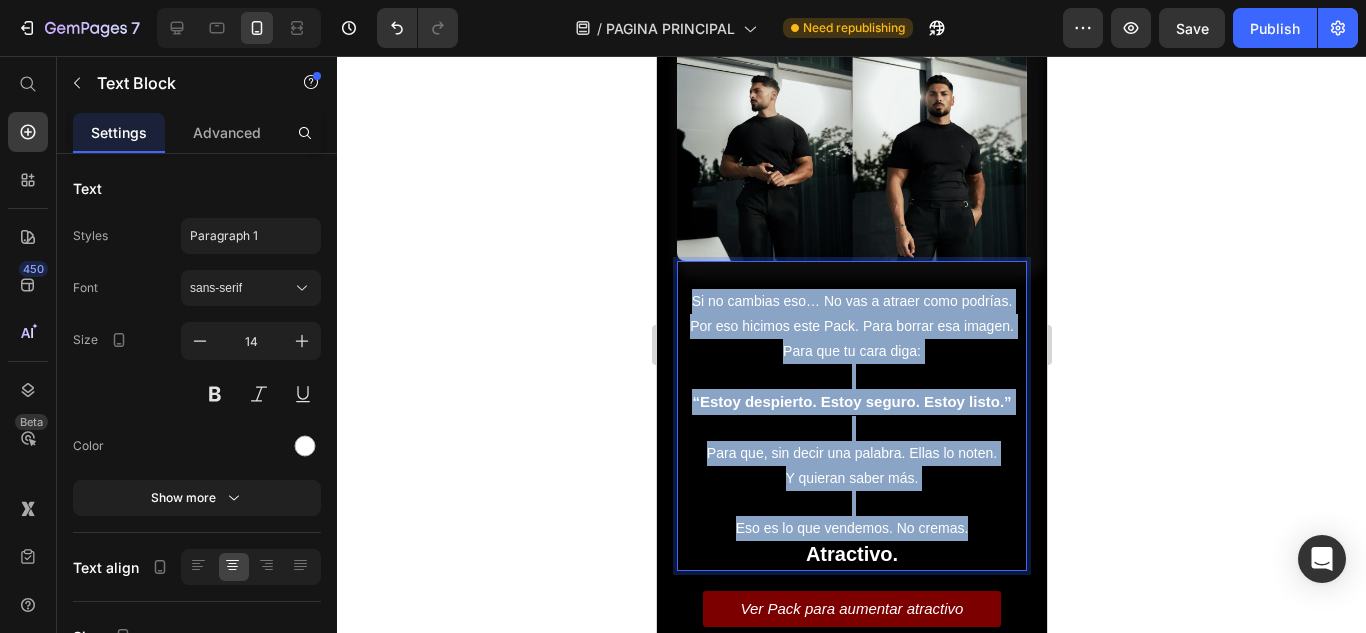 drag, startPoint x: 974, startPoint y: 491, endPoint x: 685, endPoint y: 248, distance: 377.58444 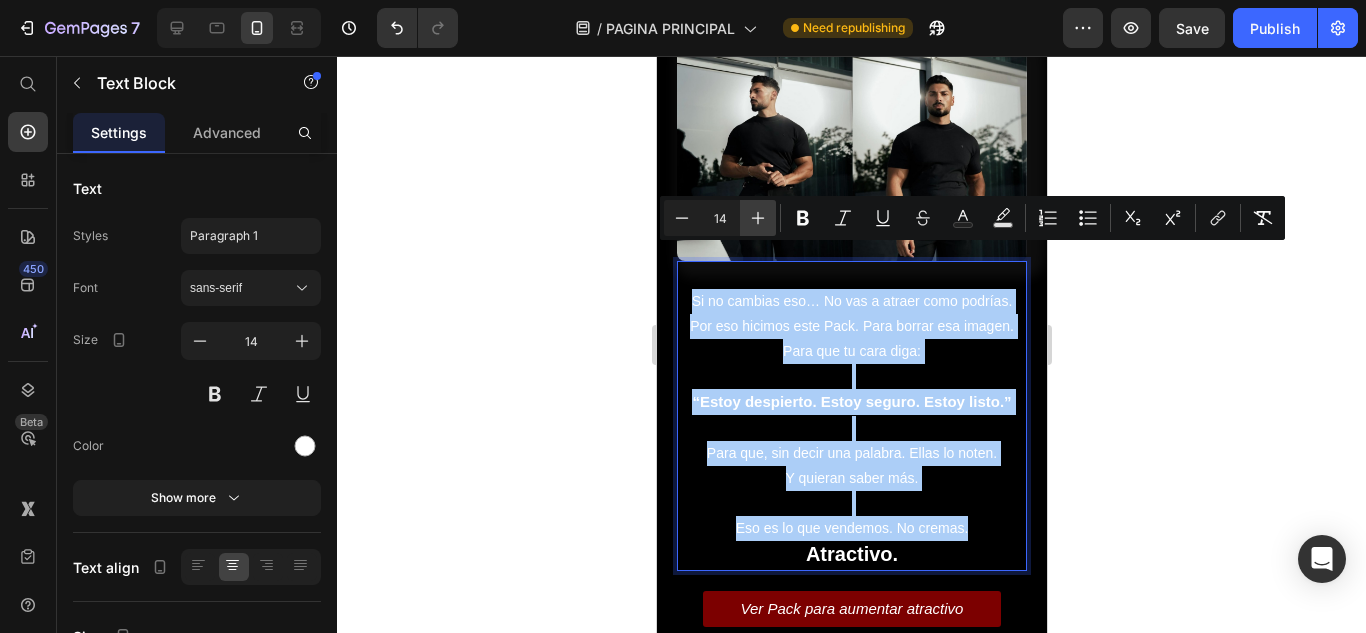 click 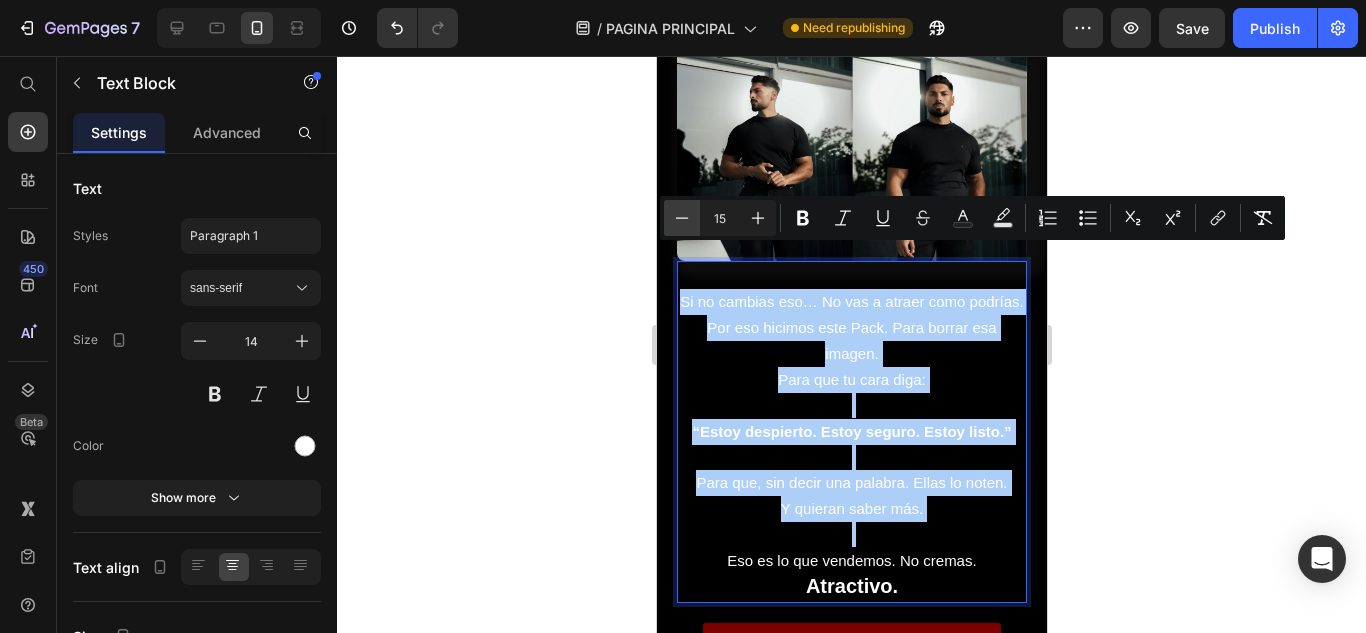 click 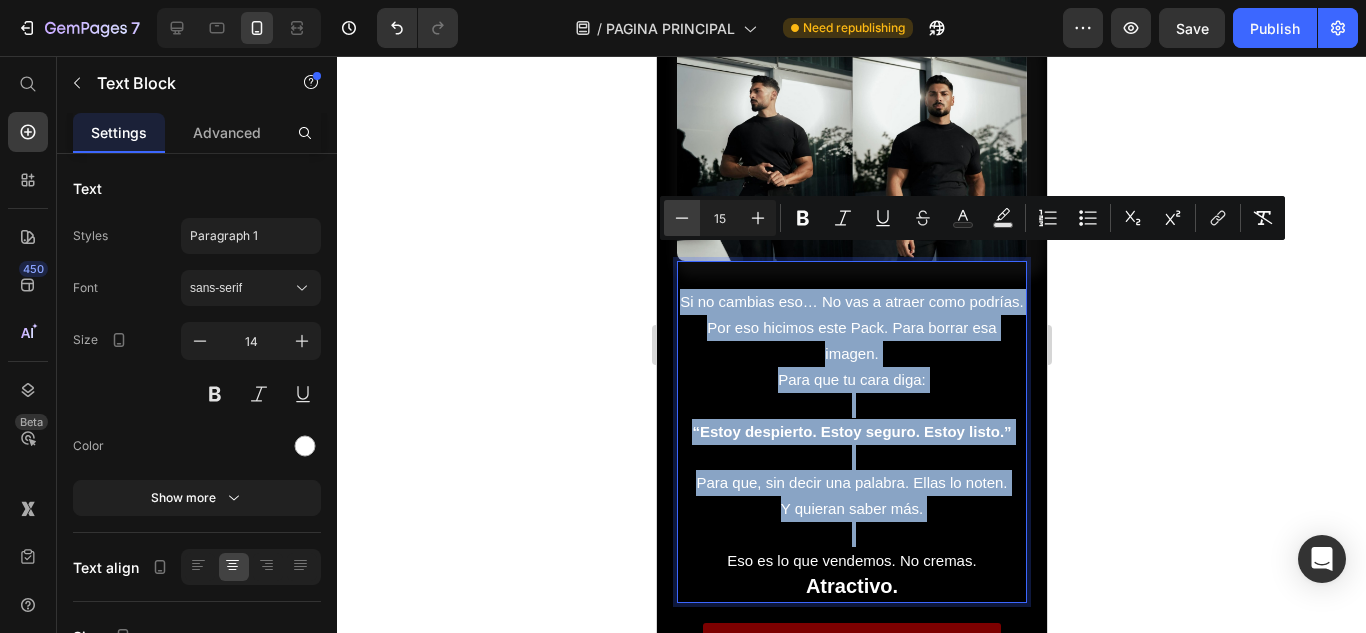 type on "14" 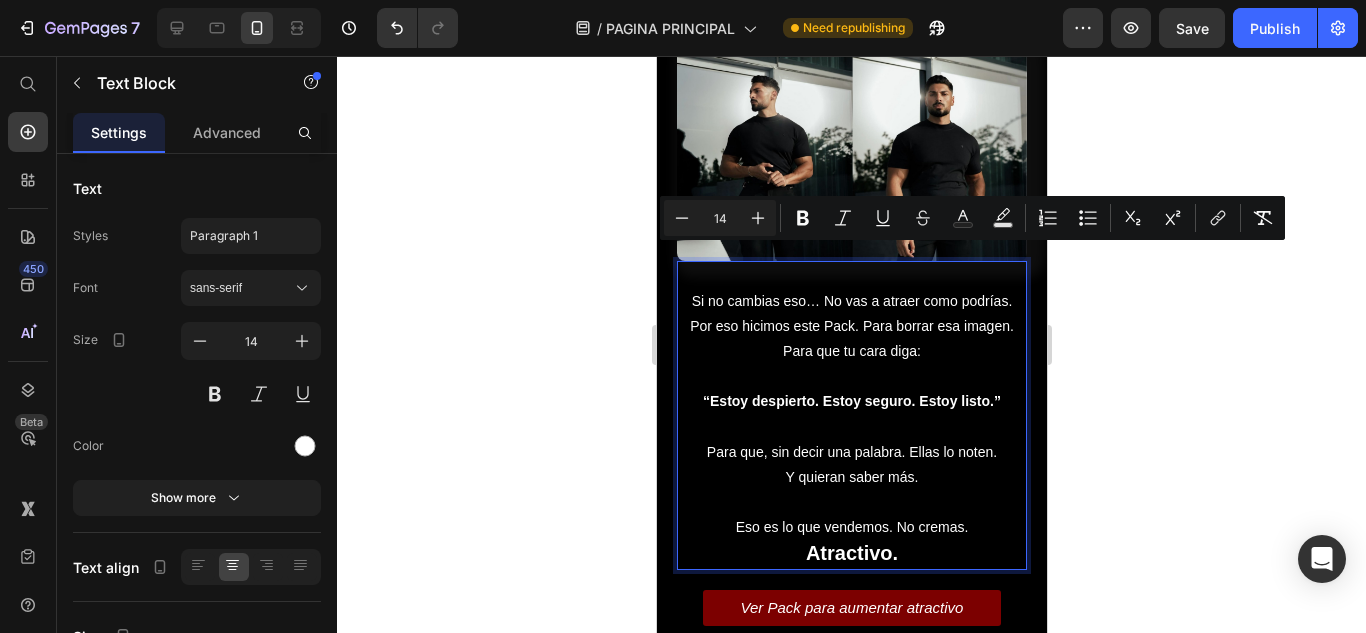 click 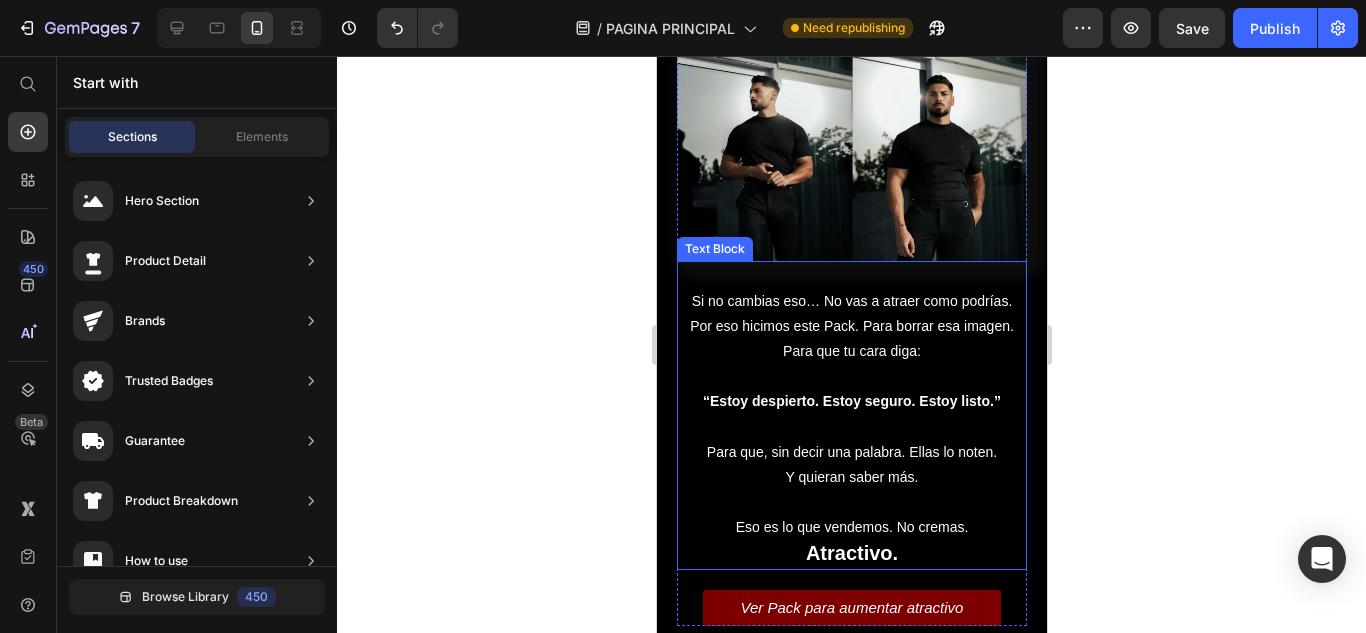 click on "“Estoy despierto. Estoy seguro. Estoy listo.”" at bounding box center (851, 389) 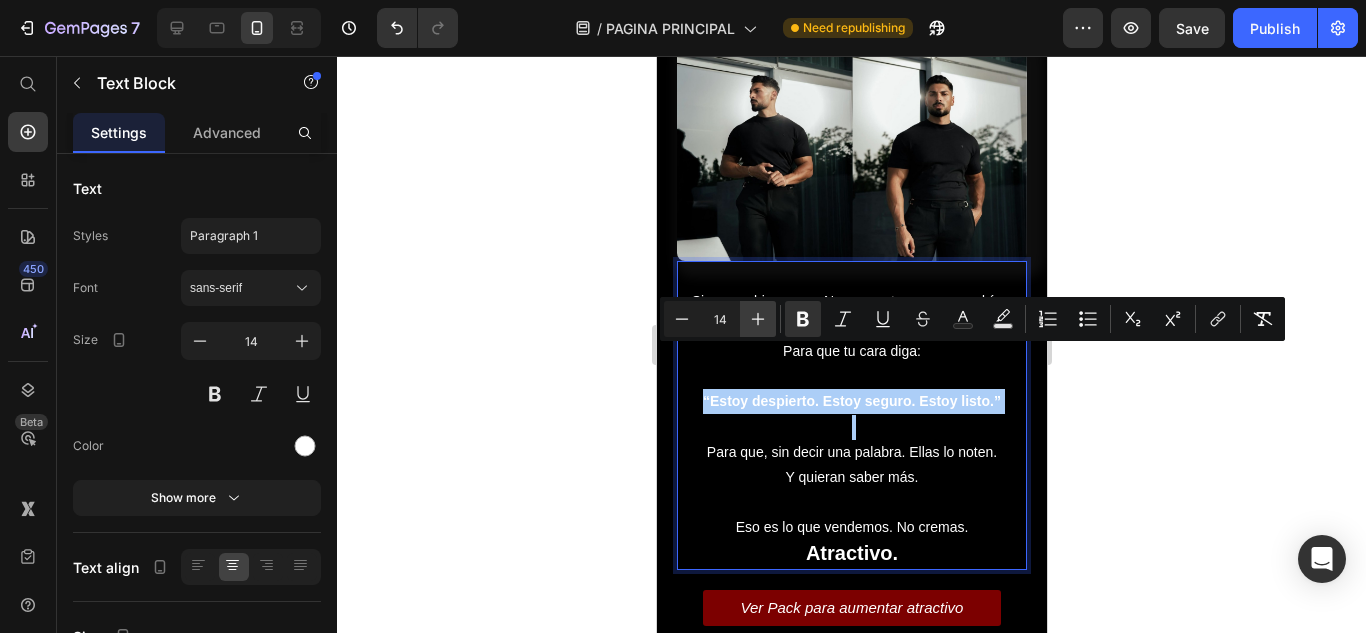 click 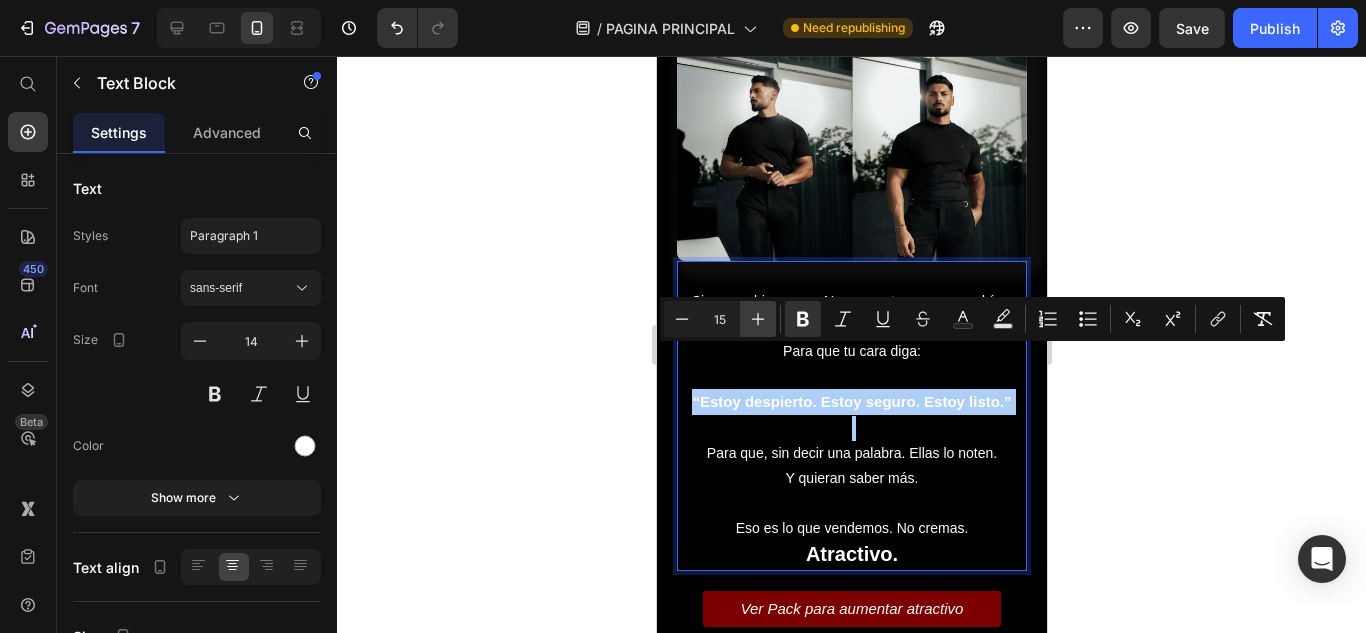 click 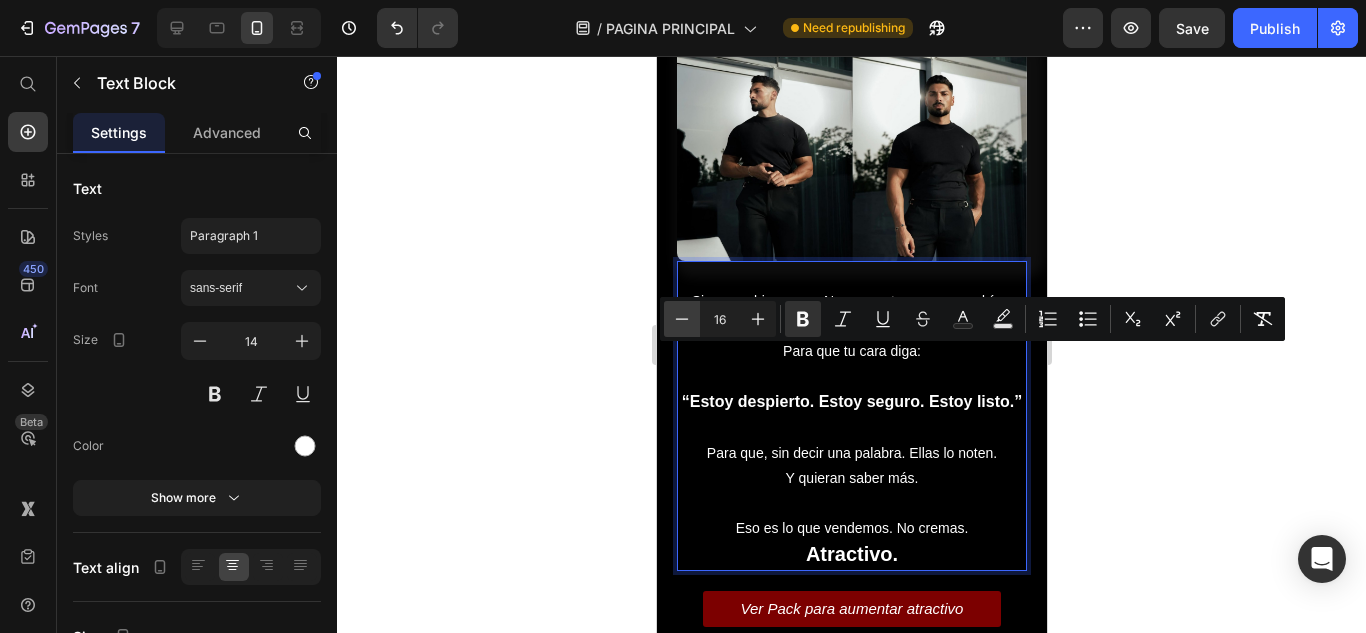 click 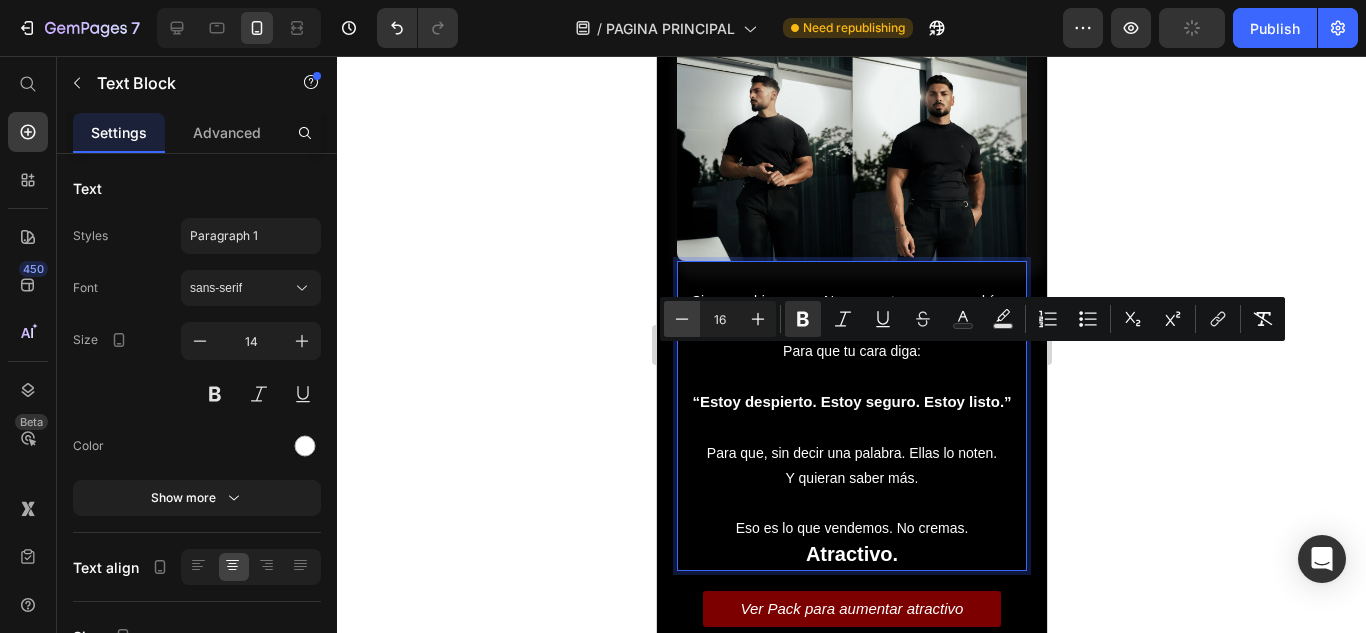 type on "15" 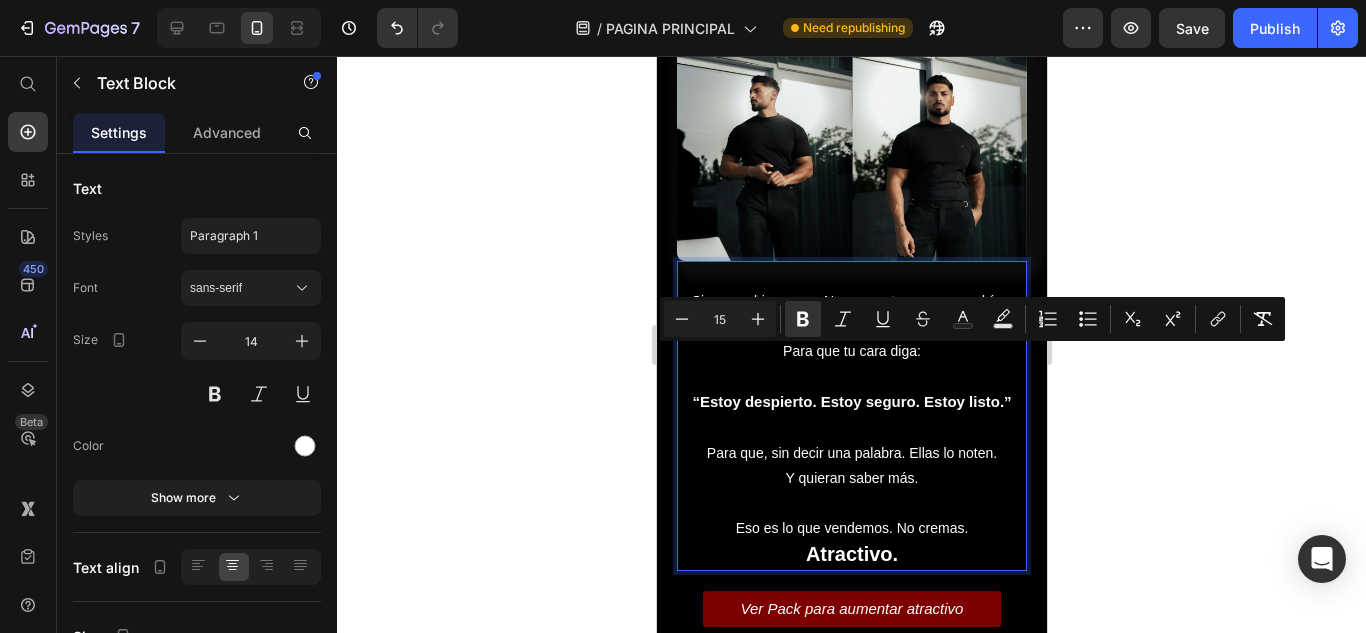 click 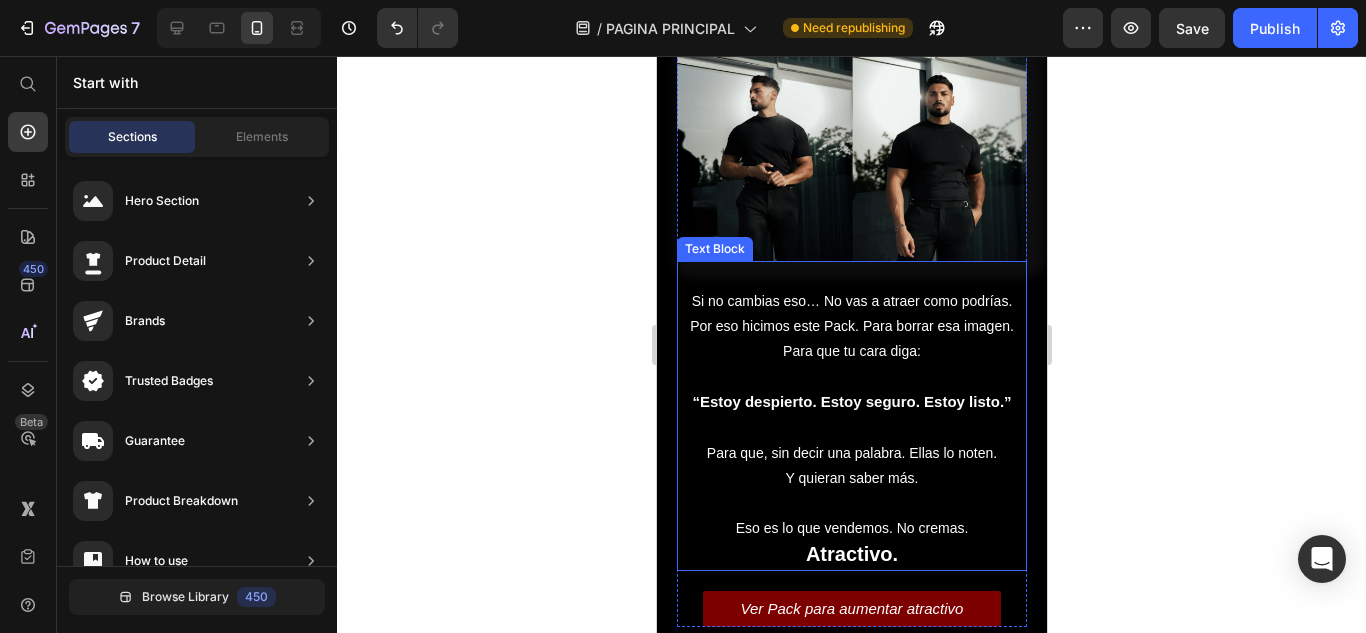 click on "Y quieran saber más." at bounding box center (851, 478) 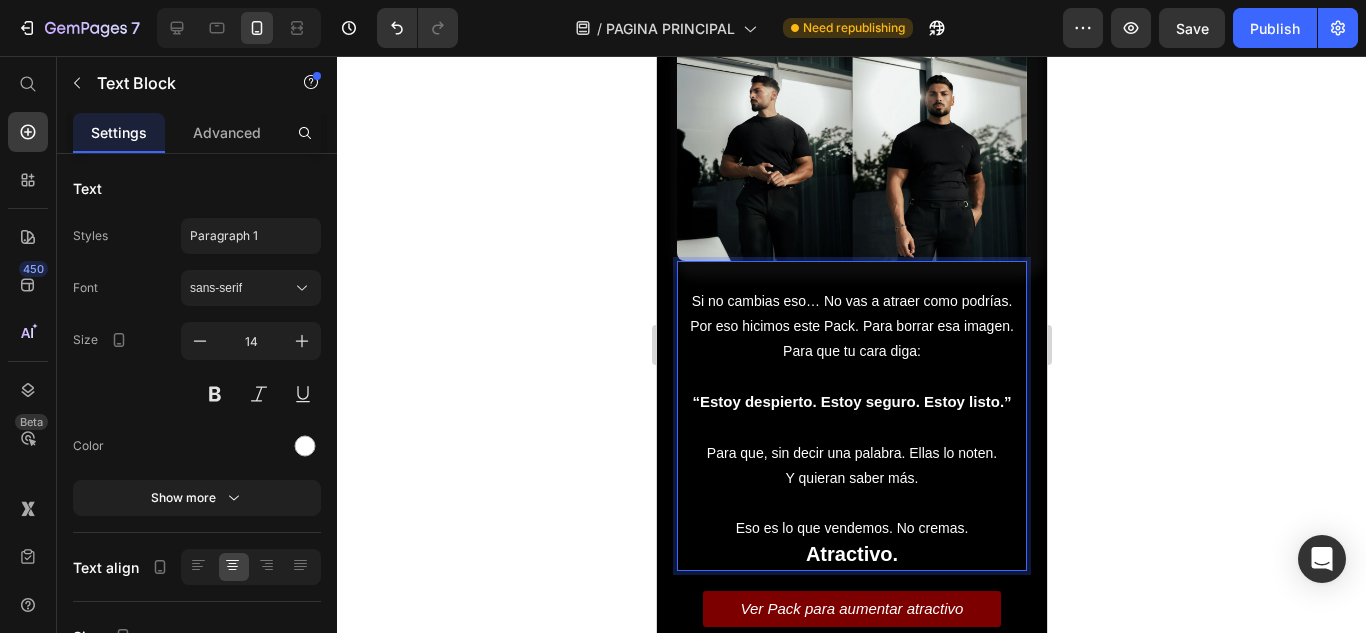 click on "Eso es lo que vendemos. No cremas. Atractivo." at bounding box center (851, 542) 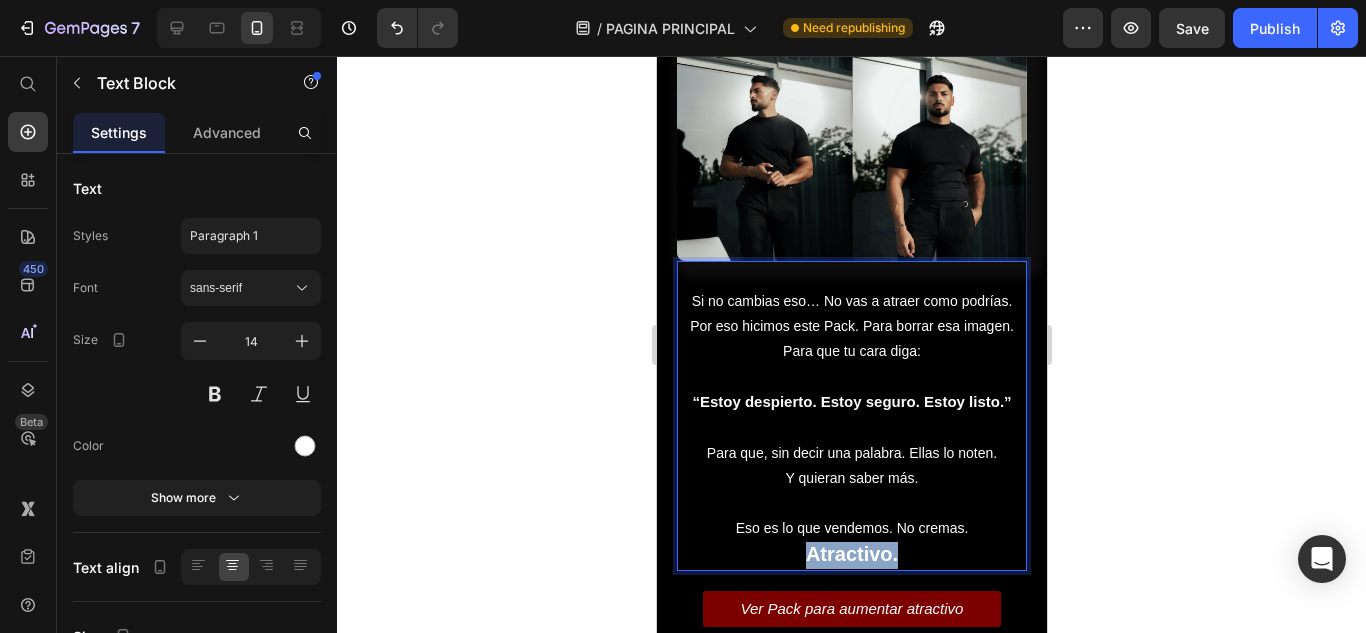 drag, startPoint x: 915, startPoint y: 511, endPoint x: 760, endPoint y: 506, distance: 155.08063 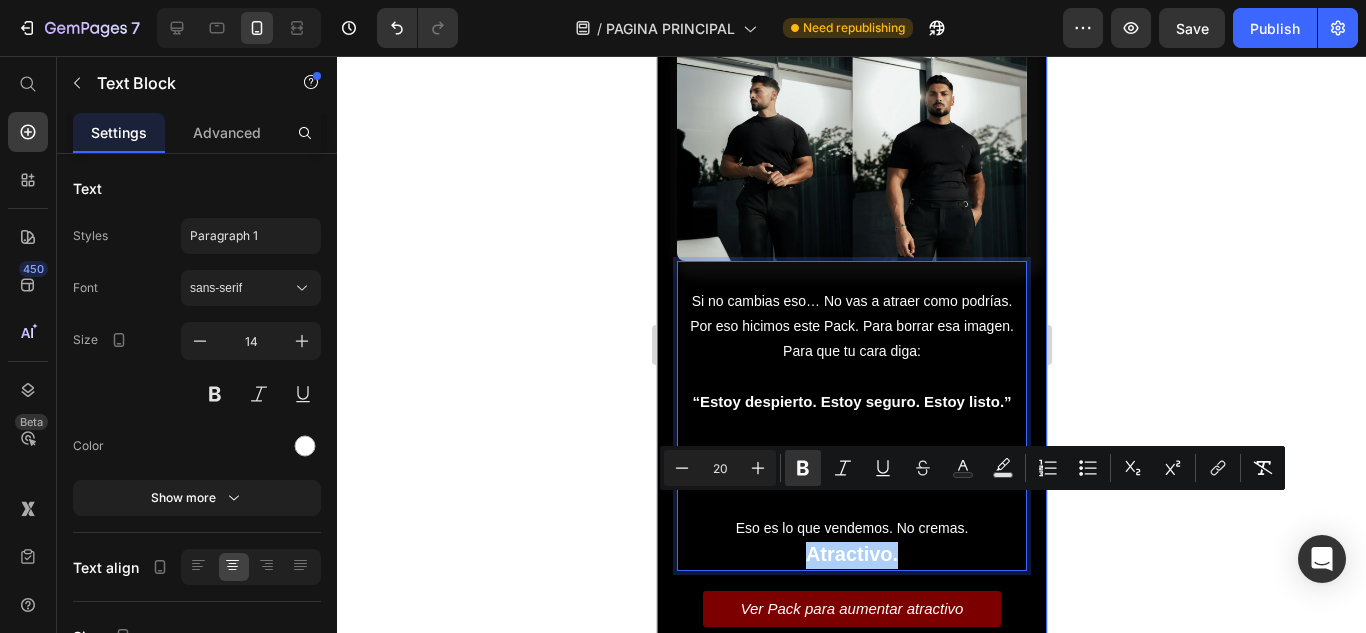 click 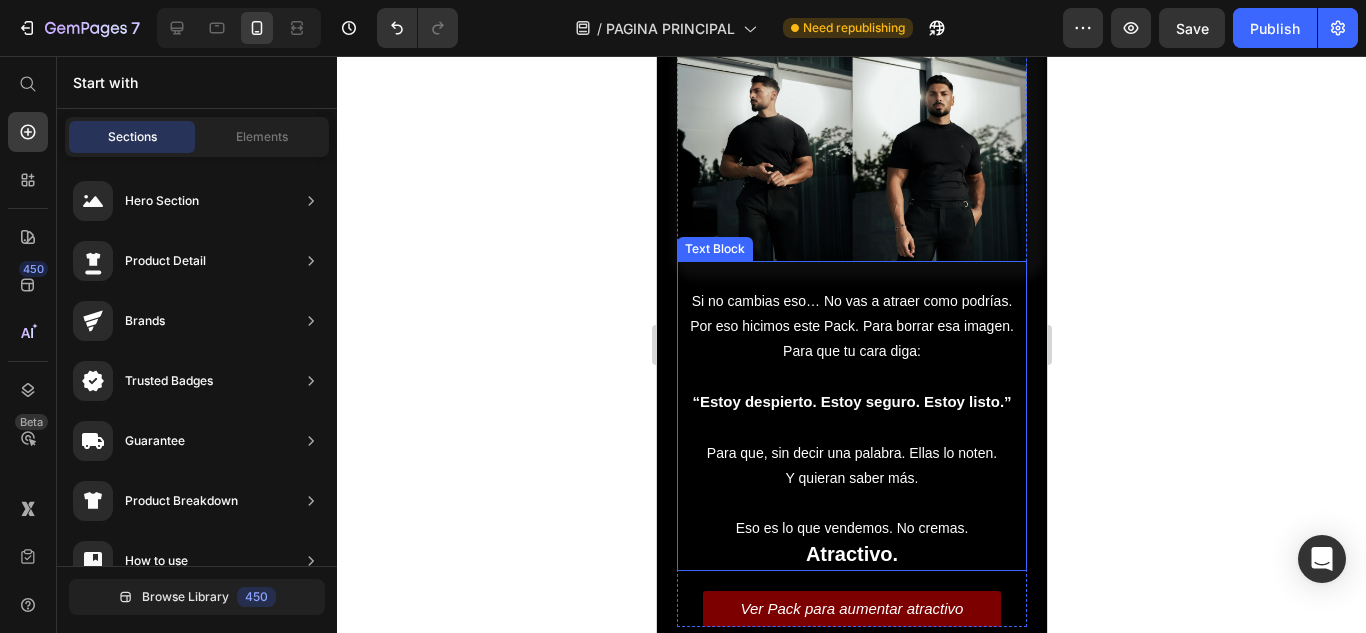 click on "Eso es lo que vendemos. No cremas. Atractivo." at bounding box center (851, 542) 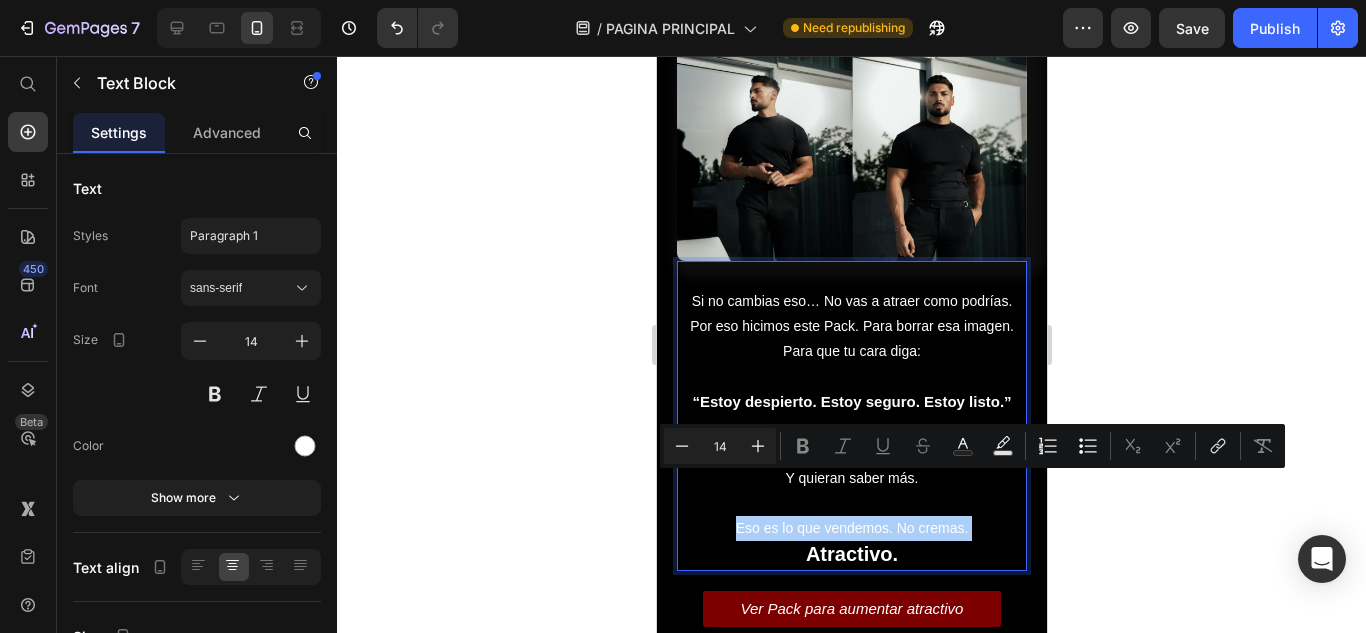 click 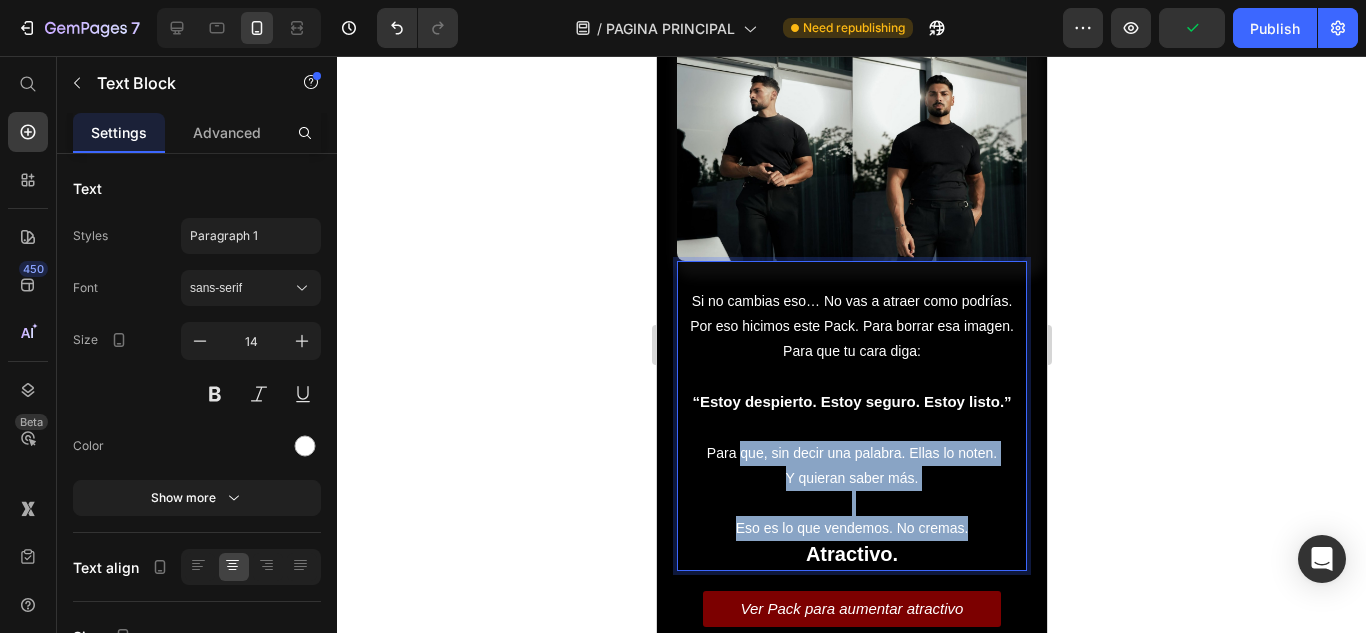 click on "Si no cambias eso… No vas a atraer como podrías. Por eso hicimos este Pack. Para borrar esa imagen. Para que tu cara diga: “Estoy despierto. Estoy seguro. Estoy listo.” Para que, sin decir una palabra. Ellas lo noten.  Y quieran saber más. Eso es lo que vendemos. No cremas. Atractivo." at bounding box center [851, 415] 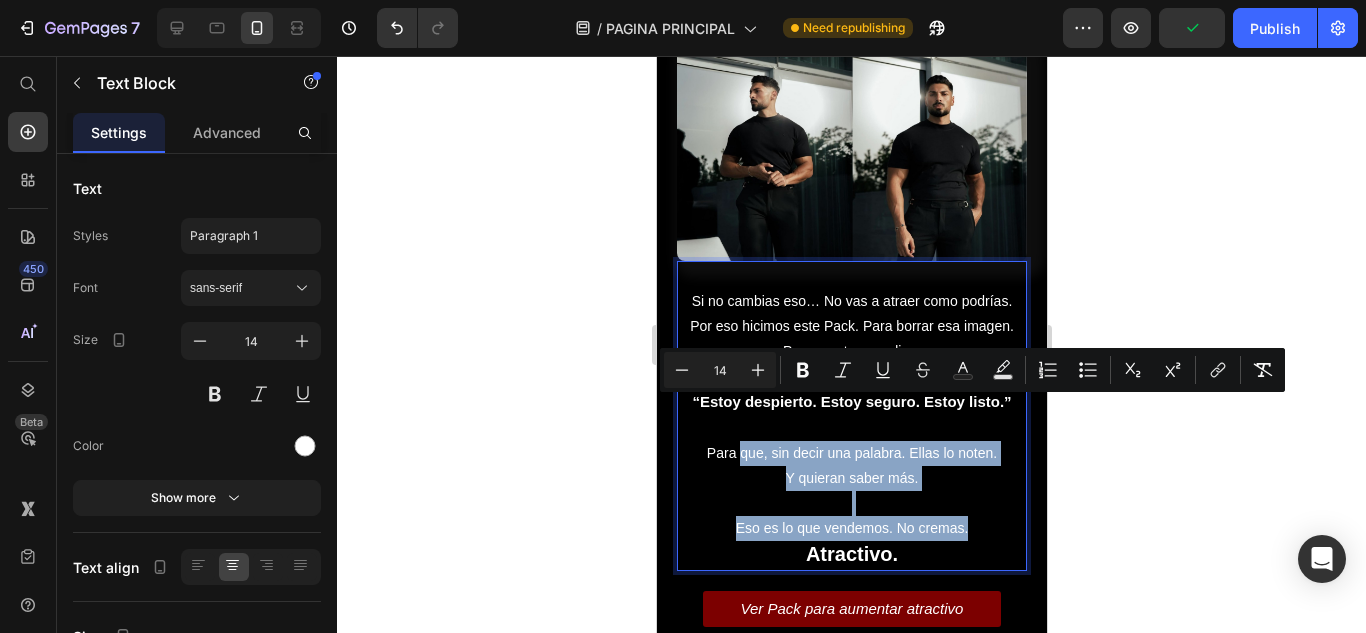 click on "Para que, sin decir una palabra. Ellas lo noten." at bounding box center [851, 453] 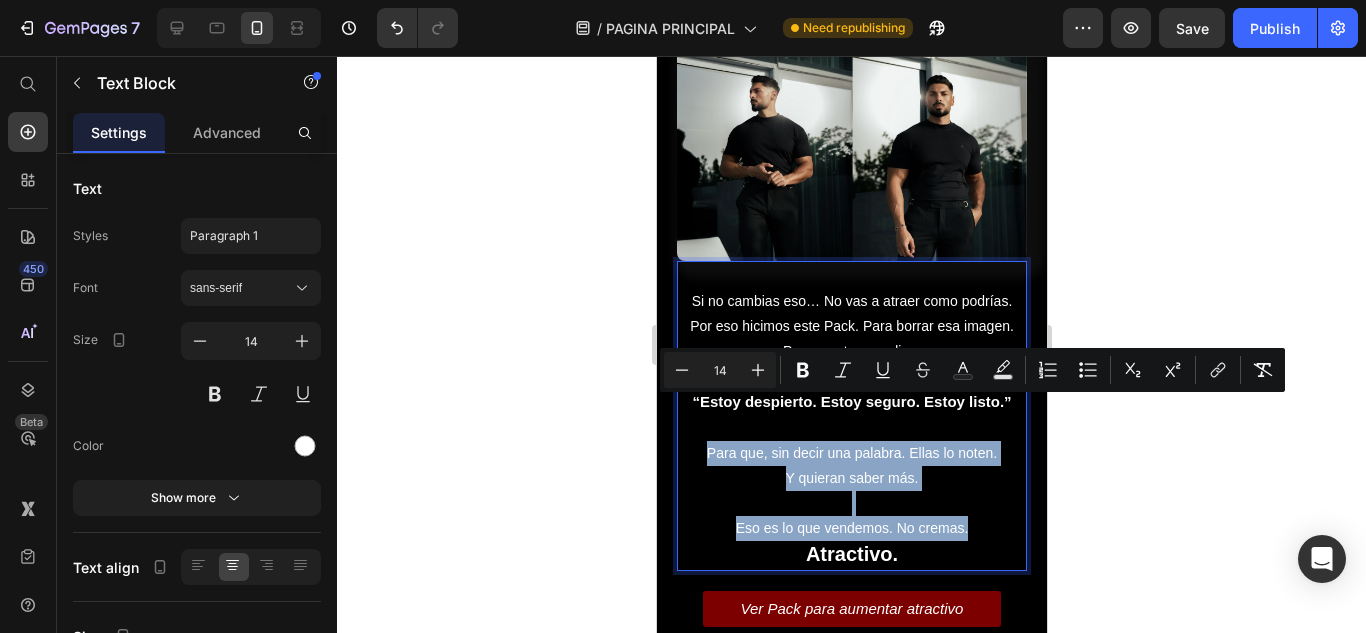 drag, startPoint x: 972, startPoint y: 488, endPoint x: 695, endPoint y: 408, distance: 288.321 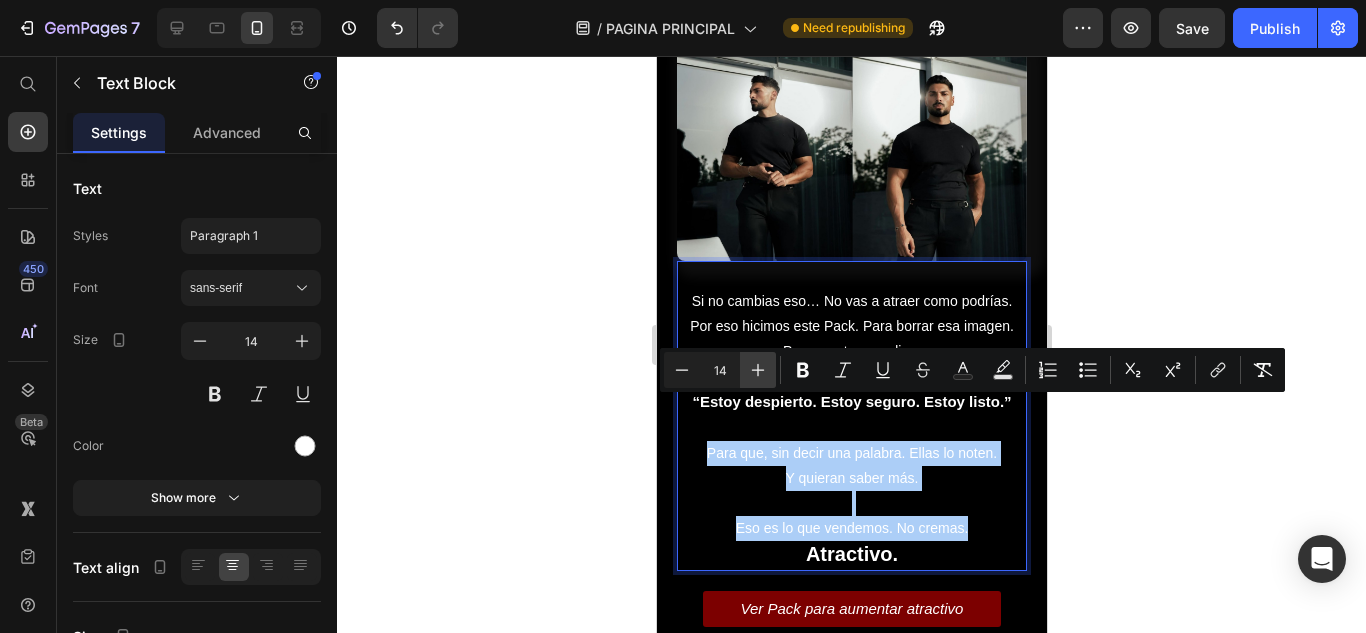 click 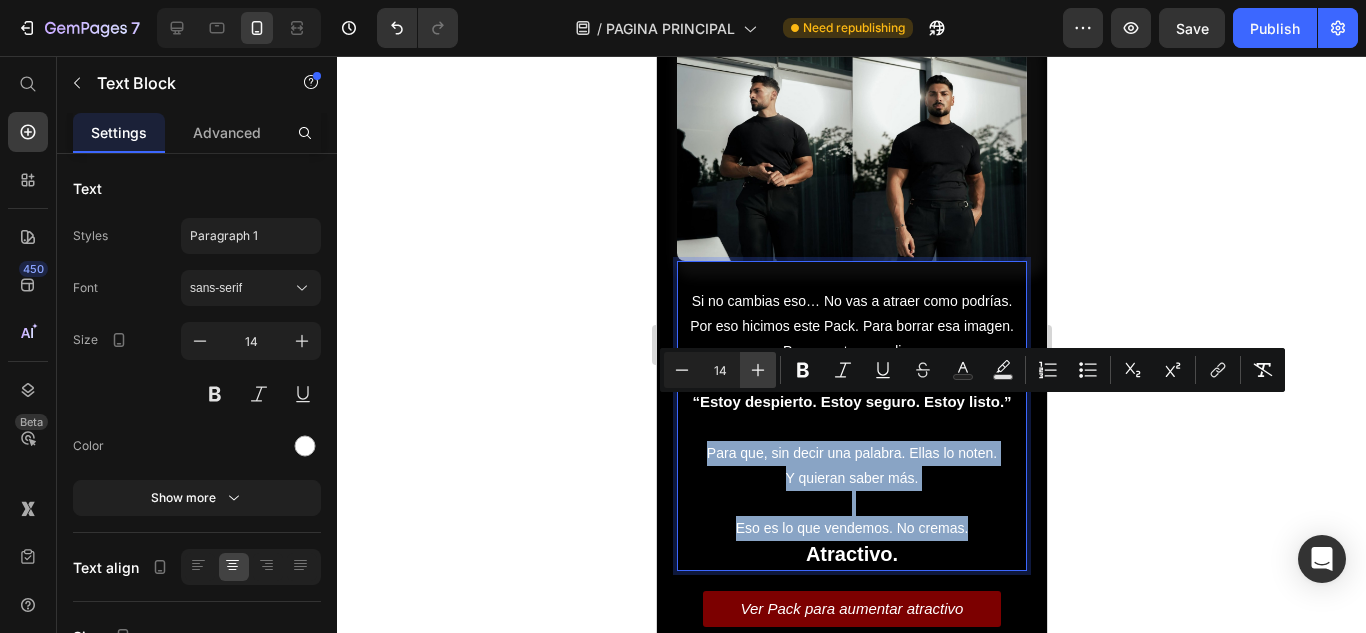type on "15" 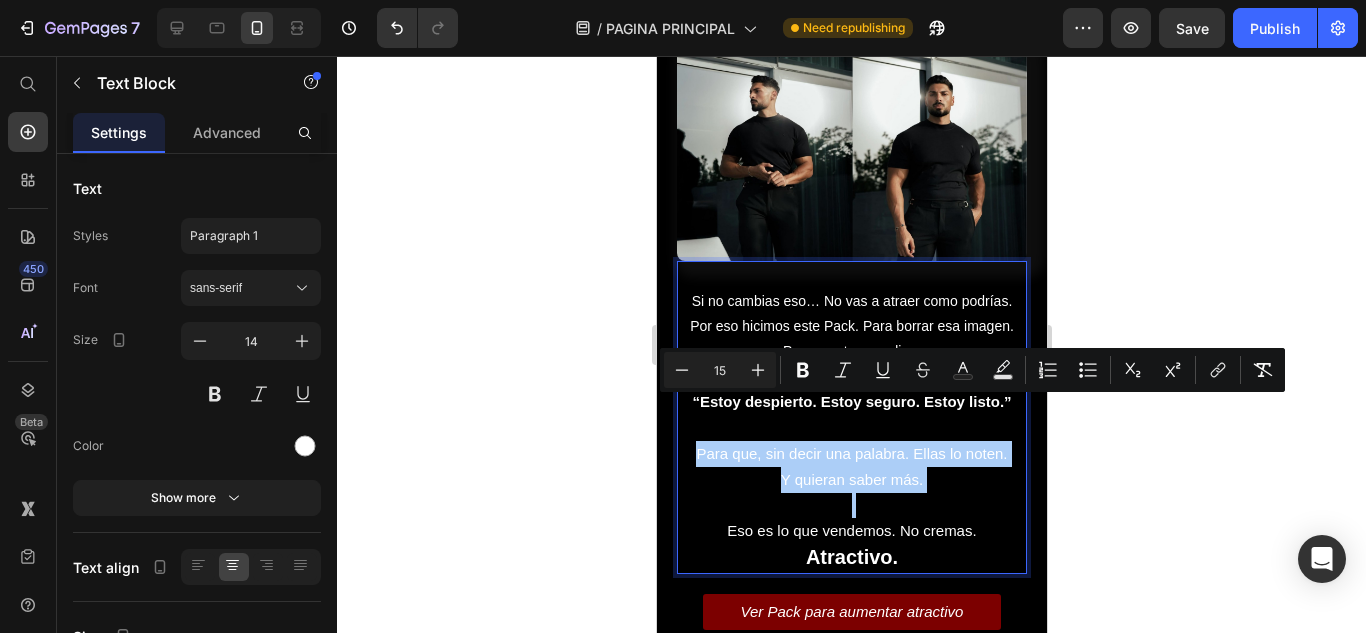 click 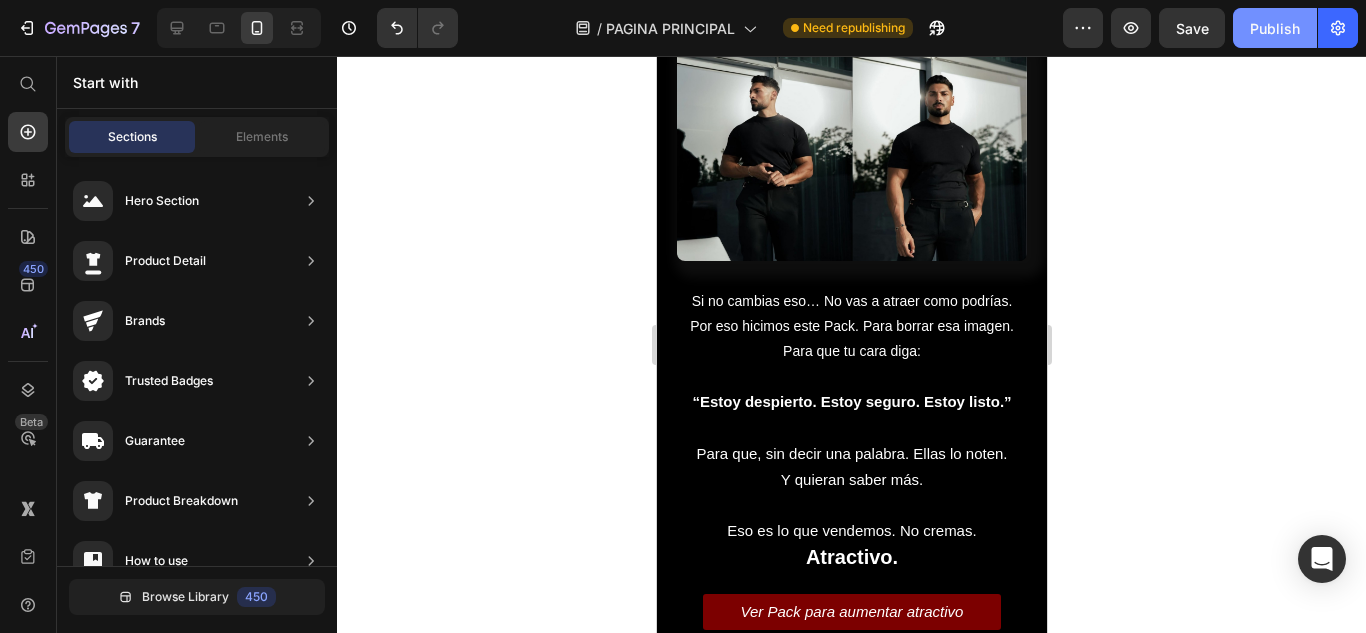 click on "Publish" at bounding box center [1275, 28] 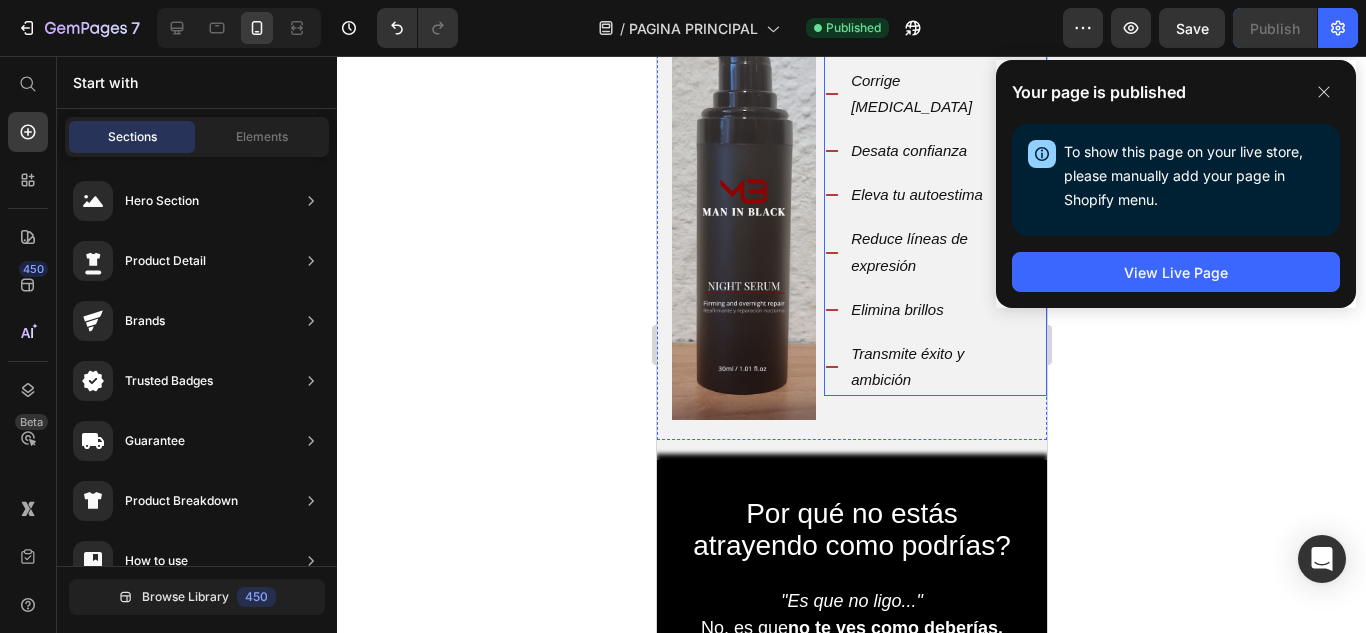 scroll, scrollTop: 1023, scrollLeft: 0, axis: vertical 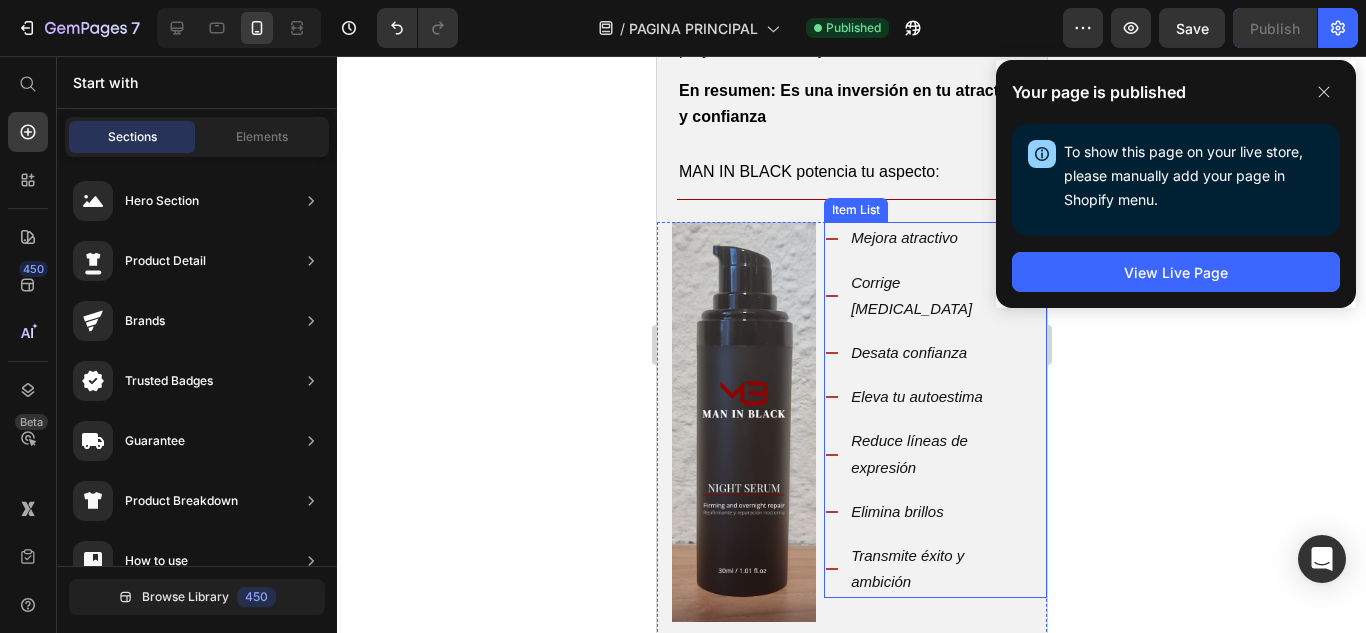 click on "Mejora atractivo" at bounding box center [903, 237] 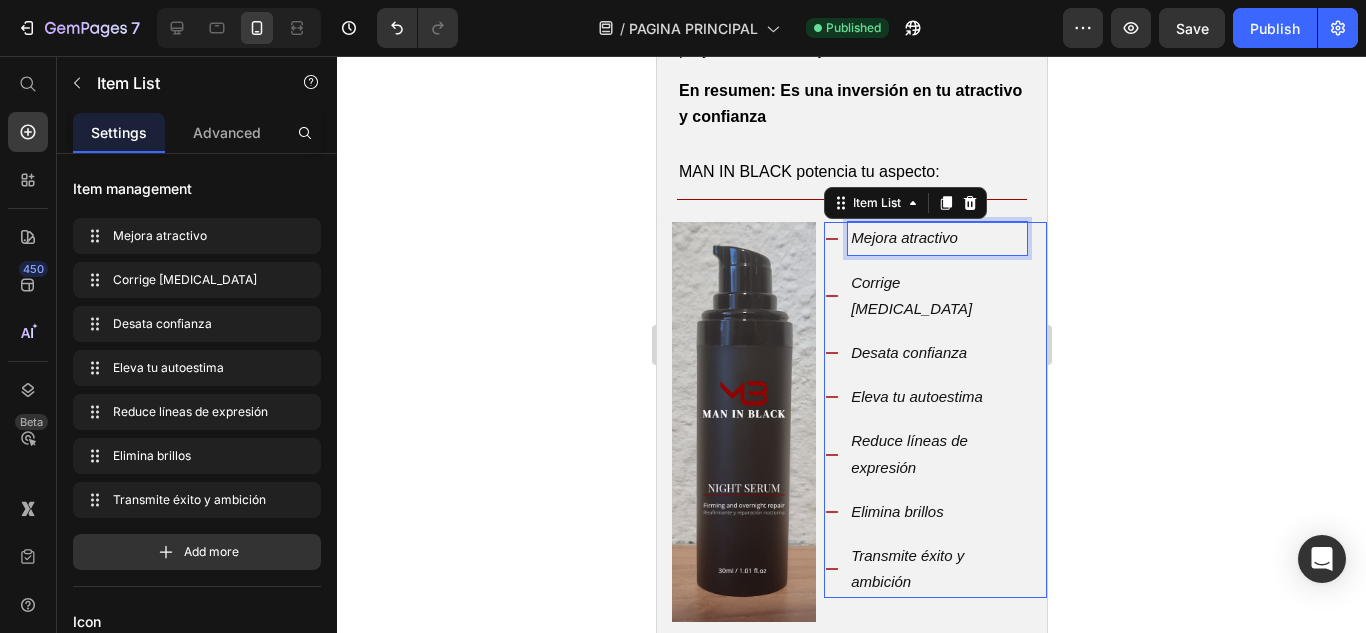 click on "Mejora atractivo" at bounding box center [903, 237] 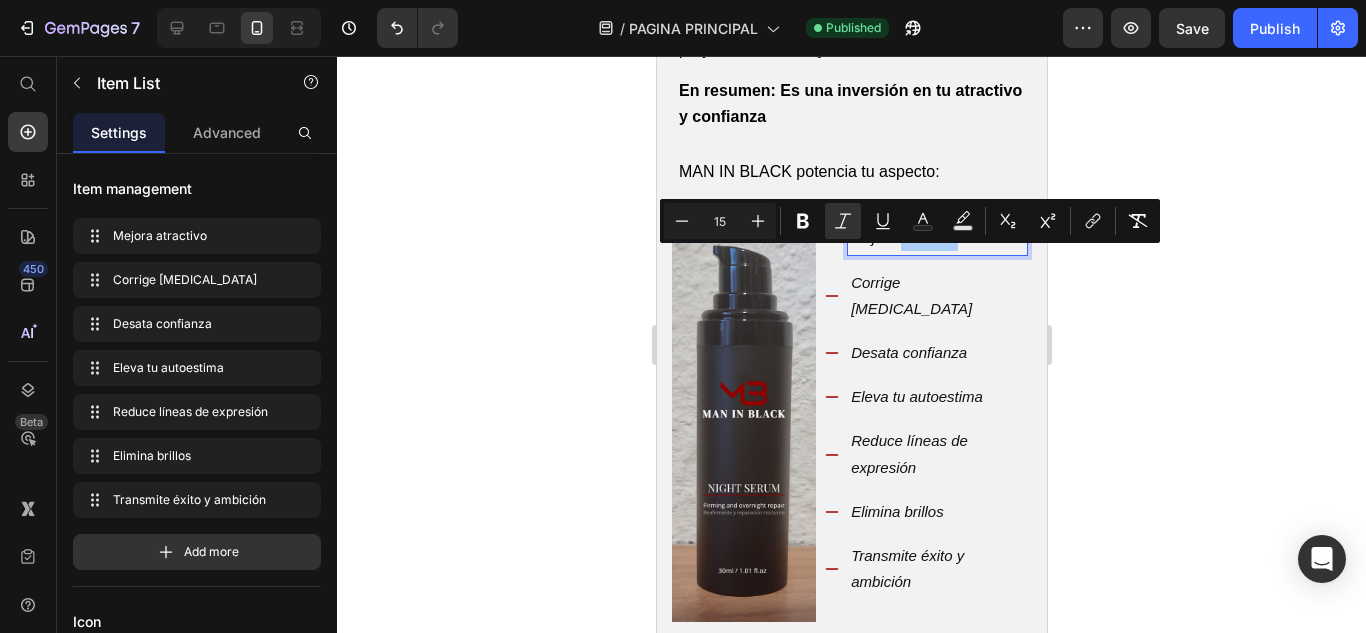 drag, startPoint x: 1171, startPoint y: 284, endPoint x: 1076, endPoint y: 264, distance: 97.082436 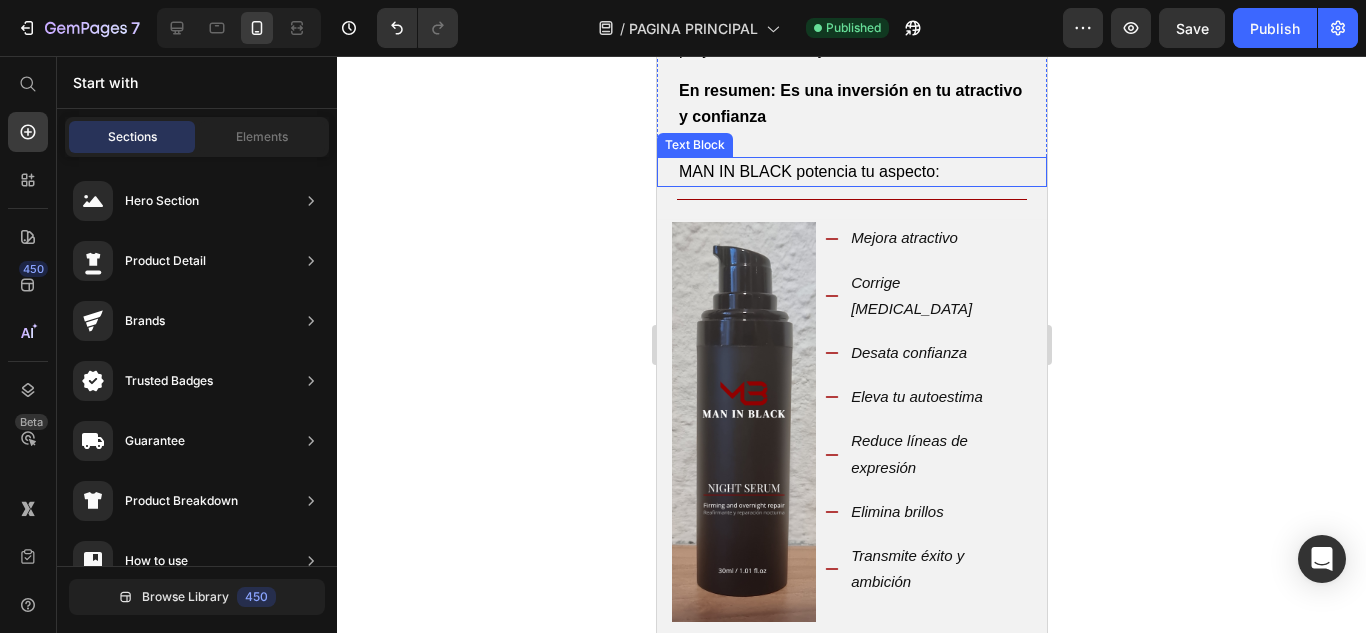 scroll, scrollTop: 723, scrollLeft: 0, axis: vertical 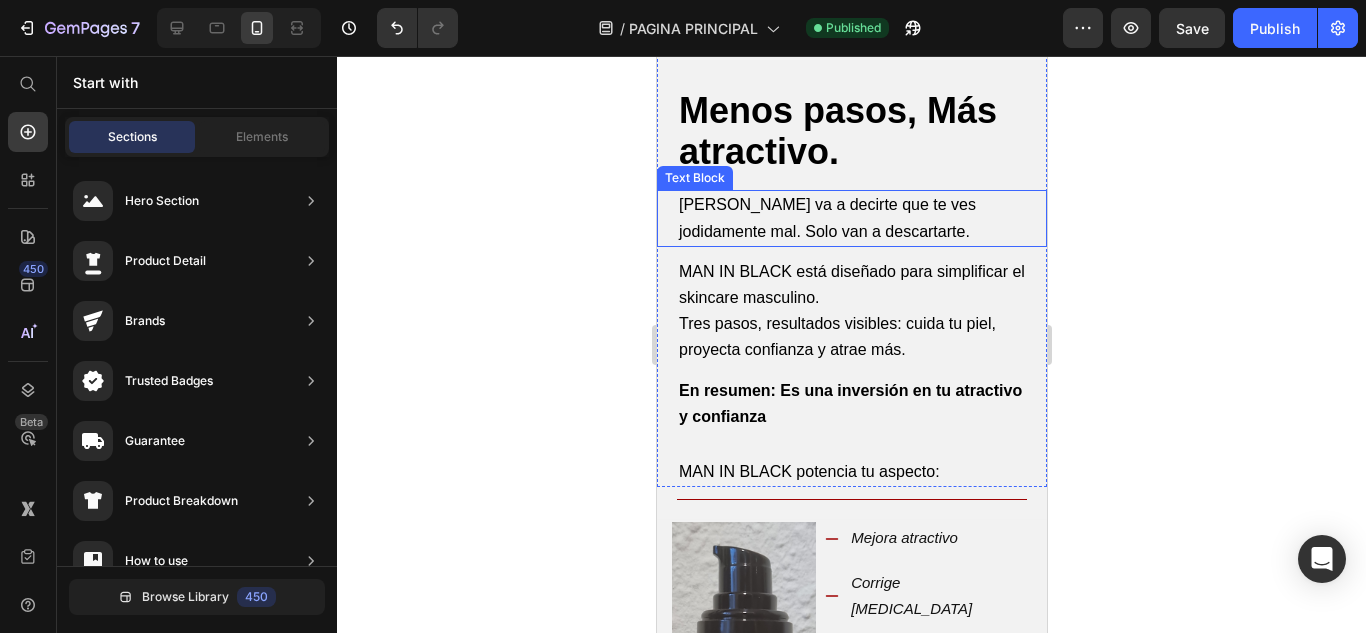 click on "[PERSON_NAME] va a decirte que te ves jodidamente mal. Solo van a descartarte." at bounding box center (851, 218) 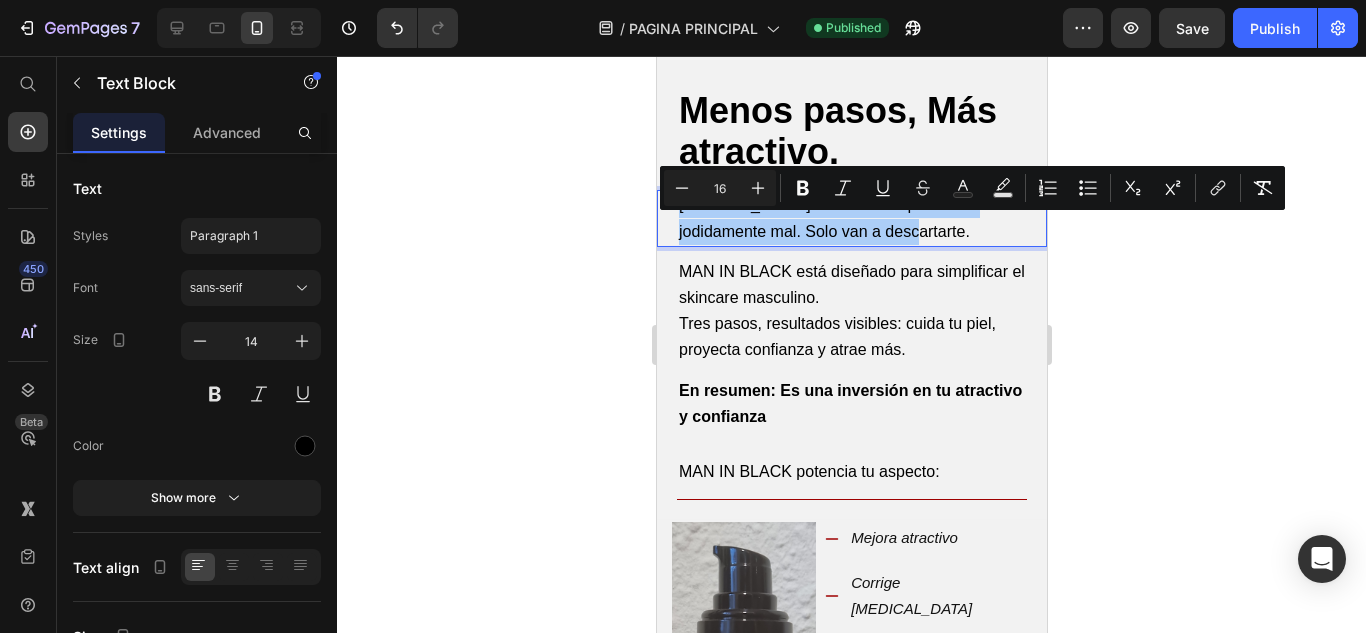 click 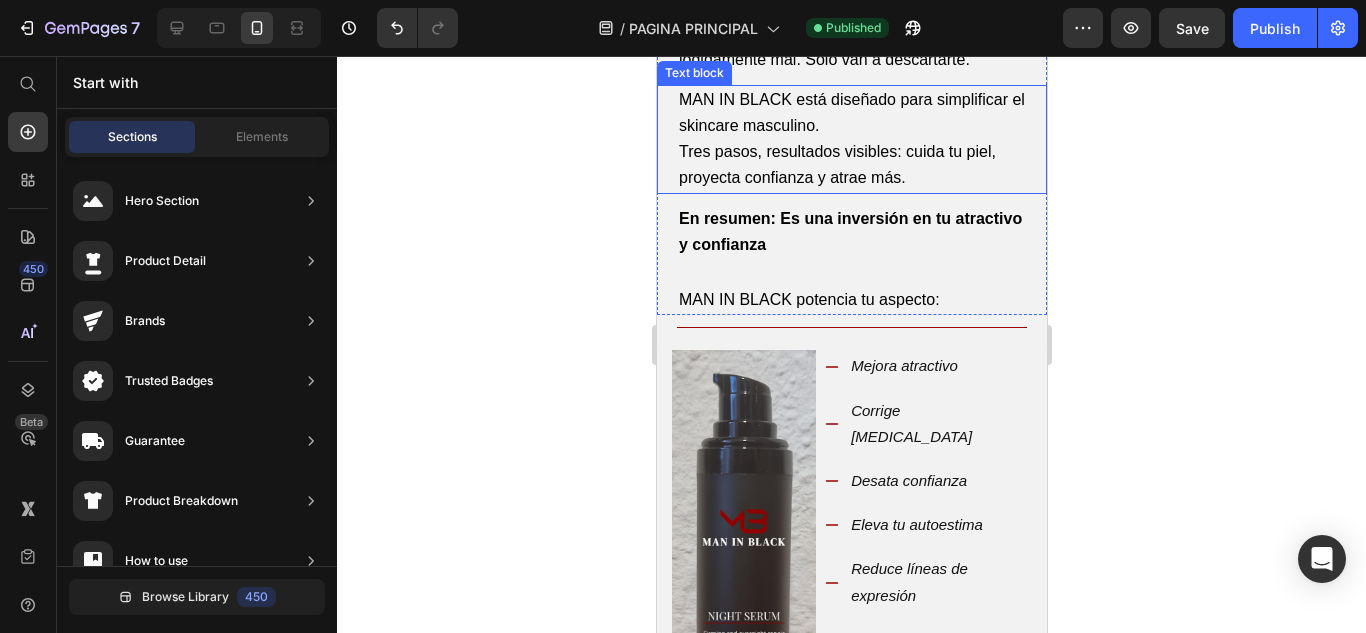 scroll, scrollTop: 923, scrollLeft: 0, axis: vertical 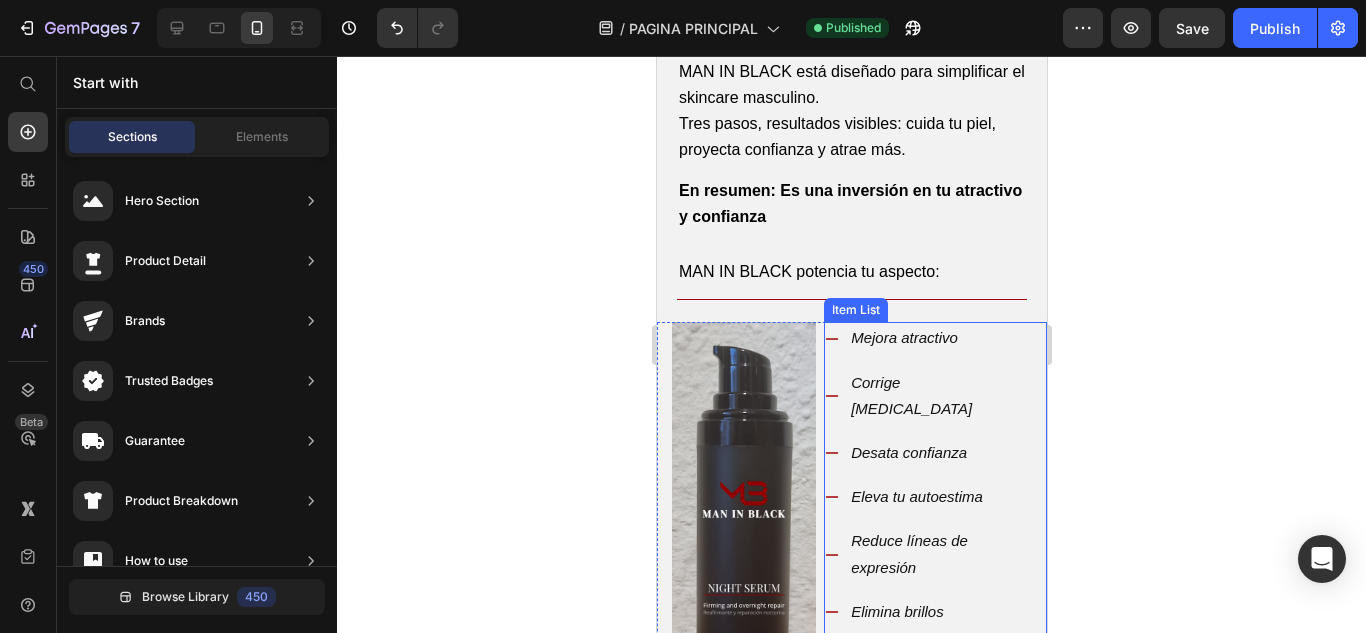 click on "Mejora atractivo" at bounding box center [903, 337] 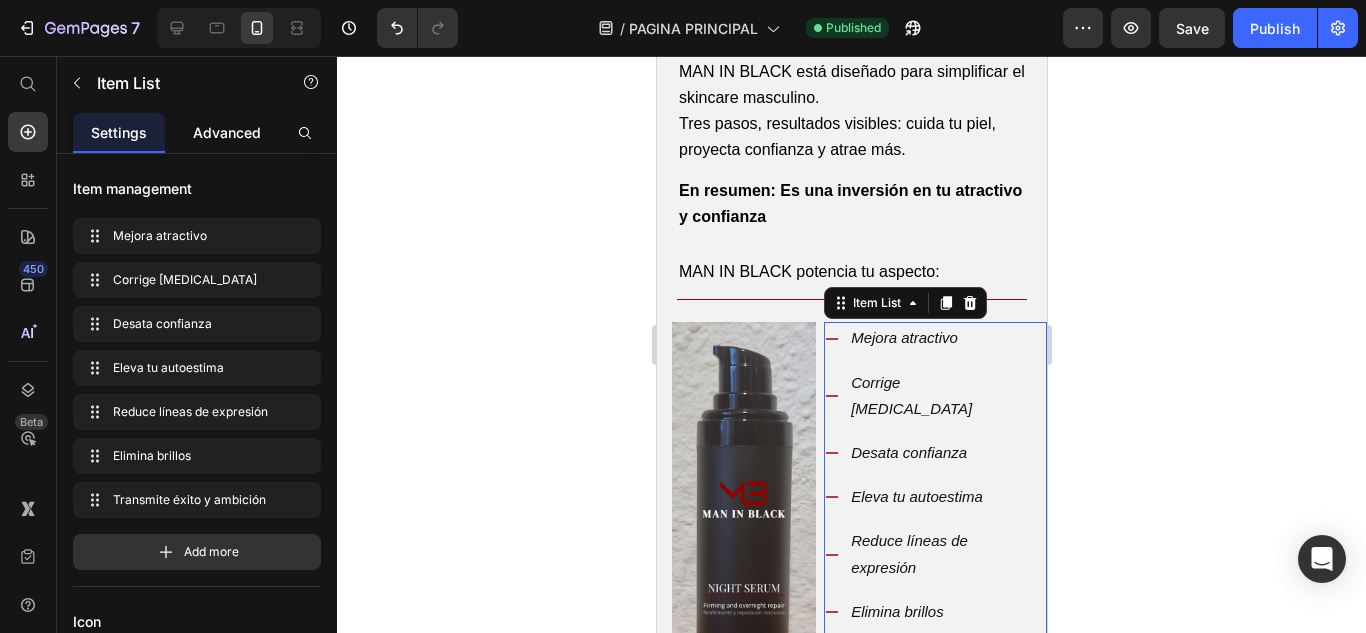 click on "Advanced" 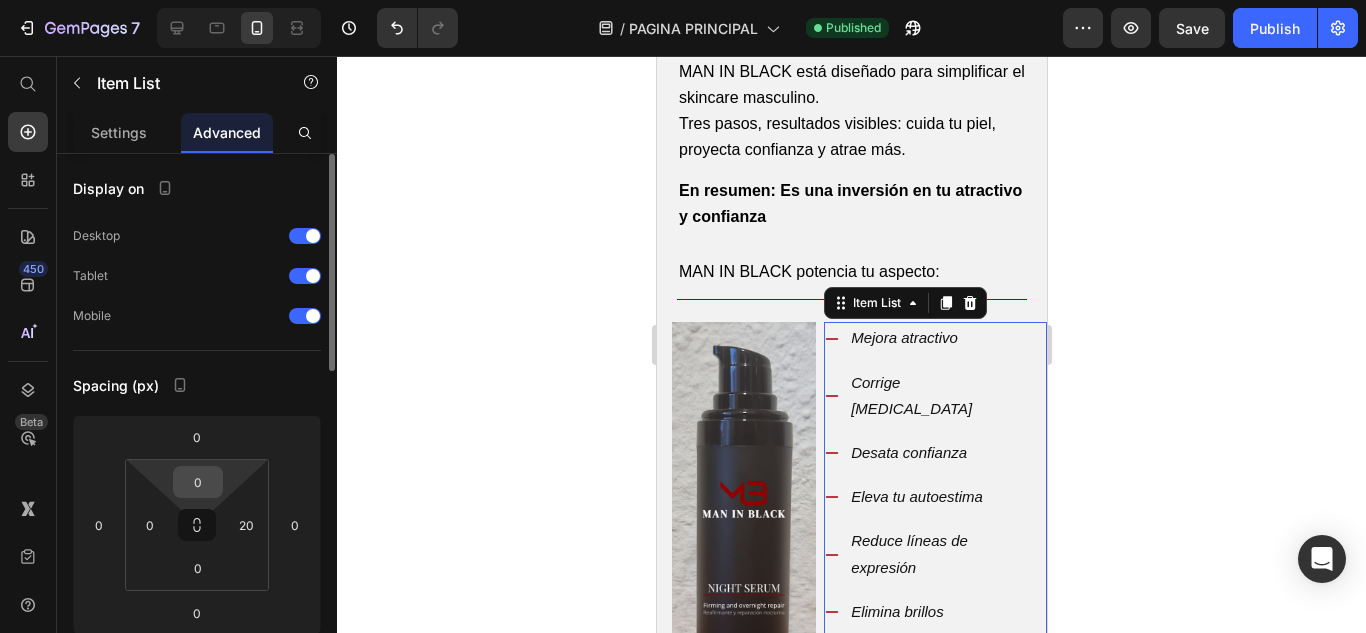 click on "0" at bounding box center (198, 482) 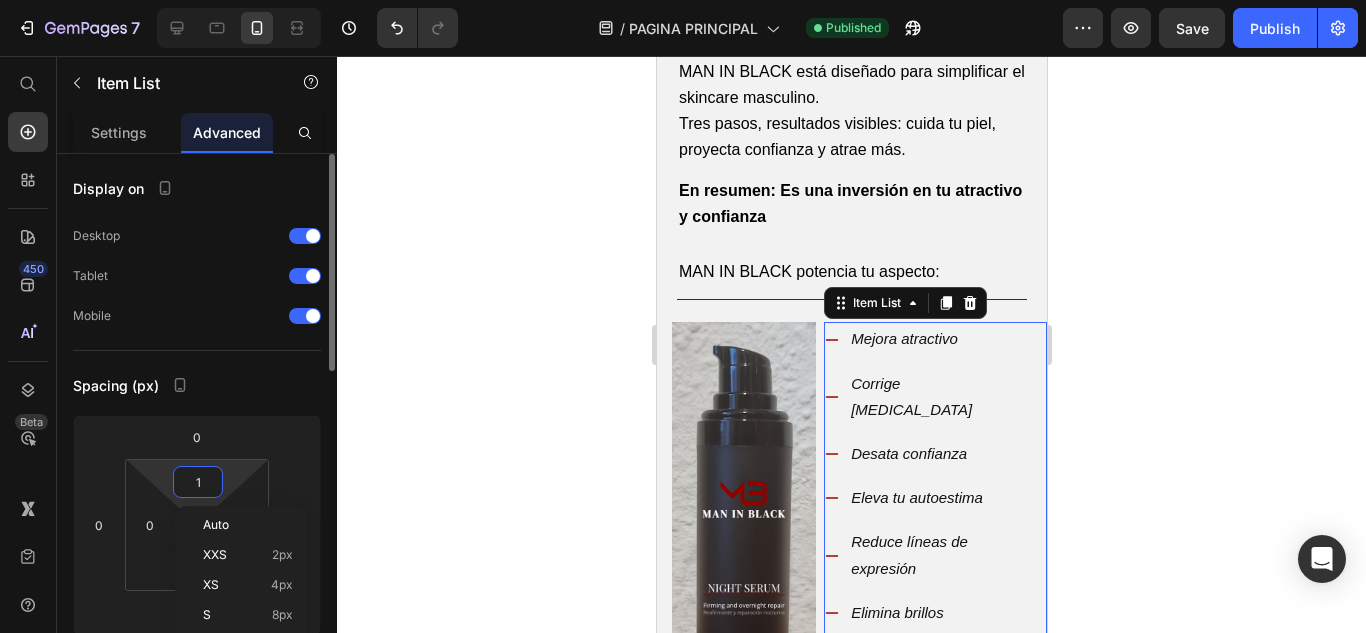 type on "10" 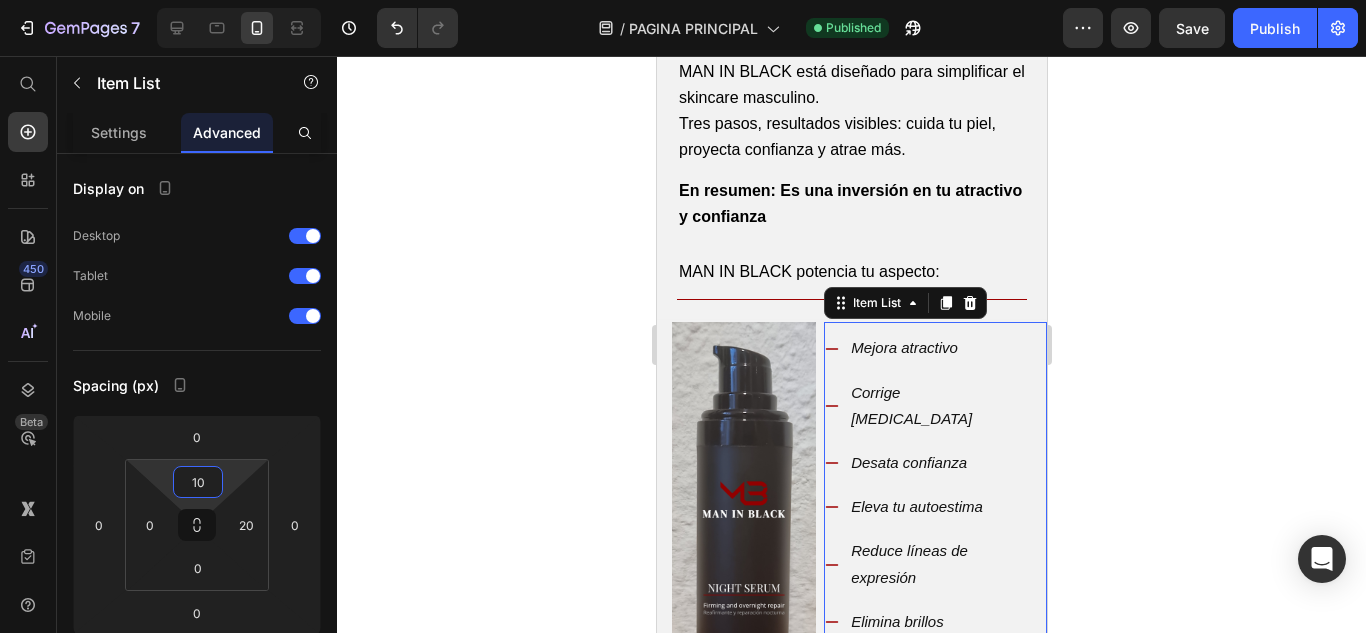 click 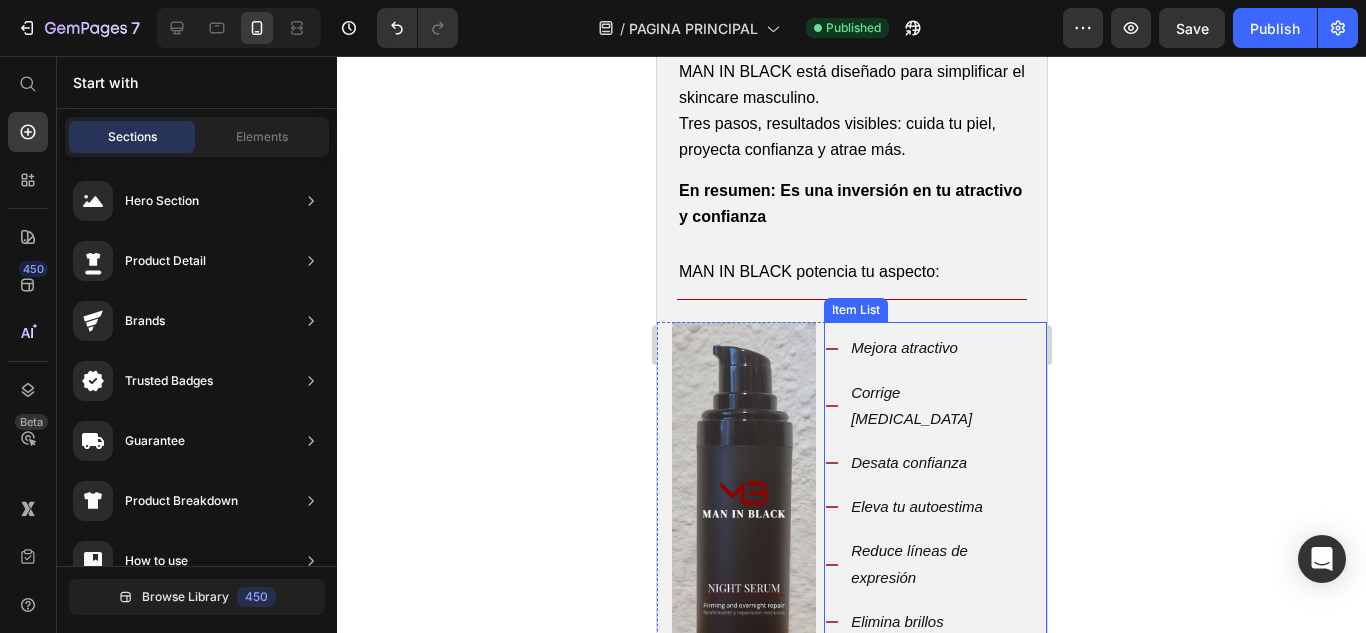 scroll, scrollTop: 1123, scrollLeft: 0, axis: vertical 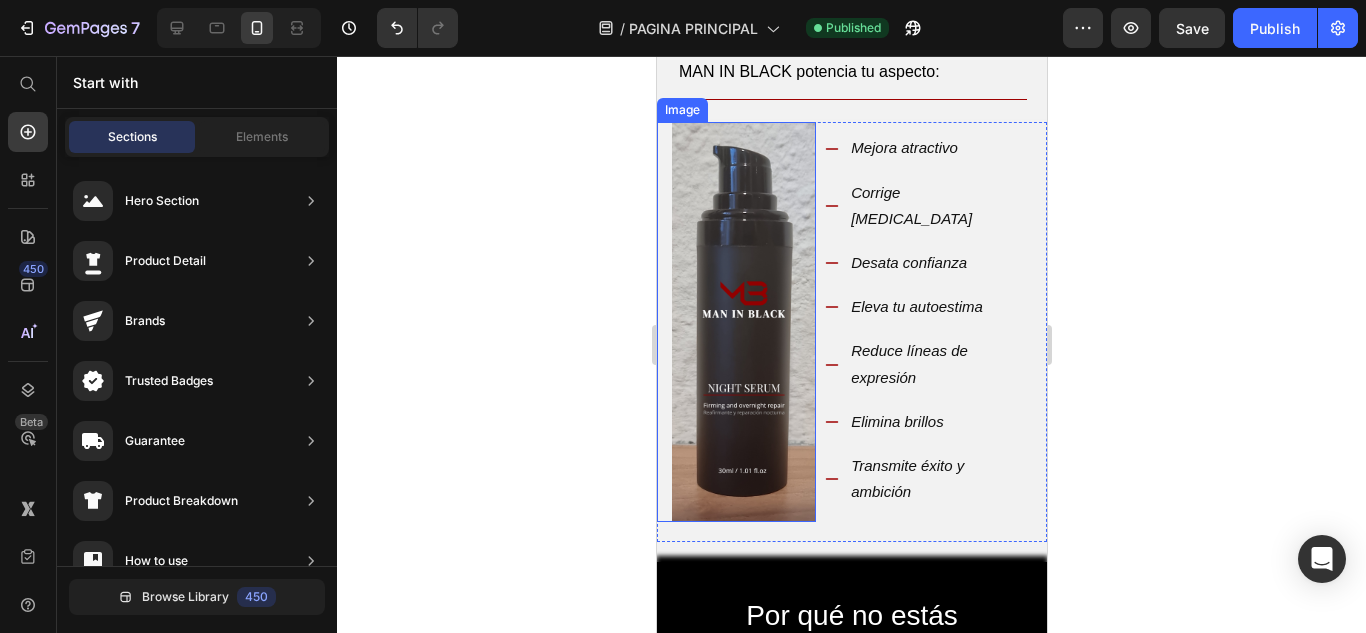 click at bounding box center (735, 322) 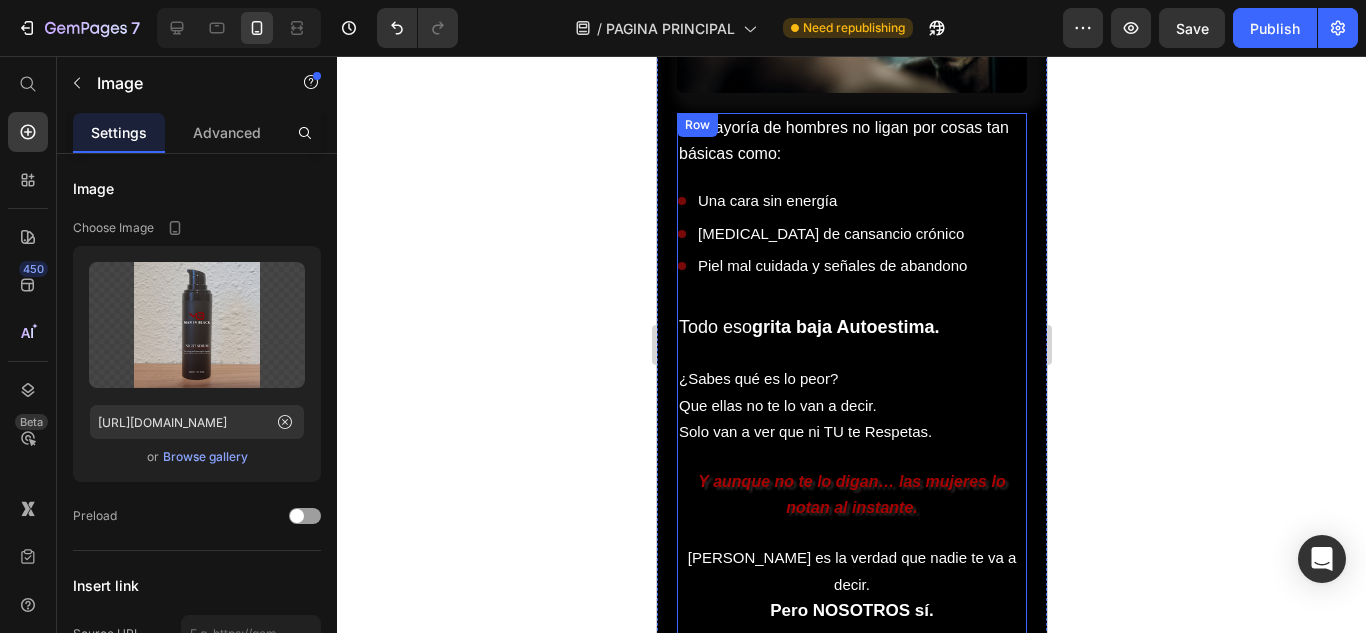 scroll, scrollTop: 2123, scrollLeft: 0, axis: vertical 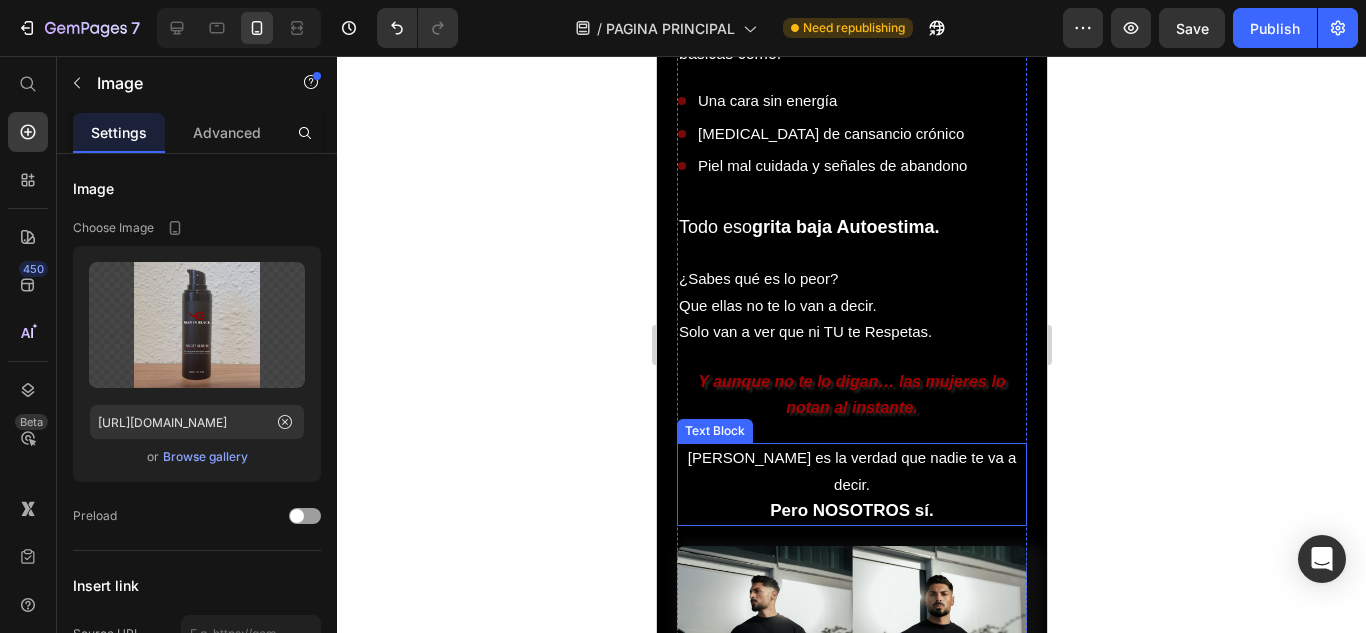 click on "Pero NOSOTROS sí." at bounding box center (850, 510) 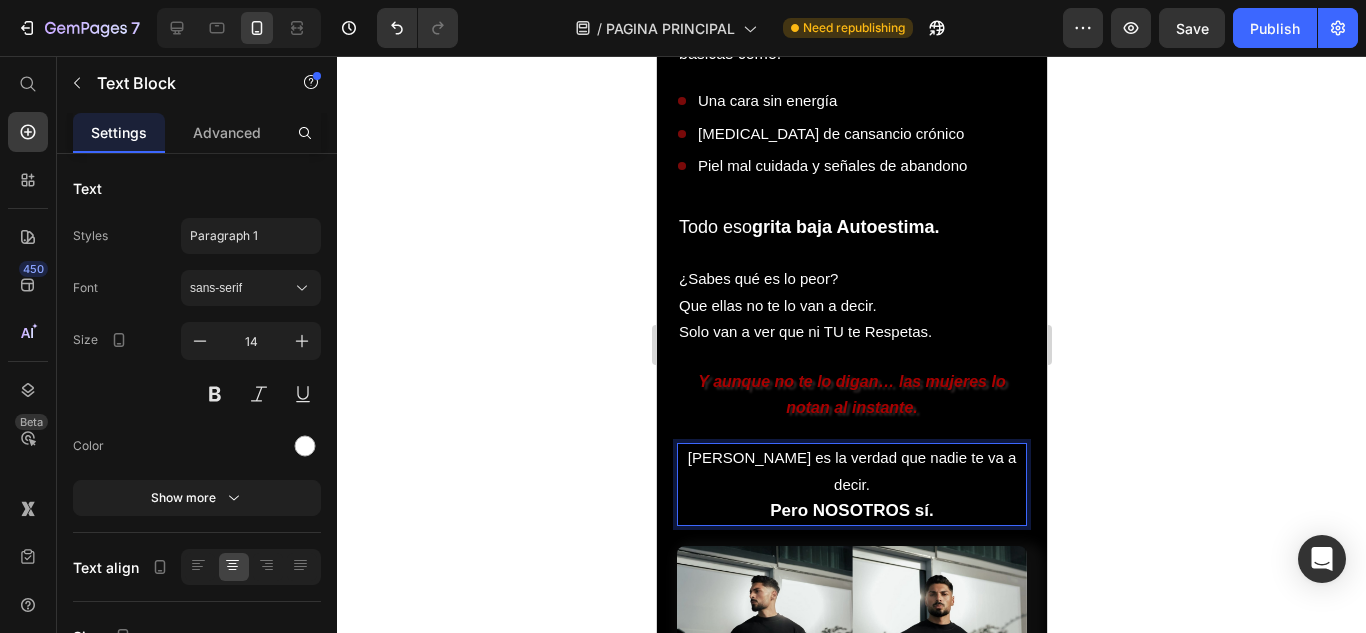 click on "Pero NOSOTROS sí." at bounding box center [851, 511] 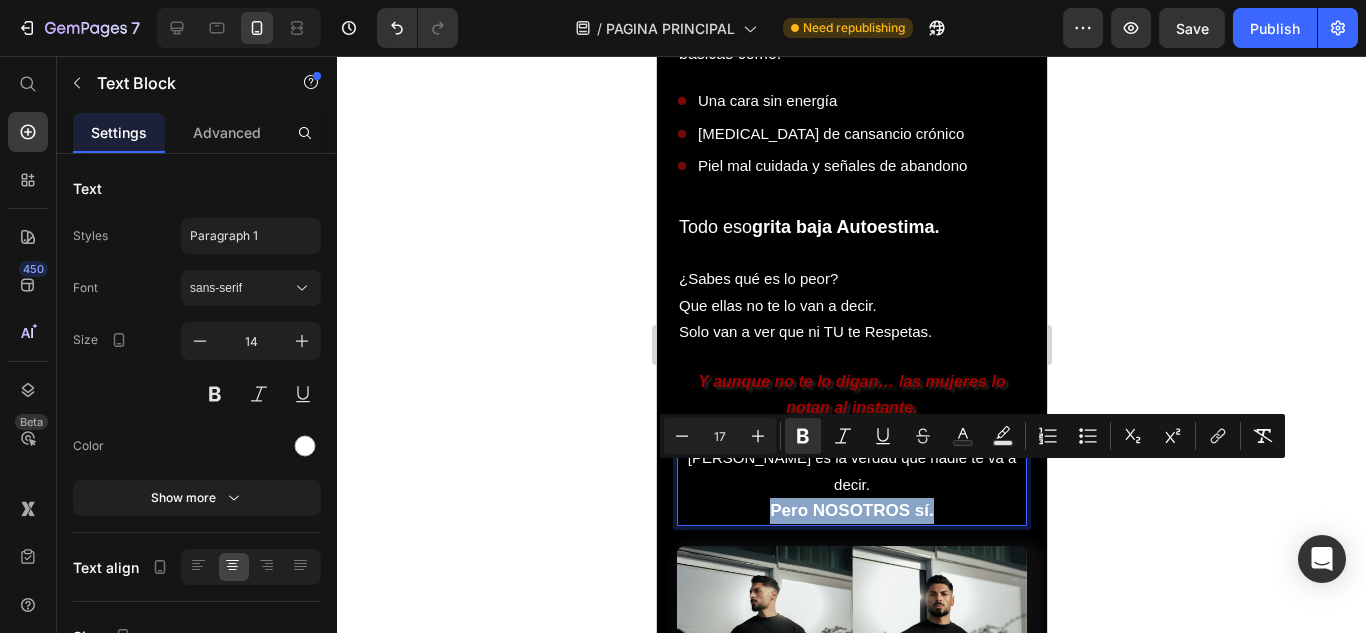 drag, startPoint x: 947, startPoint y: 475, endPoint x: 903, endPoint y: 477, distance: 44.04543 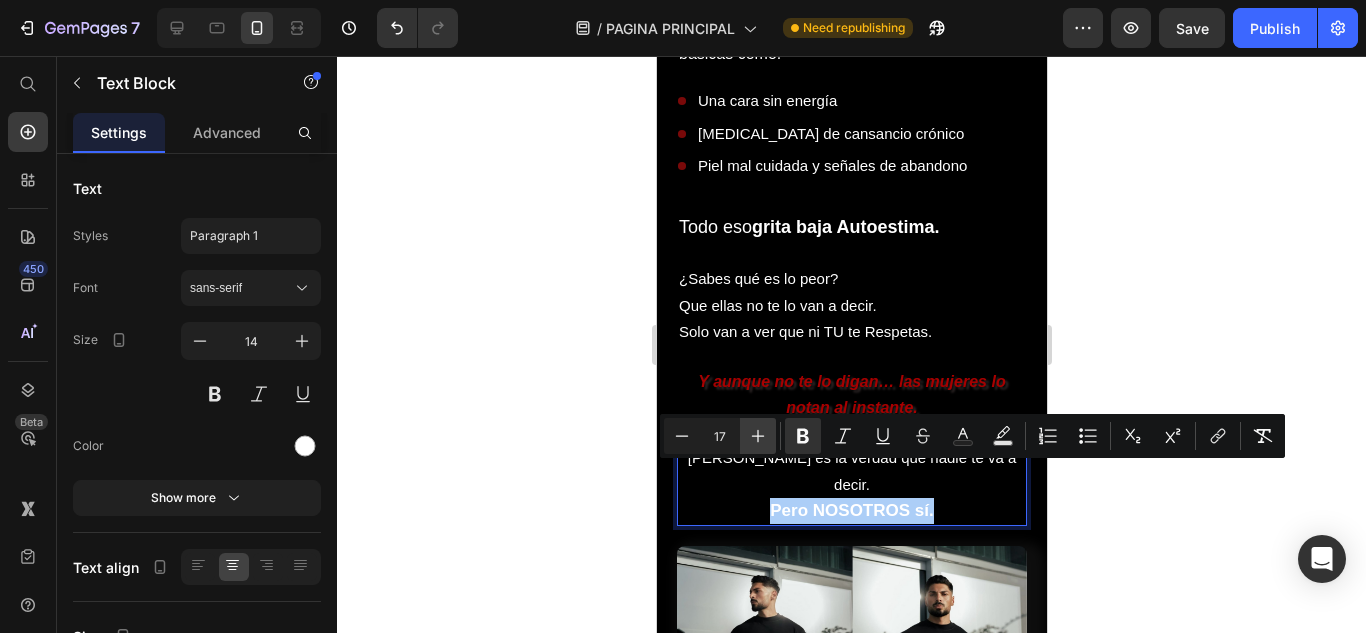 click 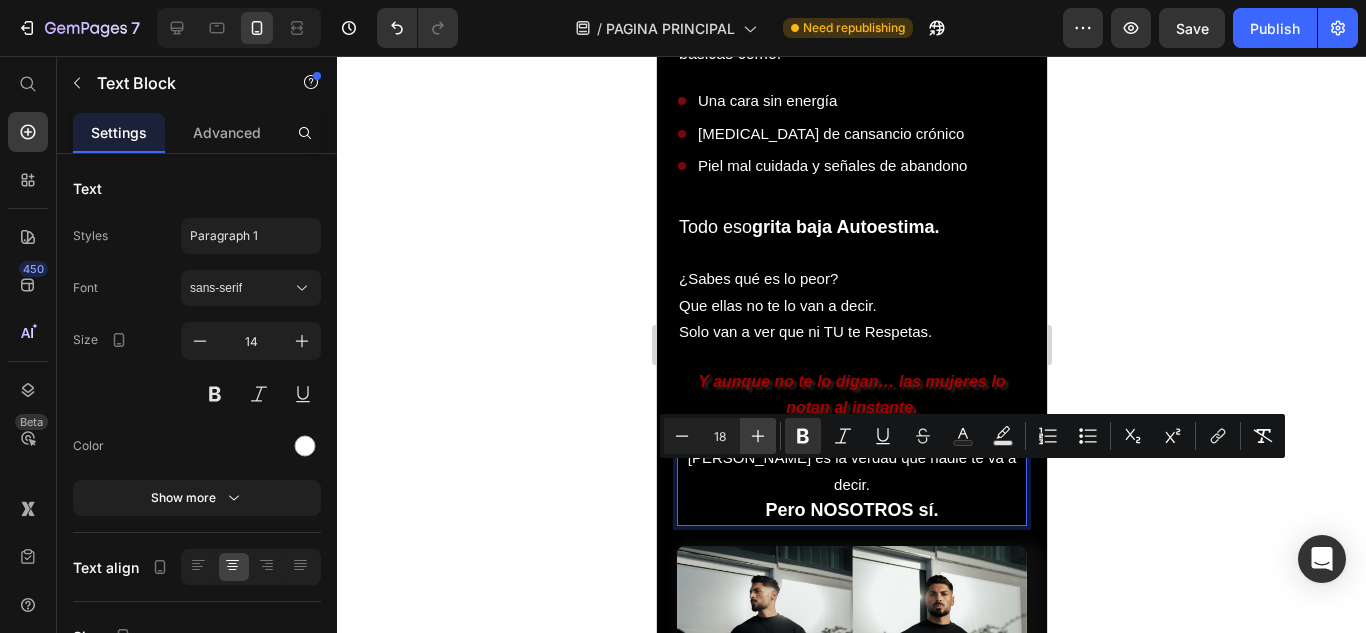 click 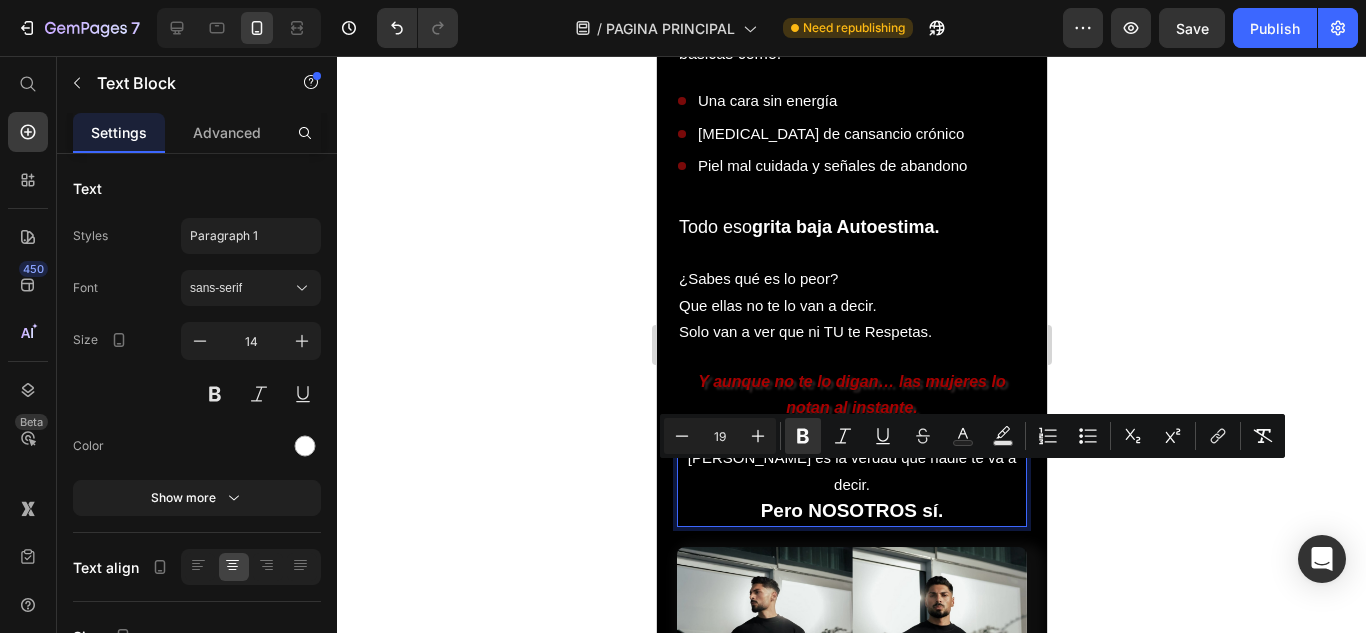 click 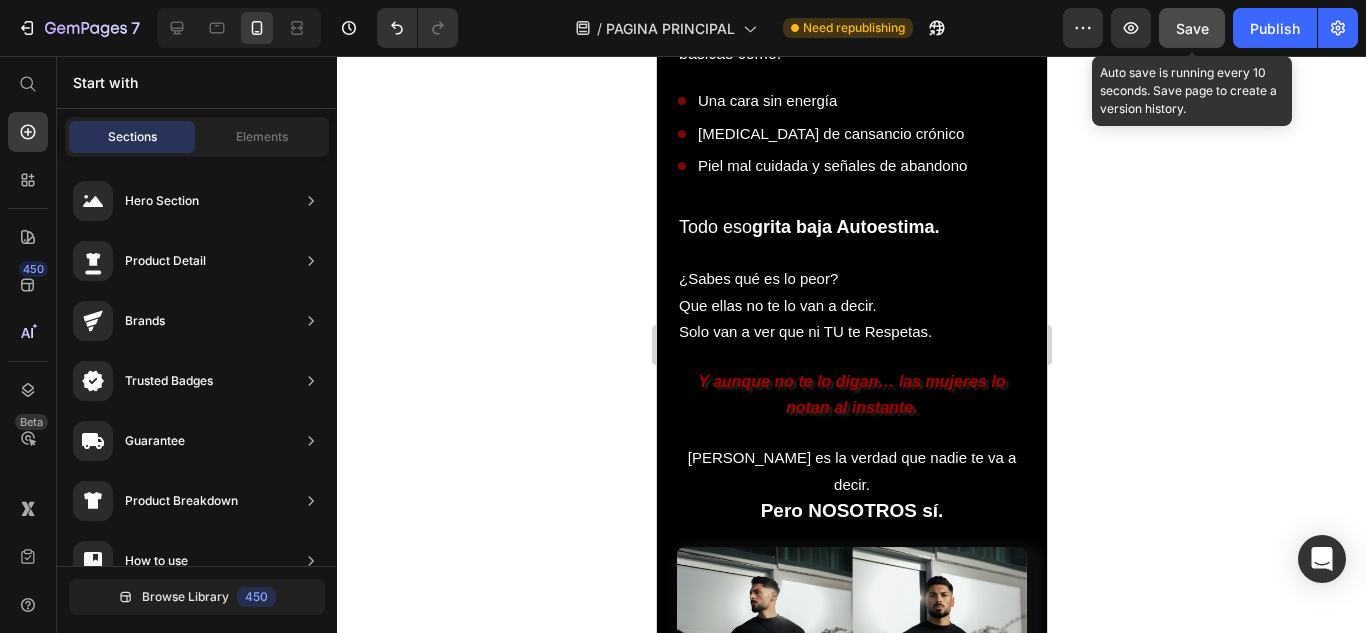 click on "Save" 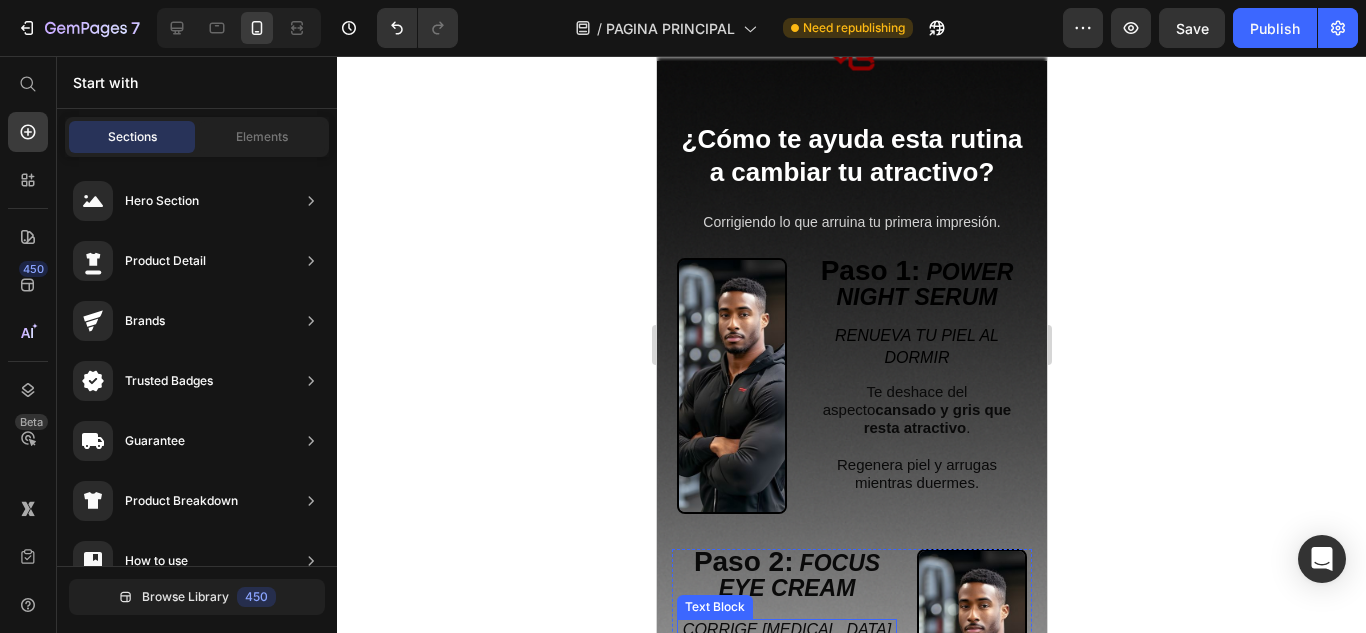 scroll, scrollTop: 4223, scrollLeft: 0, axis: vertical 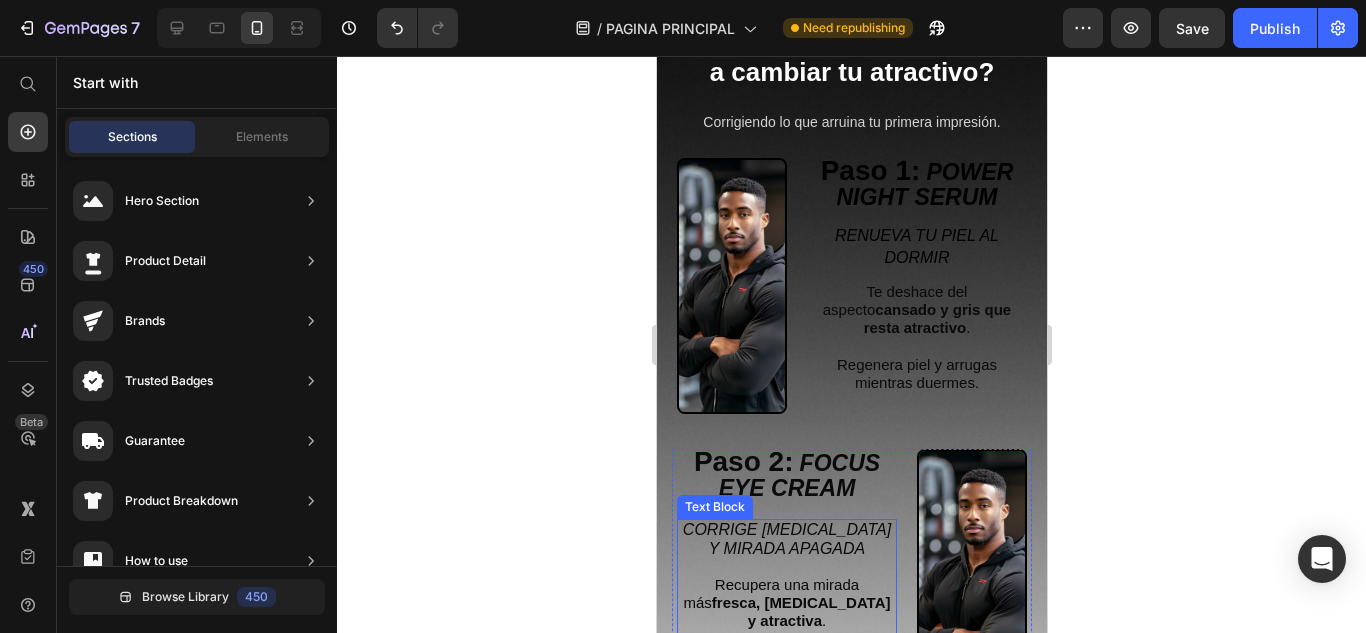 click on "CORRIGE [MEDICAL_DATA] Y MIRADA APAGADA" at bounding box center [786, 538] 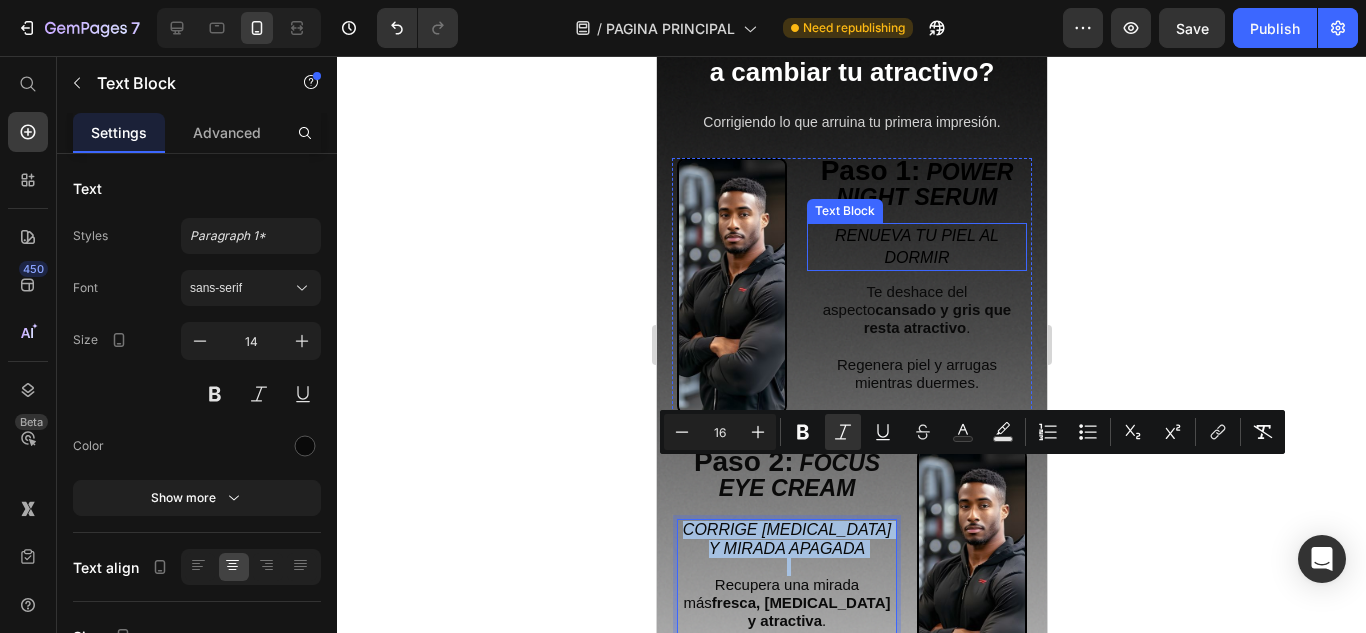 click on "RENUEVA TU PIEL AL DORMIR" at bounding box center (916, 246) 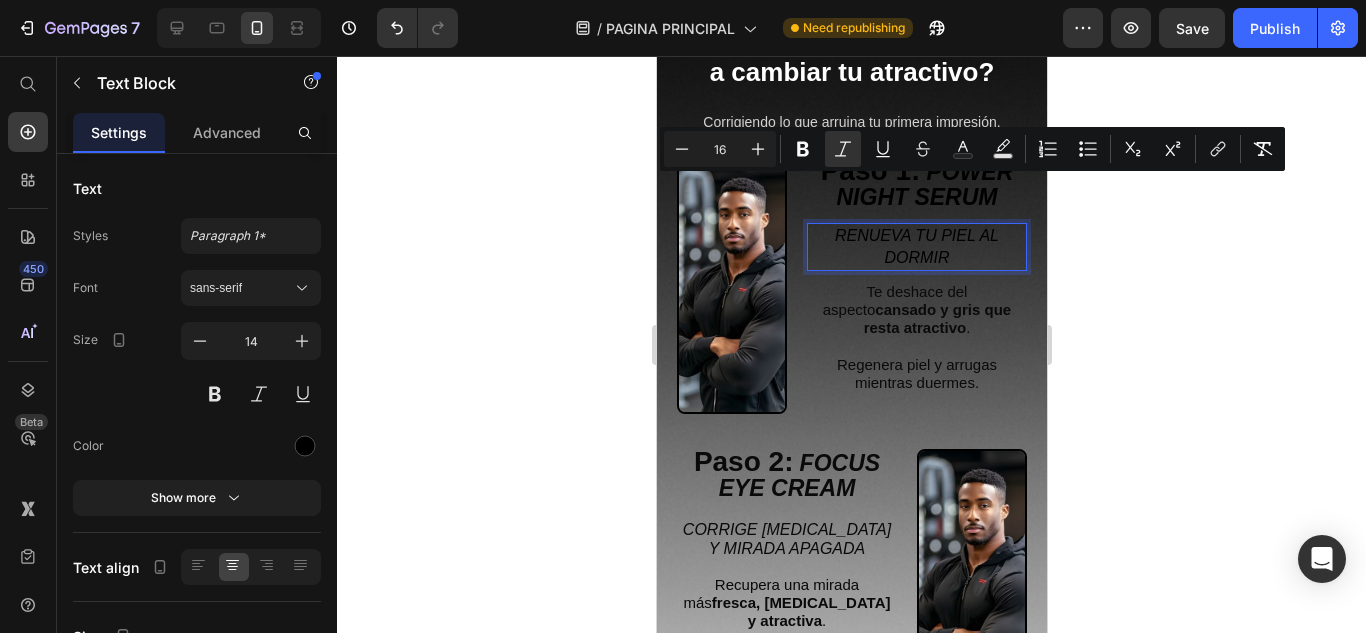 click 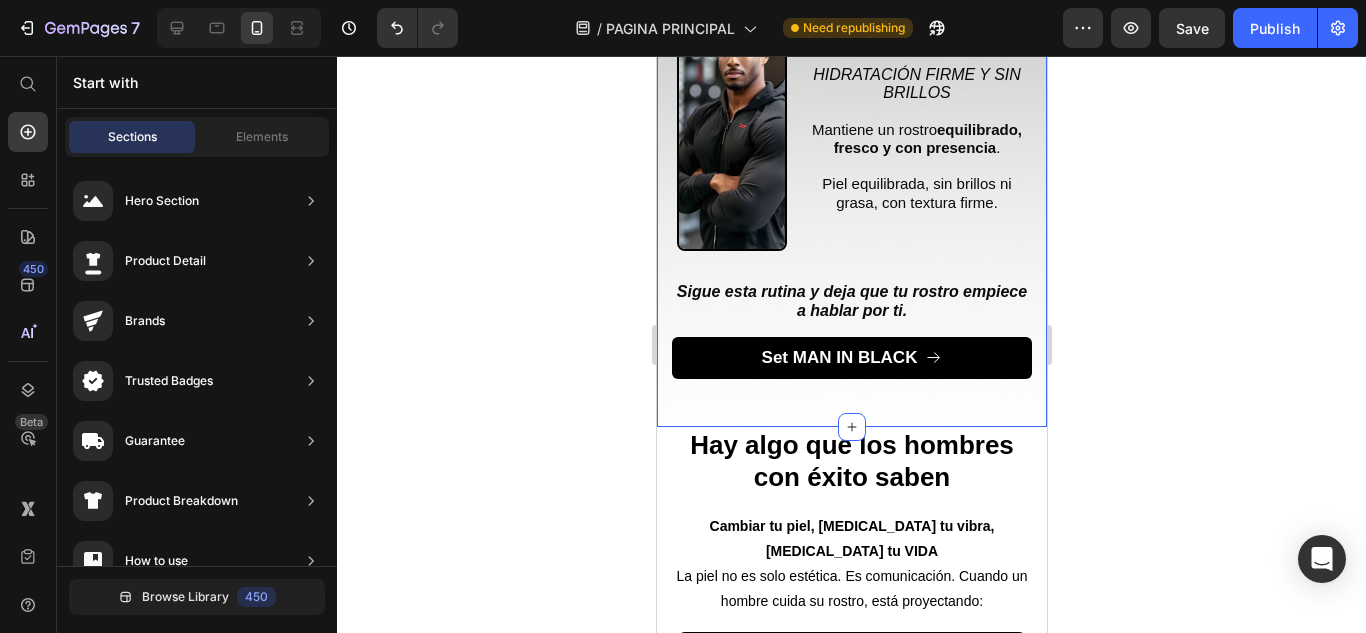 scroll, scrollTop: 5096, scrollLeft: 0, axis: vertical 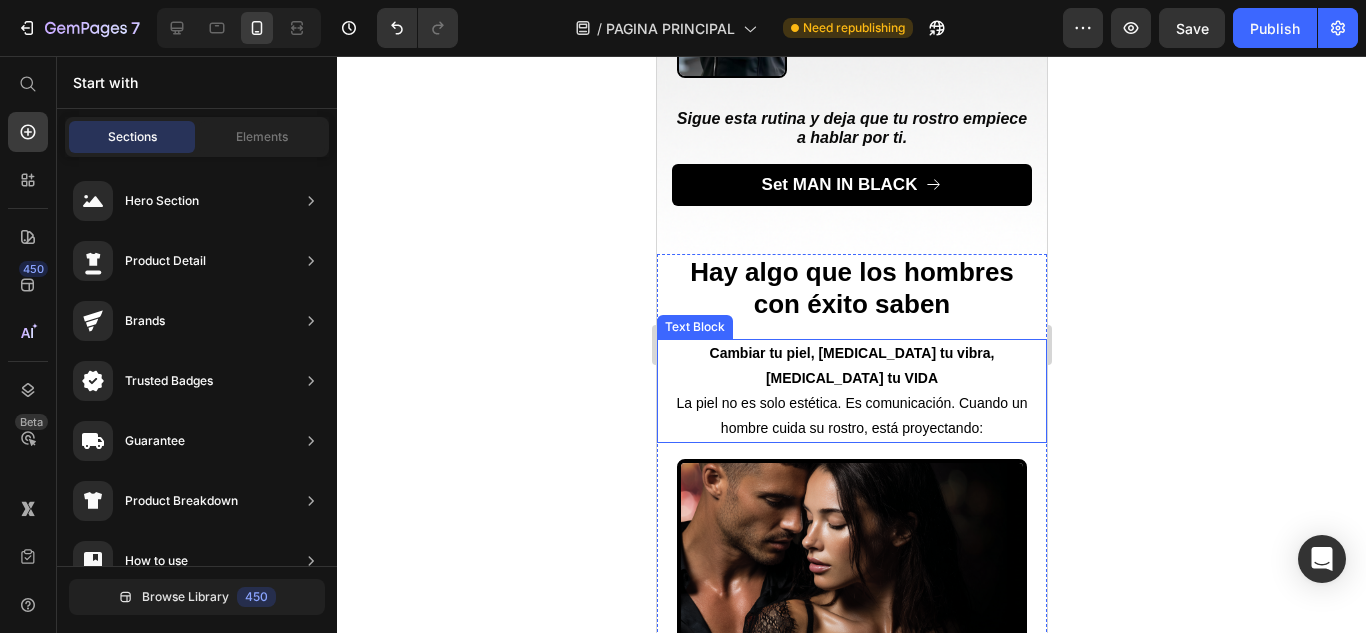 click on "La piel no es solo estética. Es comunicación. Cuando un hombre cuida su rostro, está proyectando:" at bounding box center [851, 416] 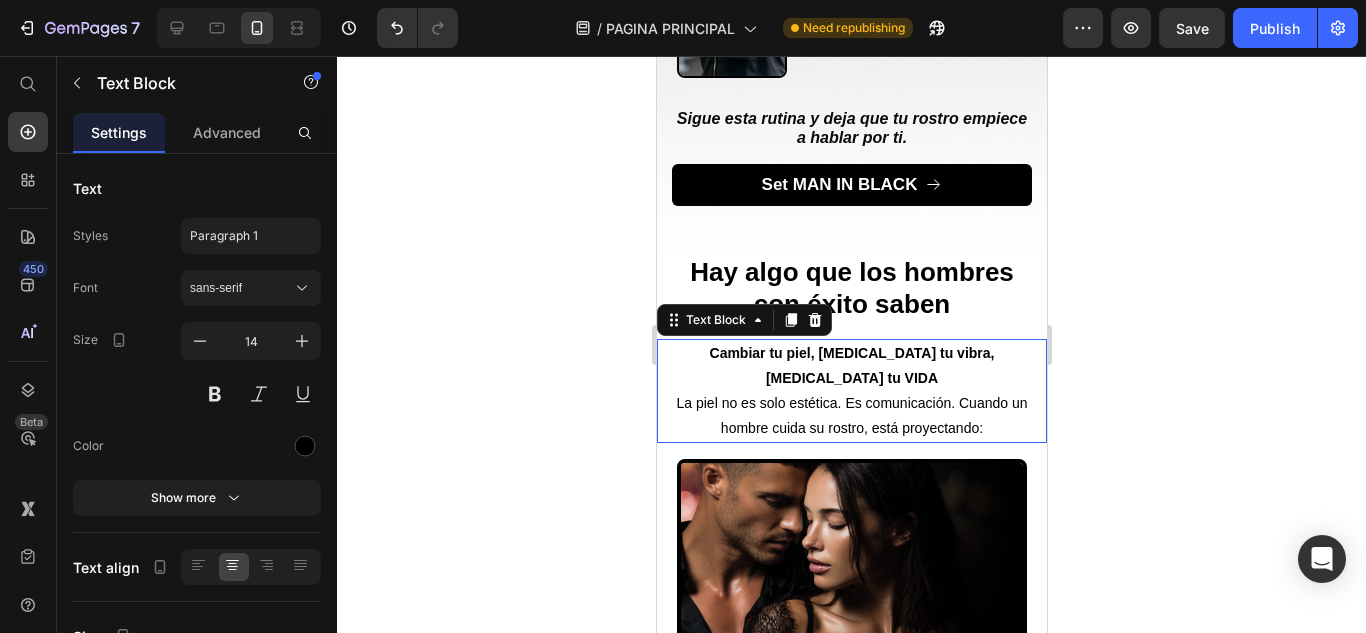 scroll, scrollTop: 5123, scrollLeft: 0, axis: vertical 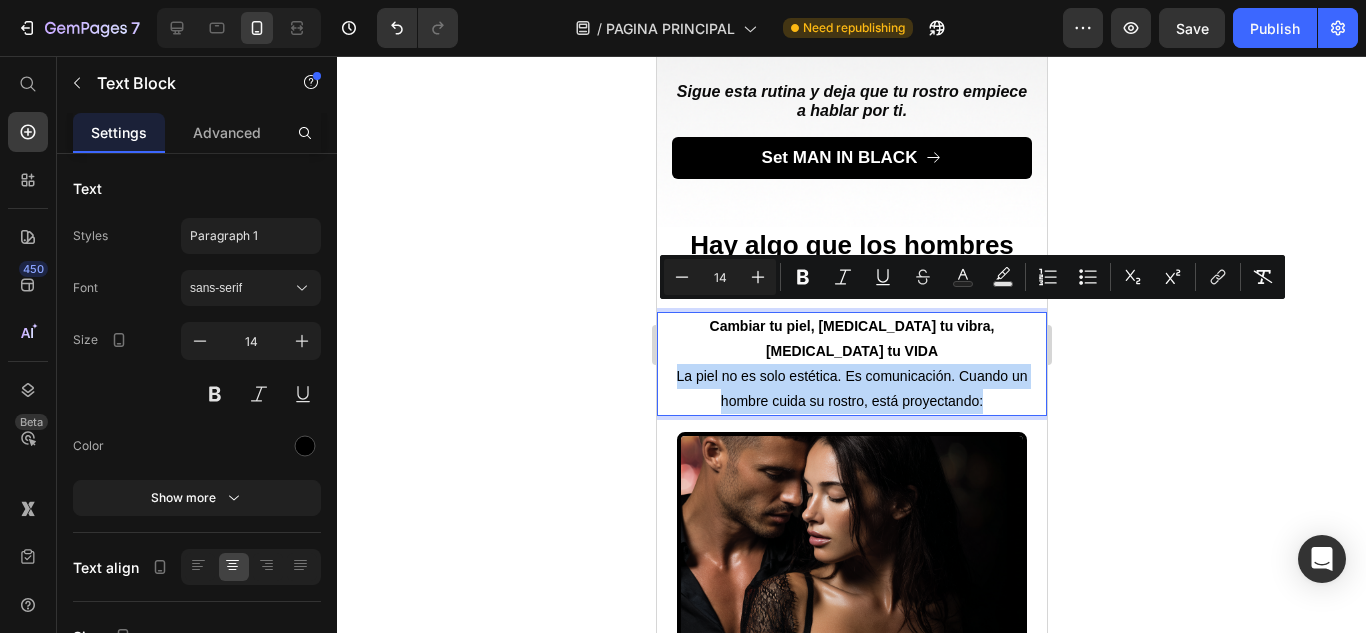 click on "La piel no es solo estética. Es comunicación. Cuando un hombre cuida su rostro, está proyectando:" at bounding box center (851, 388) 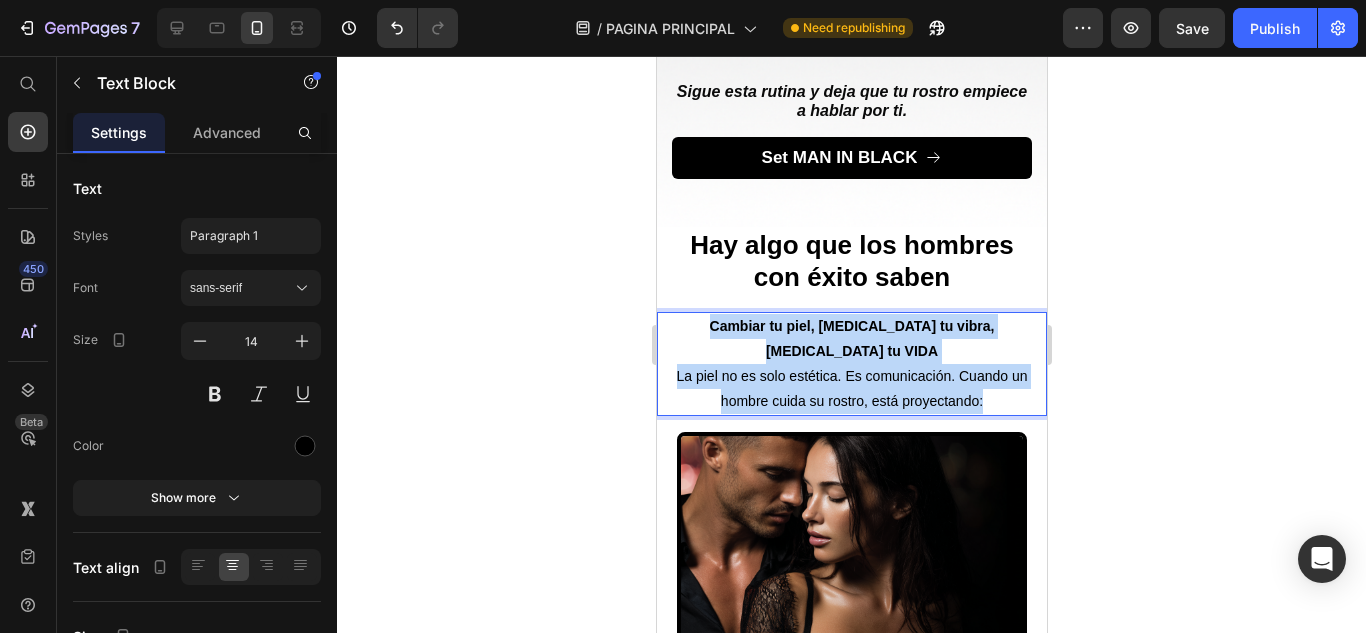 drag, startPoint x: 990, startPoint y: 340, endPoint x: 663, endPoint y: 292, distance: 330.50415 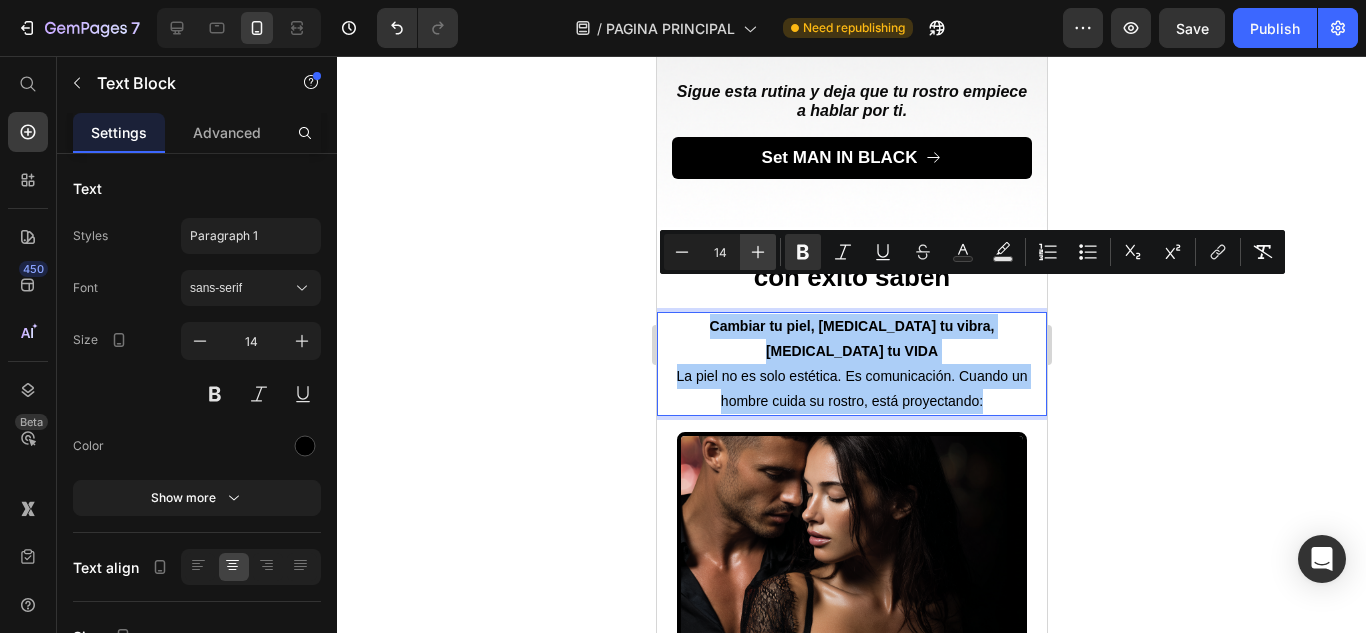 click 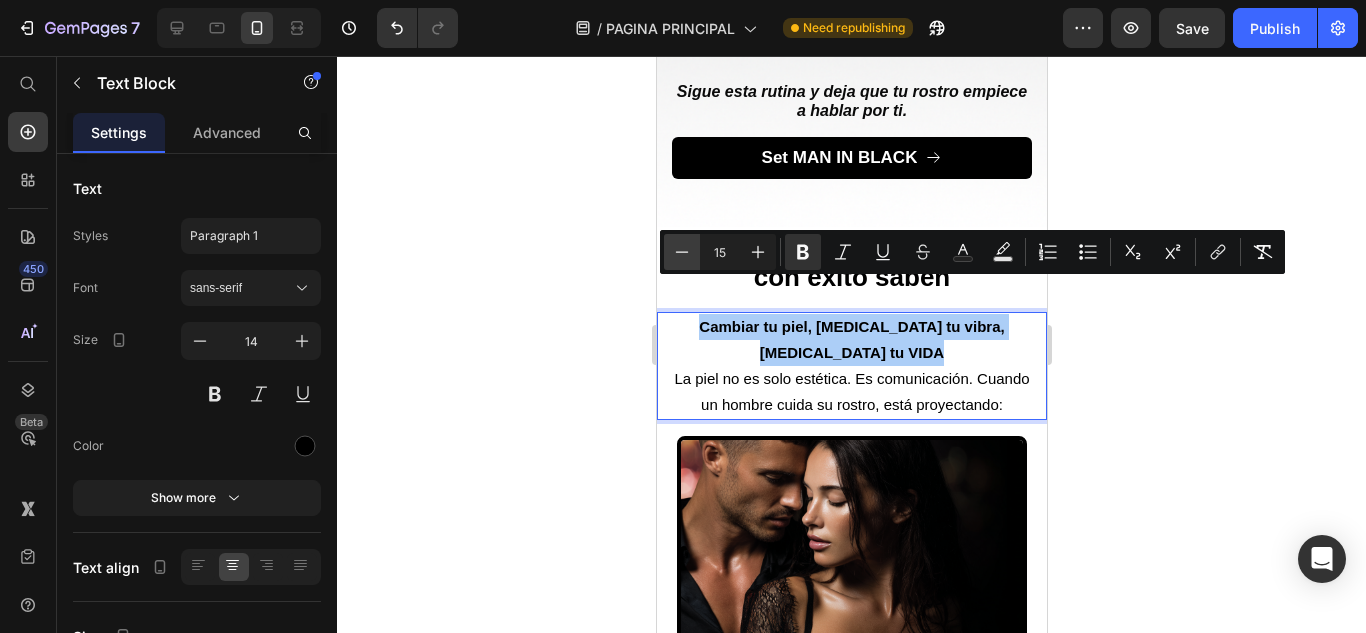 drag, startPoint x: 673, startPoint y: 252, endPoint x: 697, endPoint y: 258, distance: 24.738634 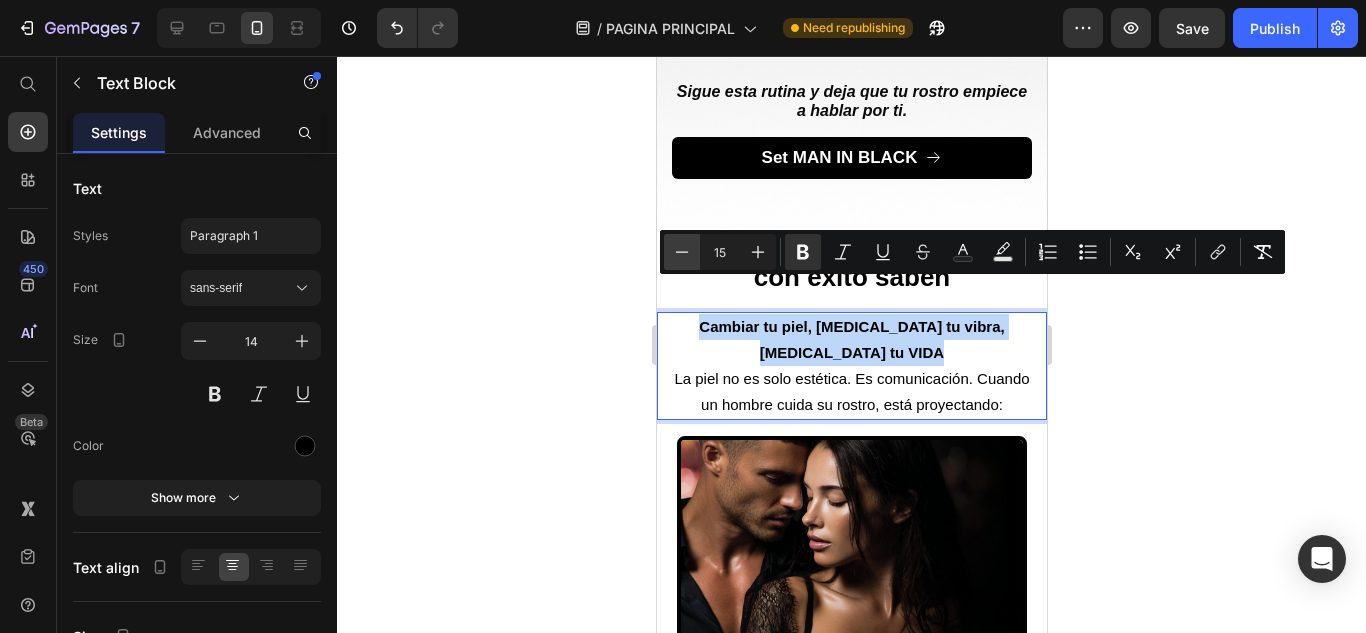 type on "14" 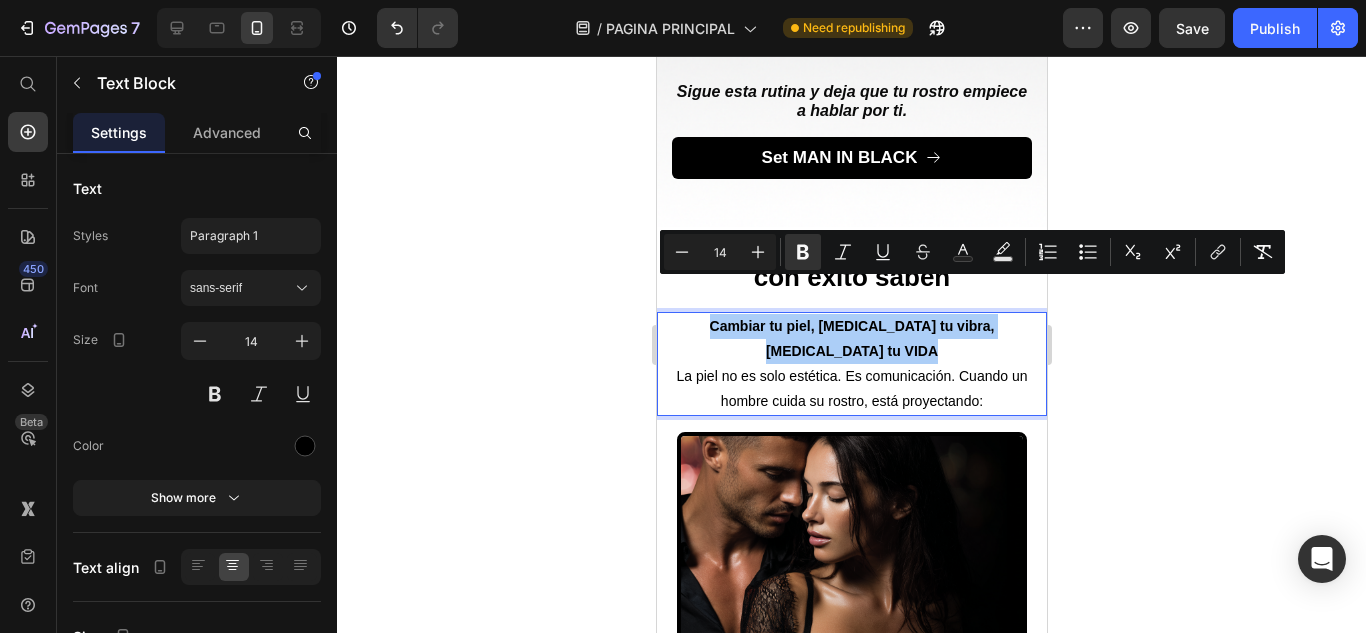 click 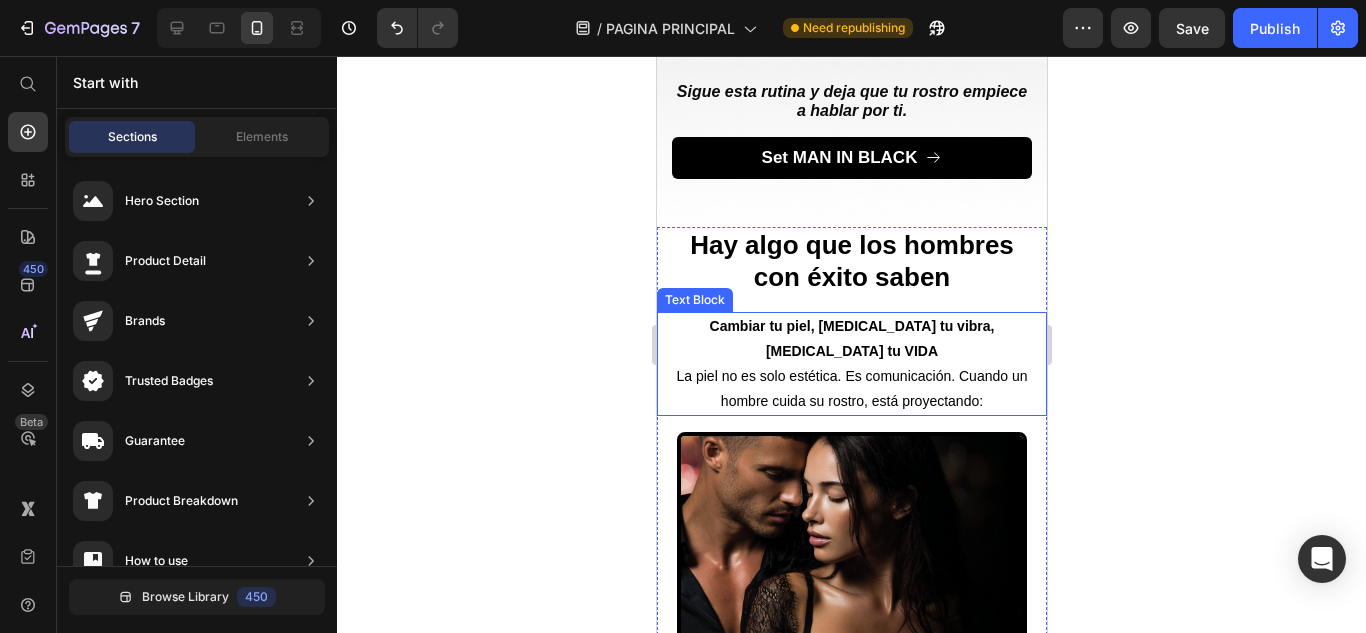 scroll, scrollTop: 5323, scrollLeft: 0, axis: vertical 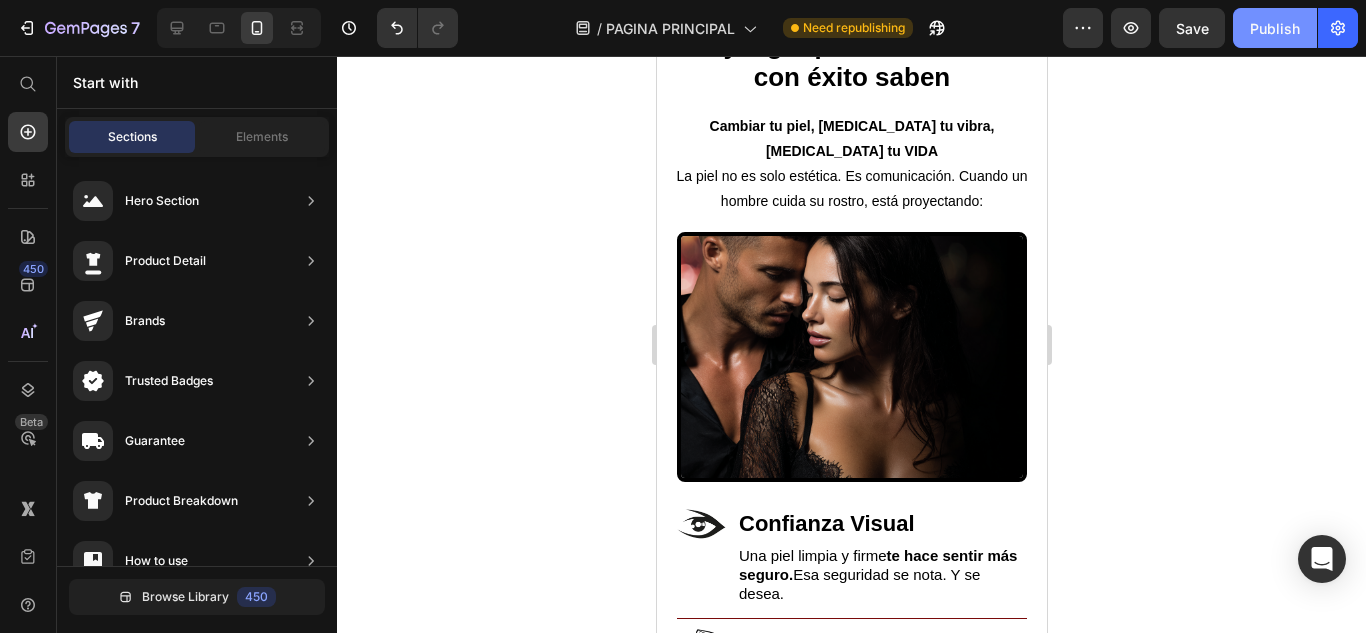 click on "Publish" at bounding box center [1275, 28] 